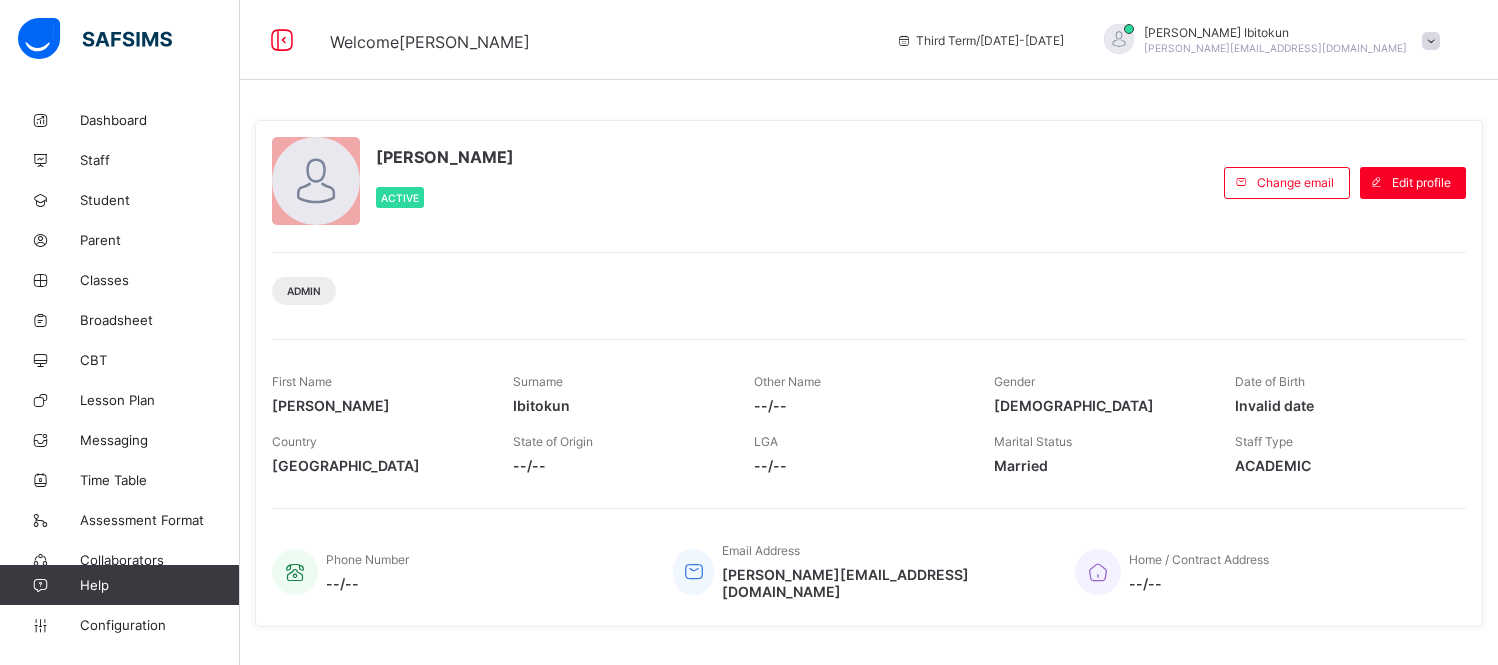 scroll, scrollTop: 0, scrollLeft: 0, axis: both 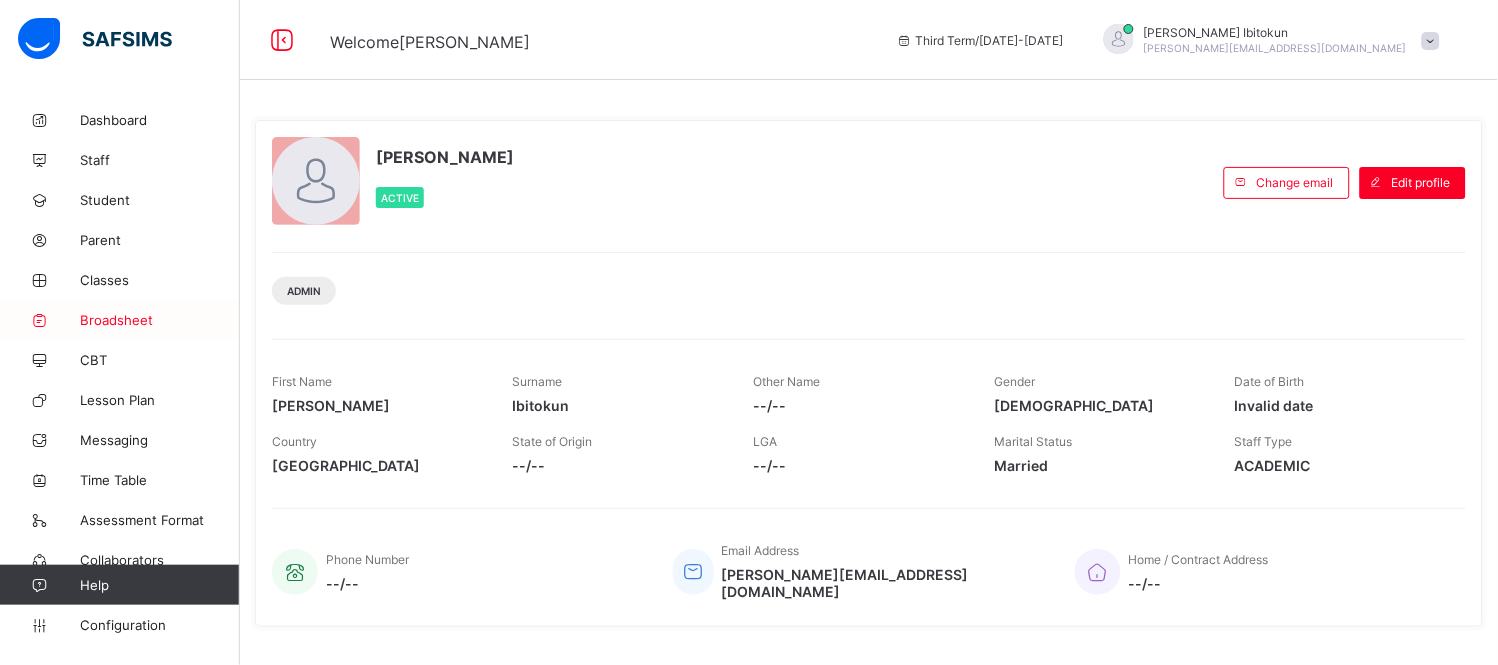 click on "Broadsheet" at bounding box center [160, 320] 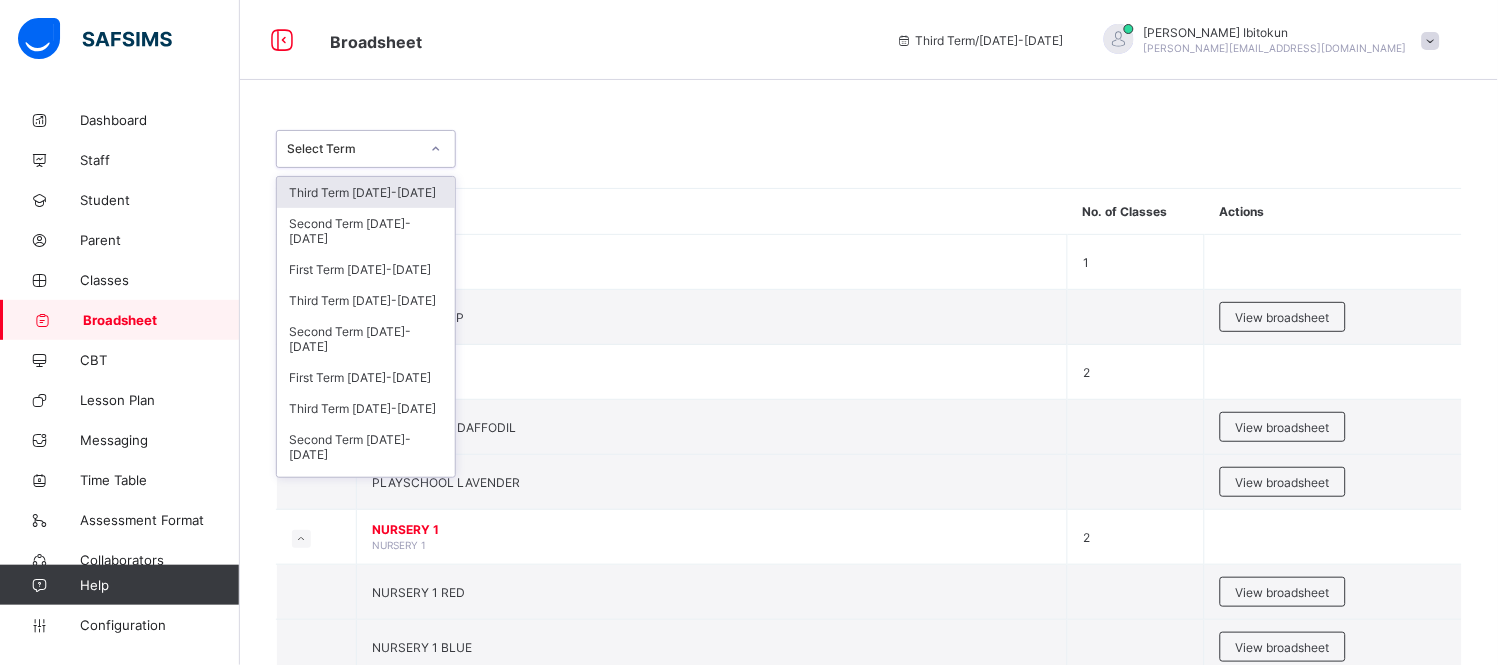 click at bounding box center (436, 149) 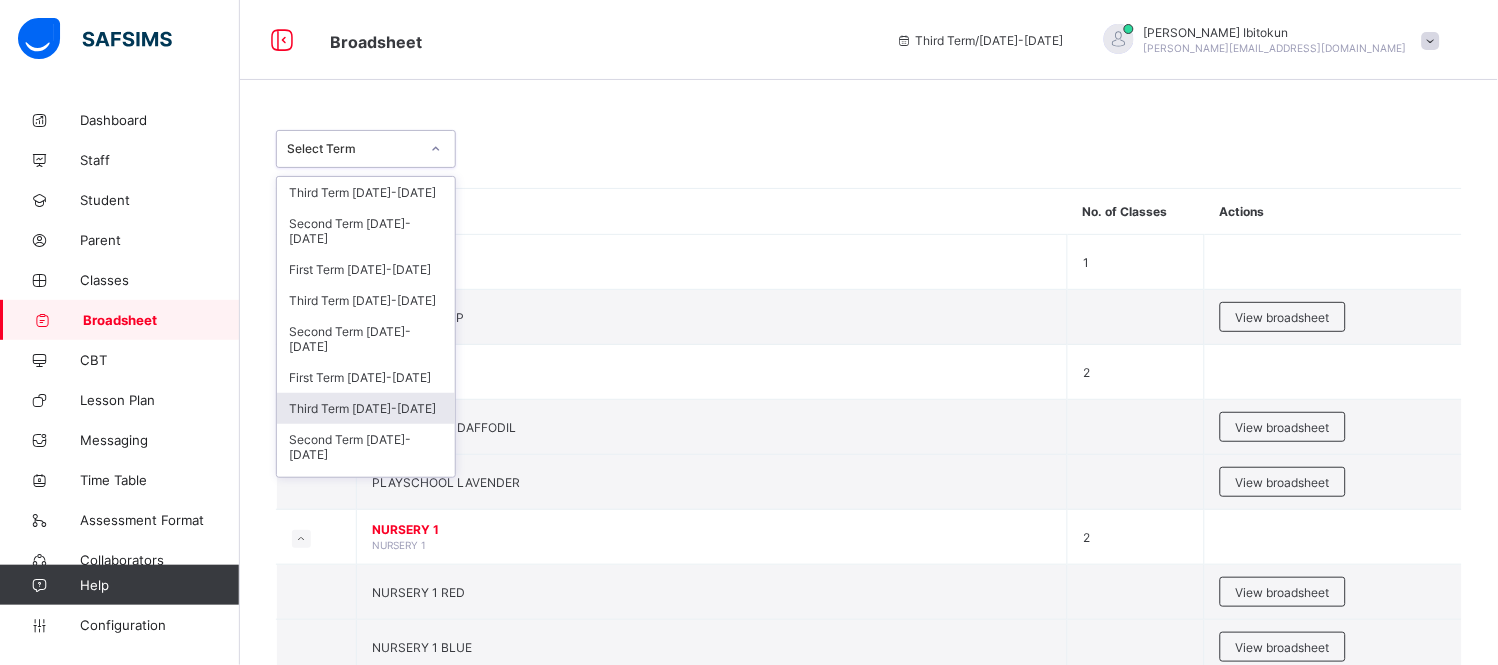 click on "Third Term 2023-2024" at bounding box center (366, 408) 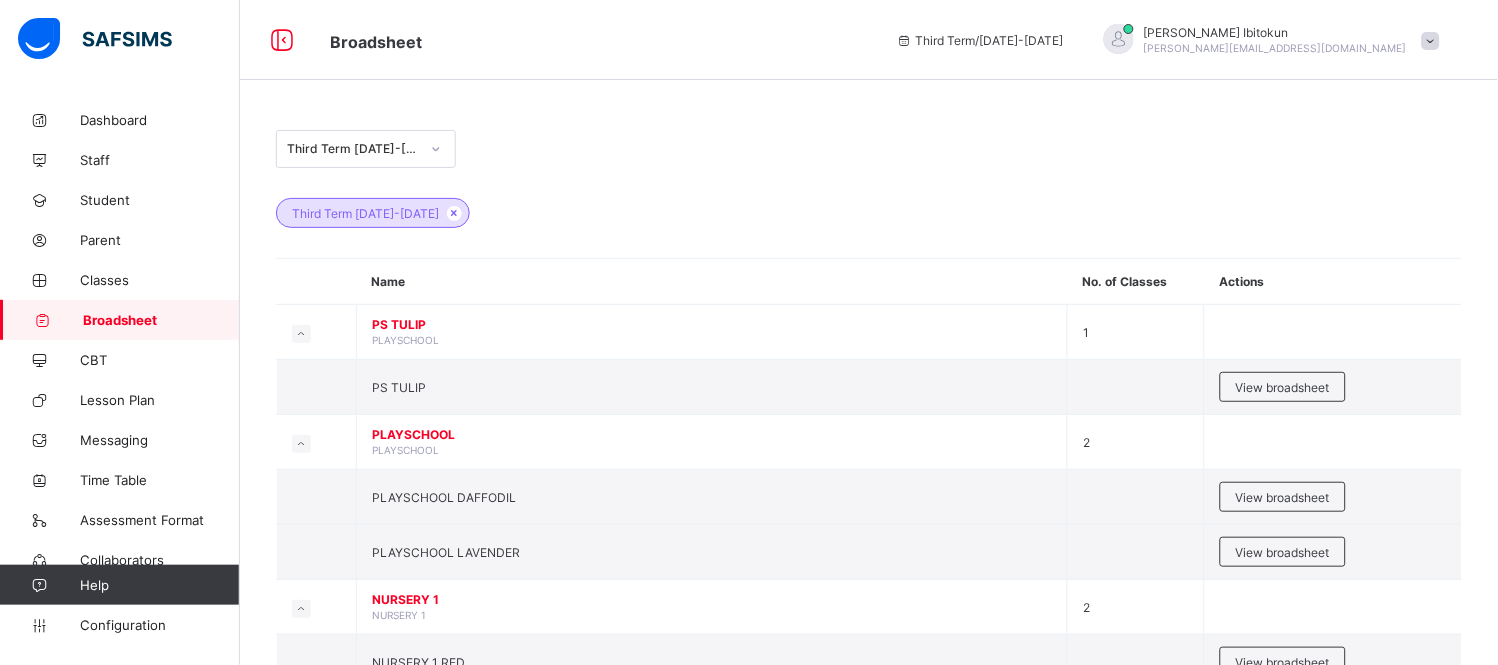 click on "Third Term 2023-2024" at bounding box center [869, 149] 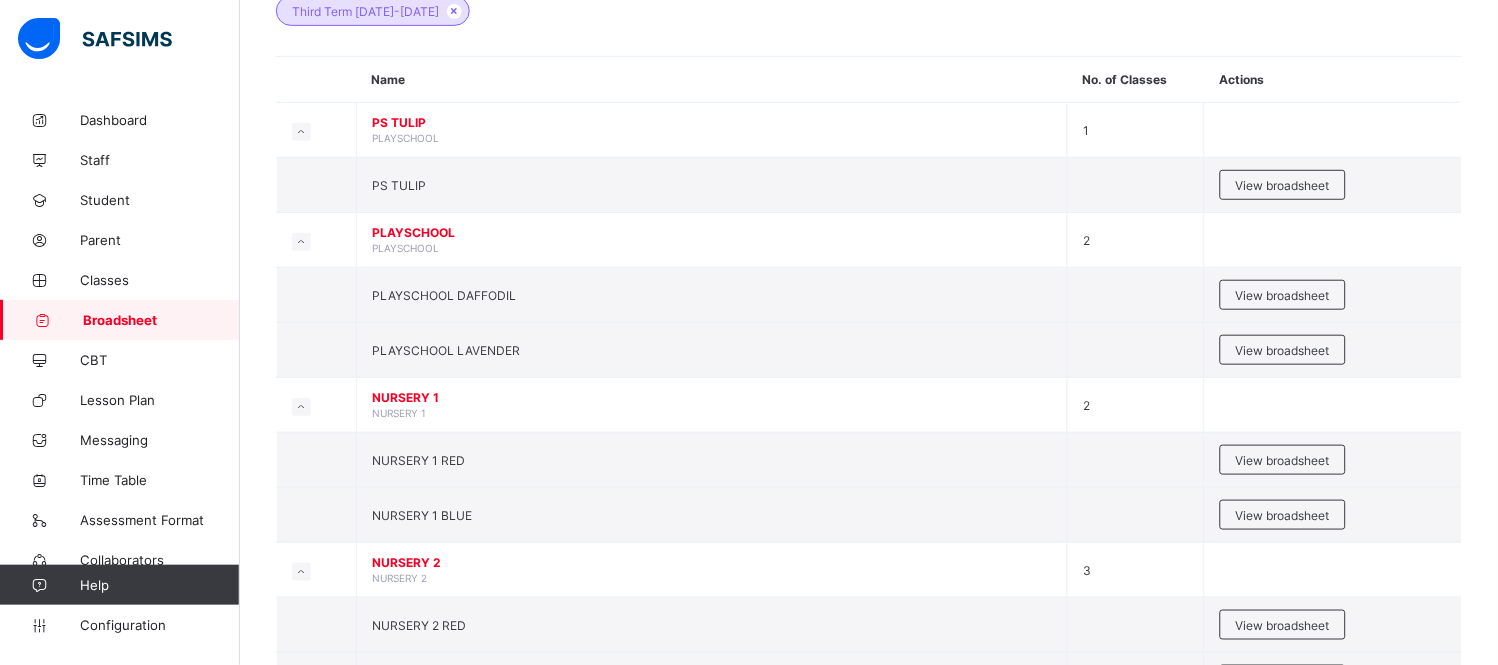 scroll, scrollTop: 355, scrollLeft: 0, axis: vertical 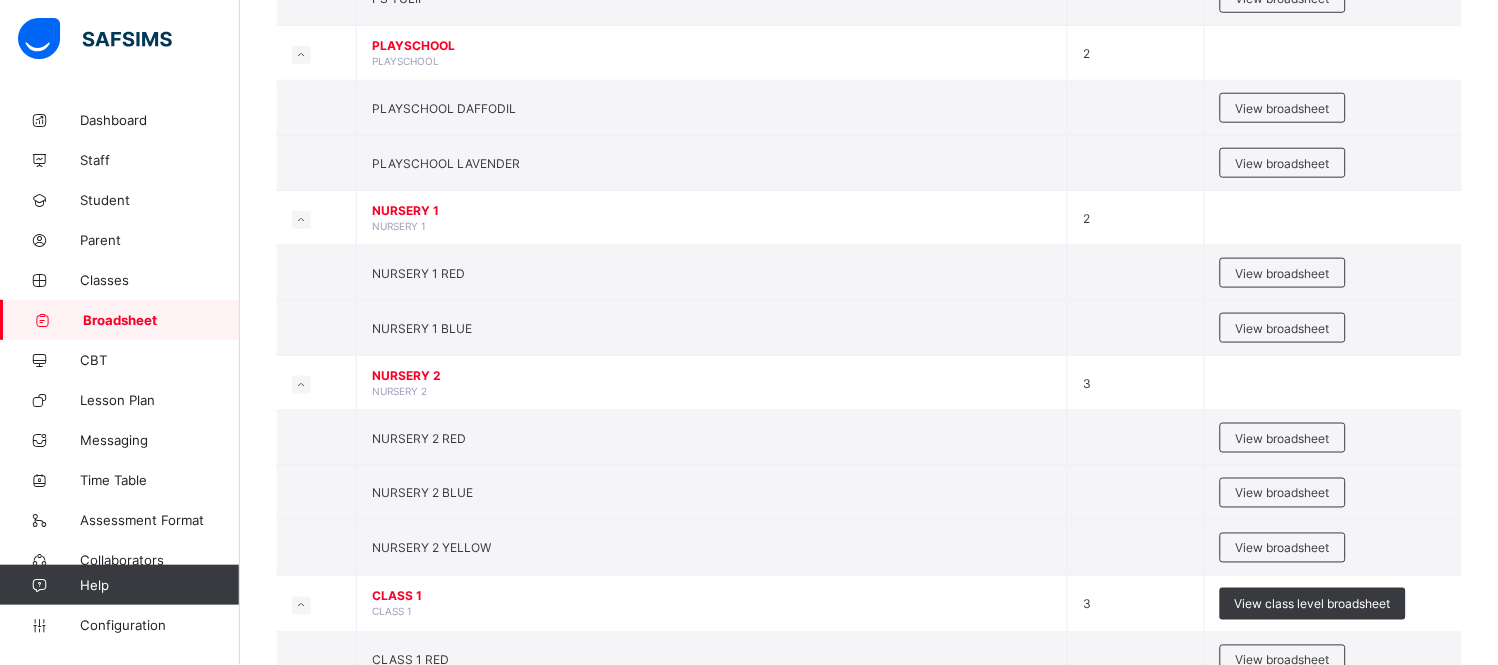 click on "PS TULIP     PLAYSCHOOL   1 PS TULIP  View broadsheet   PLAYSCHOOL     PLAYSCHOOL   2 PLAYSCHOOL DAFFODIL View broadsheet PLAYSCHOOL LAVENDER View broadsheet    NURSERY 1      NURSERY 1   2  NURSERY 1 RED View broadsheet  NURSERY 1 BLUE View broadsheet   NURSERY 2     NURSERY 2   3 NURSERY 2 RED View broadsheet NURSERY 2 BLUE View broadsheet NURSERY 2 YELLOW View broadsheet   CLASS 1     CLASS 1   3   View class level broadsheet   CLASS 1 RED View broadsheet CLASS 1 YELLOW View broadsheet CLASS 1 BLUE View broadsheet   CLASS 2     CLASS 2   3   View class level broadsheet   CLASS 2 BLUE View broadsheet CLASS 2 YELLOW View broadsheet CLASS 2 RED View broadsheet   CLASS 3     CLASS 3   3   View class level broadsheet   CLASS 3 BLUE View broadsheet CLASS 3 RED View broadsheet CLASS 3 YELLOW View broadsheet   CLASS 4     CLASS 4   3   View class level broadsheet   CLASS 4 BLUE View broadsheet CLASS 4 RED View broadsheet CLASS 4 YELLOW View broadsheet   CLASS 5     CLASS 5   3   View class level broadsheet" at bounding box center (870, 912) 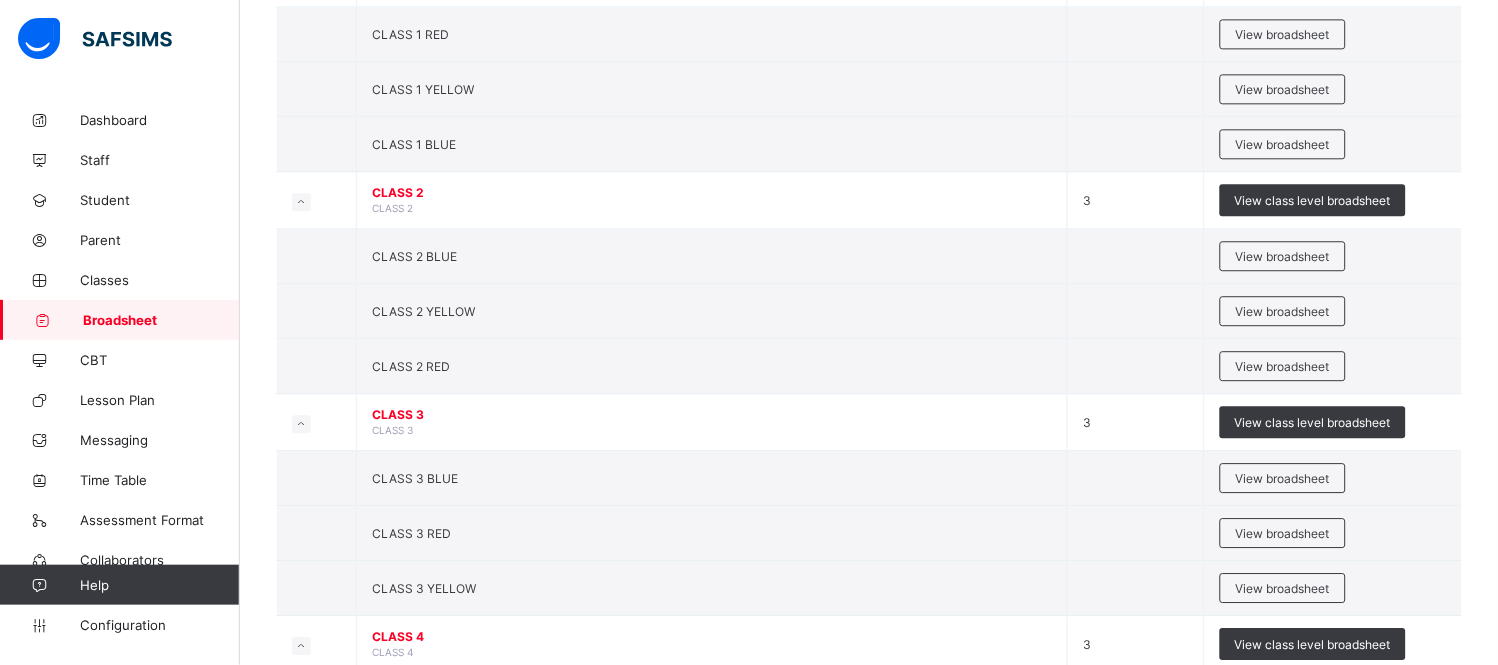 scroll, scrollTop: 1022, scrollLeft: 0, axis: vertical 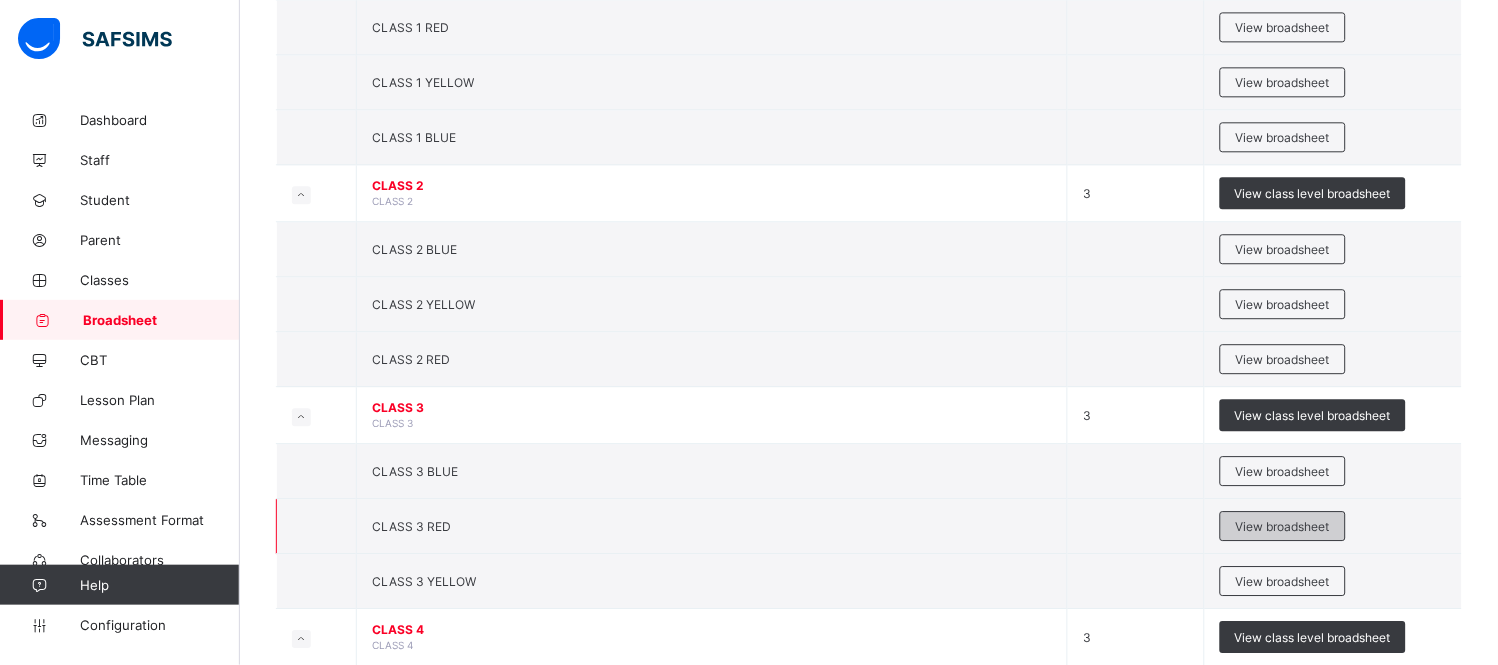click on "View broadsheet" at bounding box center [1283, 526] 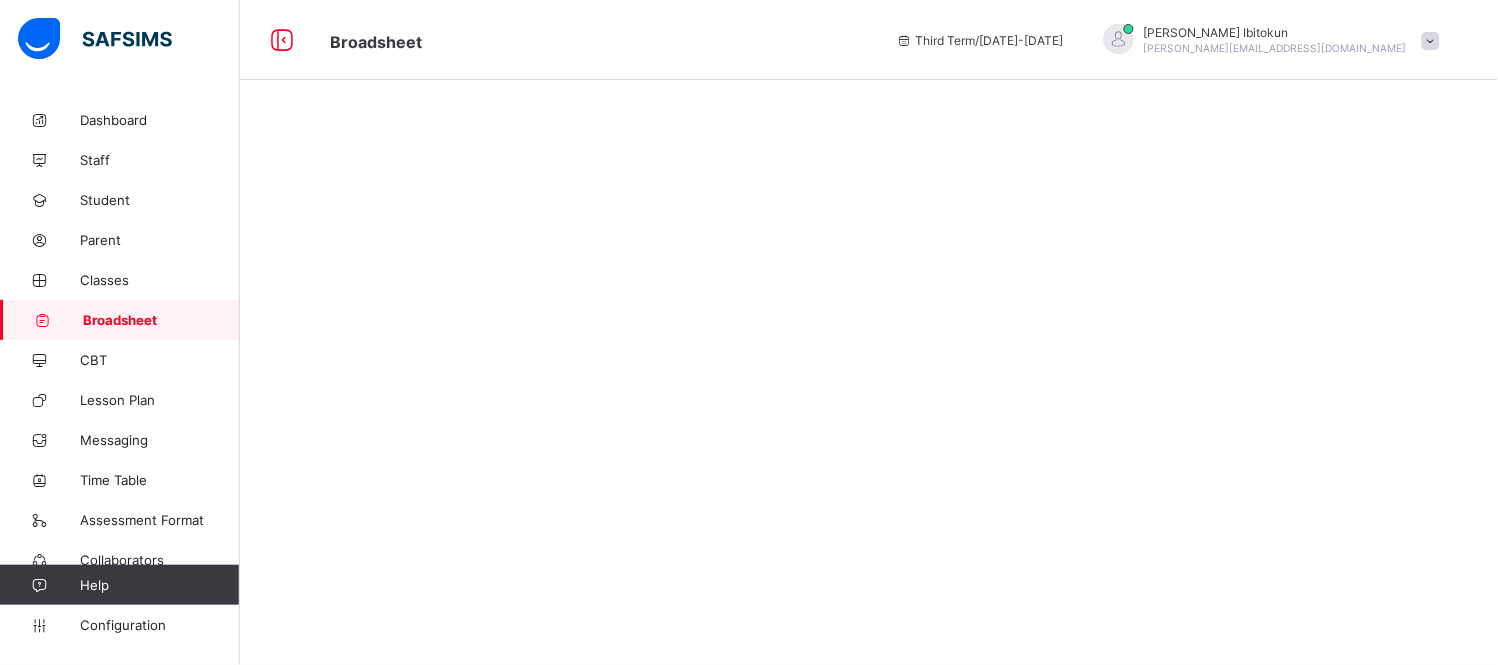 scroll, scrollTop: 0, scrollLeft: 0, axis: both 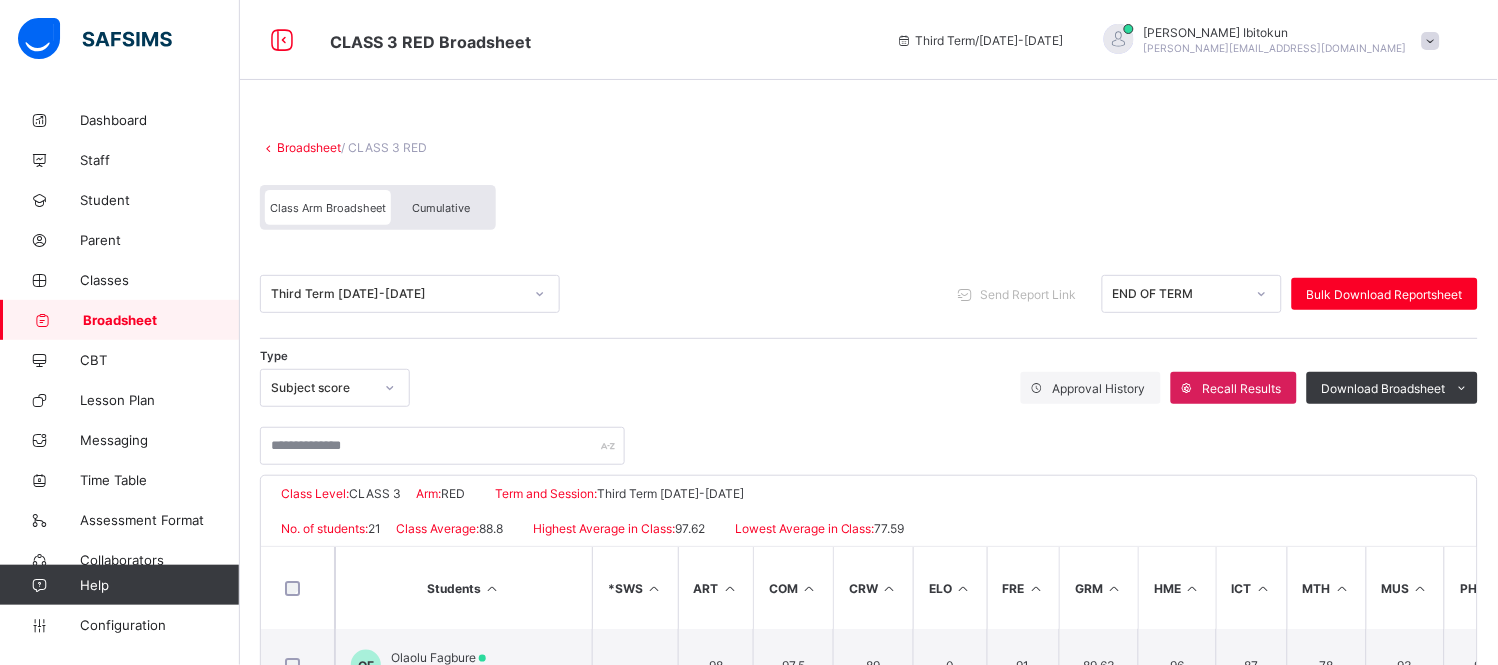 click on "Cumulative" at bounding box center (441, 207) 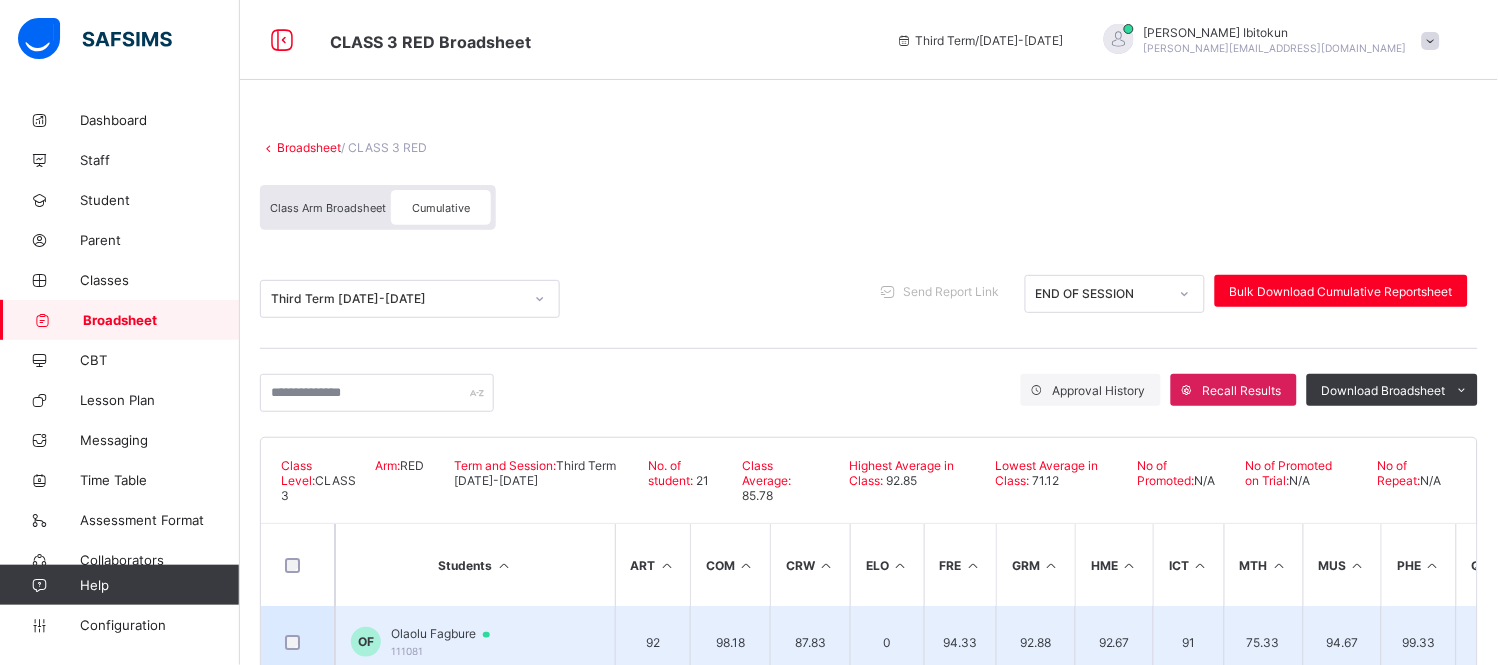 click on "Olaolu  Fagbure" at bounding box center (450, 634) 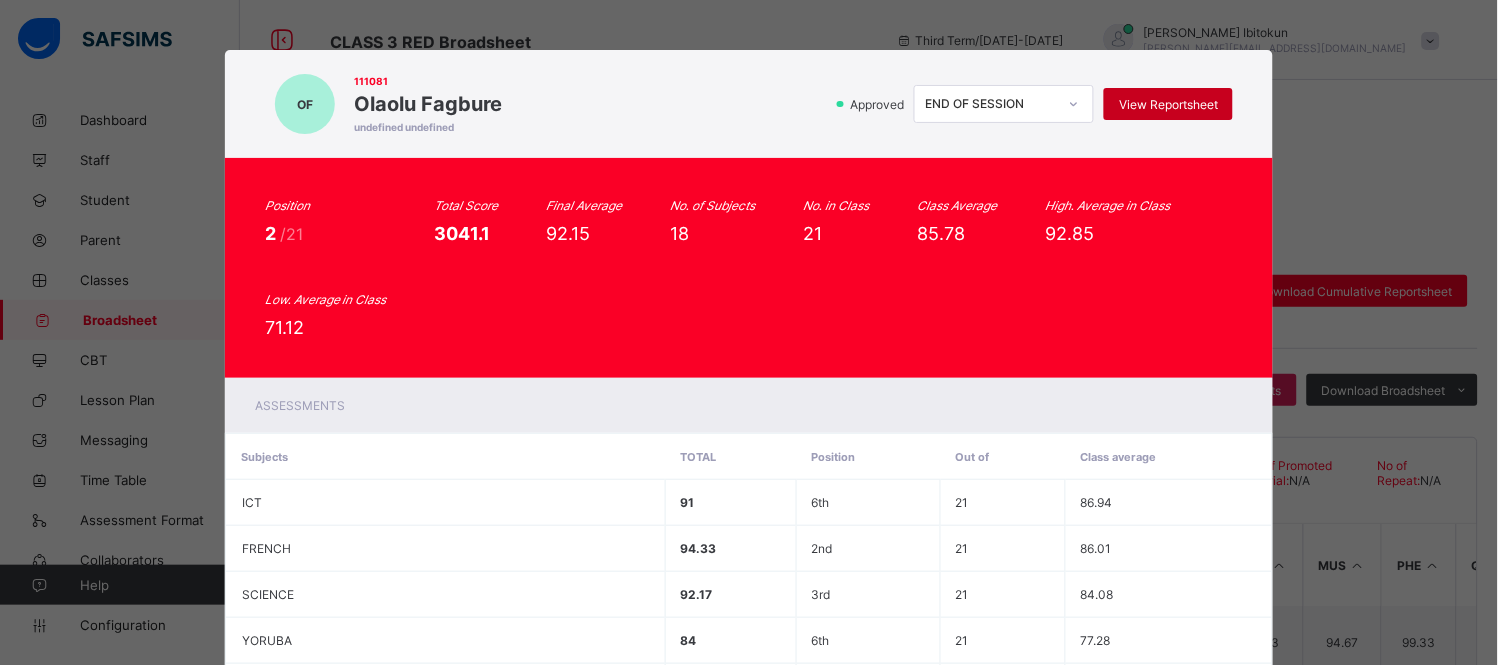 click on "View Reportsheet" at bounding box center (1168, 104) 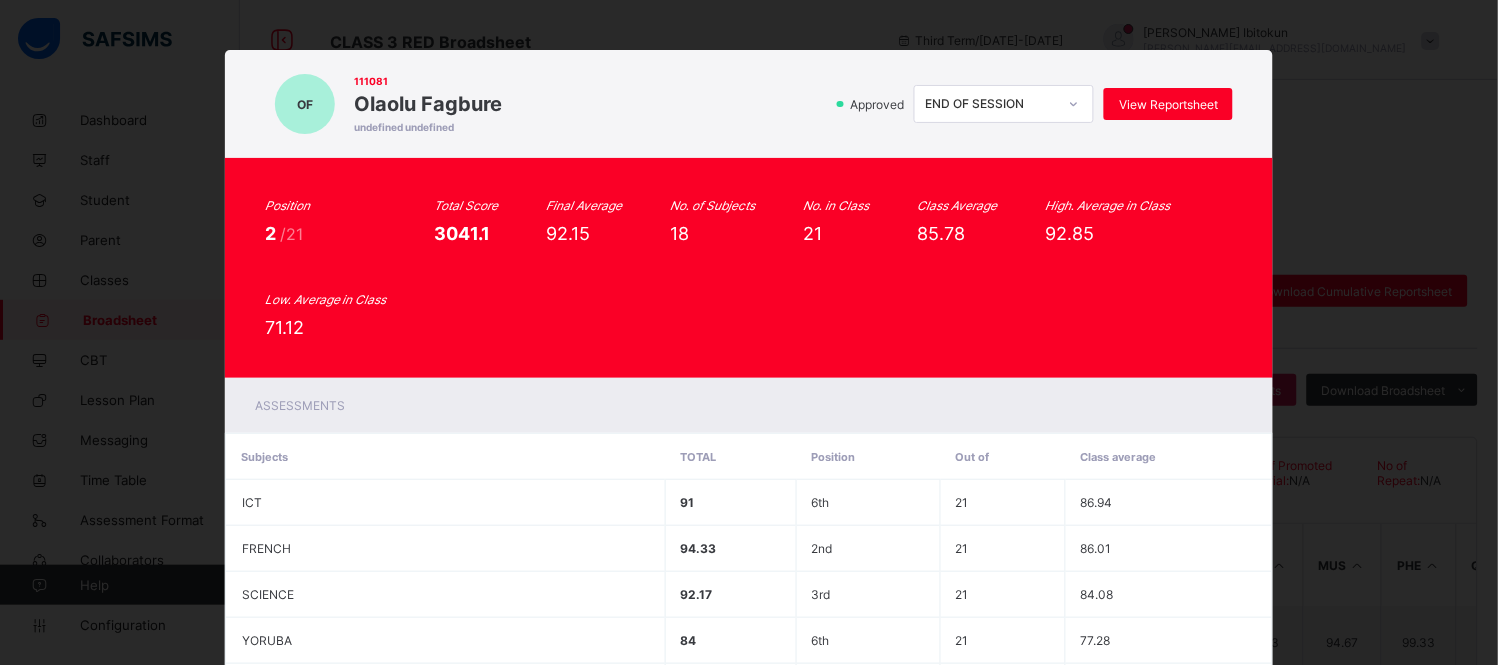 click on "Position         2       /21         Total Score         3041.1         Final Average         92.15         No. of Subjects         18         No. in Class         21         Class Average         85.78         High. Average in Class         92.85         Low. Average in Class         71.12" at bounding box center (749, 268) 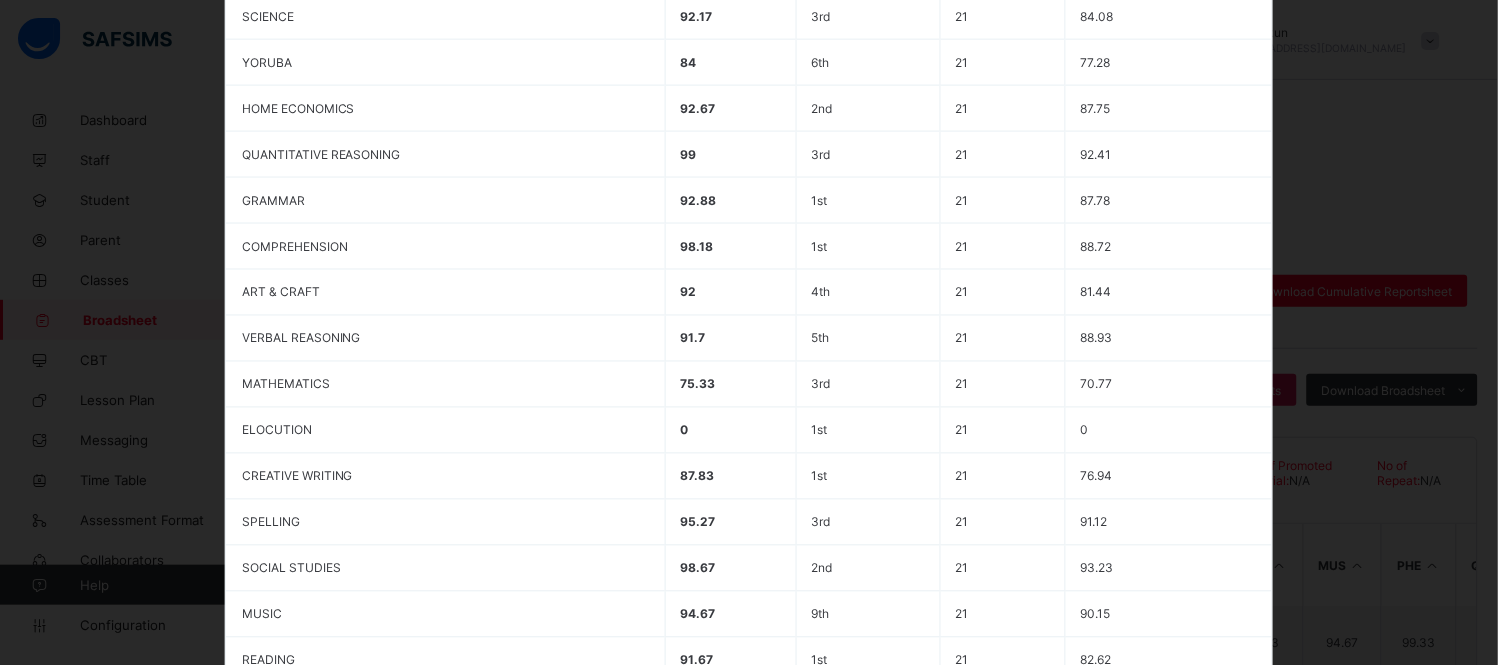 scroll, scrollTop: 815, scrollLeft: 0, axis: vertical 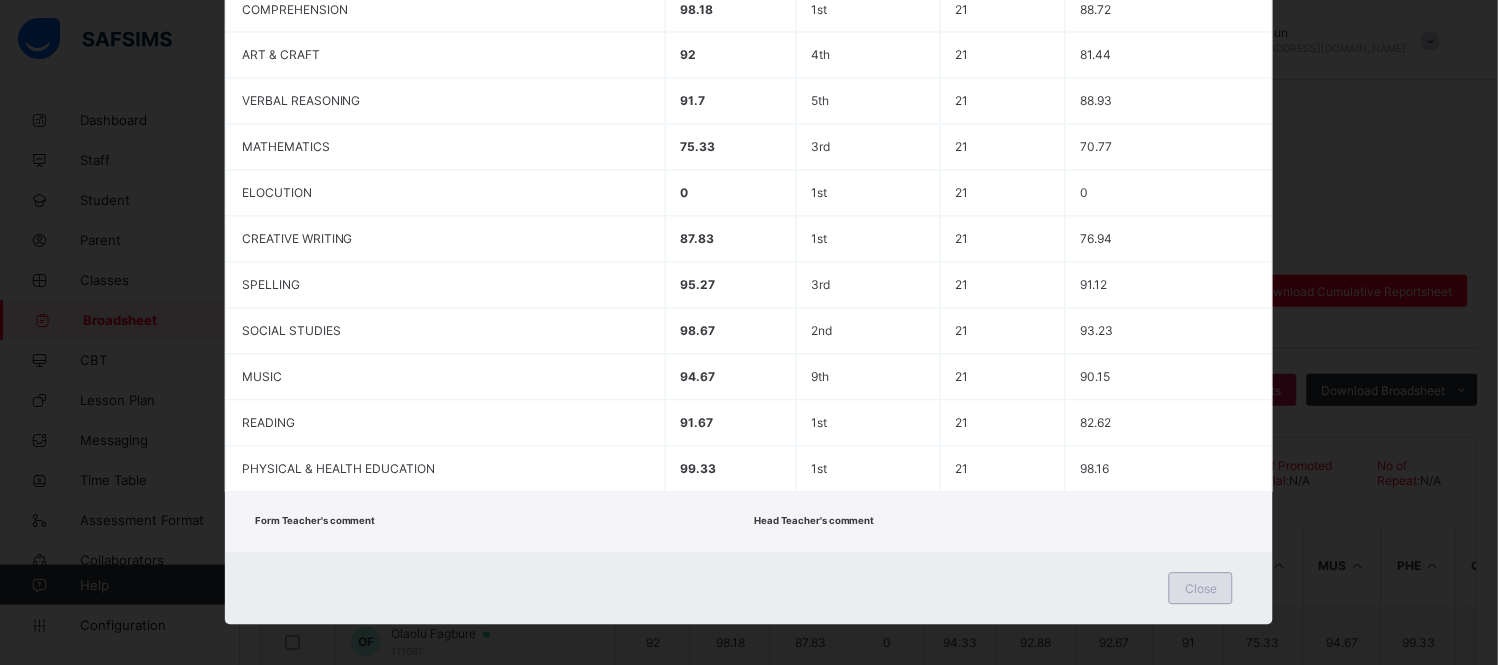 click on "Close" at bounding box center (1201, 589) 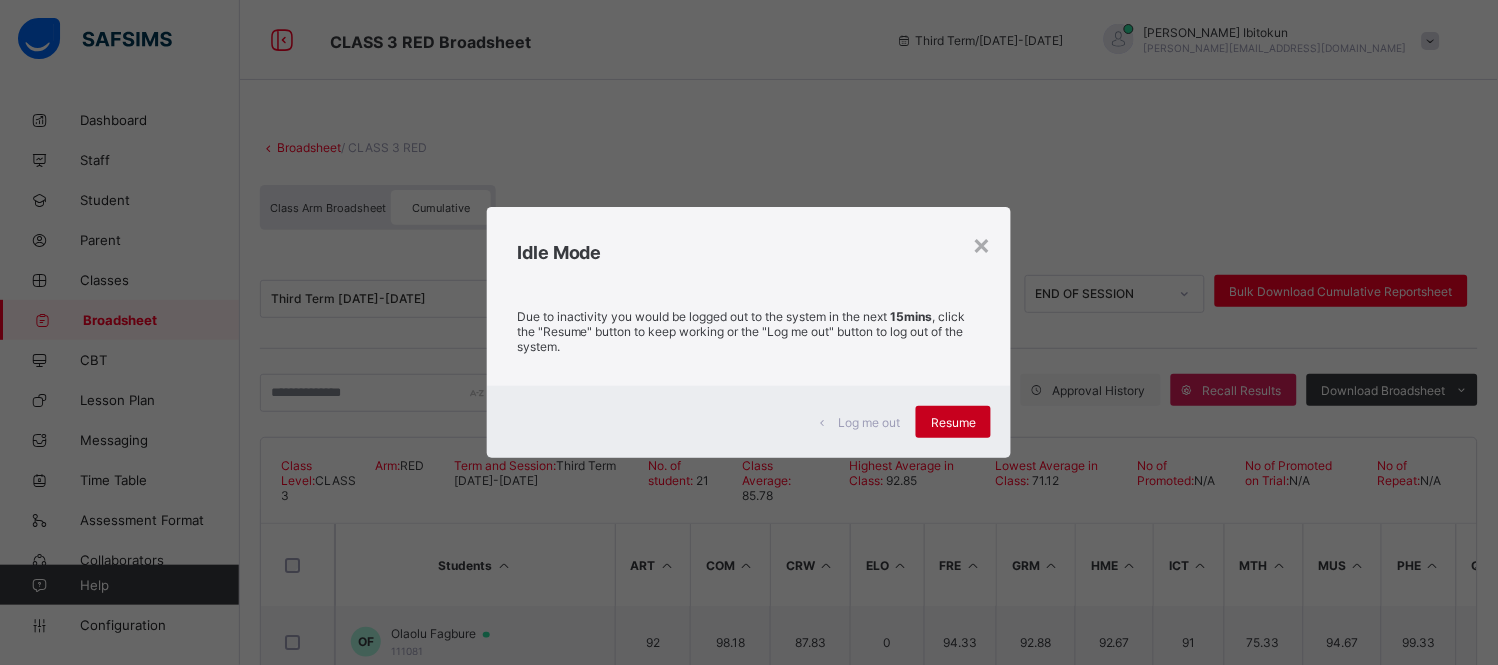 click on "Resume" at bounding box center [953, 422] 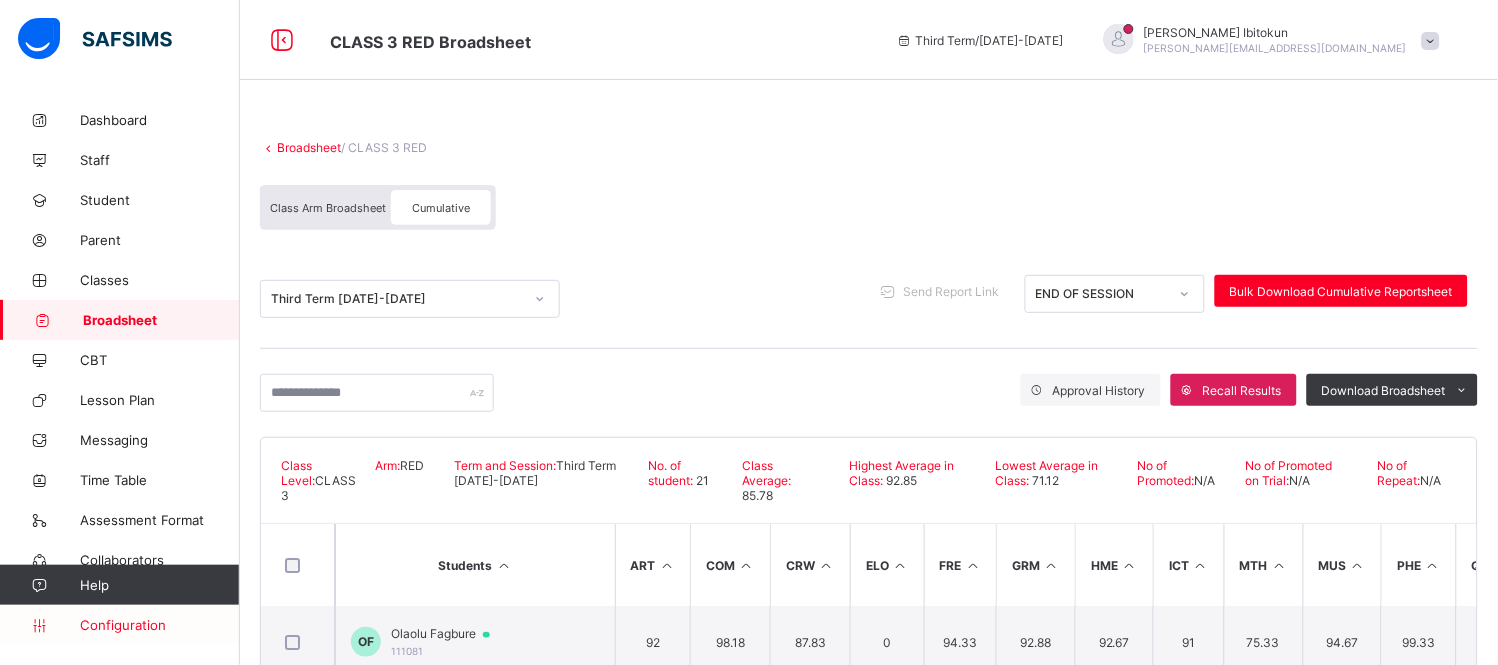 click on "Configuration" at bounding box center [159, 625] 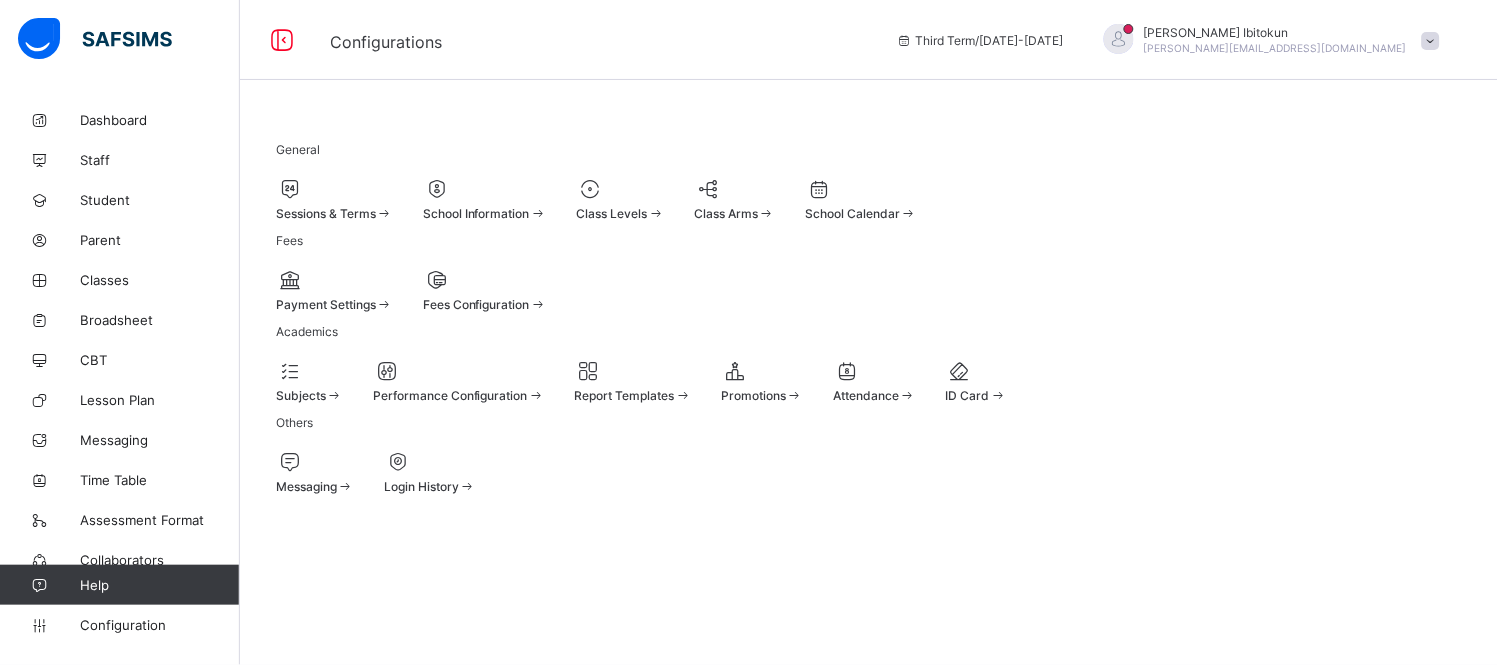 click at bounding box center (621, 203) 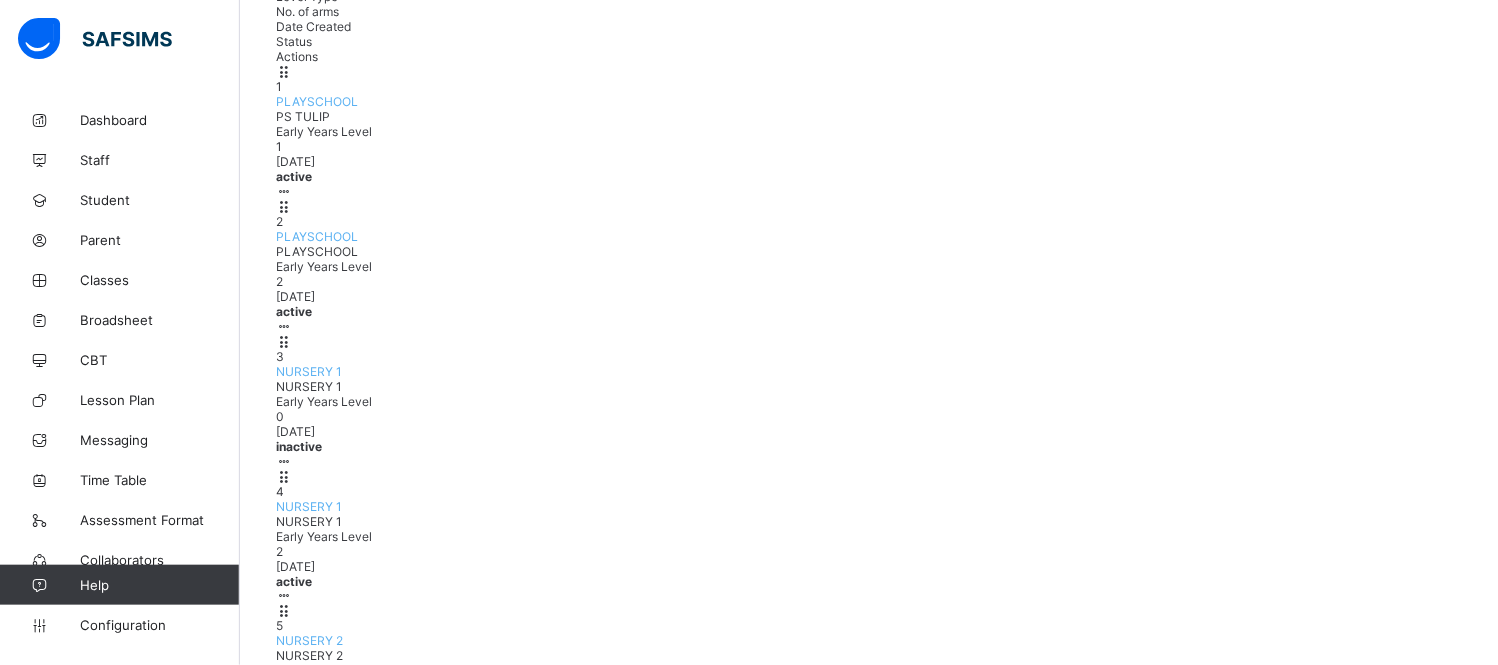 scroll, scrollTop: 280, scrollLeft: 0, axis: vertical 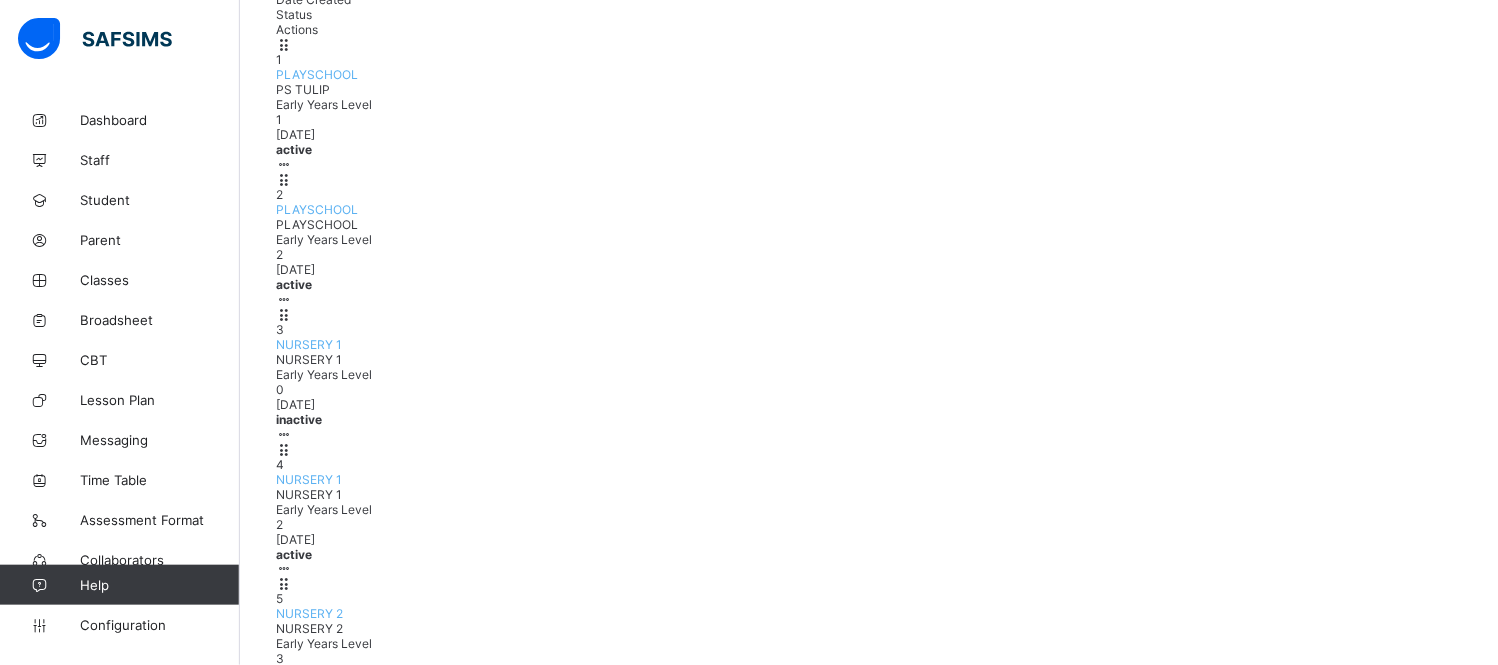 click on "View Class Level" at bounding box center [219, 1295] 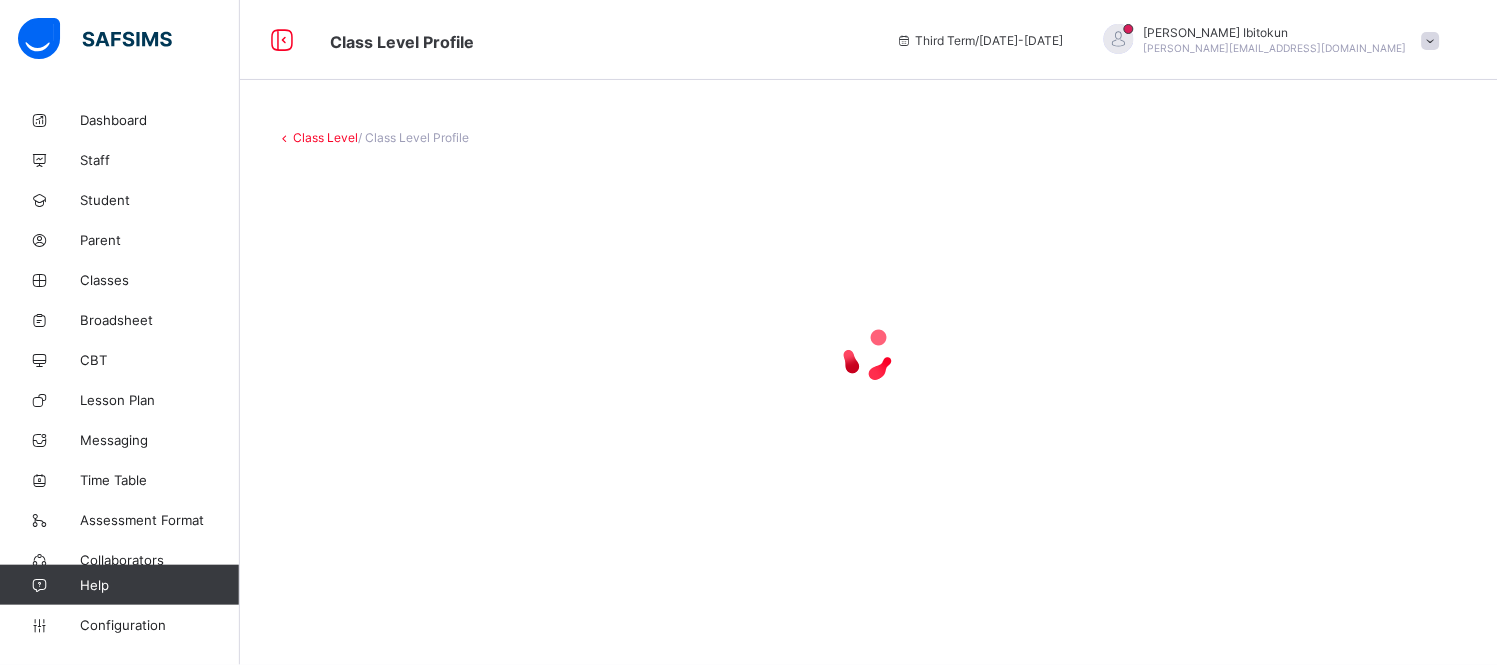 scroll, scrollTop: 0, scrollLeft: 0, axis: both 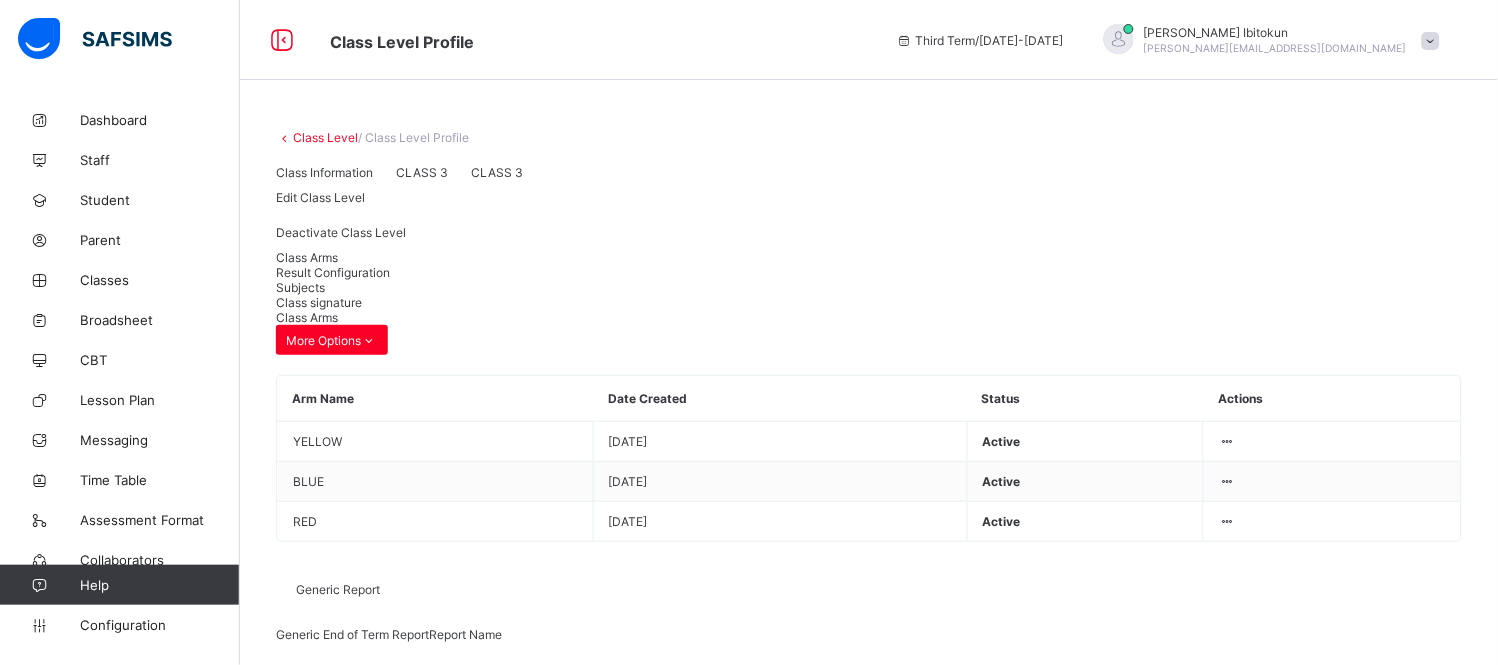 click on "Result Configuration" at bounding box center [333, 272] 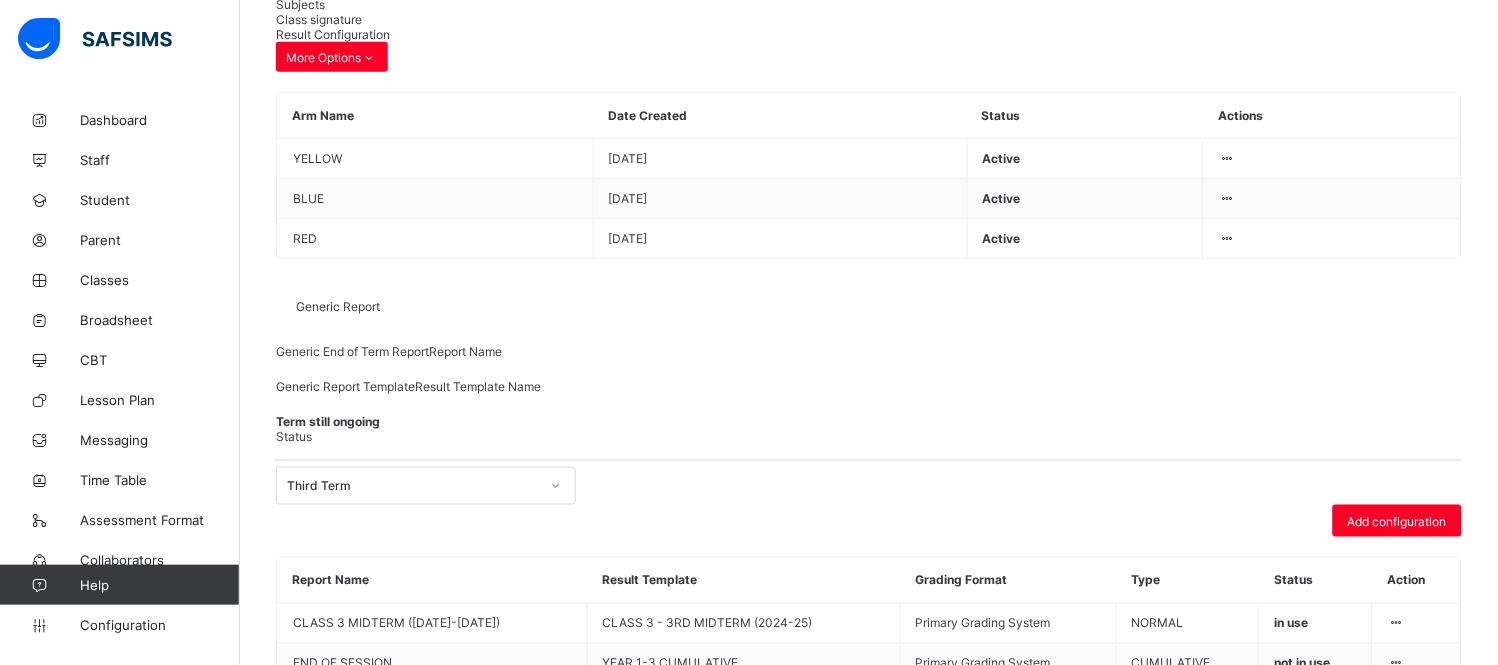 scroll, scrollTop: 330, scrollLeft: 0, axis: vertical 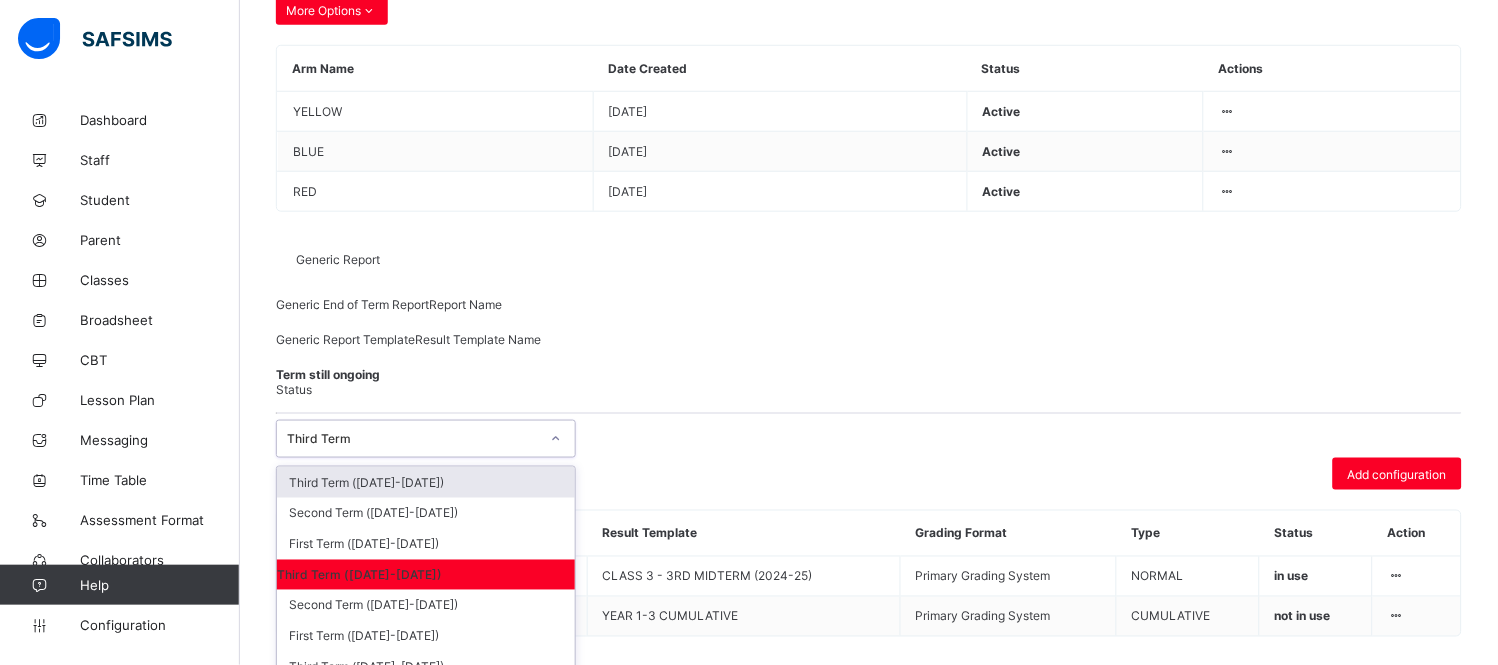 click on "Third Term" at bounding box center [413, 439] 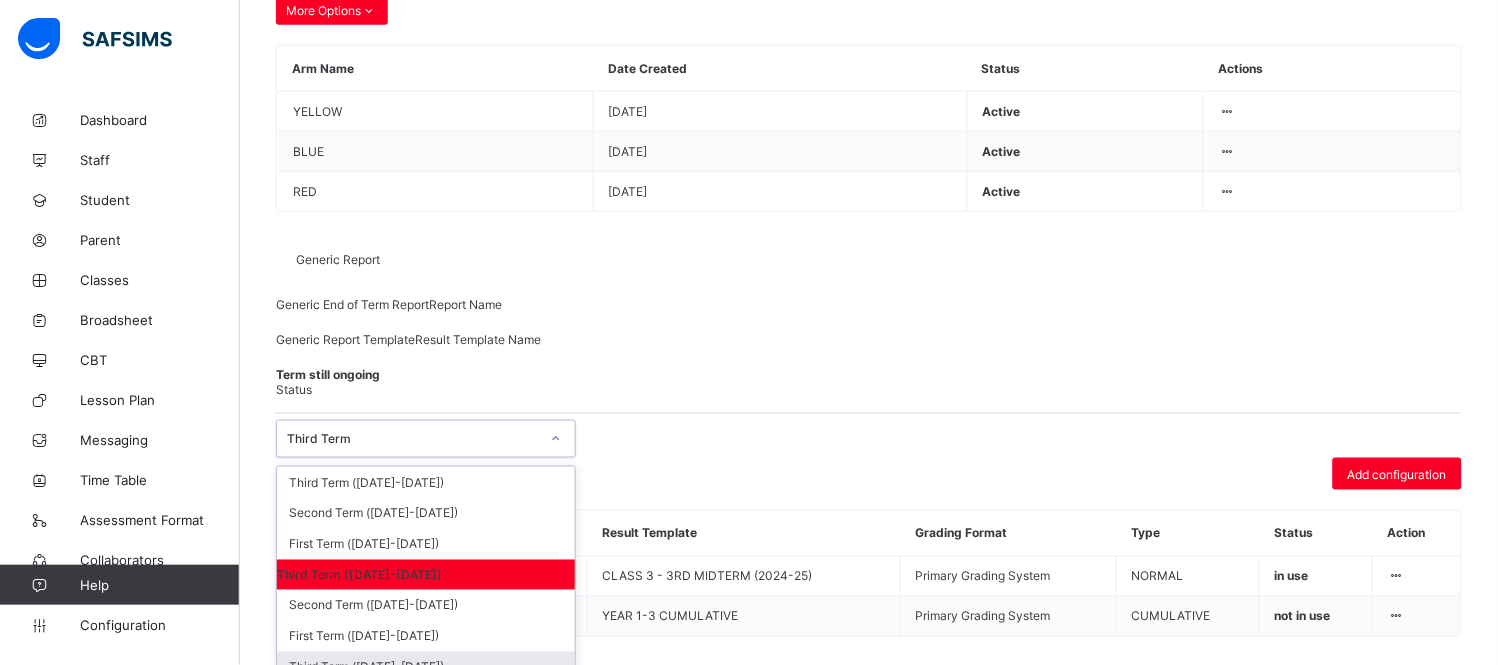 click on "Third Term (2023-2024)" at bounding box center (426, 667) 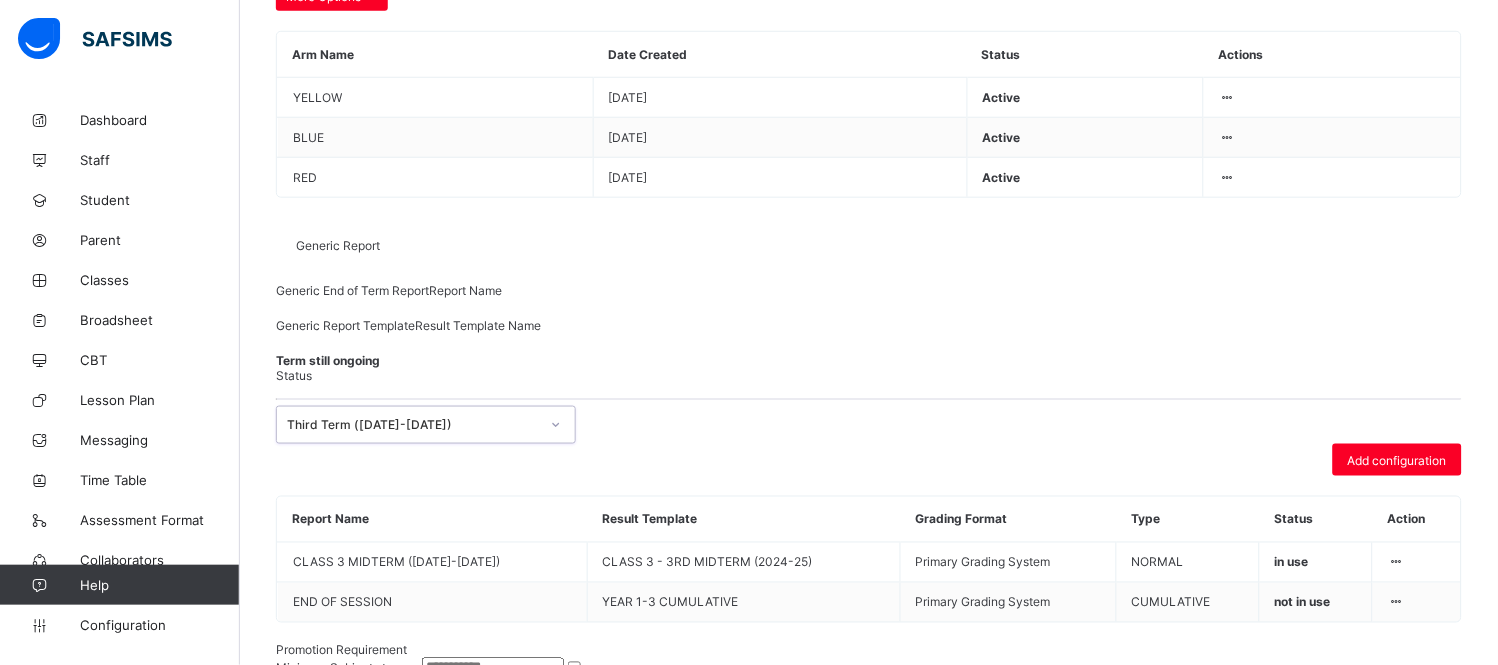 scroll, scrollTop: 330, scrollLeft: 0, axis: vertical 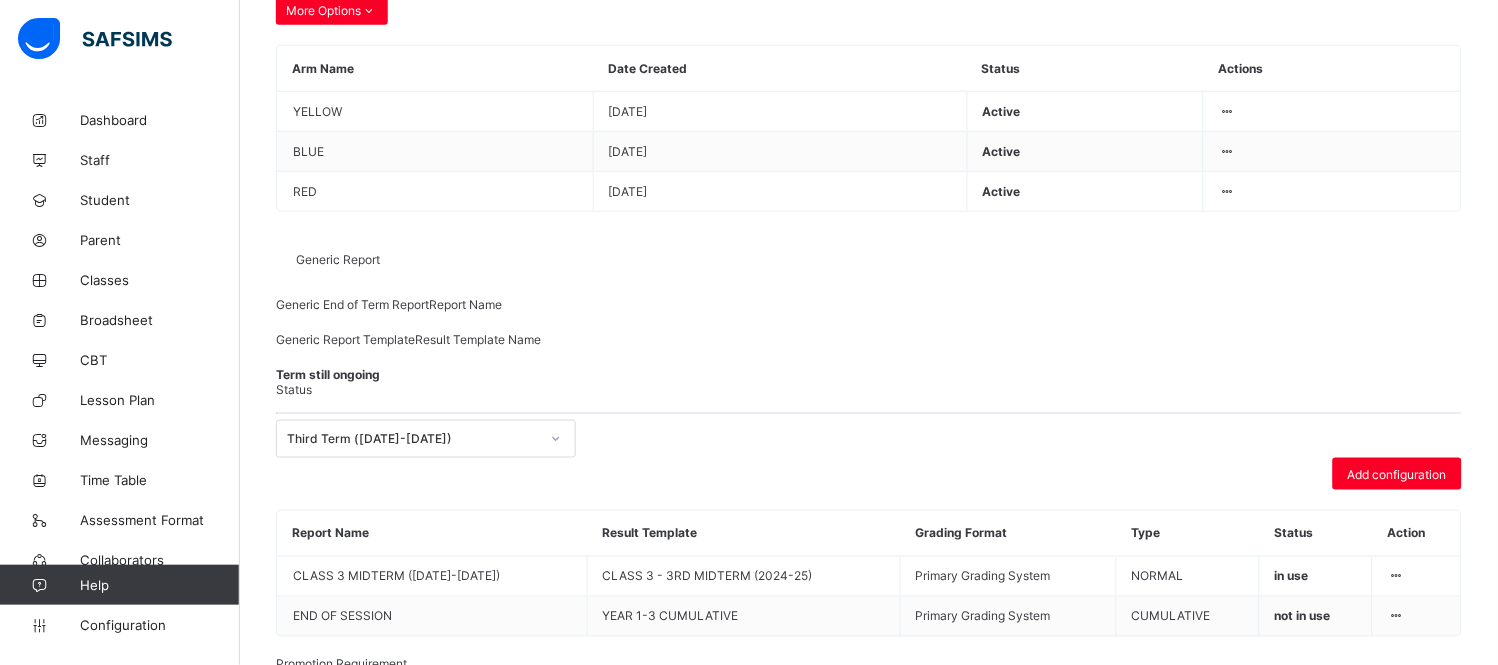 click on "Generic Report Generic End of Term Report Report Name Generic Report Template Result Template Name Term still ongoing Status" at bounding box center [869, 319] 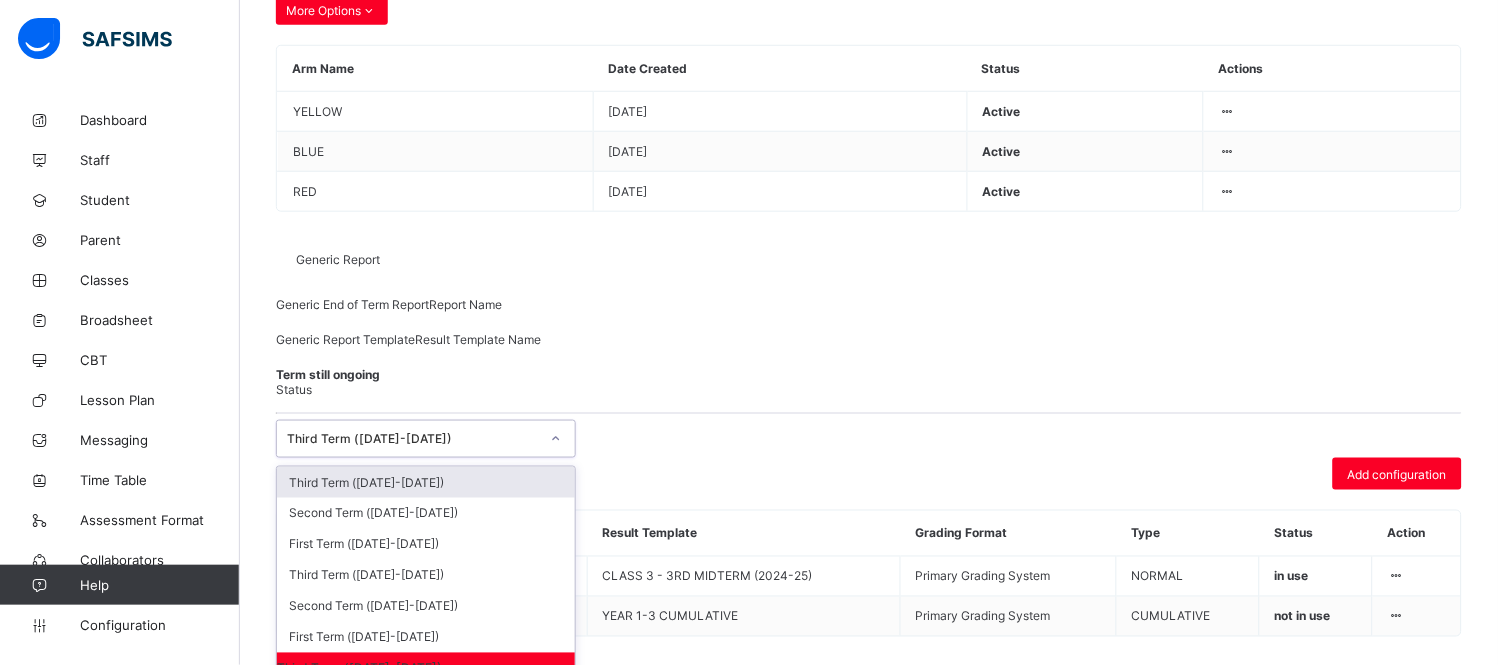 click on "Third Term (2023-2024)" at bounding box center (413, 439) 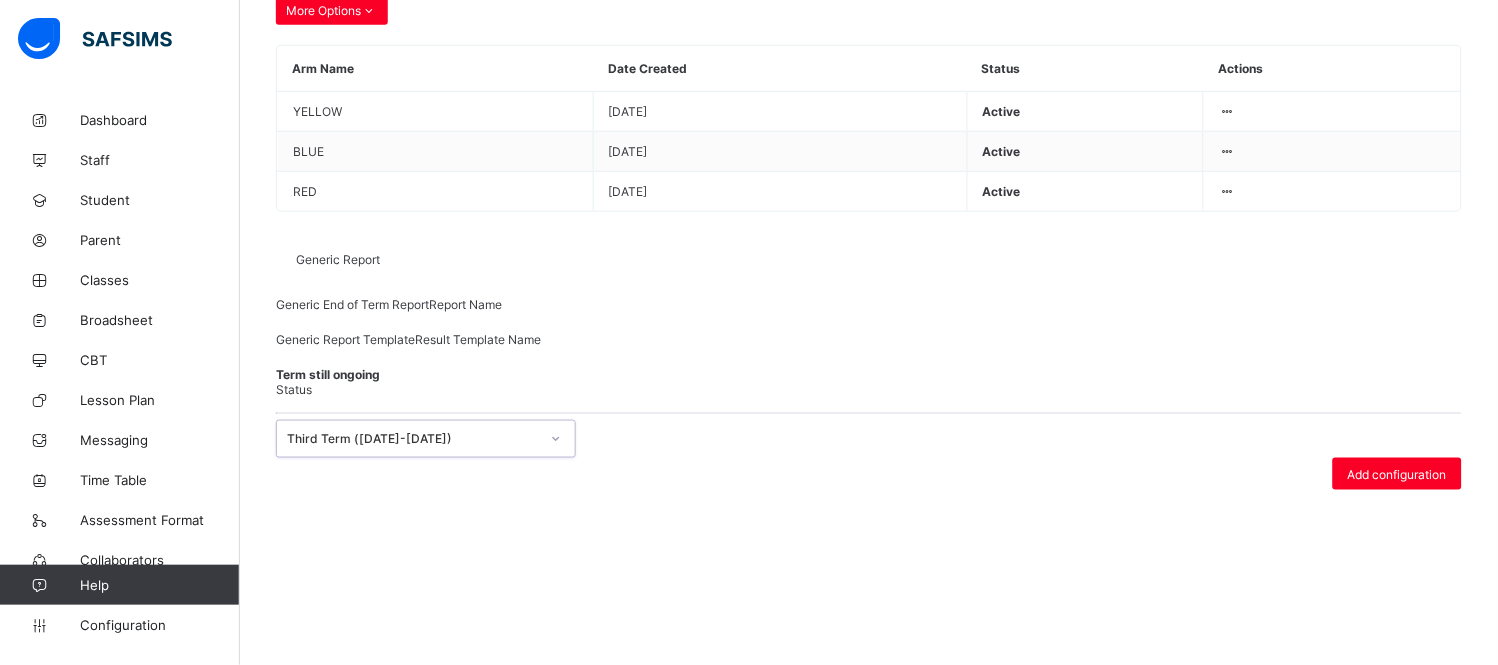 scroll, scrollTop: 344, scrollLeft: 0, axis: vertical 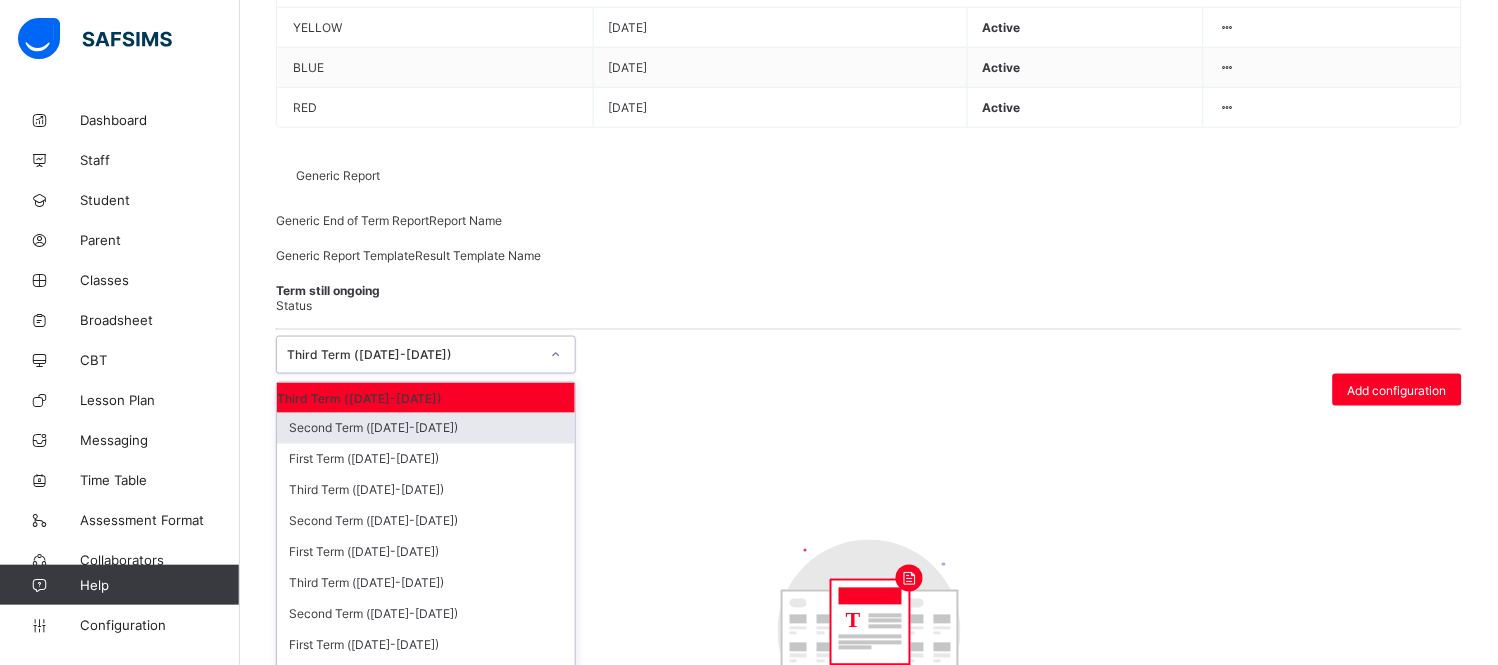 click on "option Third Term (2025-2026), selected.    option Second Term (2025-2026) focused, 2 of 10. 10 results available. Use Up and Down to choose options, press Enter to select the currently focused option, press Escape to exit the menu, press Tab to select the option and exit the menu. Third Term (2025-2026) Third Term (2025-2026) Second Term (2025-2026) First Term (2025-2026) Third Term (2024-2025) Second Term (2024-2025) First Term (2024-2025) Third Term (2023-2024) Second Term (2023-2024) First Term (2023-2024) Third Term (2022-2023)" at bounding box center [426, 355] 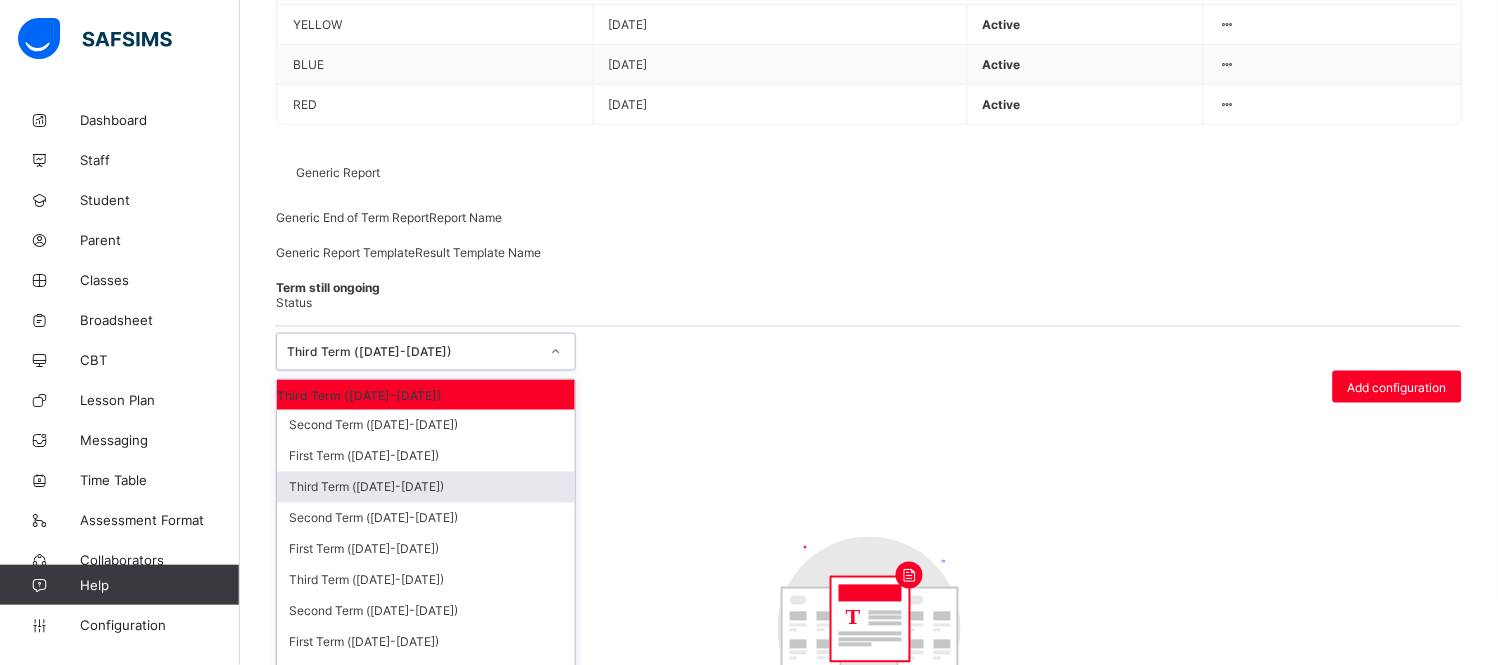 click on "Third Term (2024-2025)" at bounding box center (426, 487) 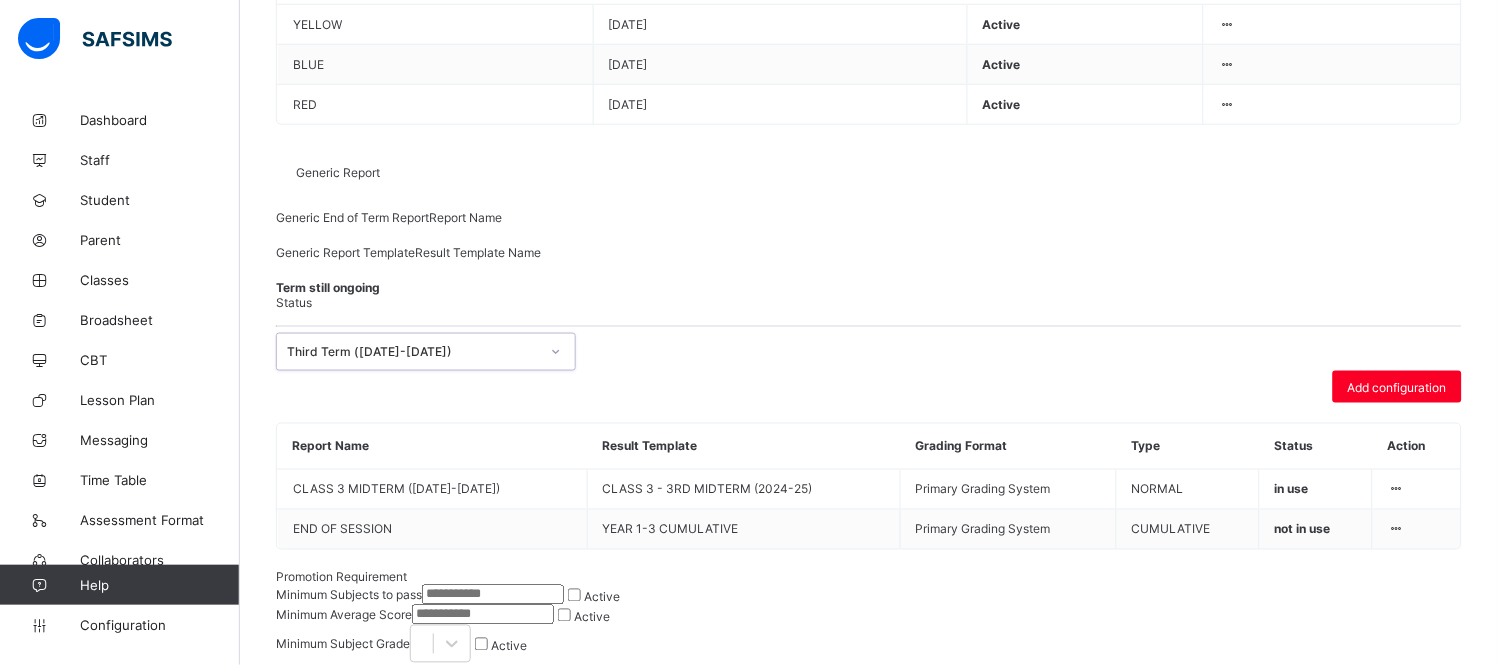 scroll, scrollTop: 330, scrollLeft: 0, axis: vertical 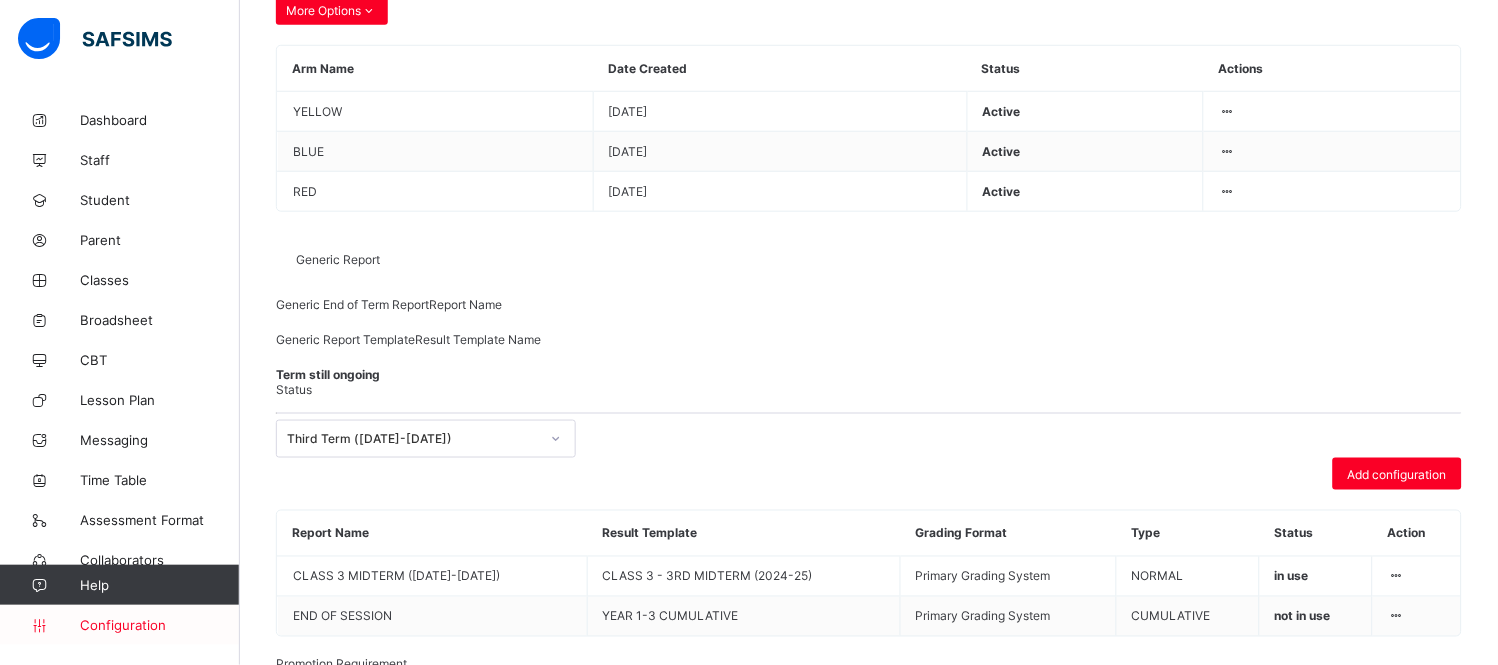 click on "Configuration" at bounding box center (159, 625) 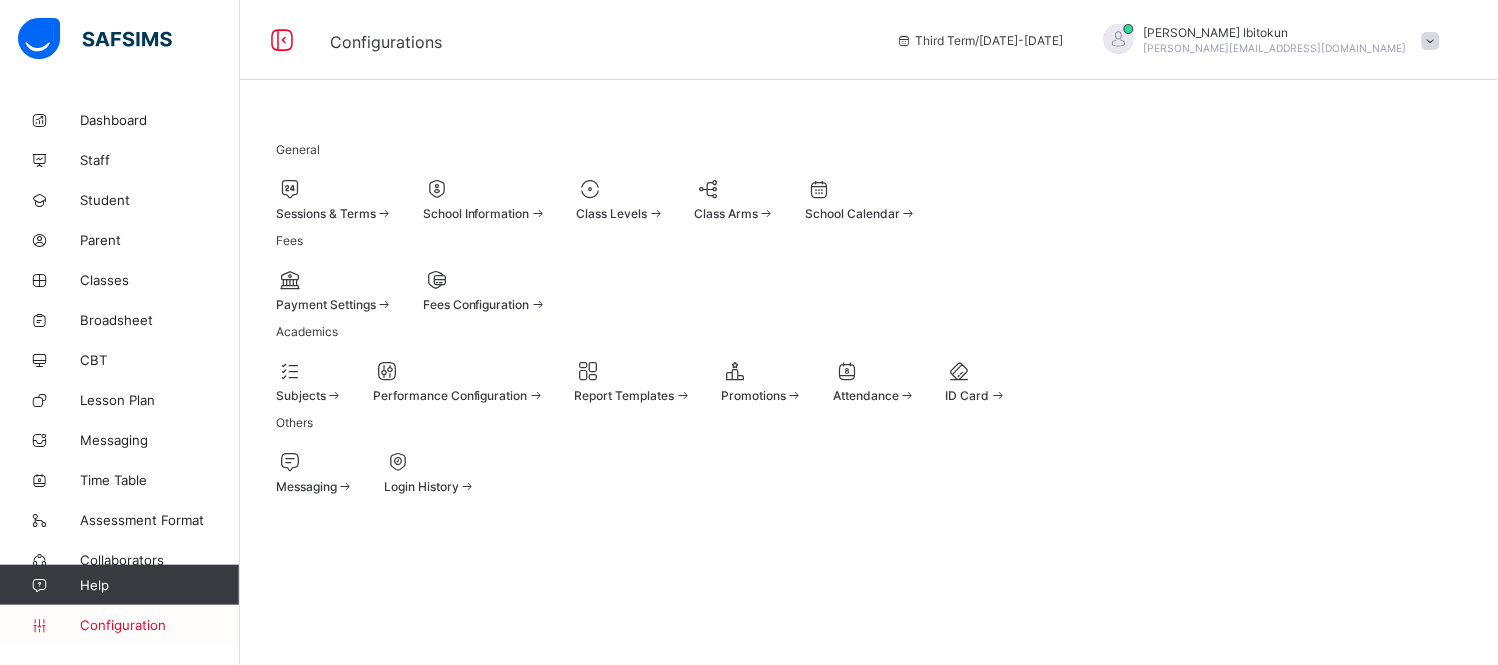 scroll, scrollTop: 16, scrollLeft: 0, axis: vertical 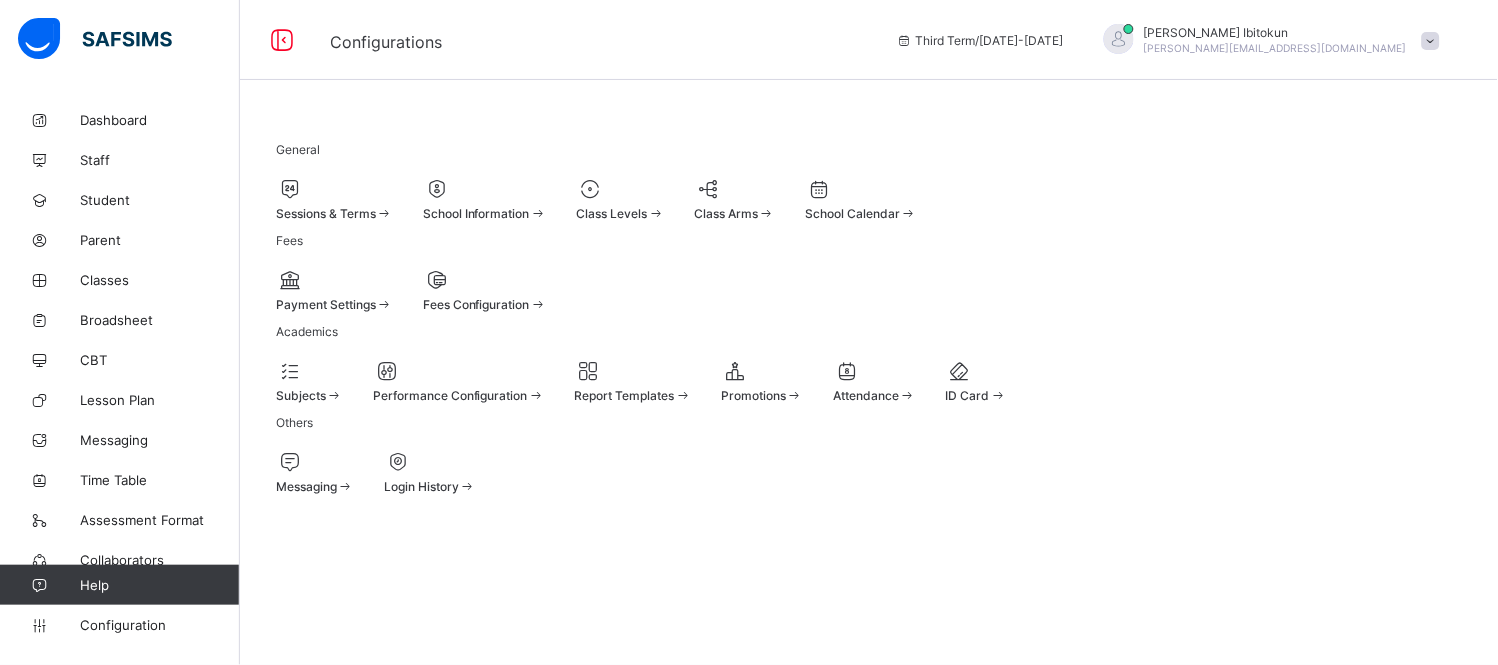 click at bounding box center [633, 385] 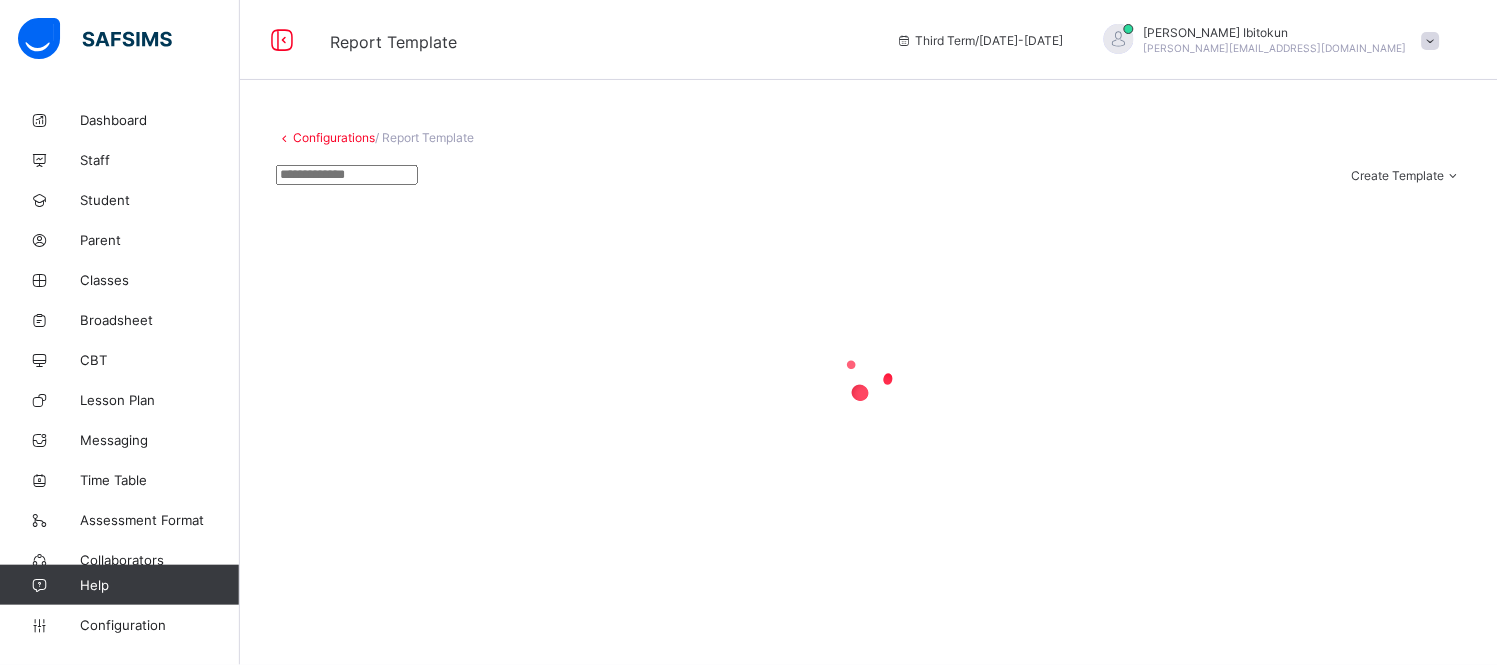 scroll, scrollTop: 0, scrollLeft: 0, axis: both 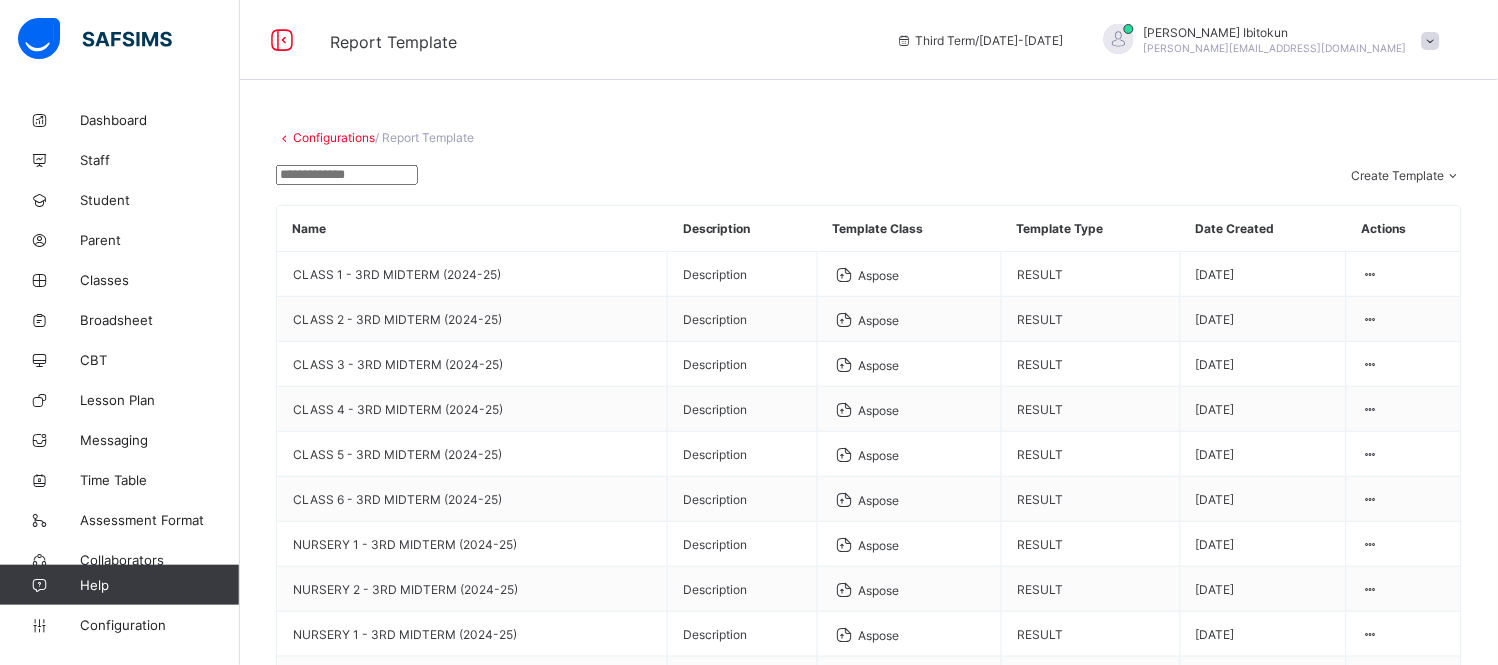 click at bounding box center (347, 175) 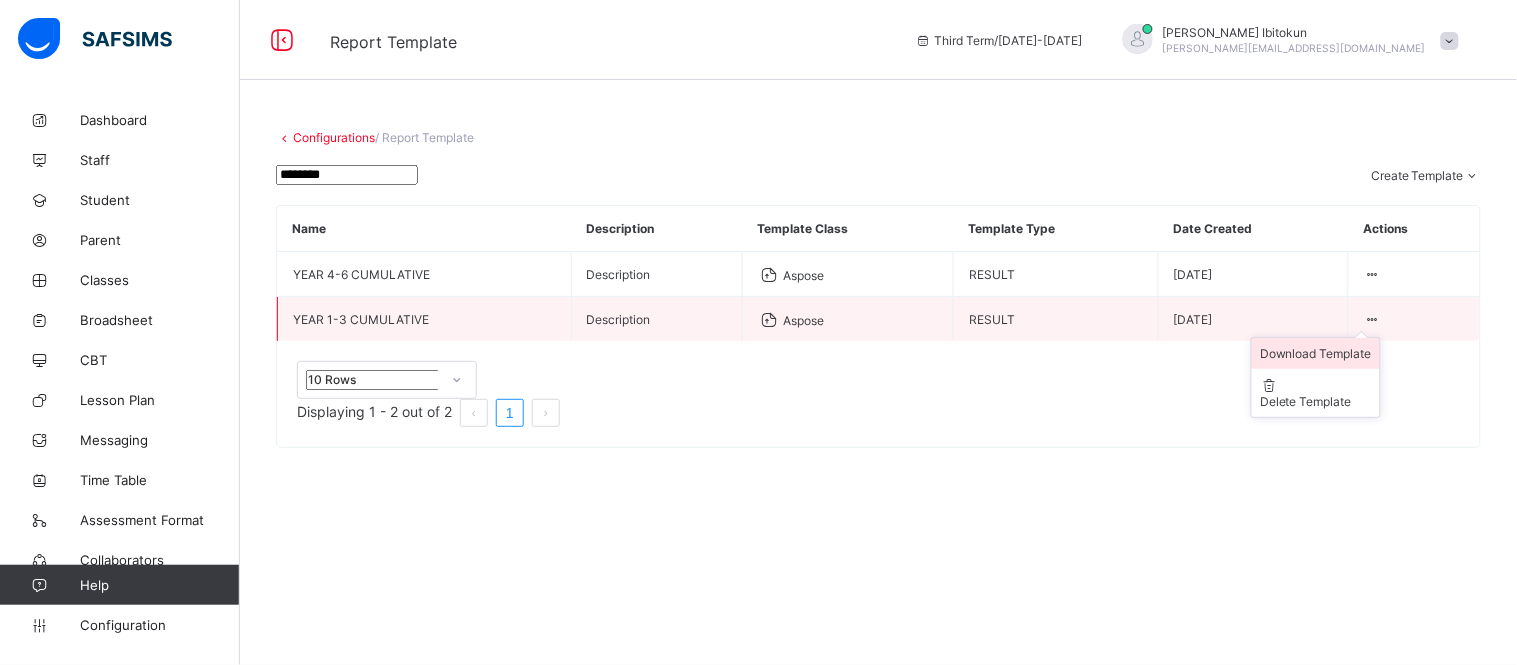 type on "********" 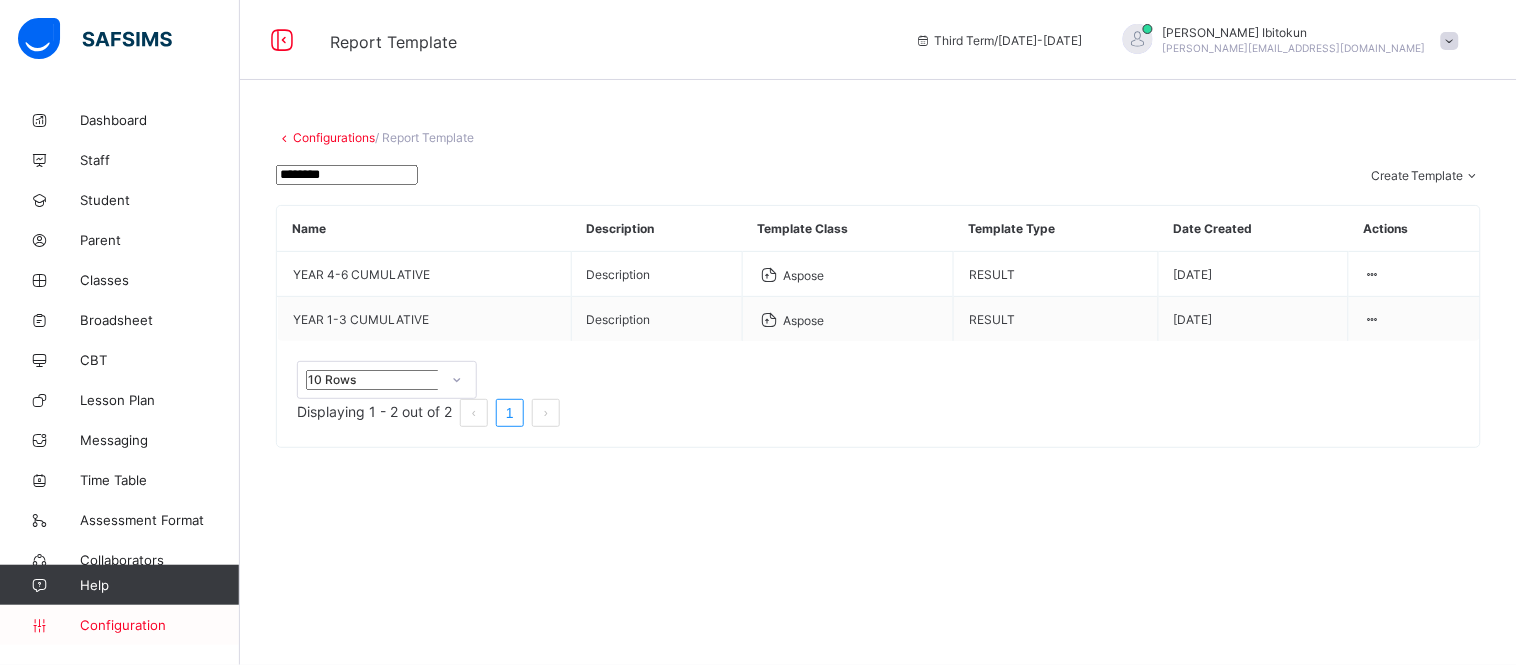 click on "Configuration" at bounding box center [159, 625] 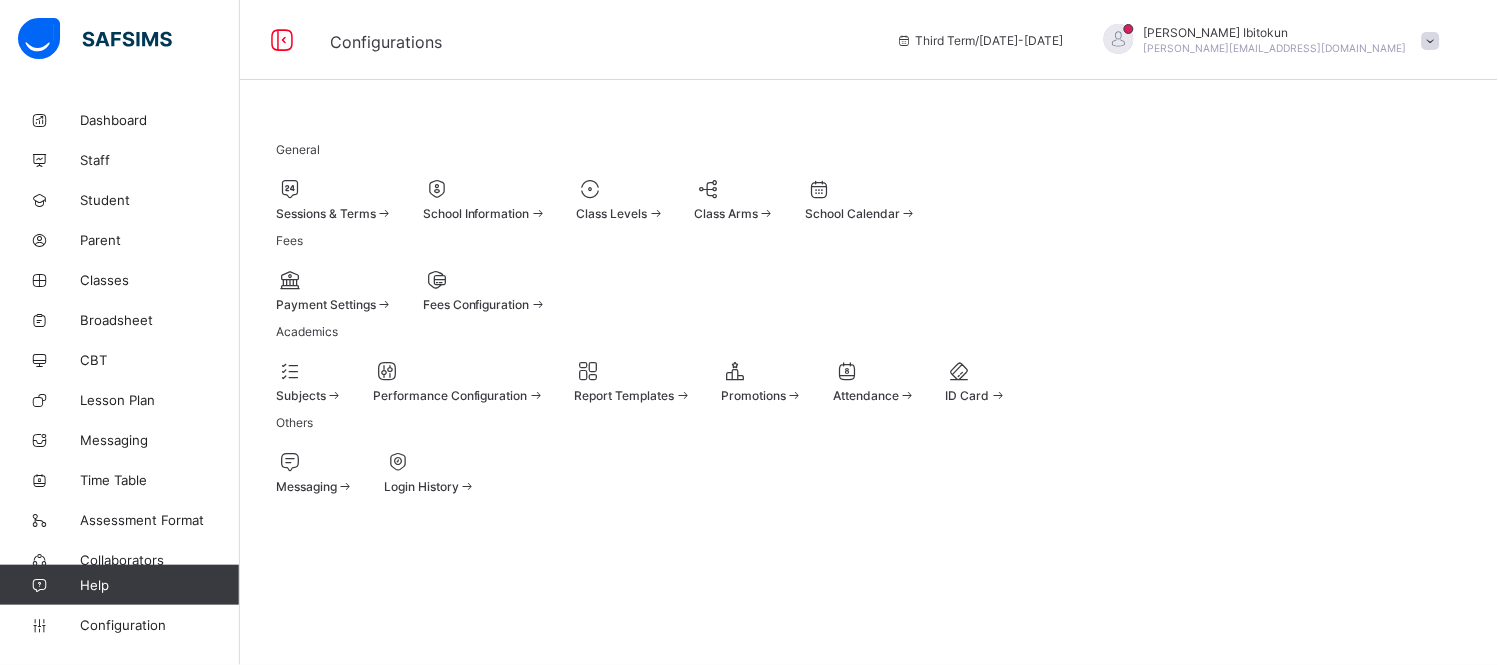 click at bounding box center [621, 189] 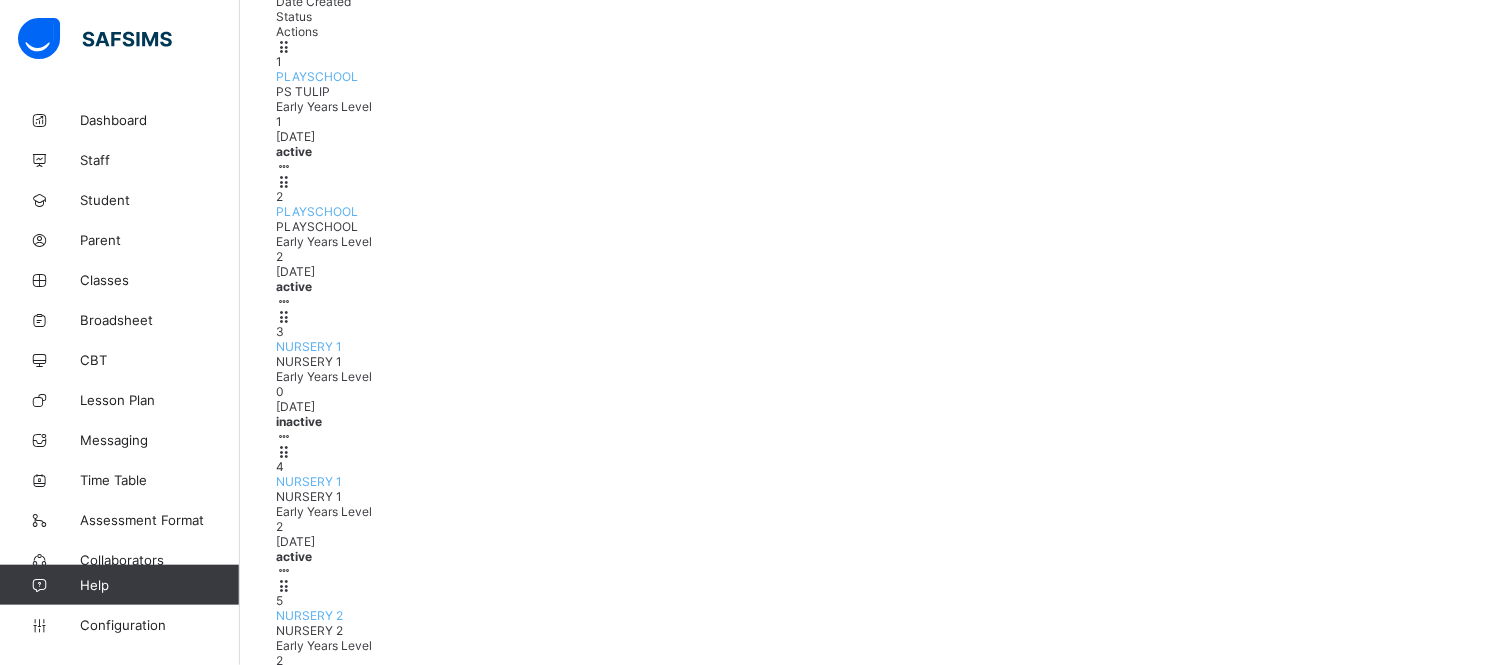 scroll, scrollTop: 280, scrollLeft: 0, axis: vertical 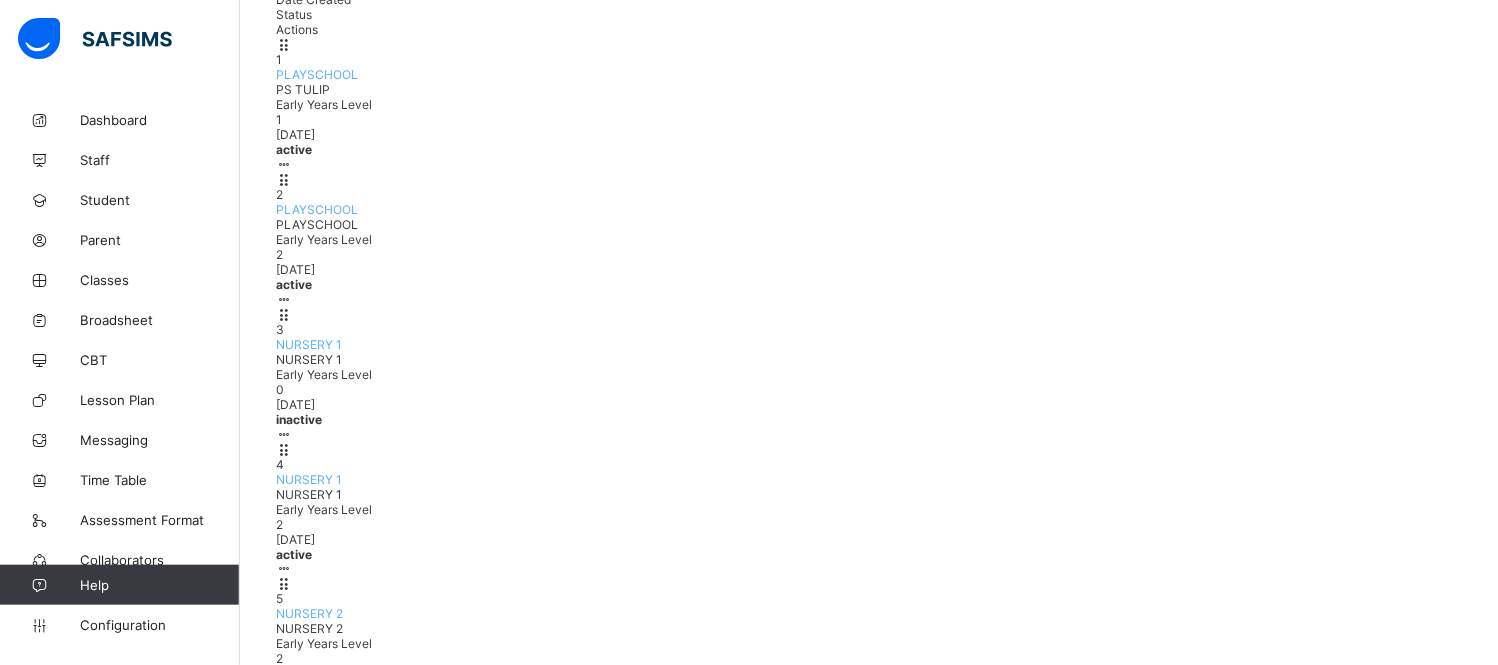 click on "View Class Level" at bounding box center (219, 1295) 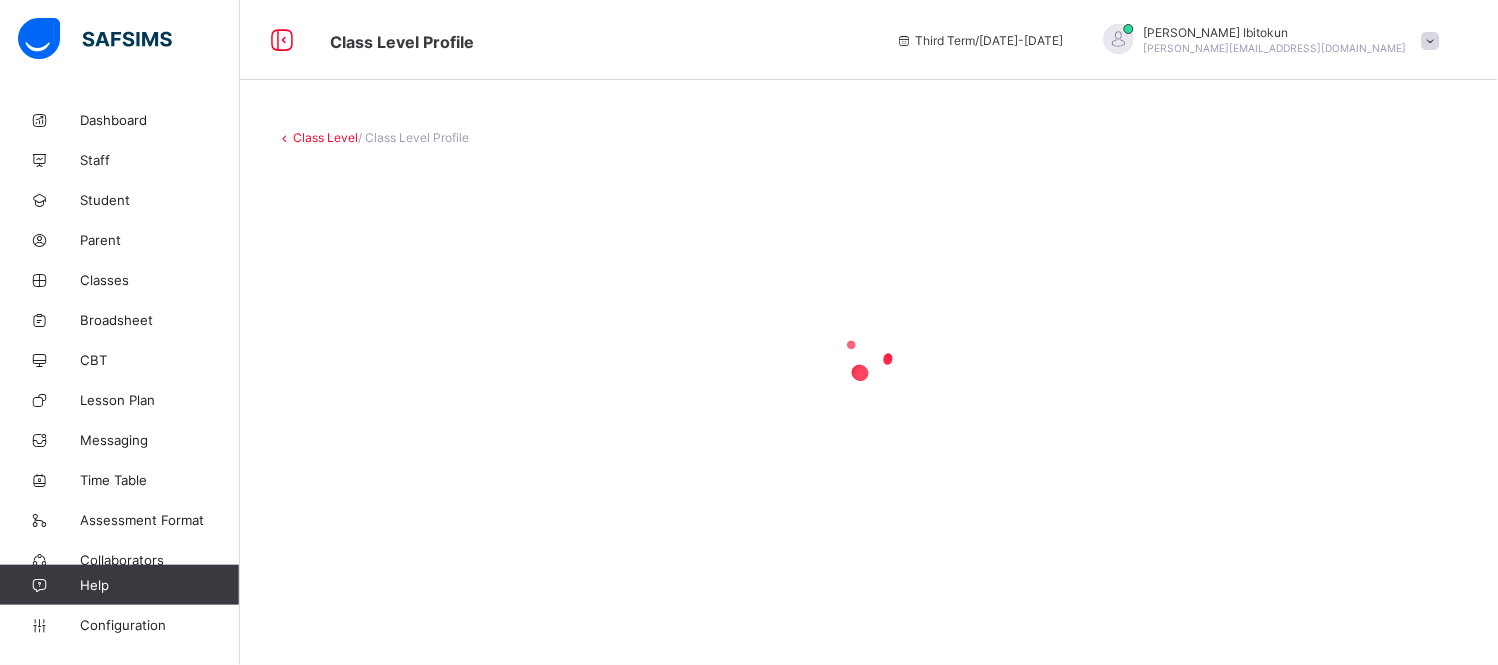 scroll, scrollTop: 0, scrollLeft: 0, axis: both 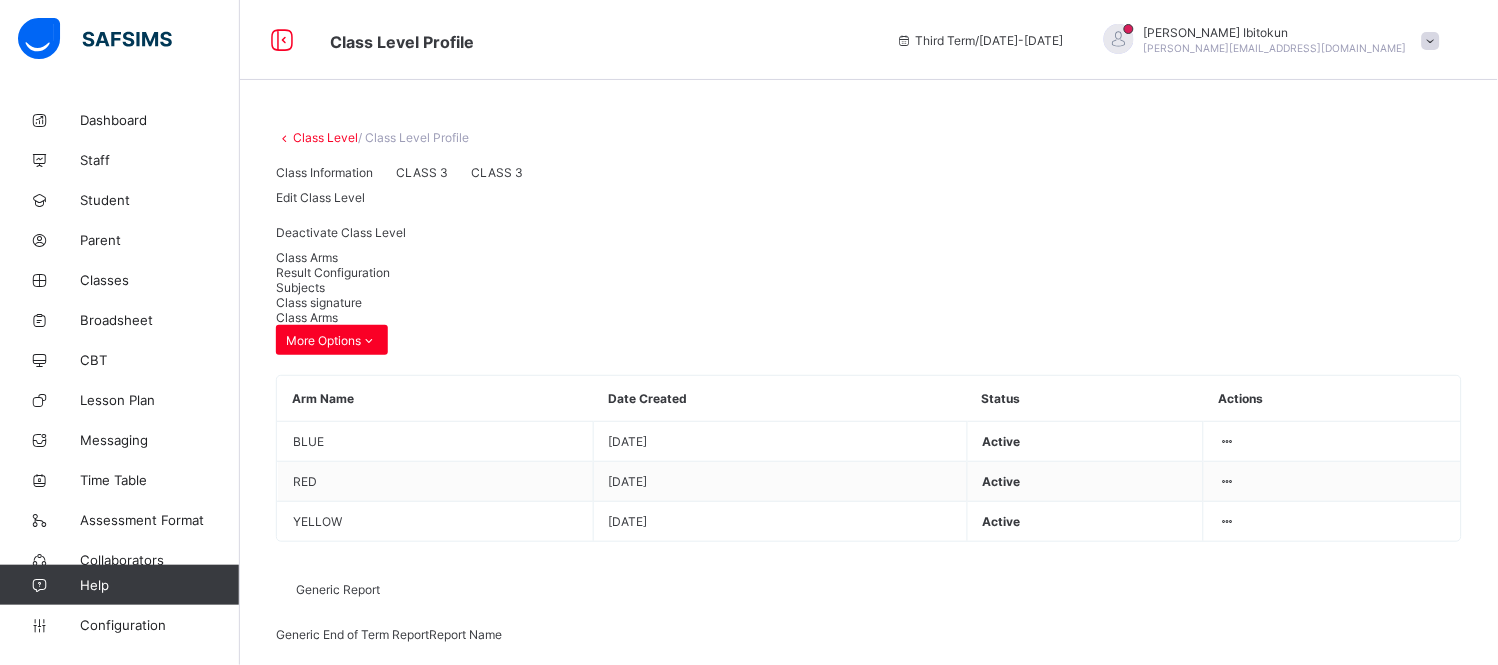 click on "Result Configuration" at bounding box center (333, 272) 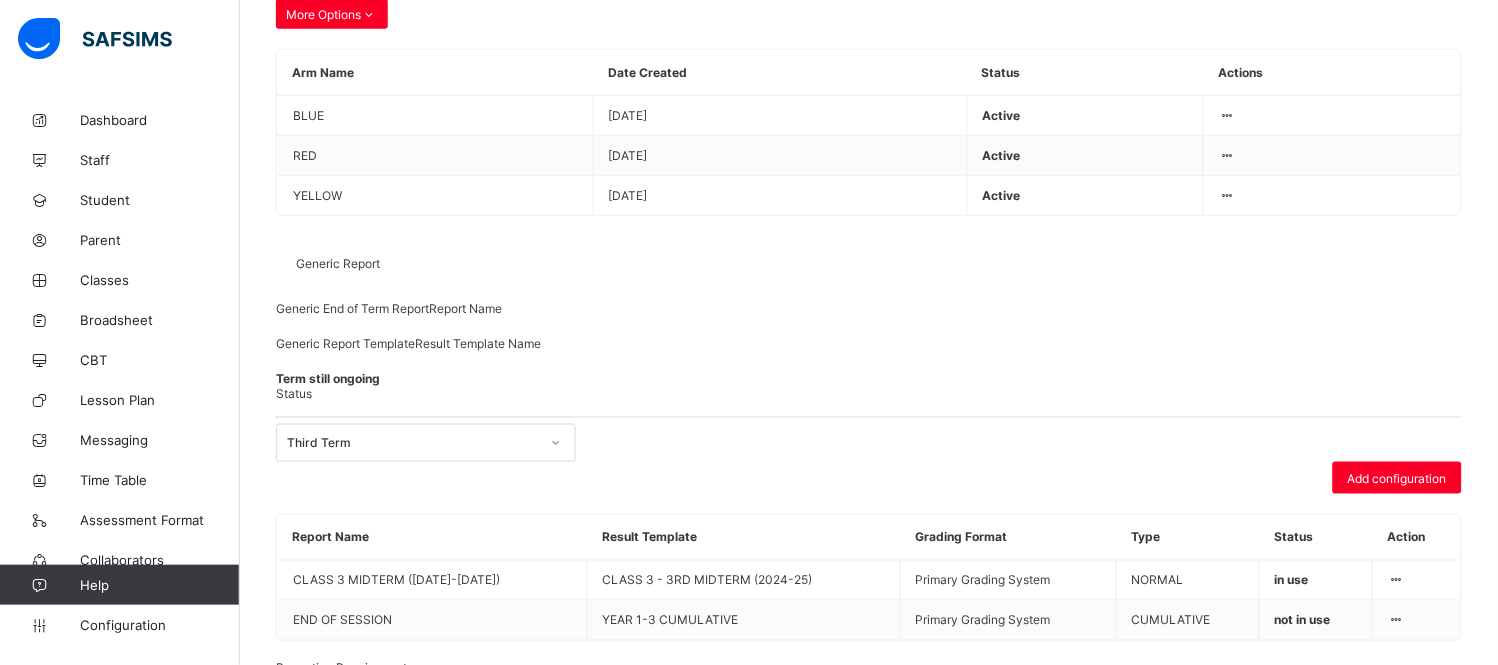 scroll, scrollTop: 330, scrollLeft: 0, axis: vertical 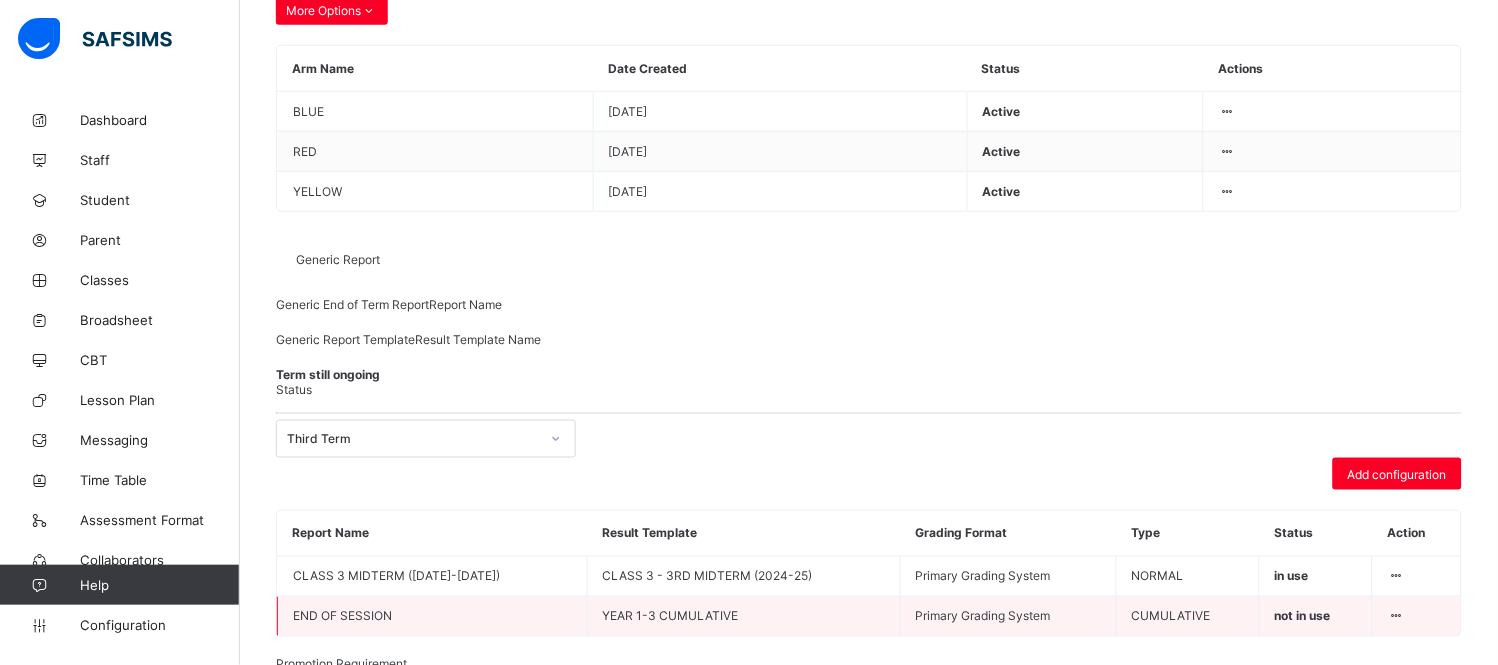 click at bounding box center (1396, 616) 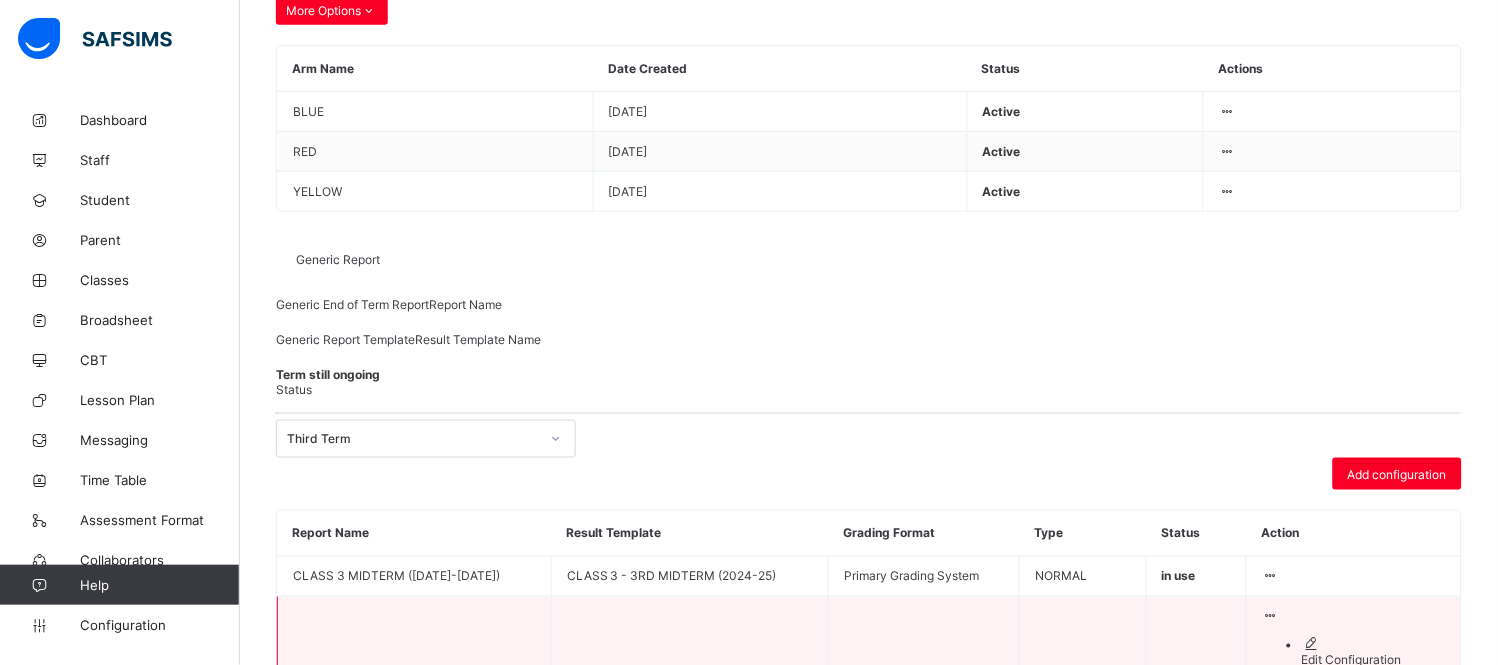 click on "Edit Configuration" at bounding box center (1374, 660) 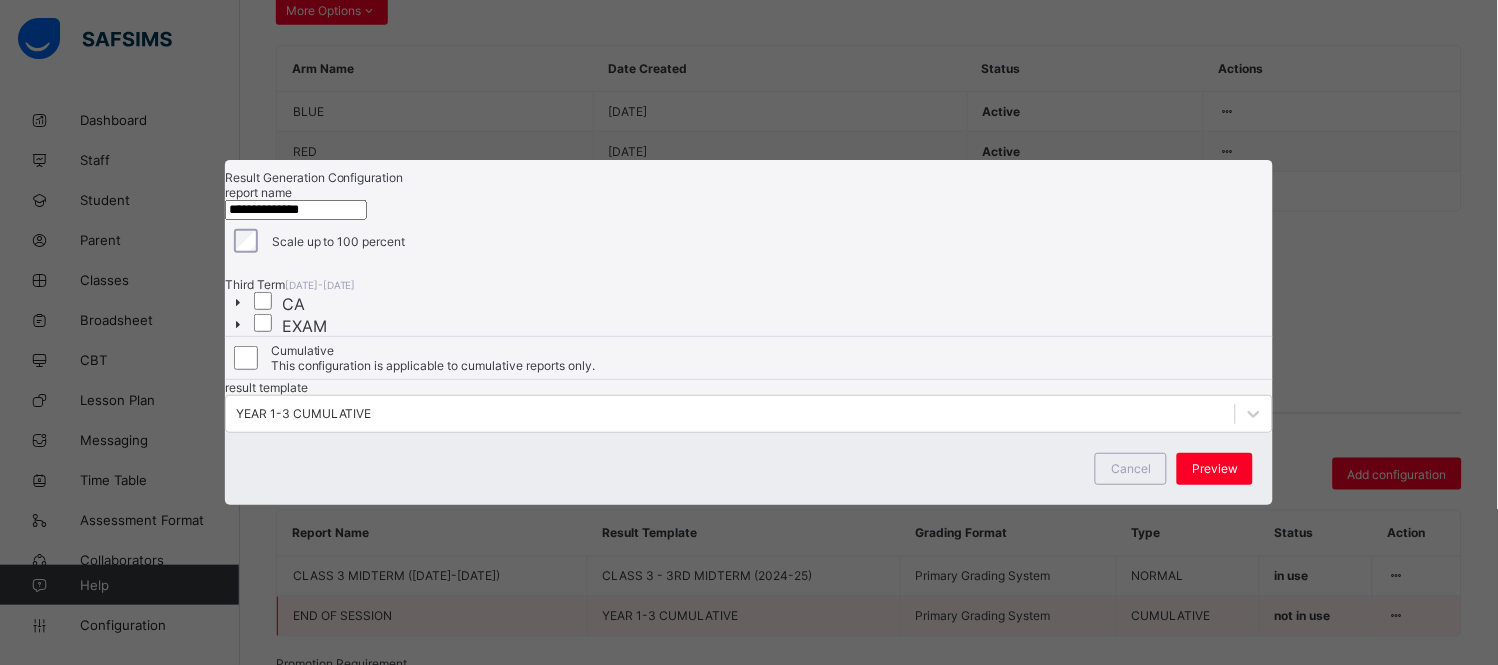 click on "**********" at bounding box center (749, 301) 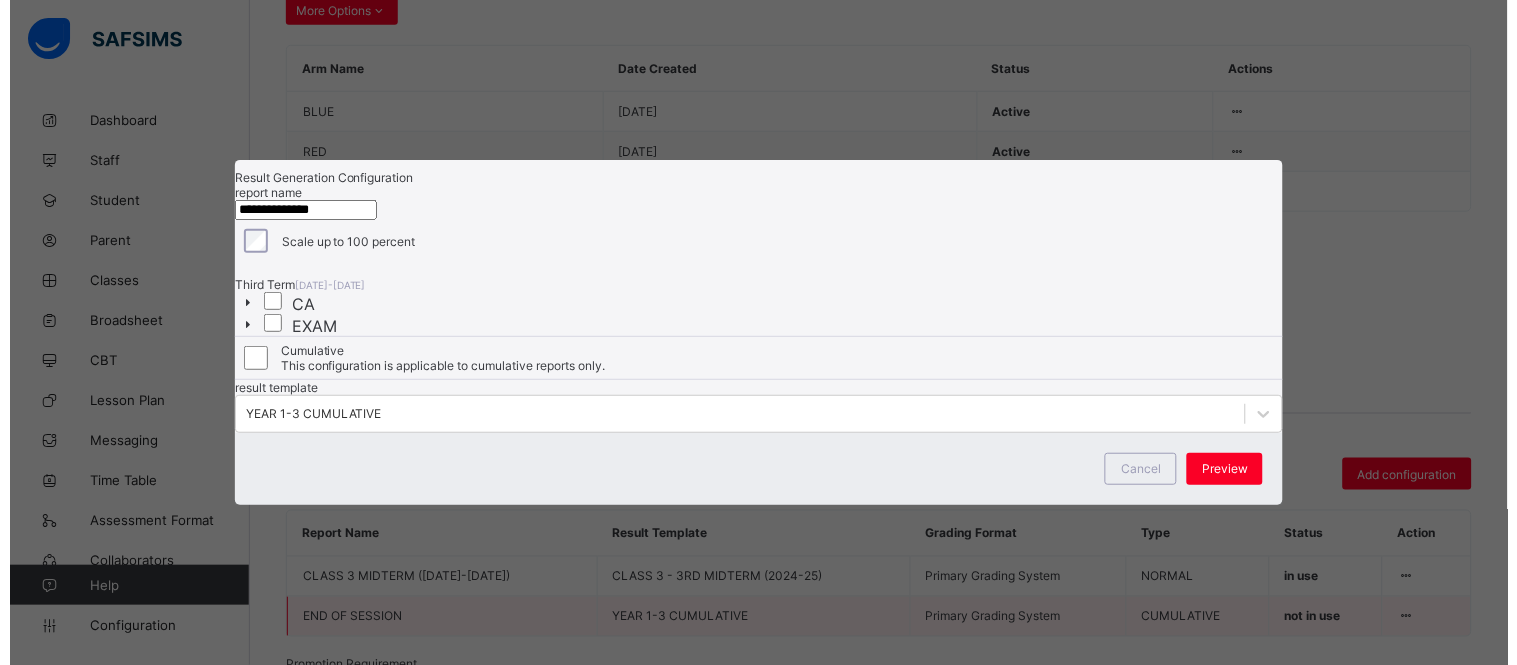 scroll, scrollTop: 47, scrollLeft: 0, axis: vertical 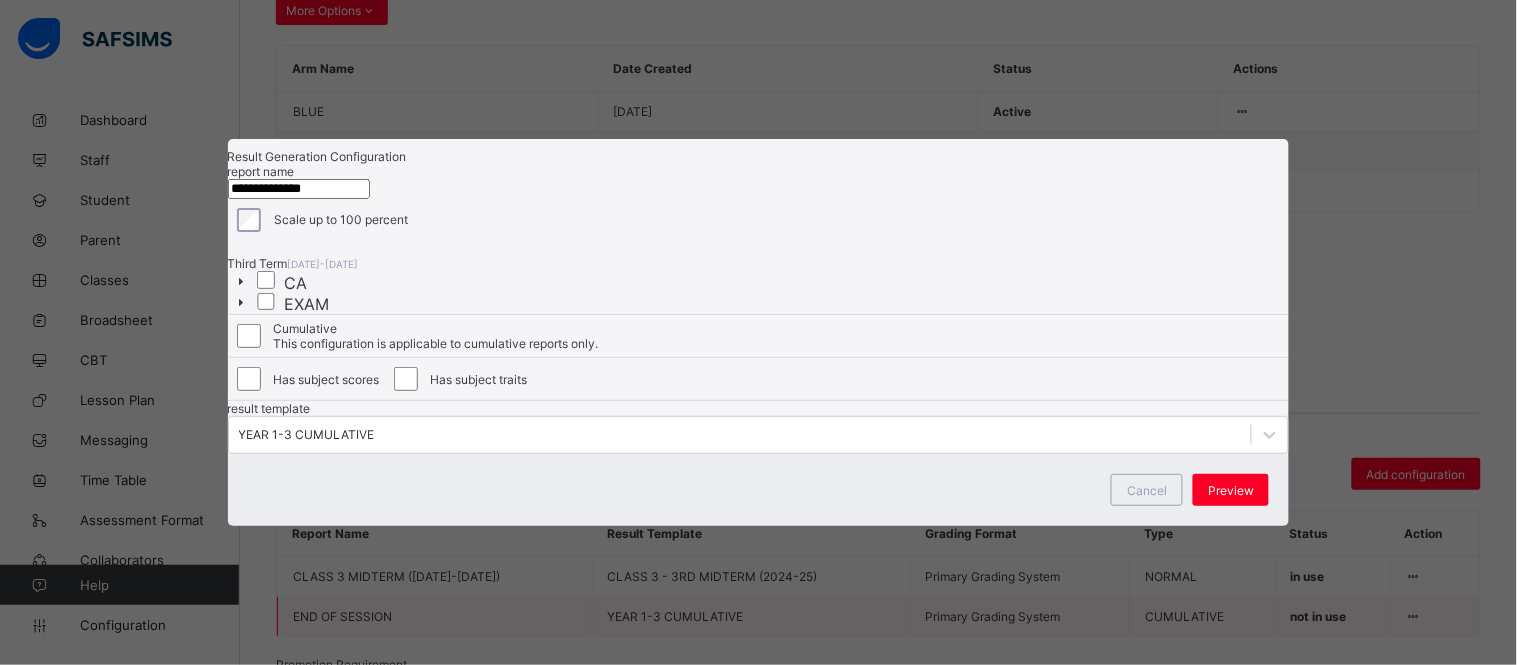 click on "EXAM" at bounding box center [293, 304] 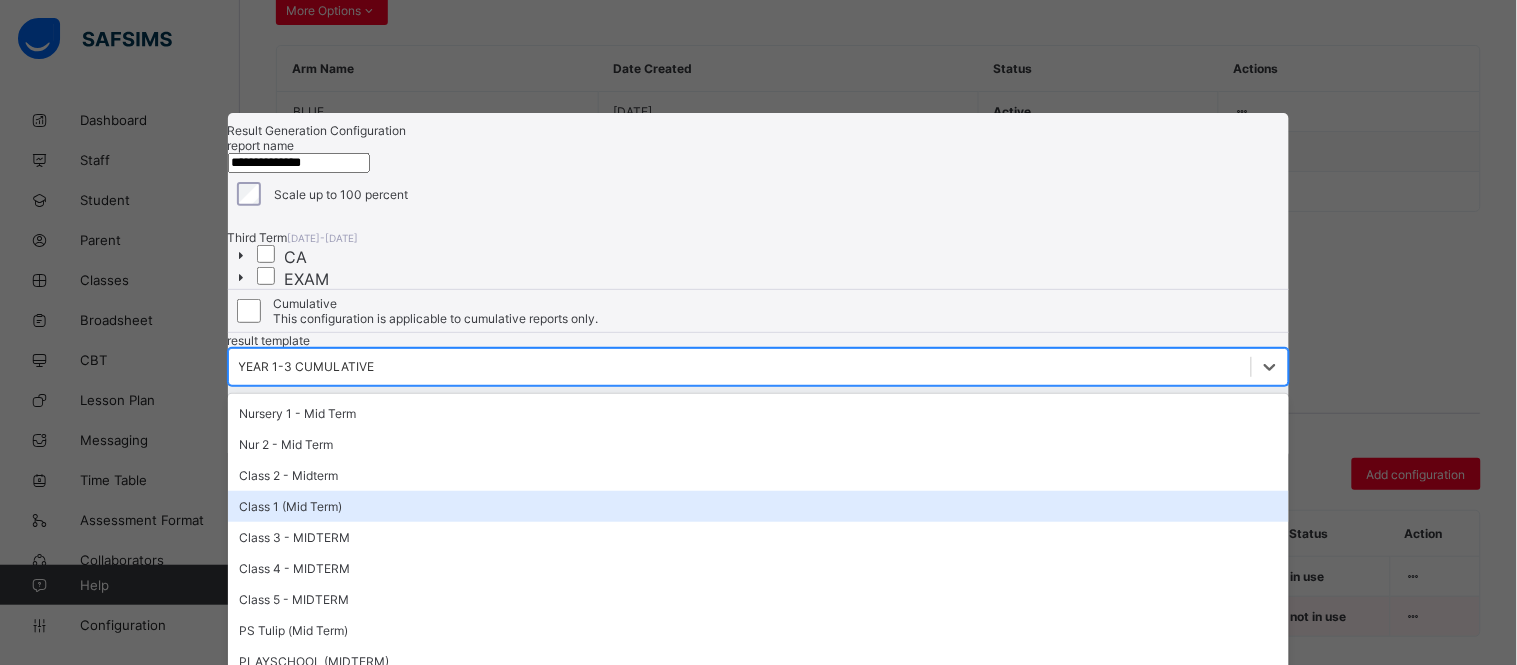 scroll, scrollTop: 201, scrollLeft: 0, axis: vertical 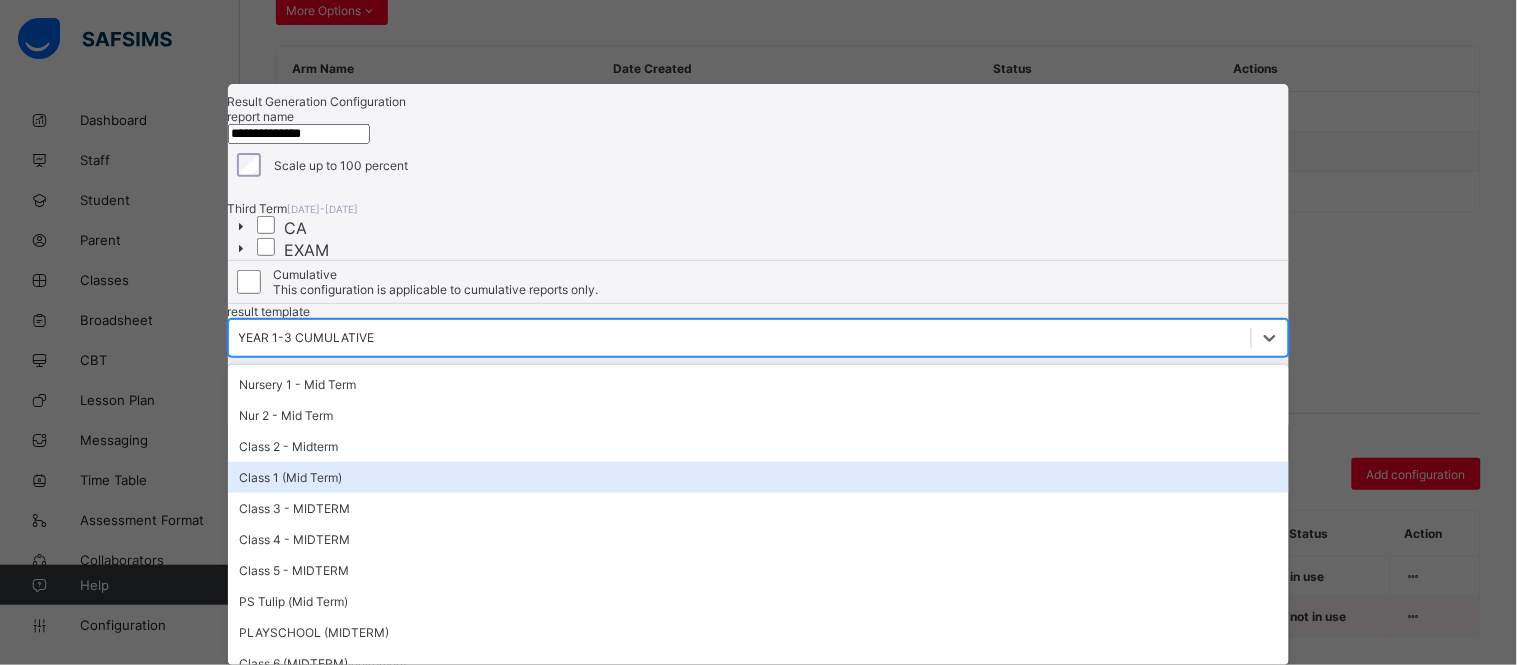 click on "option Class 1 (Mid Term) focused, 4 of 99. 99 results available. Use Up and Down to choose options, press Enter to select the currently focused option, press Escape to exit the menu, press Tab to select the option and exit the menu. YEAR 1-3 CUMULATIVE Nursery 1 - Mid Term Nur 2 - Mid Term Class 2 - Midterm Class 1 (Mid Term) Class 3 - MIDTERM Class 4 - MIDTERM Class 5 - MIDTERM PS Tulip (Mid Term) PLAYSCHOOL (MIDTERM) Class 6 (MIDTERM) CLASS 6 - EOT1 3 TO 6 (EOT) TERM 1 PRY 2 (EOT ) T1 Co-curricular PLAYSCHOOL TULIP (END-OF-TERM) TERM 1 PLAYSCHOOL (END OF TERM) TERM 1 NUR 1 (END OF TERM) TERM 1 NUR 2 (END OF TERM) TERM 1 PRIMARY 1 - EOT(1) YEAR 1 (1st & 2nd) END-OF-TERM YEAR 2 (1st & 2nd) END-OF-TERM YEAR 3-4-5 (1st & 2nd) END-OF-TERM YEAR 6 (1st & 2nd) END-OF-TERM TULIP END OF TERM (2ND TERM) PLAYSCHOOL END OF TERM (2ND TERM) CO-CURRICULAR 1 NURSERY 1 END OF TERM (2ND TERM) NURSERY 2 END OF TERM (2ND TERM) TULIP 2ND MIDTERM PLYSCH 2ND MIDTERM NURSERY2 2ND MIDTERM NURSERY1 2ND MIDTERM" at bounding box center [759, 338] 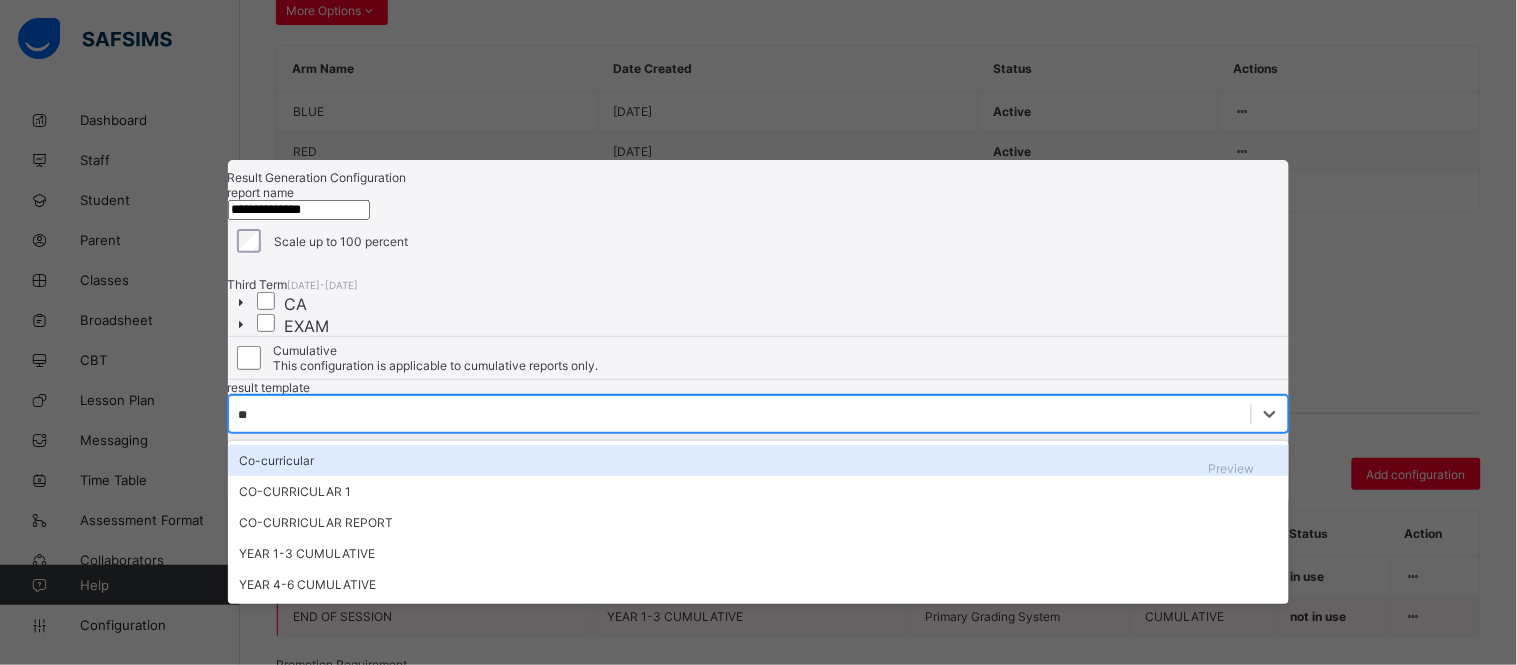 type on "***" 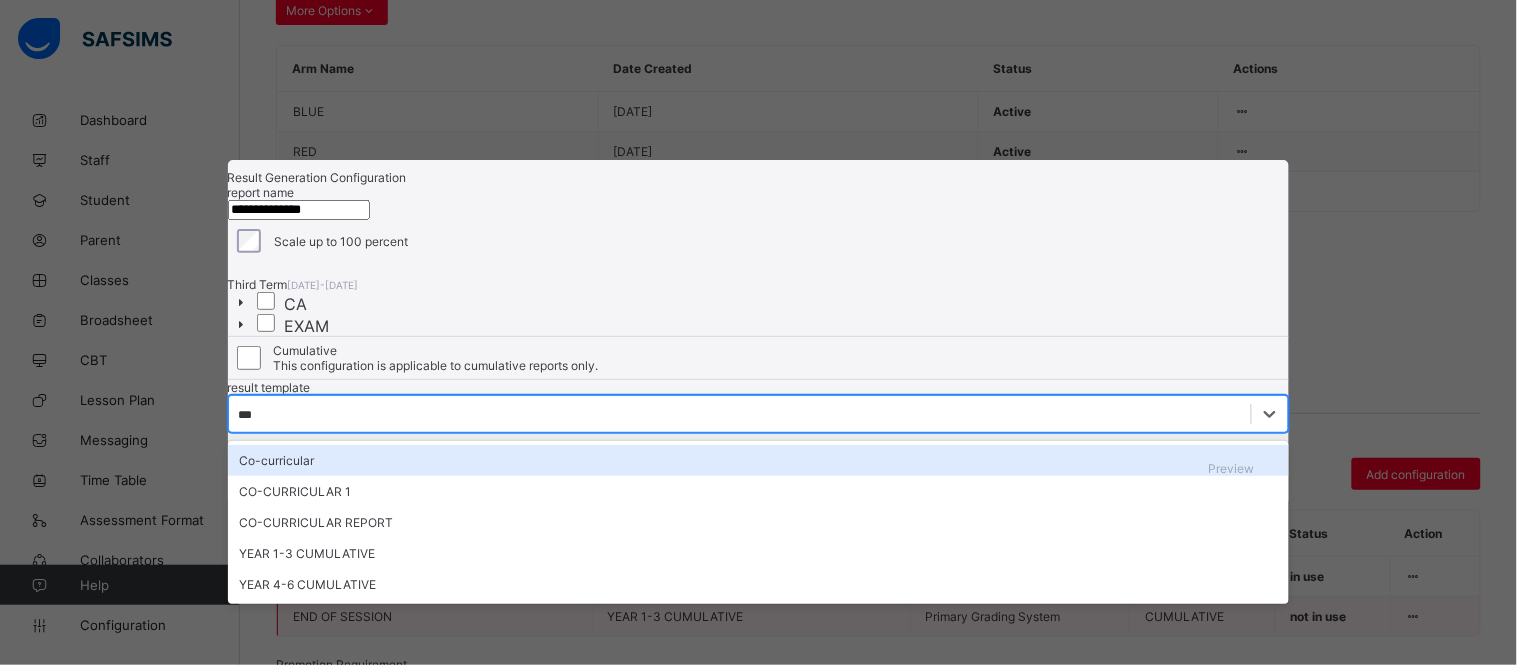 scroll, scrollTop: 47, scrollLeft: 0, axis: vertical 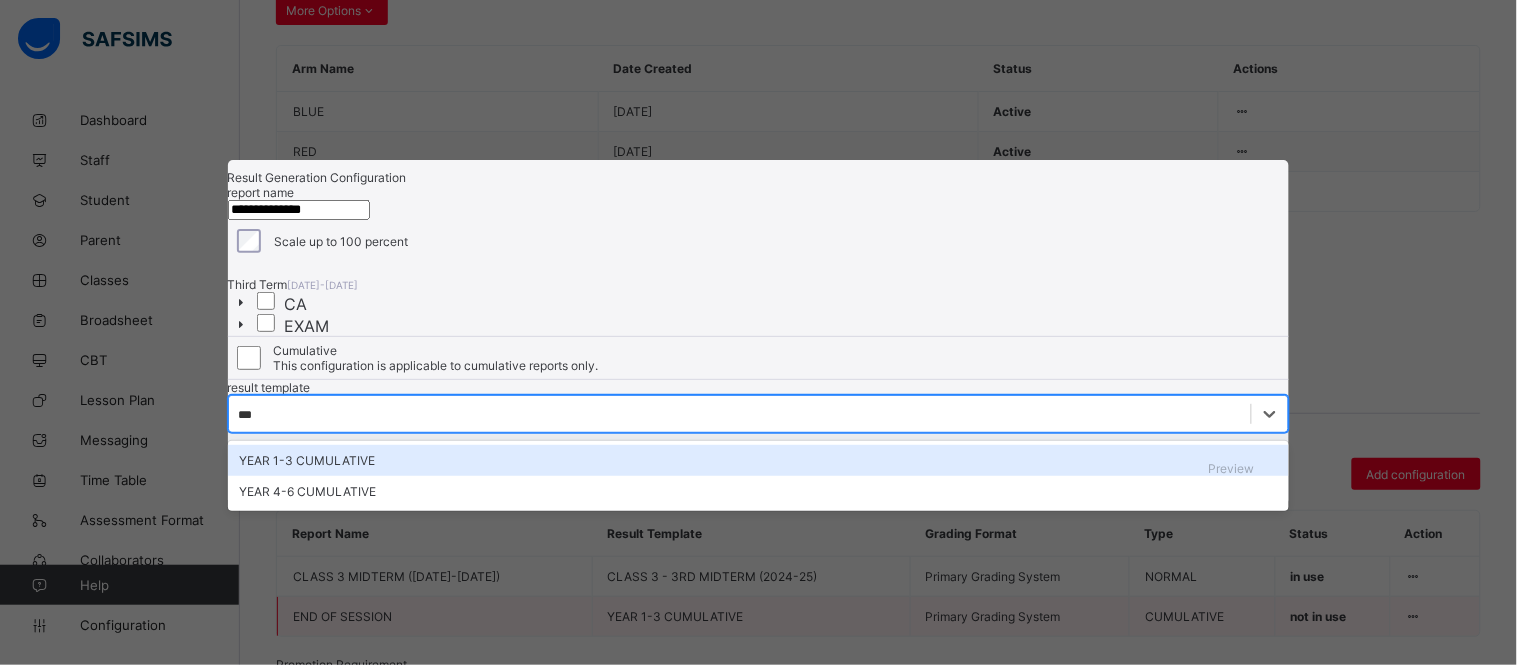 click on "YEAR 1-3 CUMULATIVE" at bounding box center (759, 460) 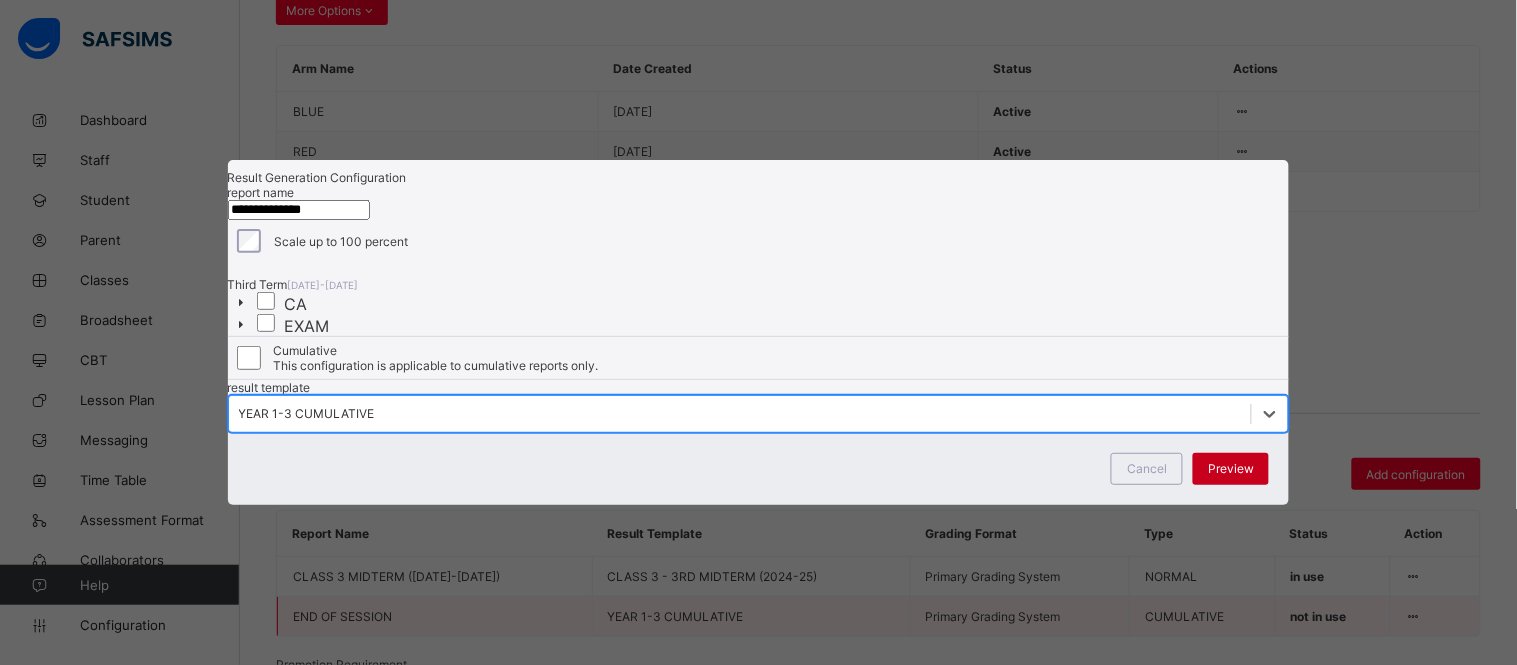 click on "Preview" at bounding box center [1231, 469] 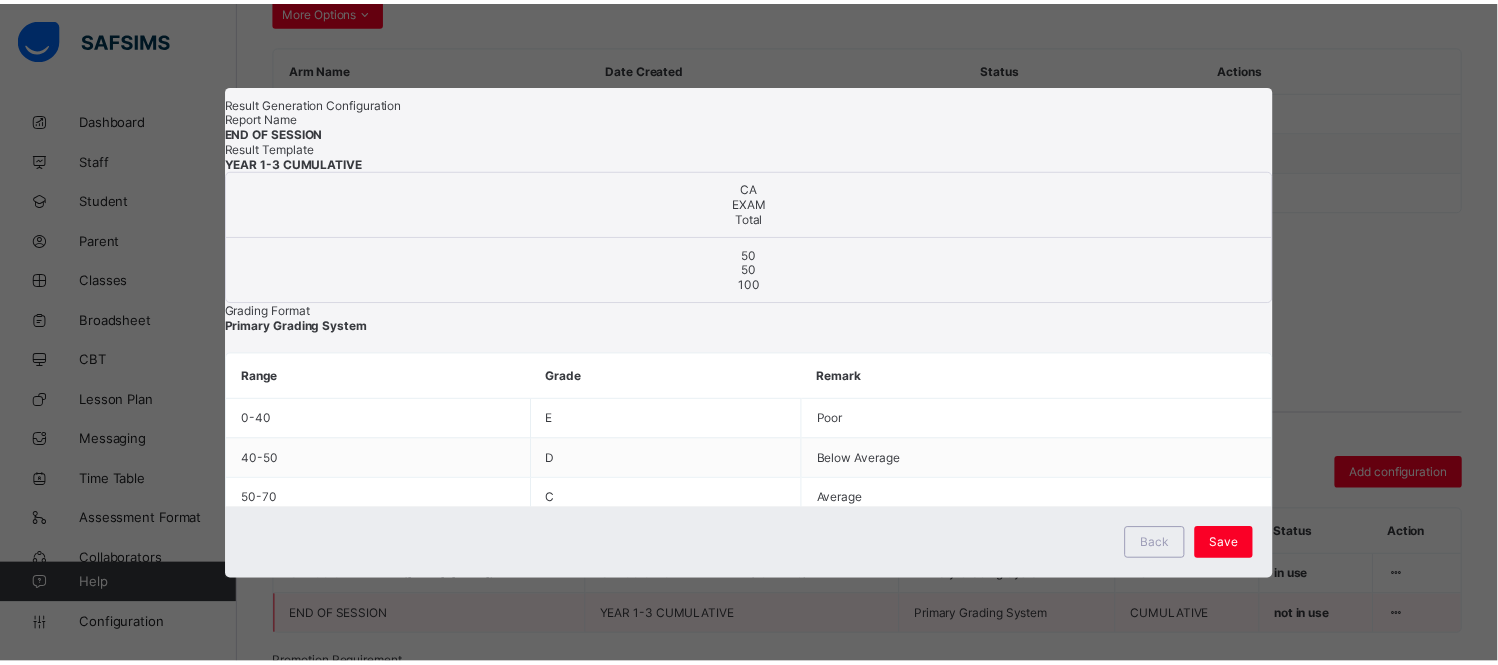 scroll, scrollTop: 0, scrollLeft: 0, axis: both 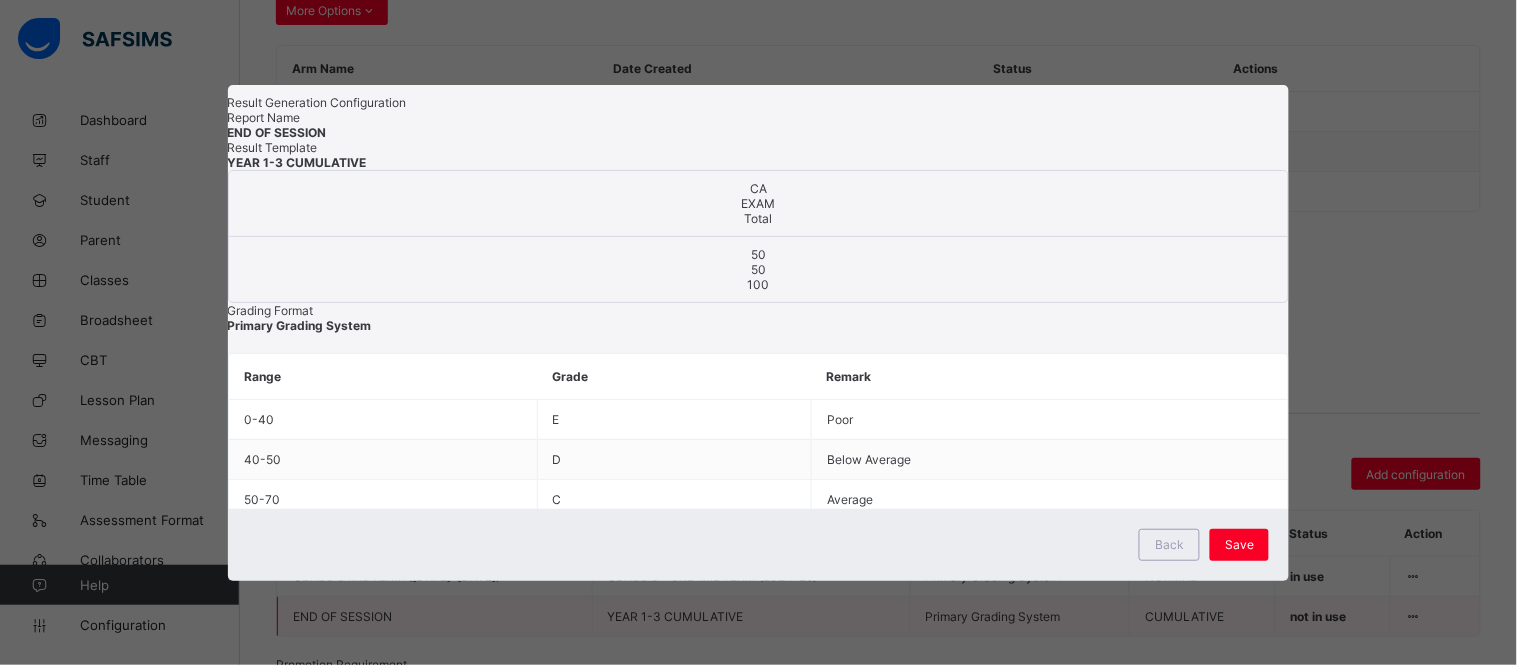 click on "Save" at bounding box center [1239, 545] 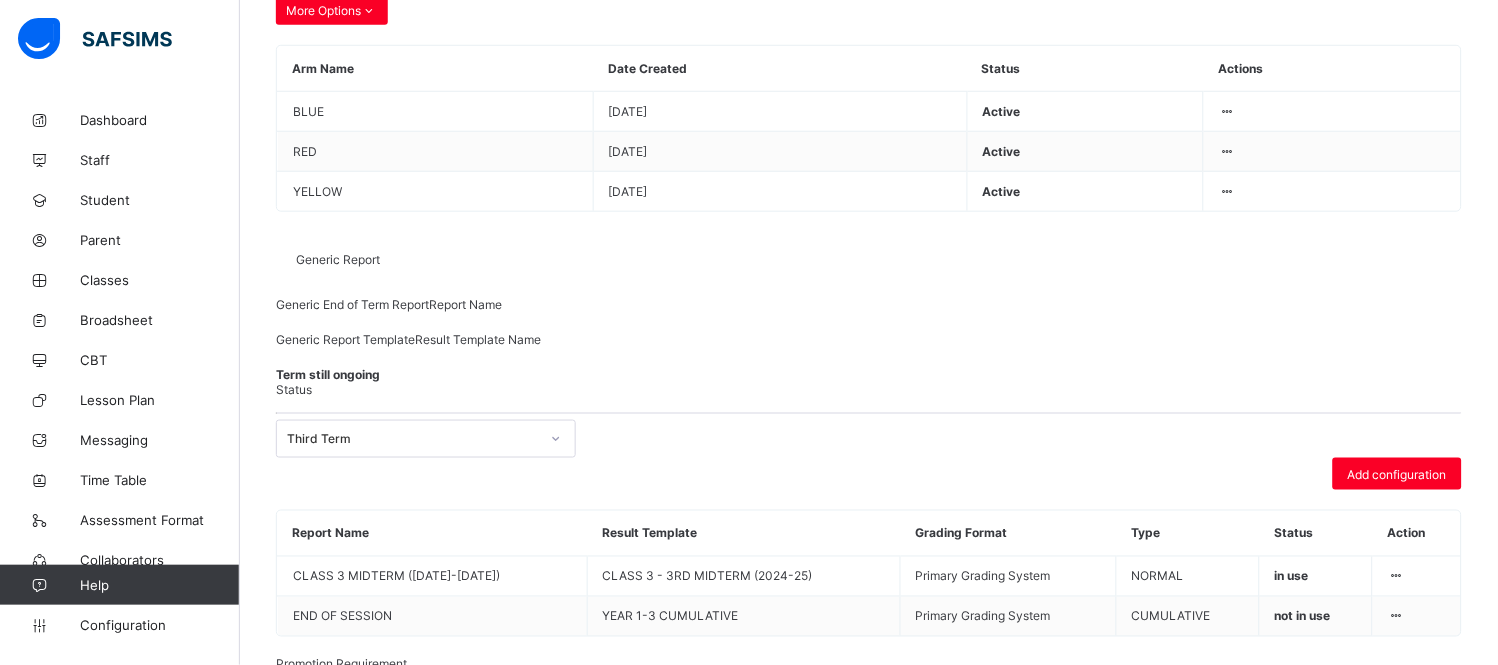 click on "Subjects" at bounding box center (300, -43) 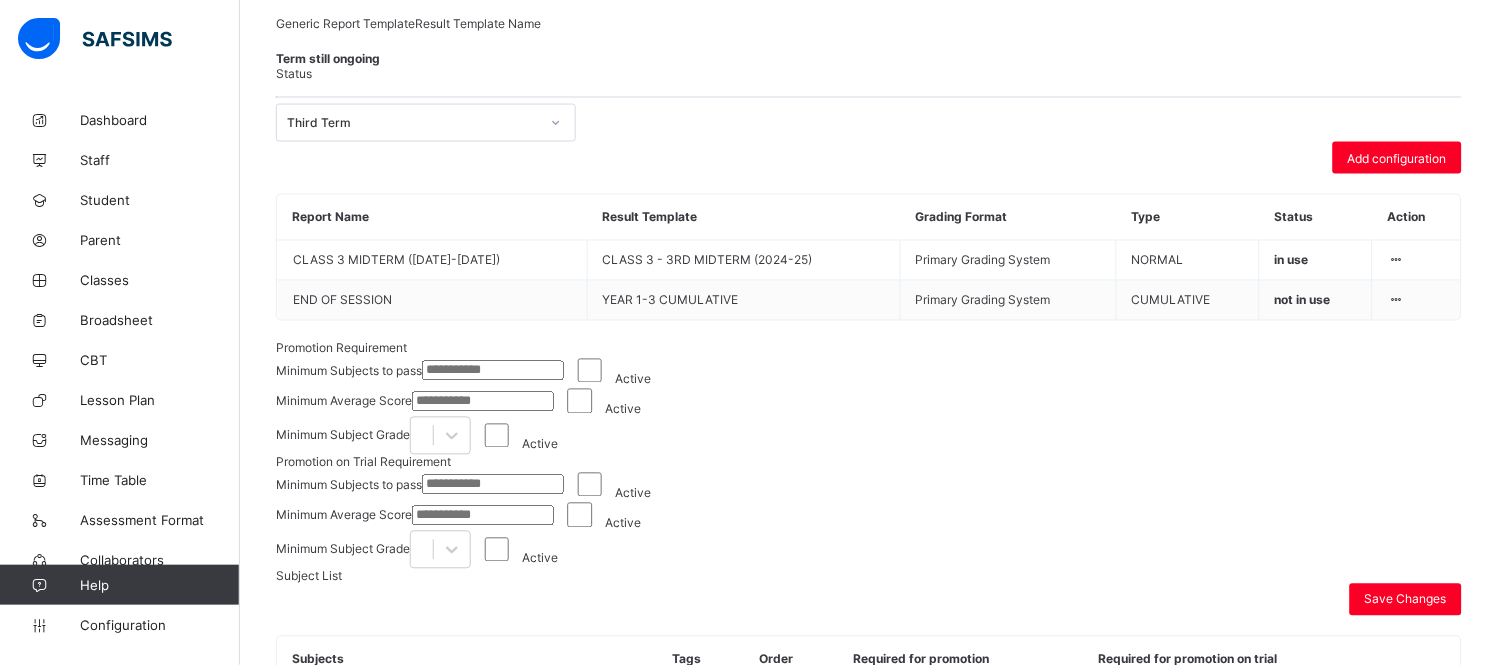 scroll, scrollTop: 863, scrollLeft: 0, axis: vertical 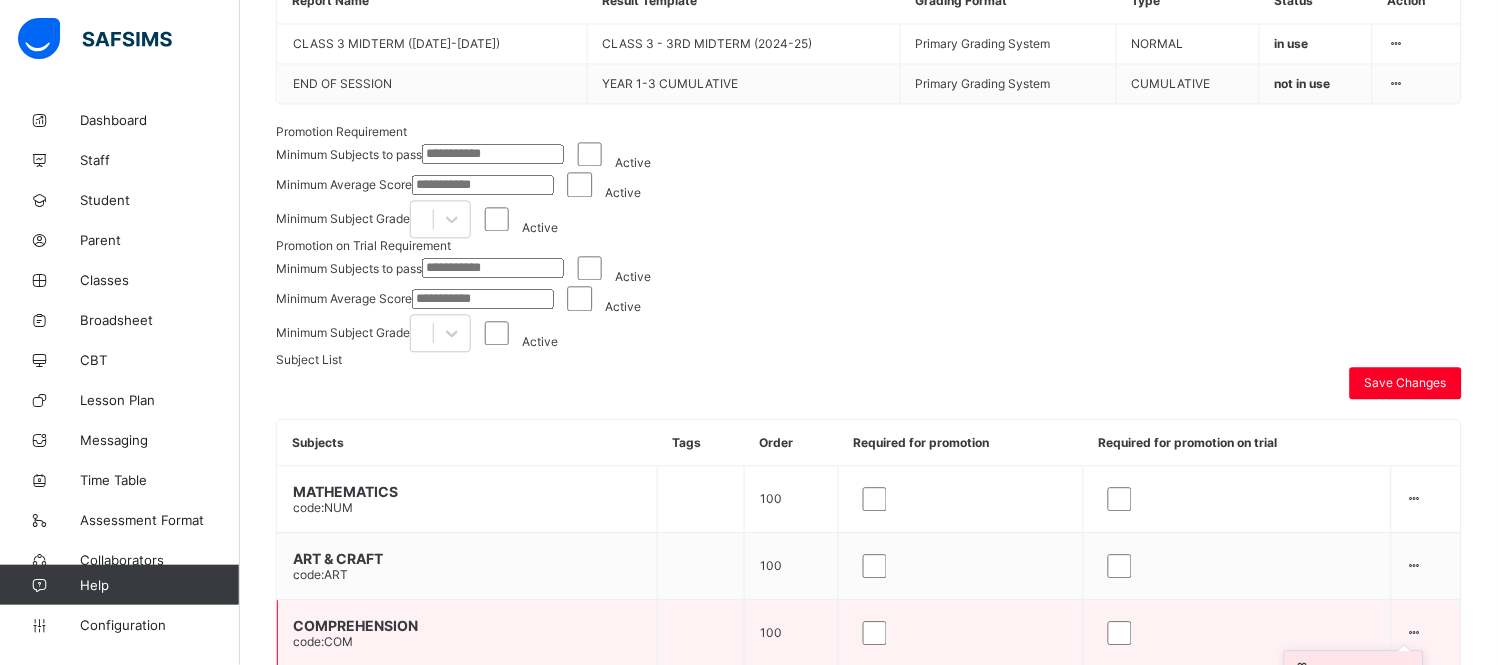 click on "Subject Configuration" at bounding box center (1354, 683) 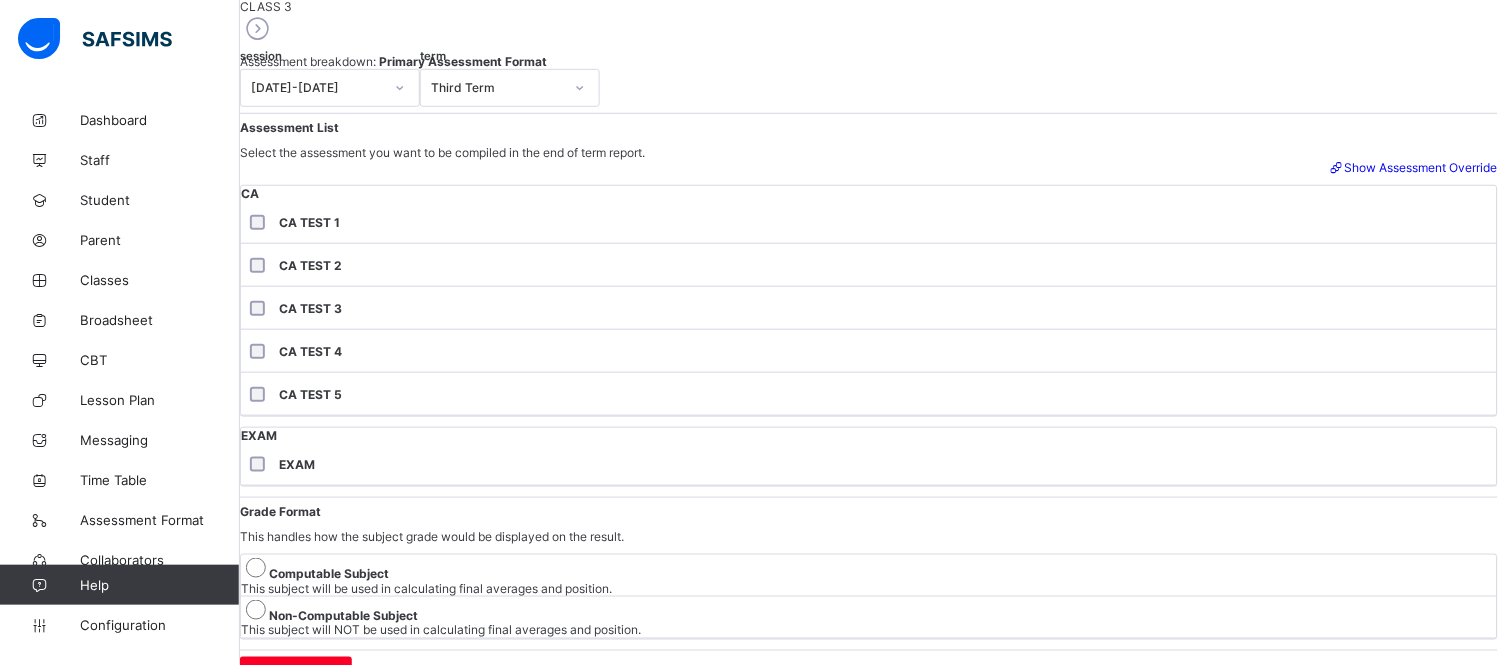 scroll, scrollTop: 266, scrollLeft: 0, axis: vertical 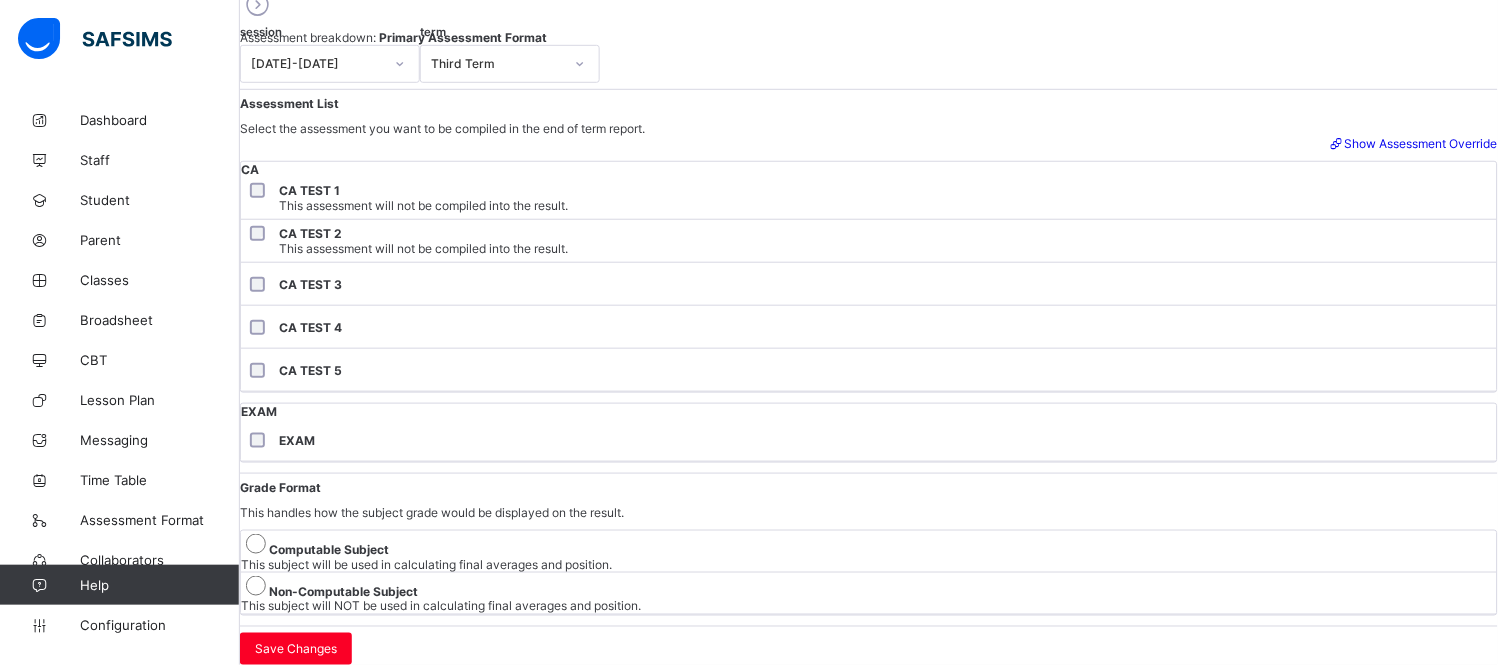 click on "CA  CA TEST 1 This assessment will not be compiled into the result. CA TEST 2 This assessment will not be compiled into the result. CA TEST 3 CA TEST 4 CA TEST 5" at bounding box center (869, 277) 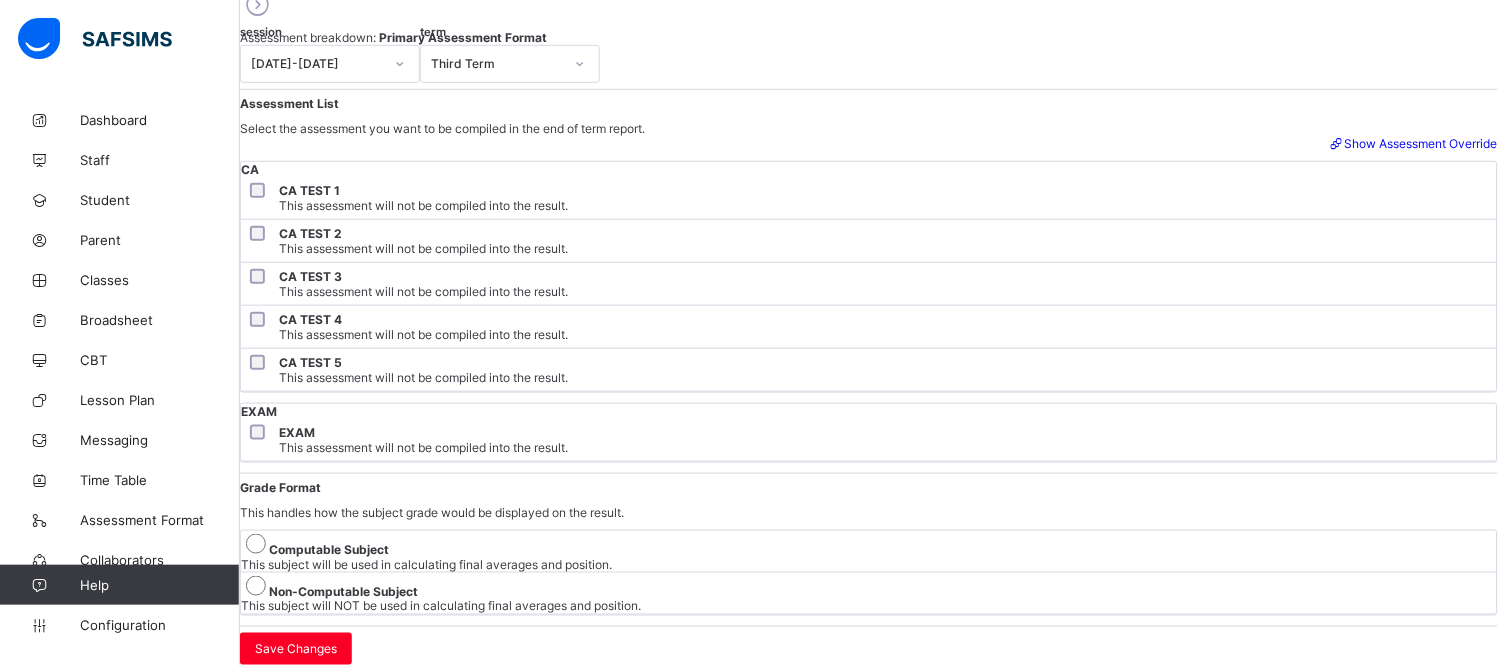 click on "CA TEST 4 This assessment will not be compiled into the result." at bounding box center [869, 327] 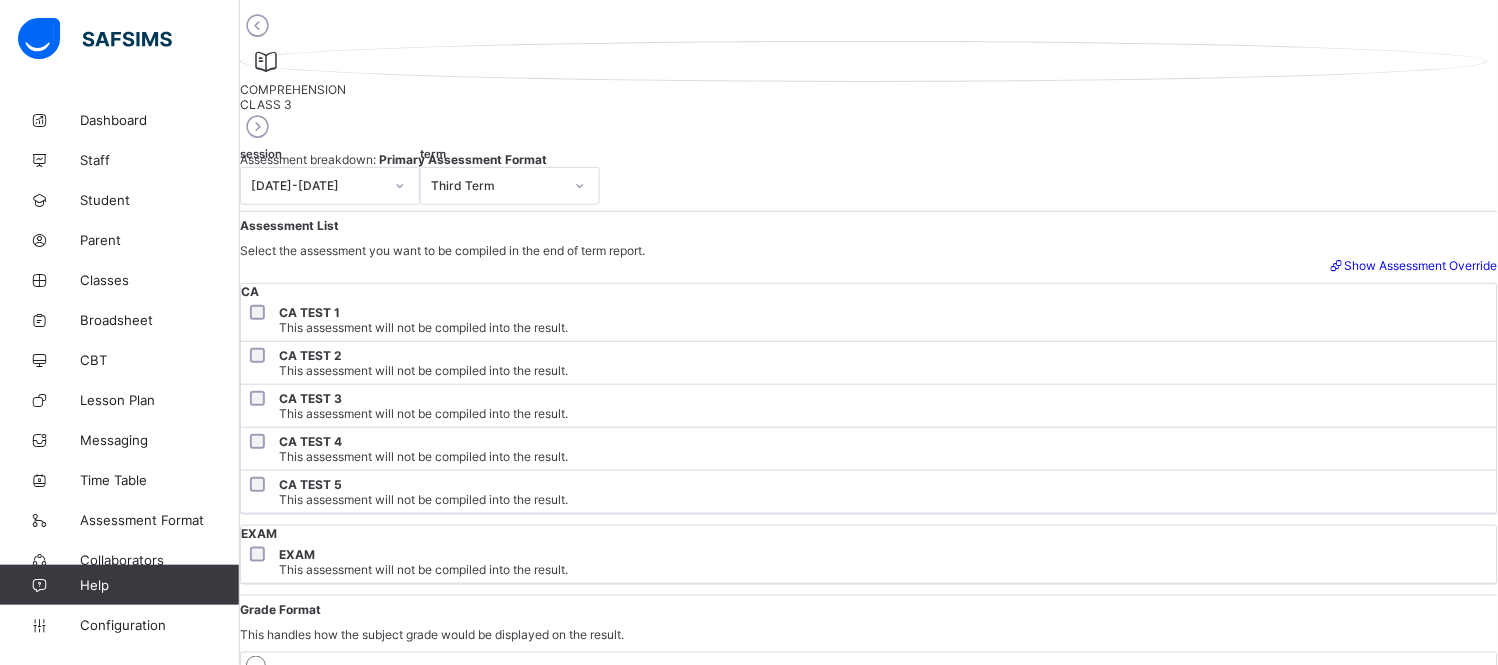 scroll, scrollTop: 114, scrollLeft: 0, axis: vertical 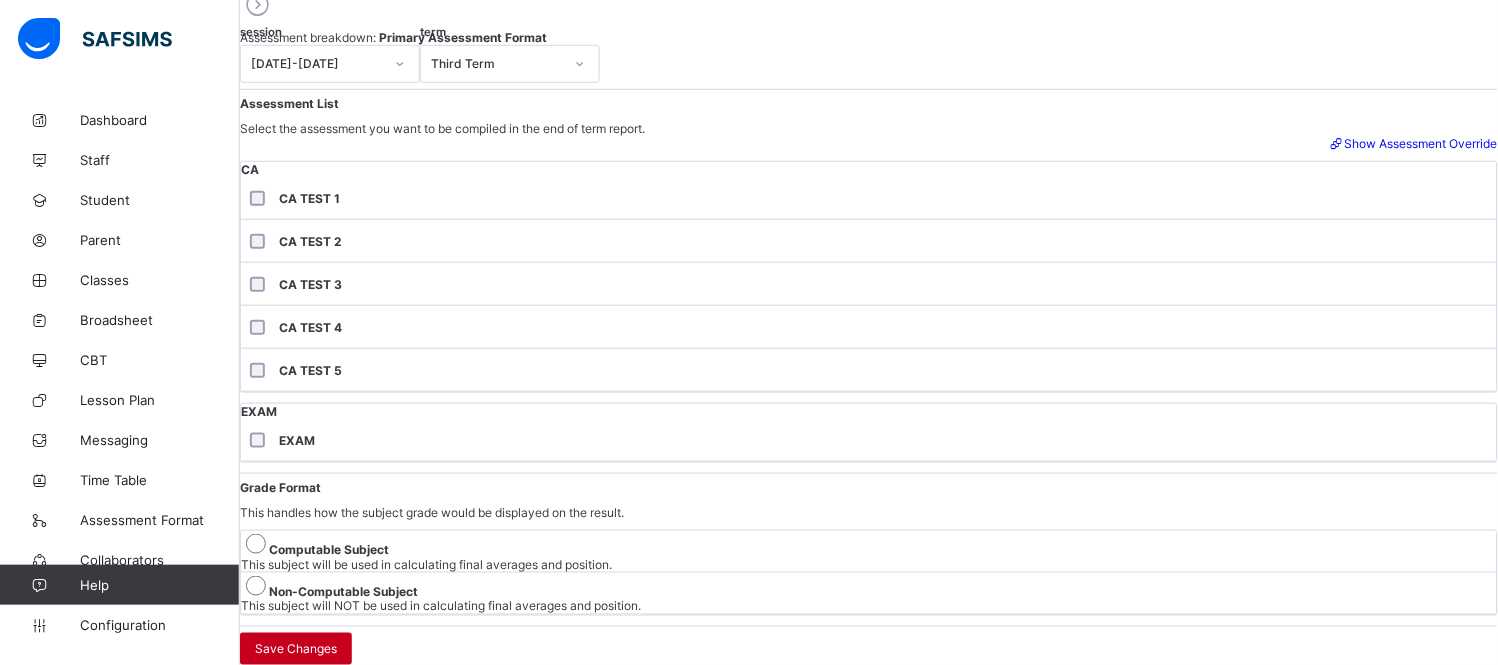 click on "Save Changes" at bounding box center [296, 649] 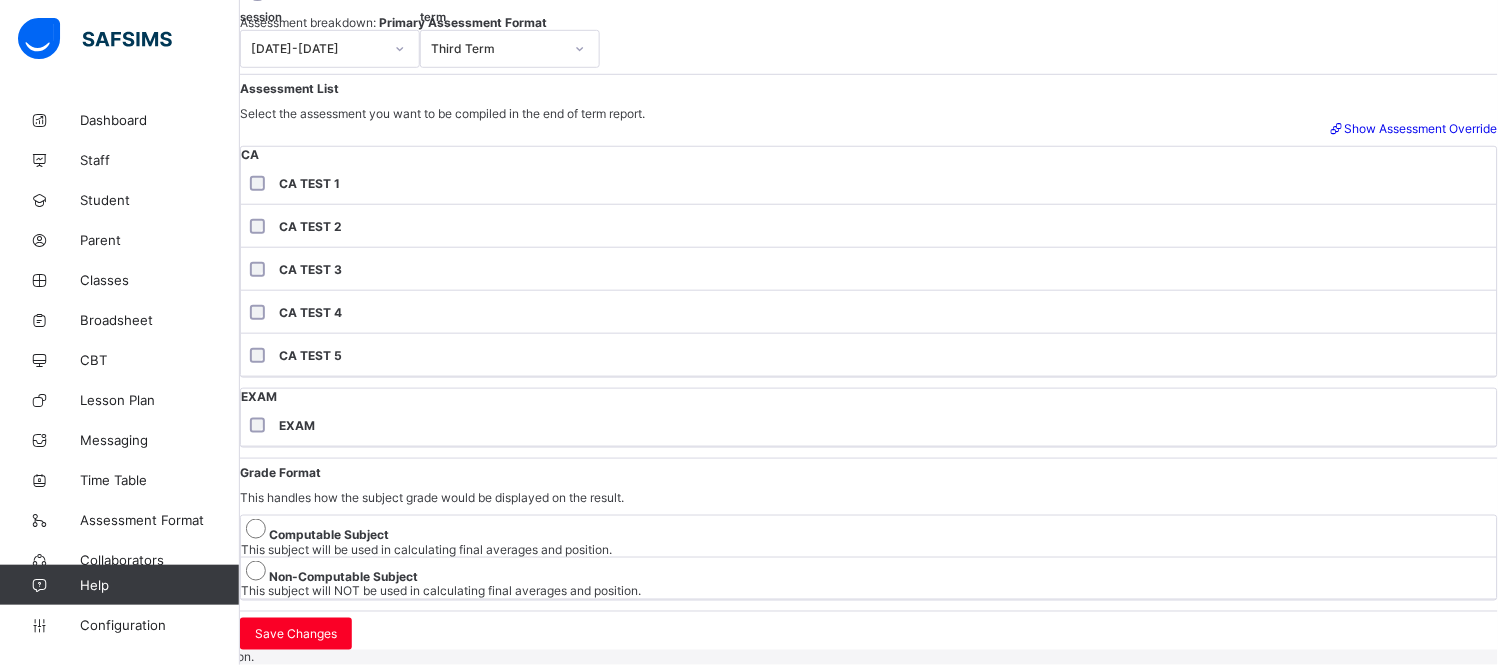click on "Assessment List Select the assessment you want to be compiled in the end of term report.    Show Assessment Override   CA  CA TEST 1 CA TEST 2 CA TEST 3 CA TEST 4 CA TEST 5 EXAM EXAM Grade Format This handles how the subject grade would be displayed on the result. Computable Subject This subject will be used in calculating final averages and position. Non-Computable Subject This subject will NOT be used in calculating final averages and position. Save Changes" at bounding box center [869, 365] 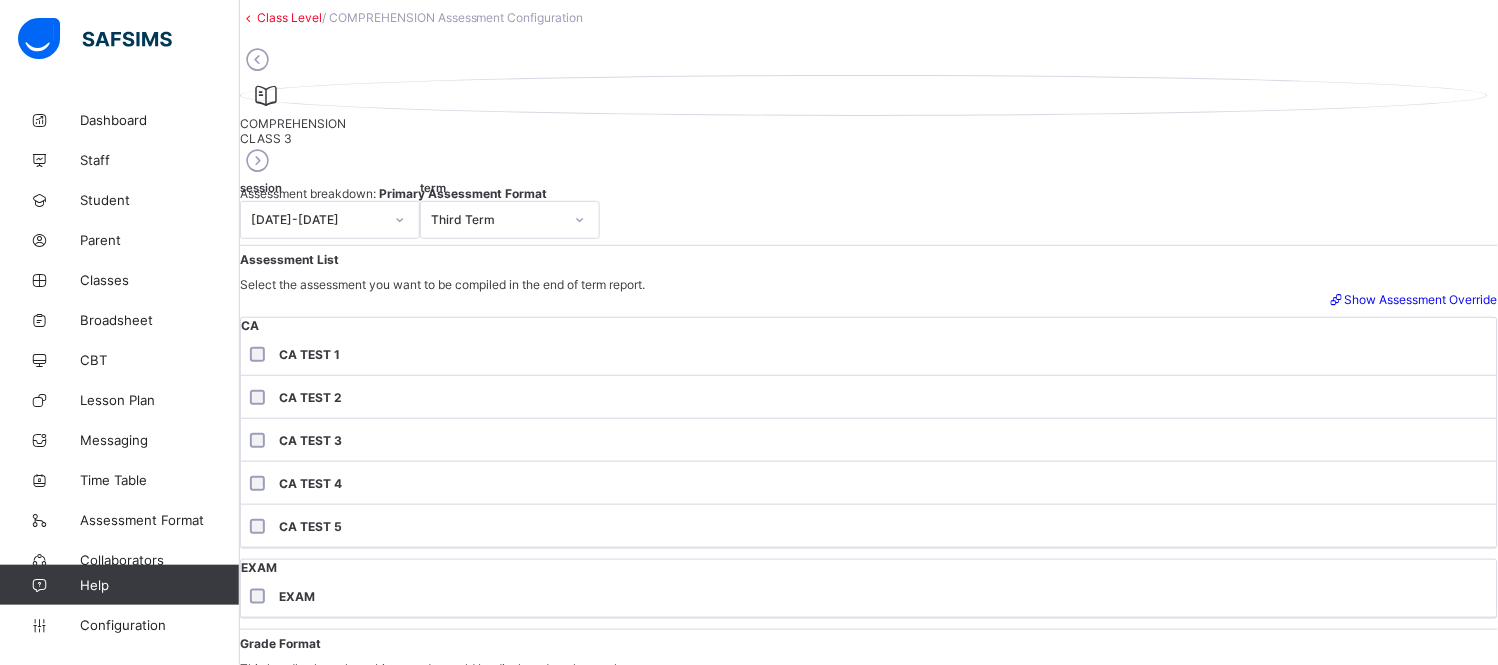 scroll, scrollTop: 0, scrollLeft: 0, axis: both 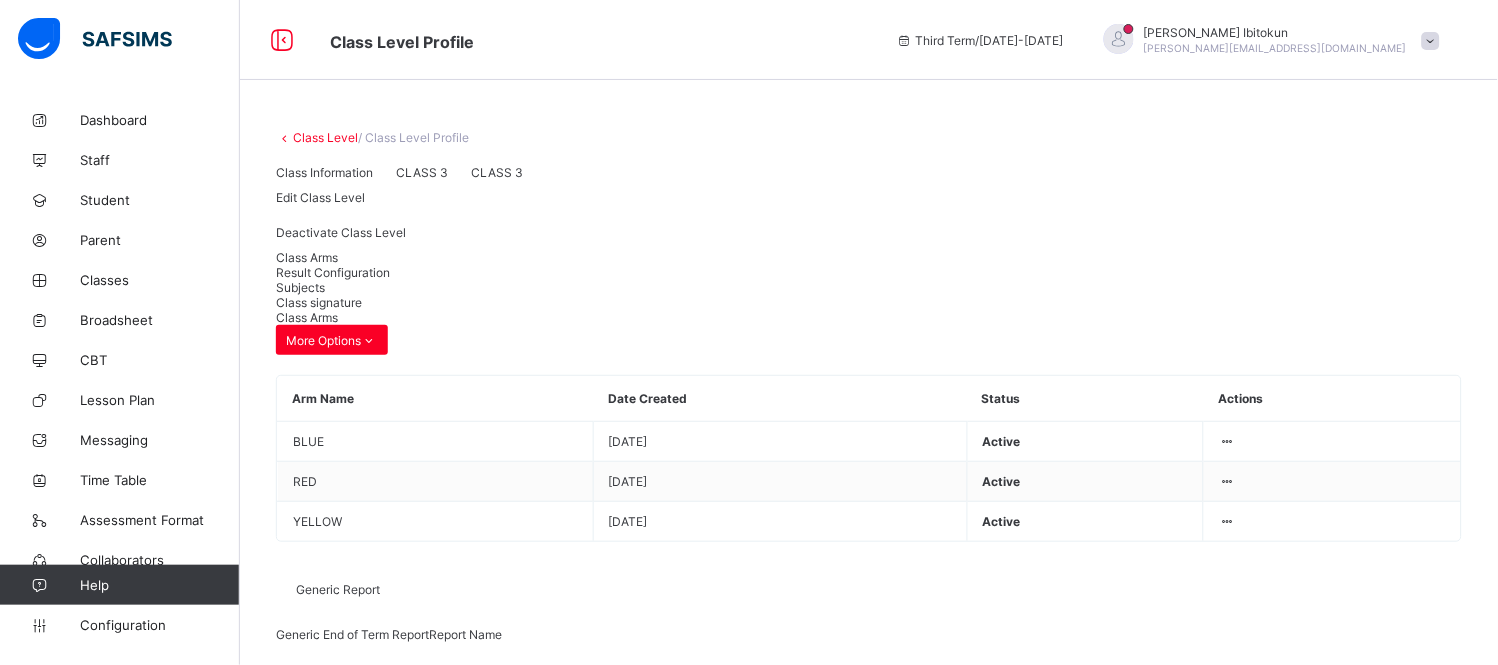 click on "Subjects" at bounding box center (300, 287) 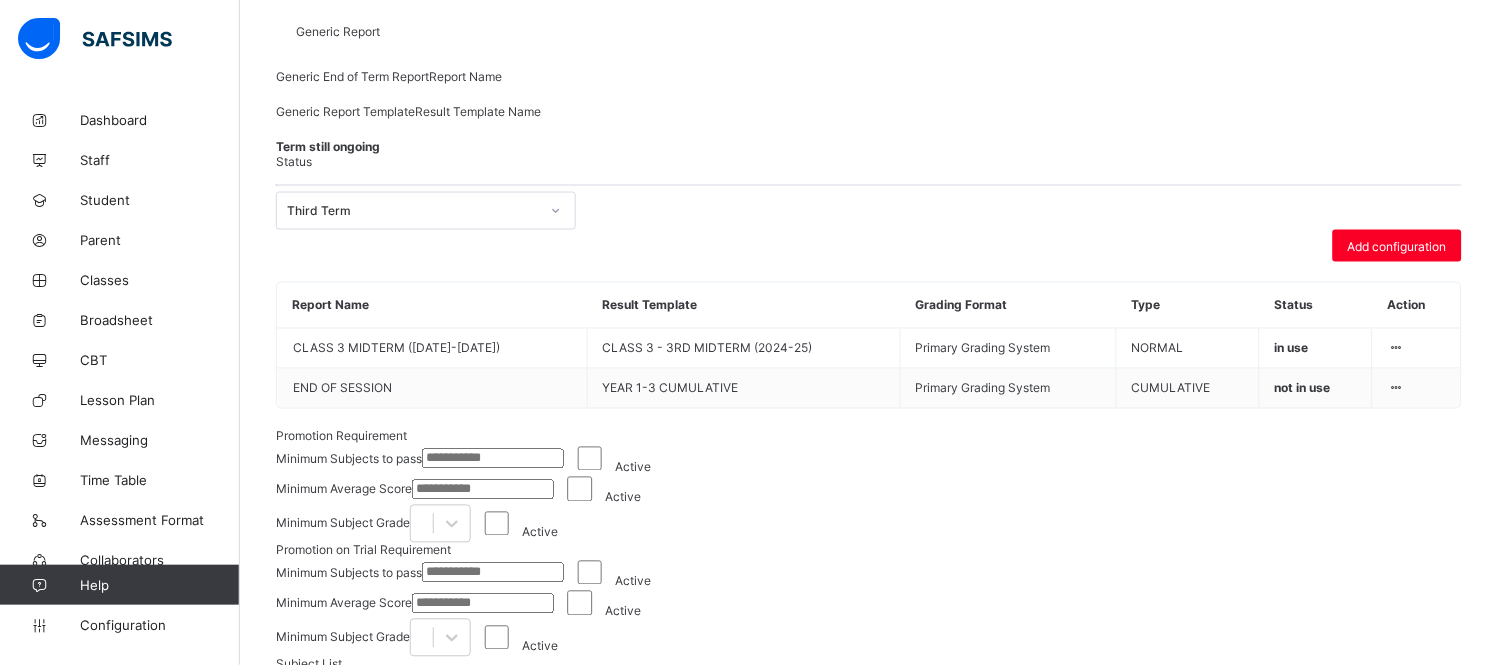 scroll, scrollTop: 622, scrollLeft: 0, axis: vertical 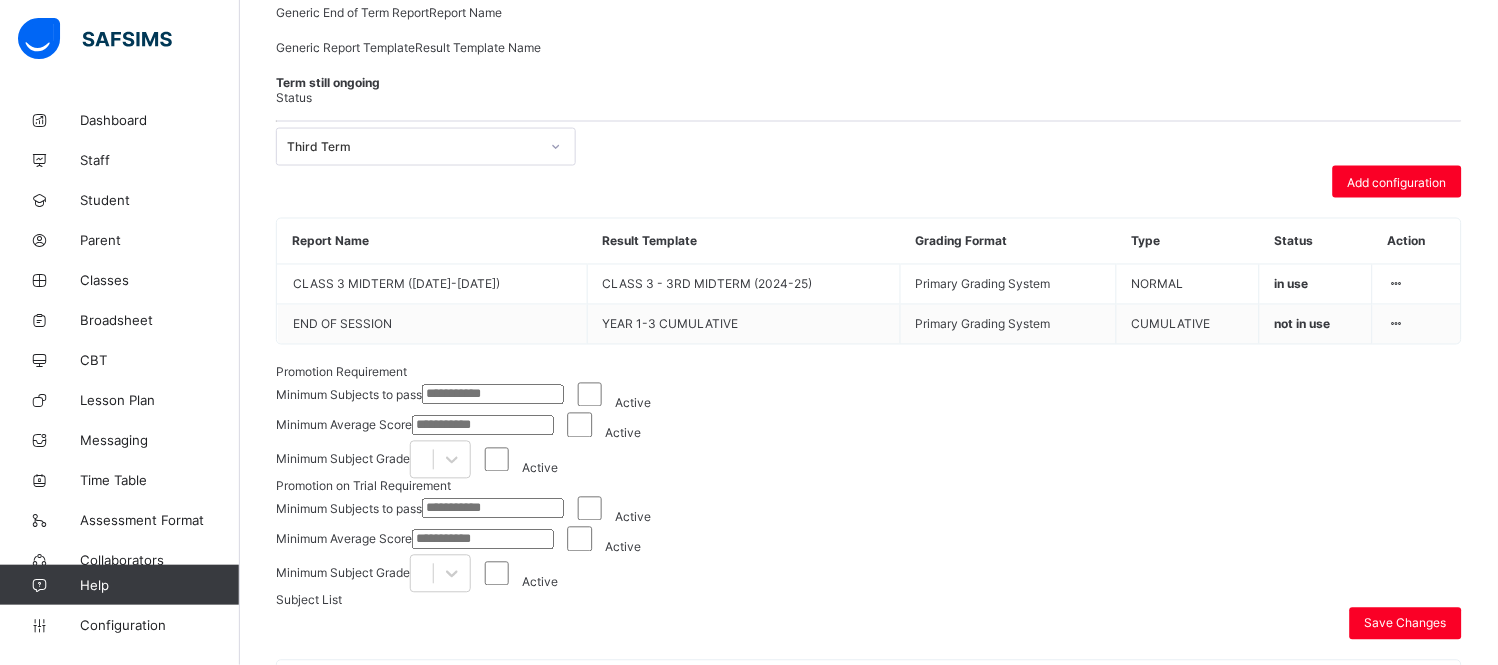 click on "Subject Configuration" at bounding box center (1354, 991) 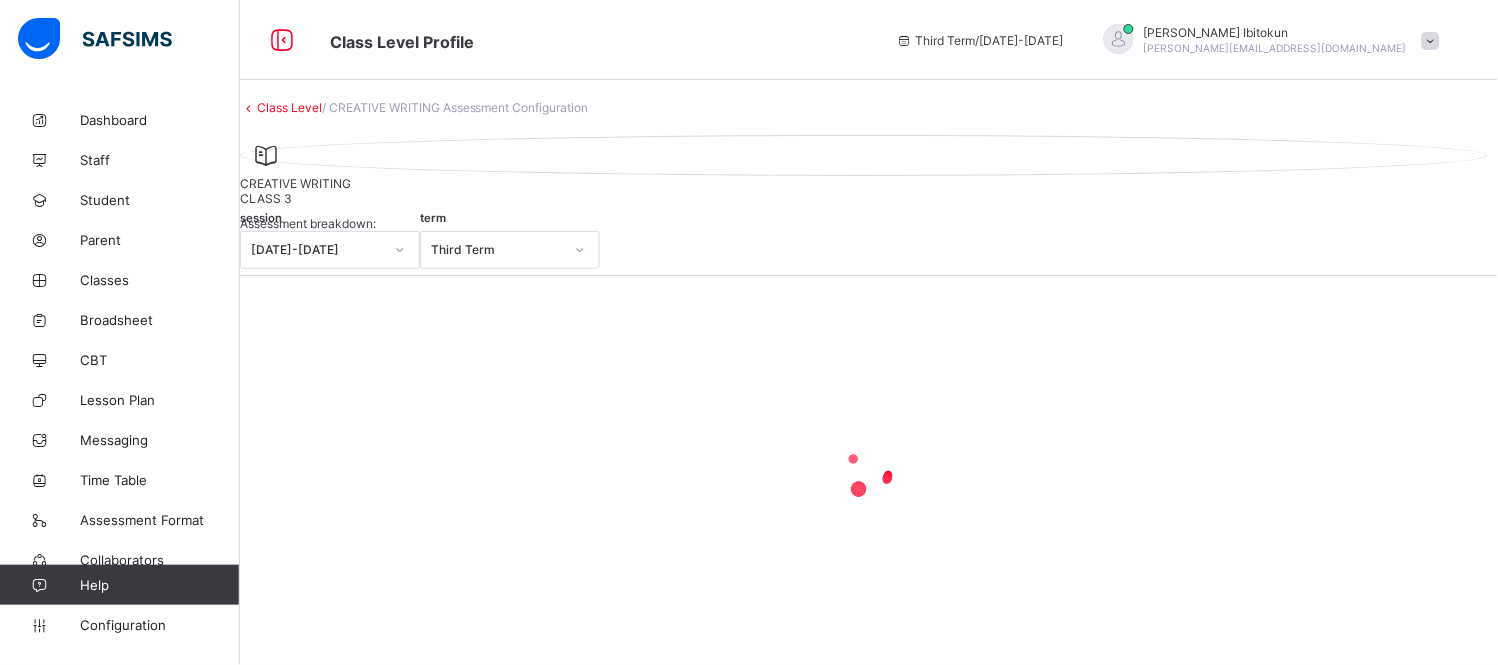 scroll, scrollTop: 622, scrollLeft: 0, axis: vertical 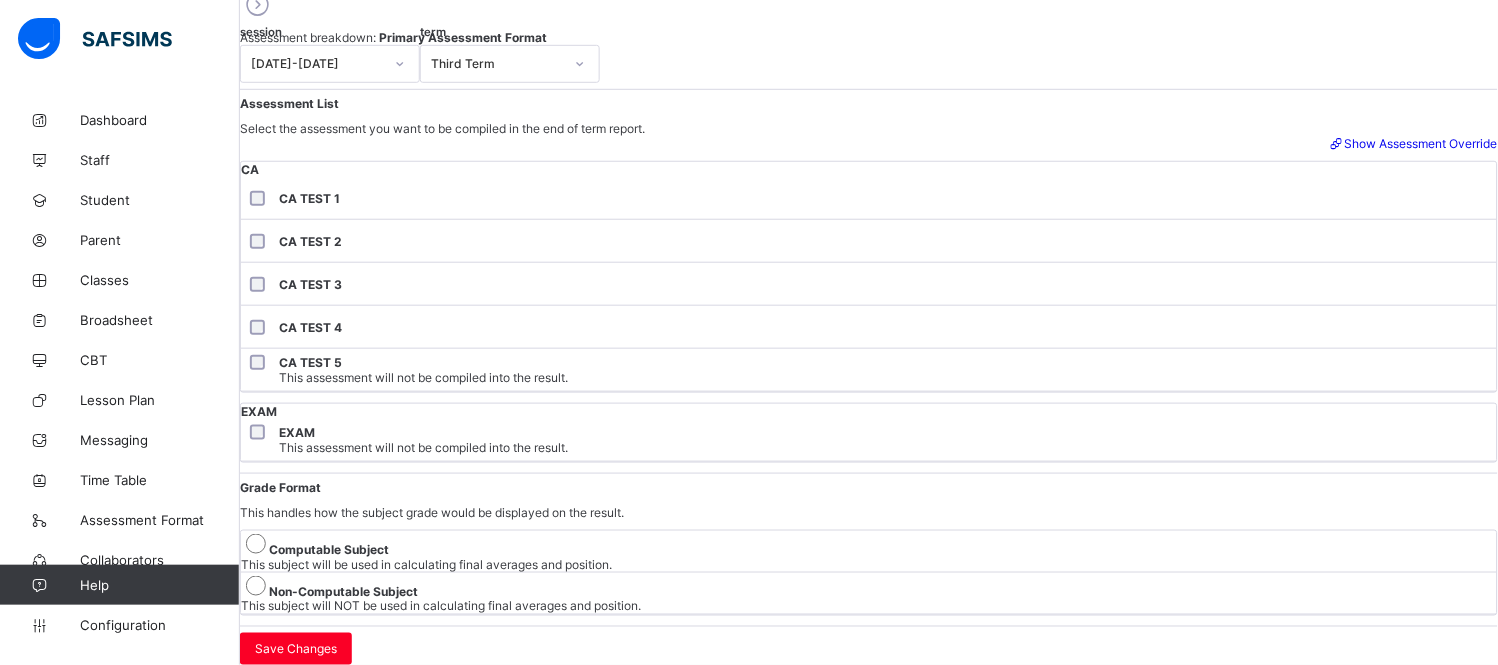 click on "CA TEST 4" at bounding box center [869, 327] 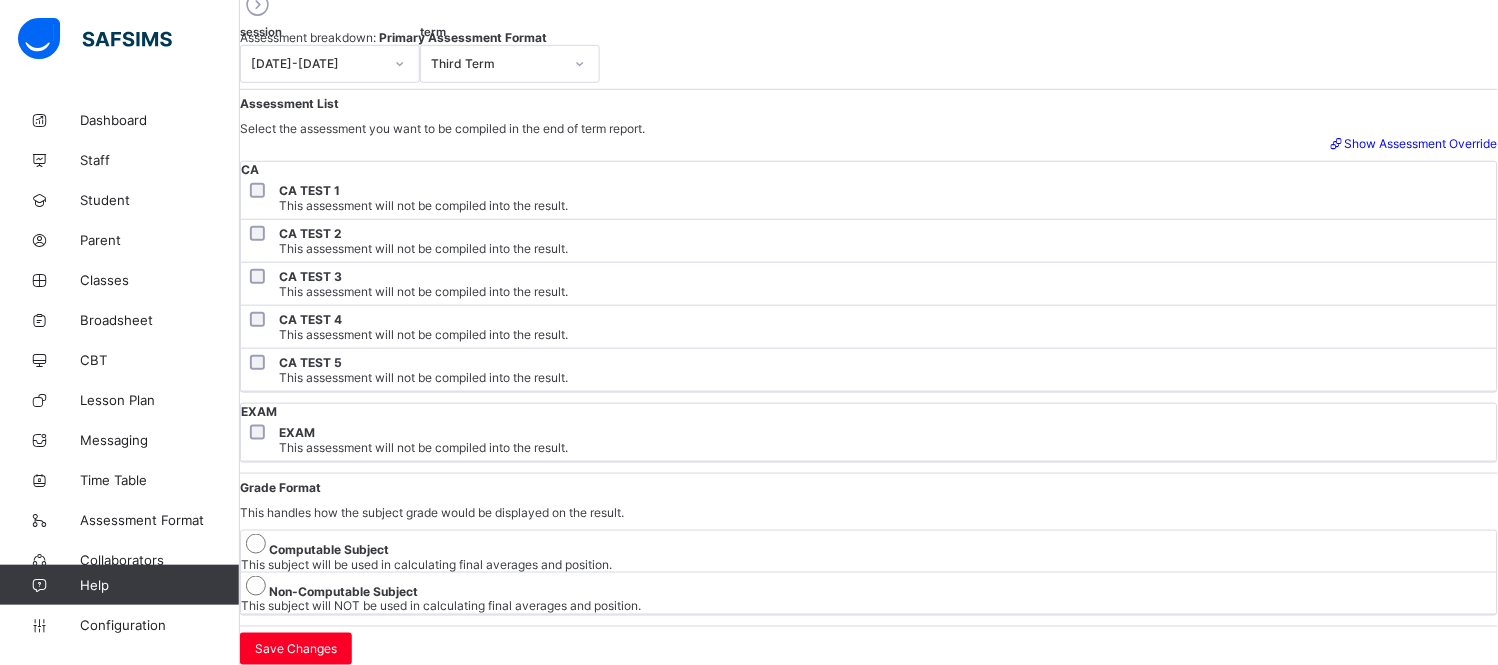 scroll, scrollTop: 647, scrollLeft: 0, axis: vertical 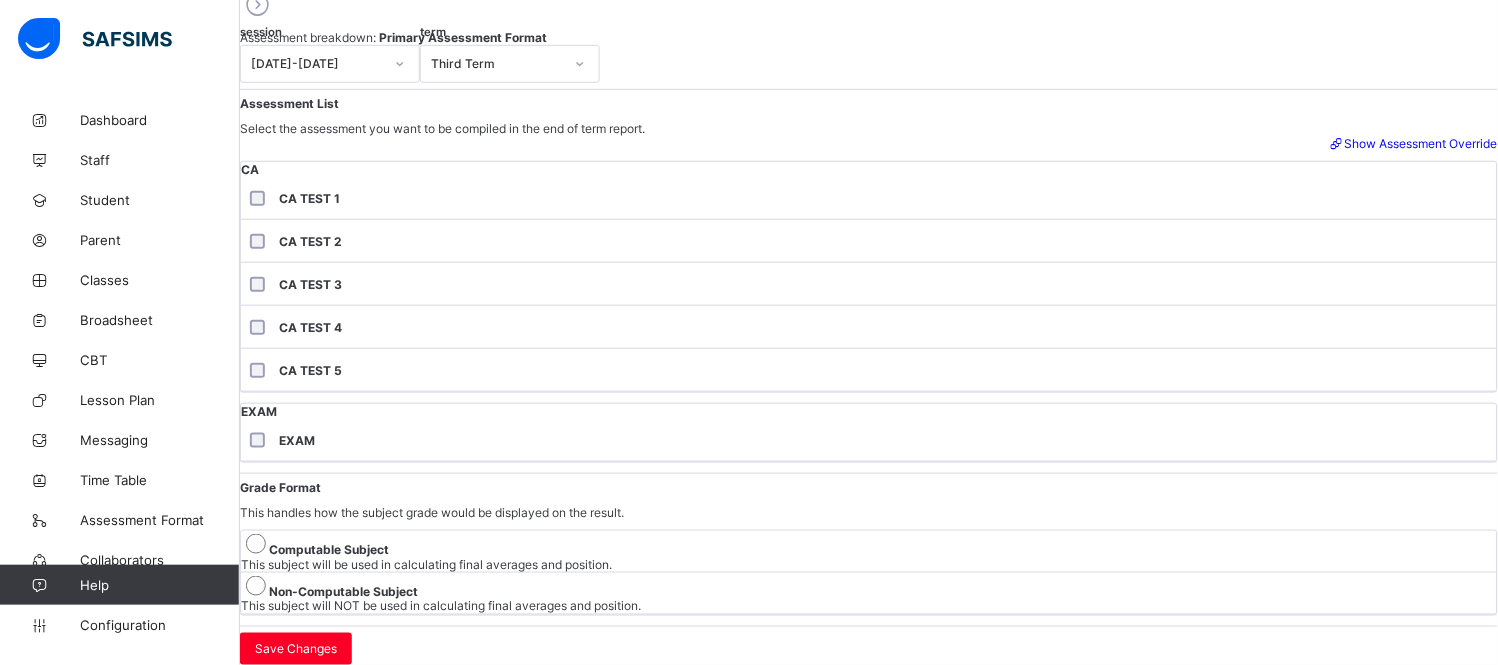 click on "Class Level  / CREATIVE WRITING Assessment Configuration CREATIVE WRITING CLASS 3 Assessment breakdown:   Primary Assessment Format session 2024-2025 term Third Term Assessment List Select the assessment you want to be compiled in the end of term report.    Show Assessment Override   CA  CA TEST 1 CA TEST 2 CA TEST 3 CA TEST 4 CA TEST 5 EXAM EXAM Grade Format This handles how the subject grade would be displayed on the result. Computable Subject This subject will be used in calculating final averages and position. Non-Computable Subject This subject will NOT be used in calculating final averages and position. Save Changes" at bounding box center (869, 259) 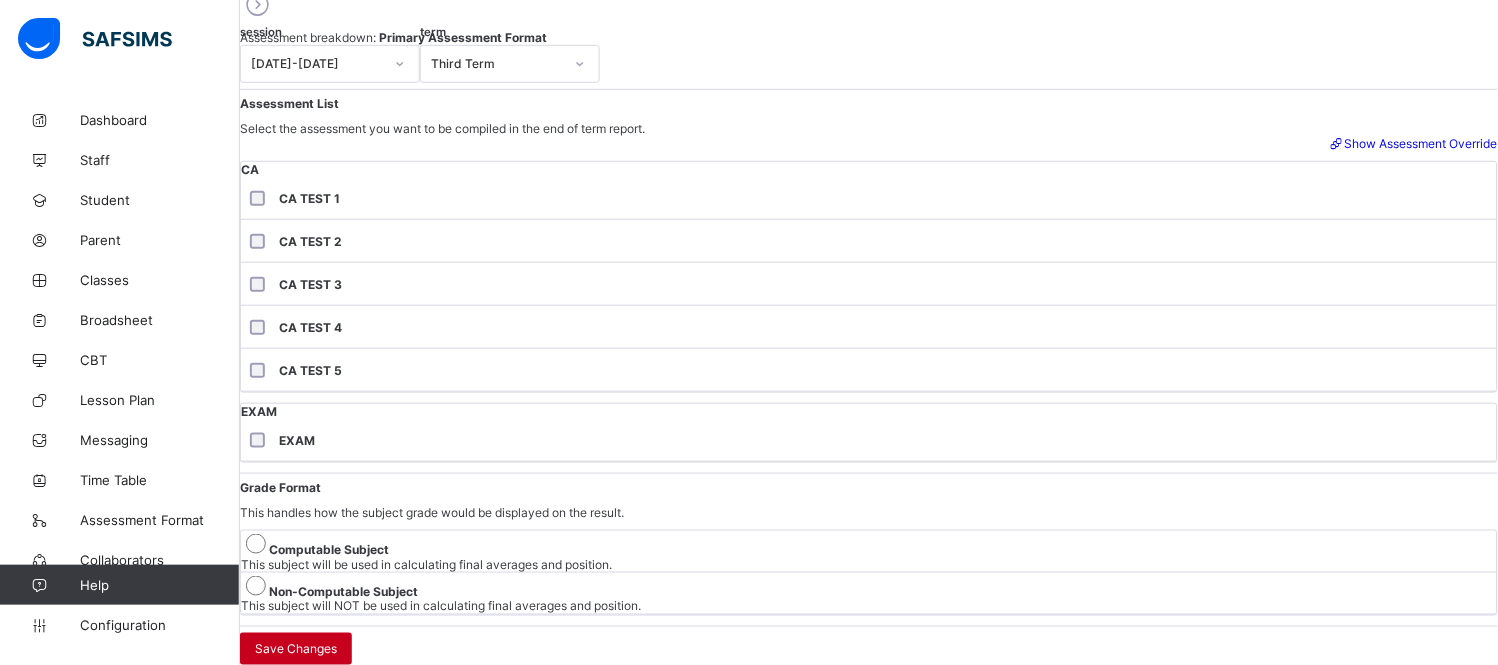 click on "Save Changes" at bounding box center [296, 649] 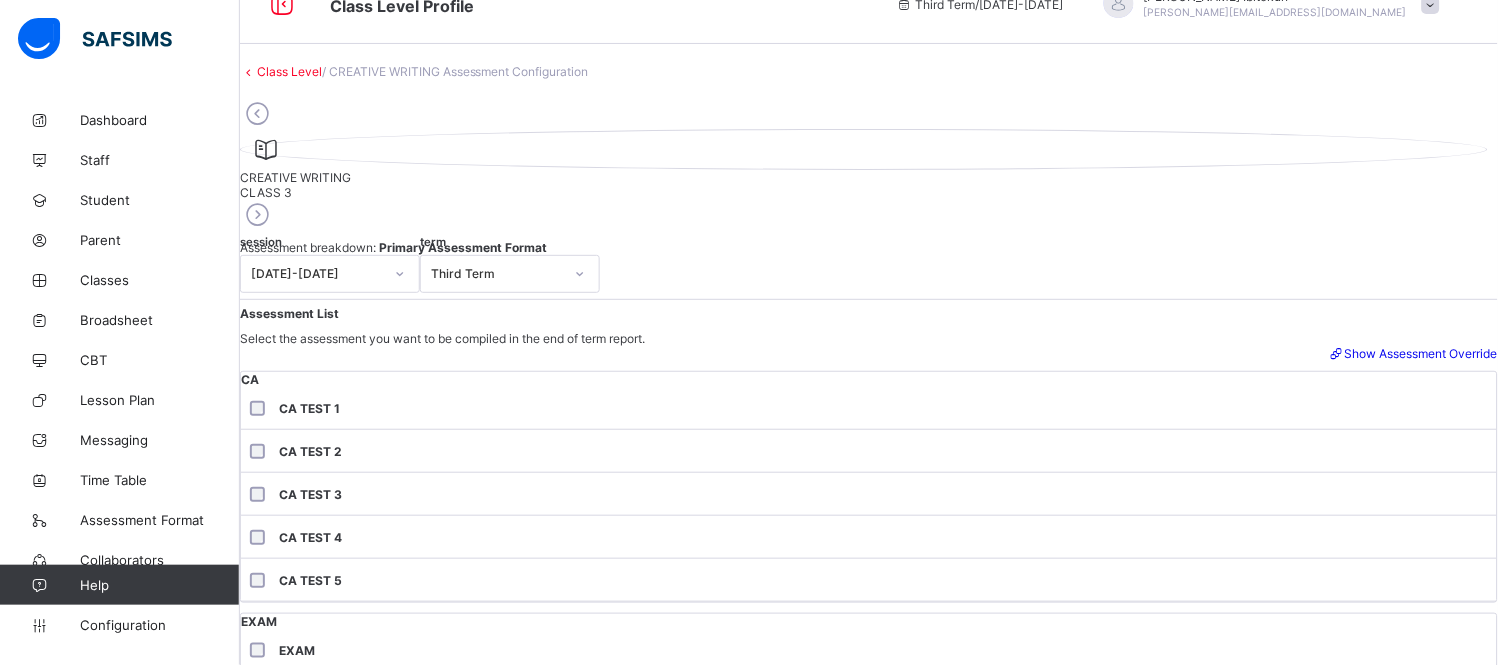 scroll, scrollTop: 0, scrollLeft: 0, axis: both 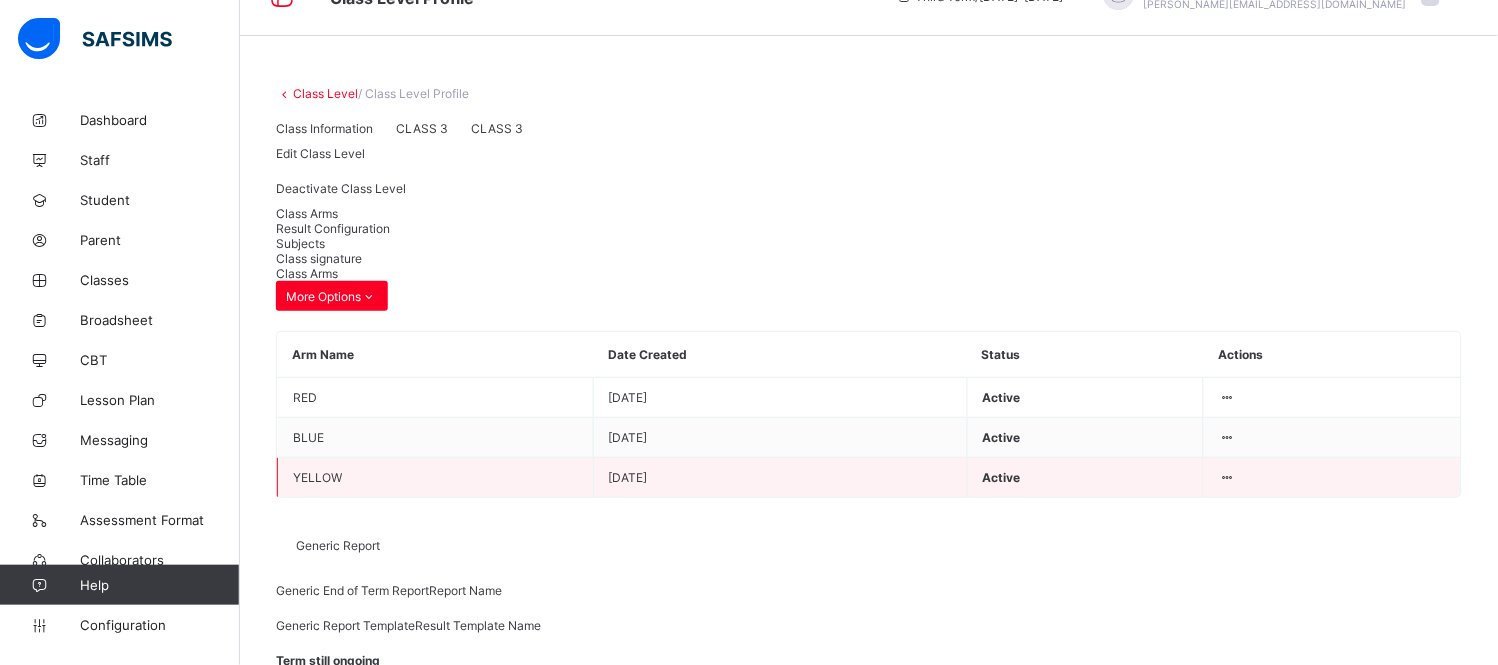 type on "*" 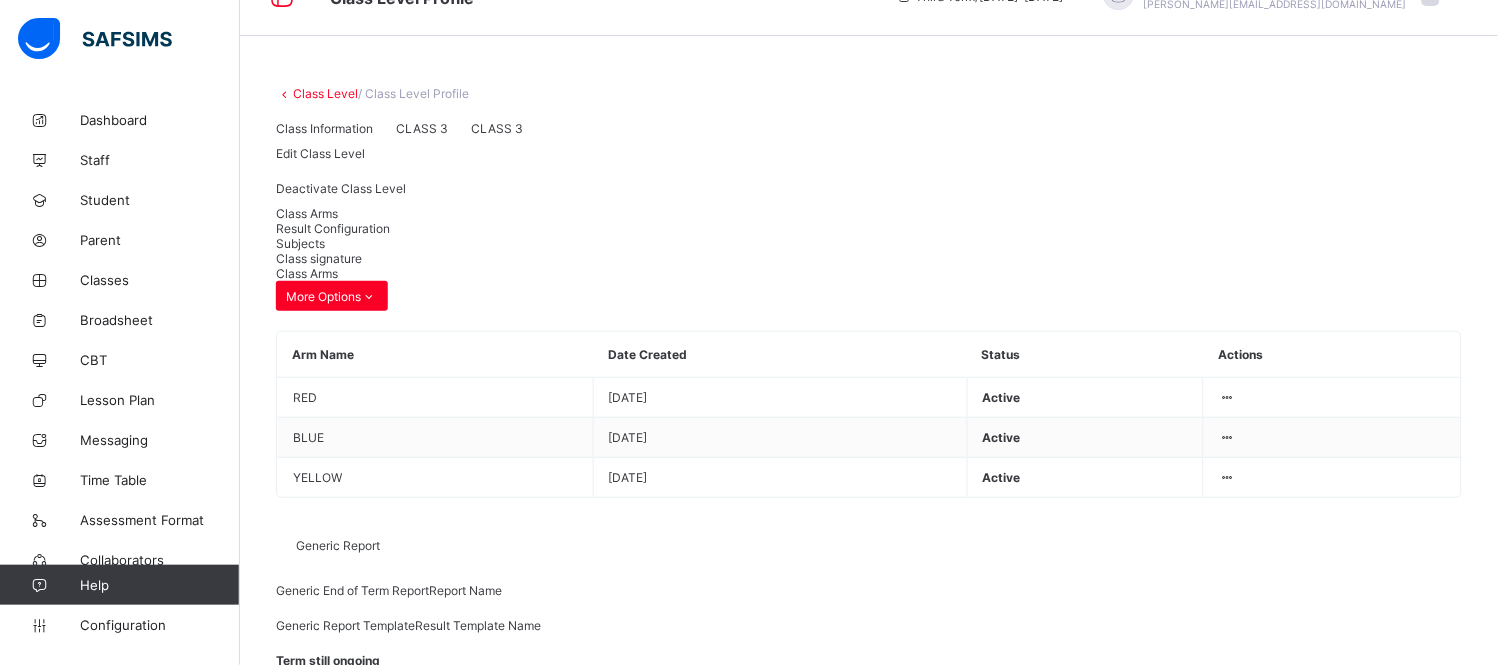 click on "Subjects" at bounding box center (300, 243) 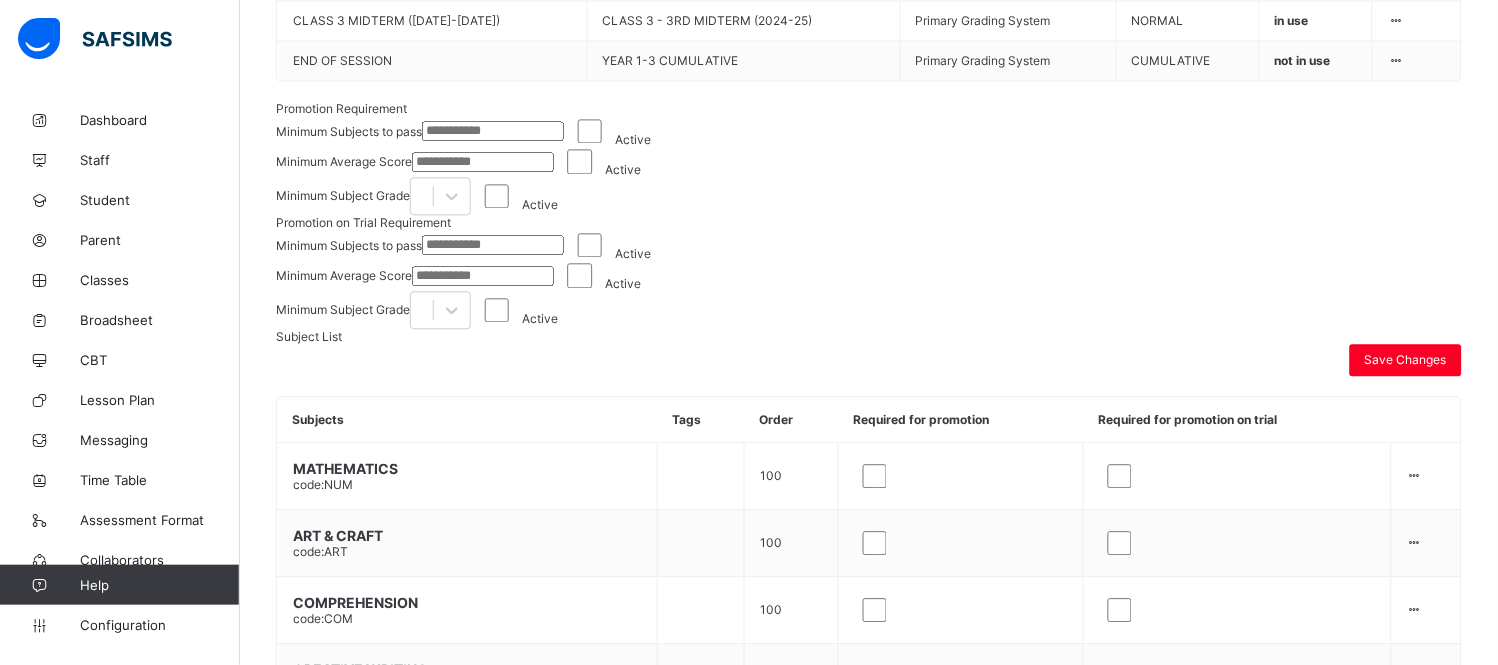 scroll, scrollTop: 888, scrollLeft: 0, axis: vertical 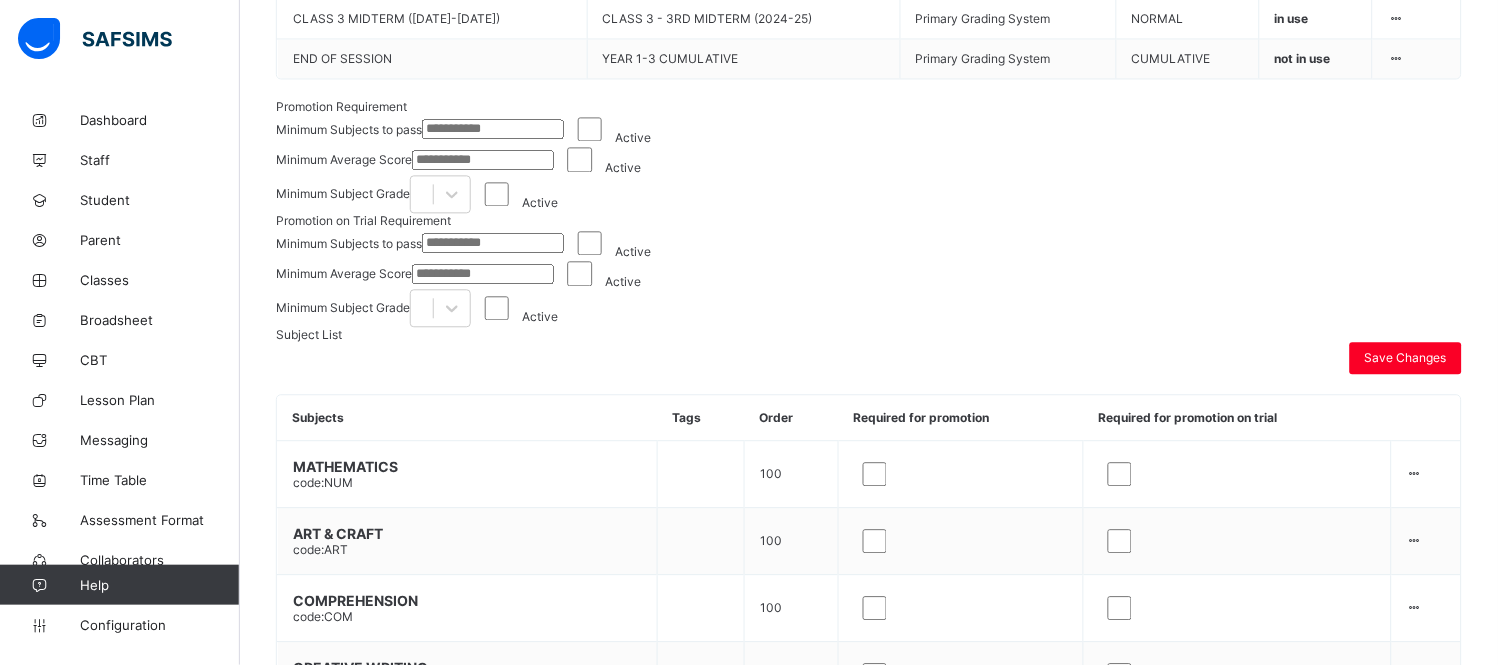 click on "Subject Configuration" at bounding box center [1354, 926] 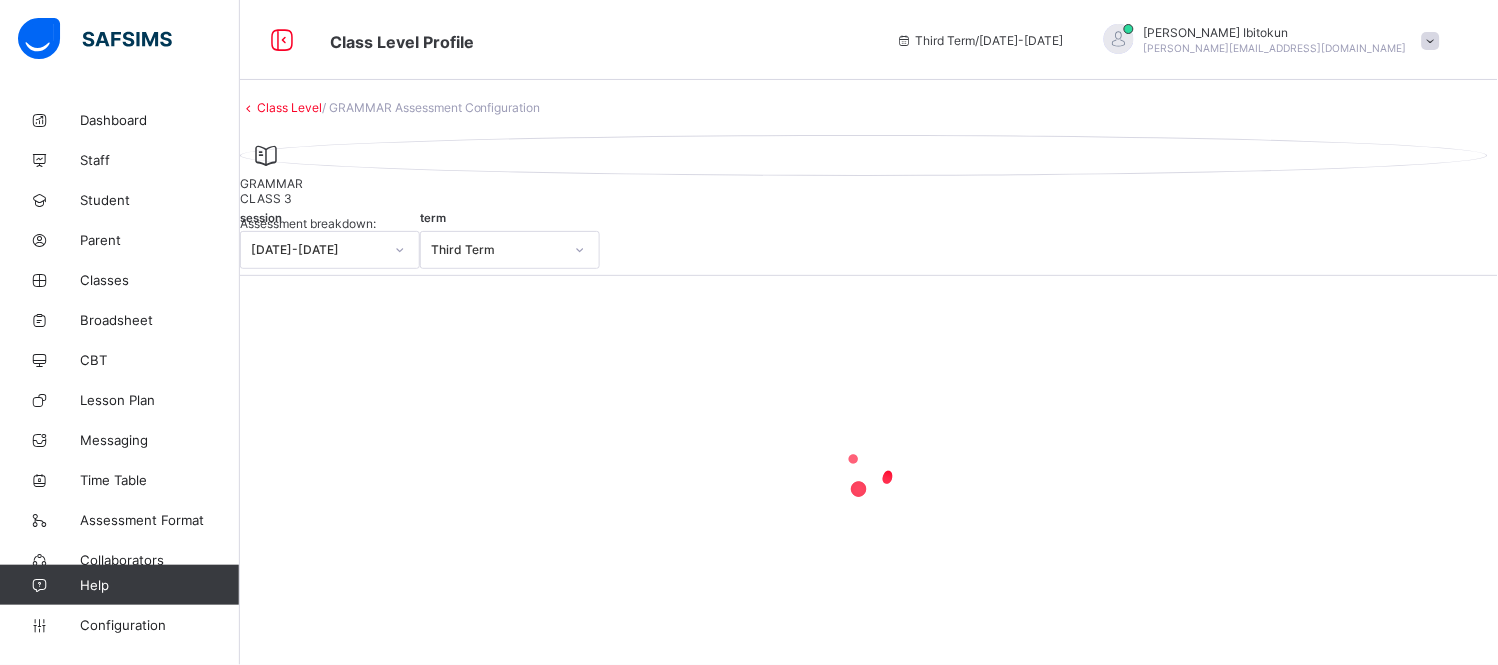 scroll, scrollTop: 647, scrollLeft: 0, axis: vertical 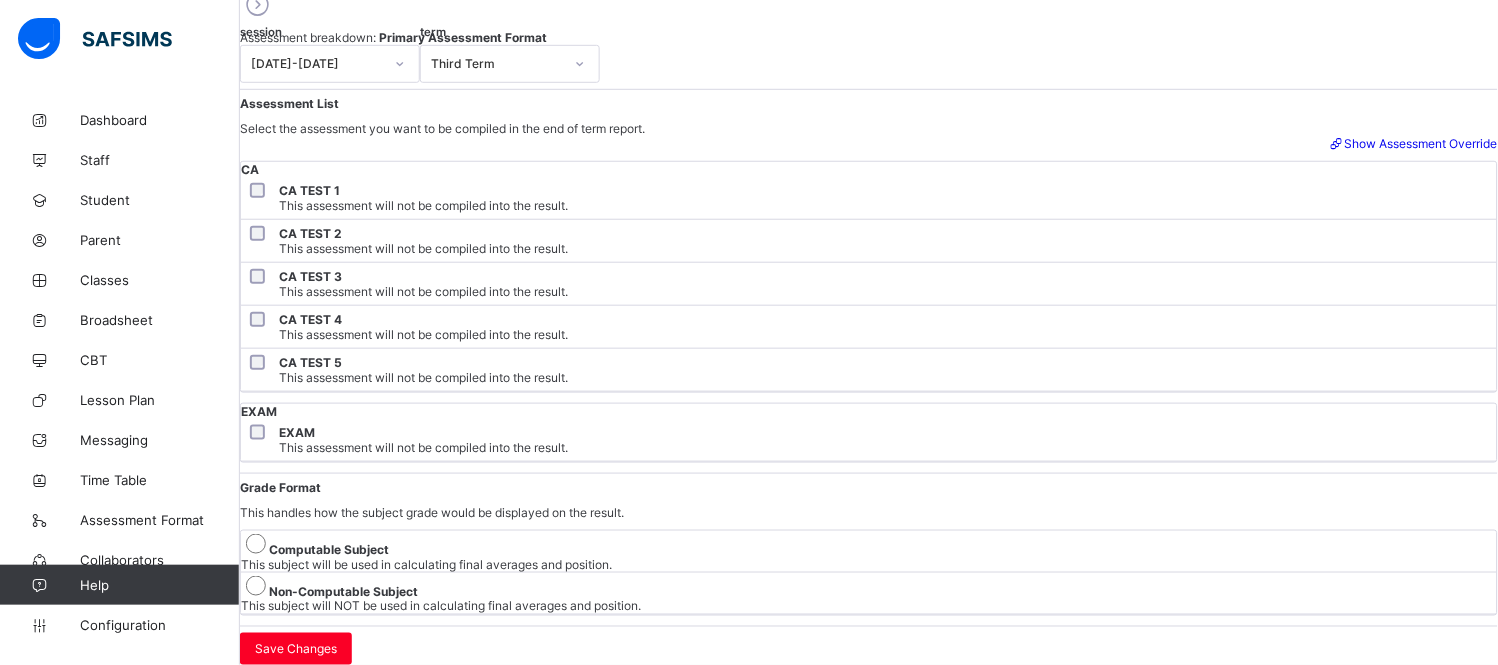 click on "Class Level  / GRAMMAR Assessment Configuration GRAMMAR CLASS 3 Assessment breakdown:   Primary Assessment Format session 2024-2025 term Third Term Assessment List Select the assessment you want to be compiled in the end of term report.    Show Assessment Override   CA  CA TEST 1 This assessment will not be compiled into the result. CA TEST 2 This assessment will not be compiled into the result. CA TEST 3 This assessment will not be compiled into the result. CA TEST 4 This assessment will not be compiled into the result. CA TEST 5 This assessment will not be compiled into the result. EXAM EXAM This assessment will not be compiled into the result. Grade Format This handles how the subject grade would be displayed on the result. Computable Subject This subject will be used in calculating final averages and position. Non-Computable Subject This subject will NOT be used in calculating final averages and position. Save Changes" at bounding box center [869, 259] 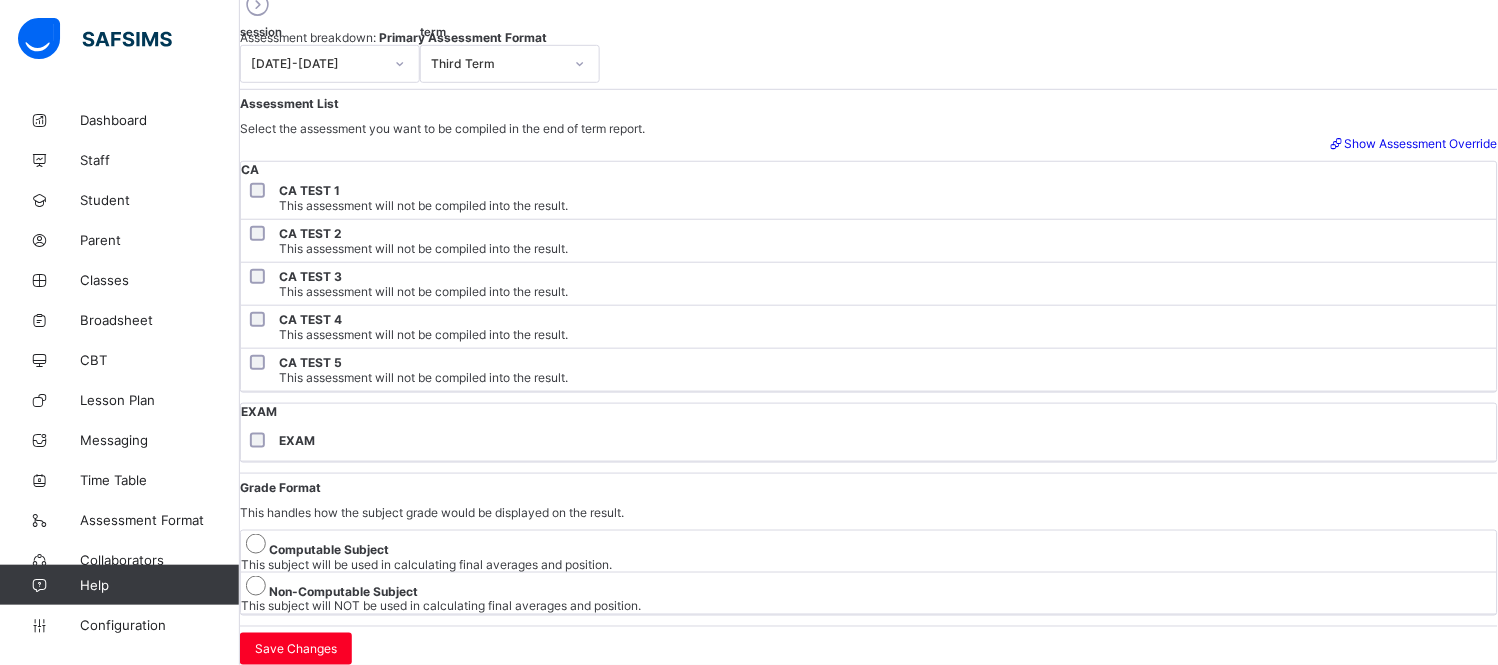 scroll, scrollTop: 603, scrollLeft: 0, axis: vertical 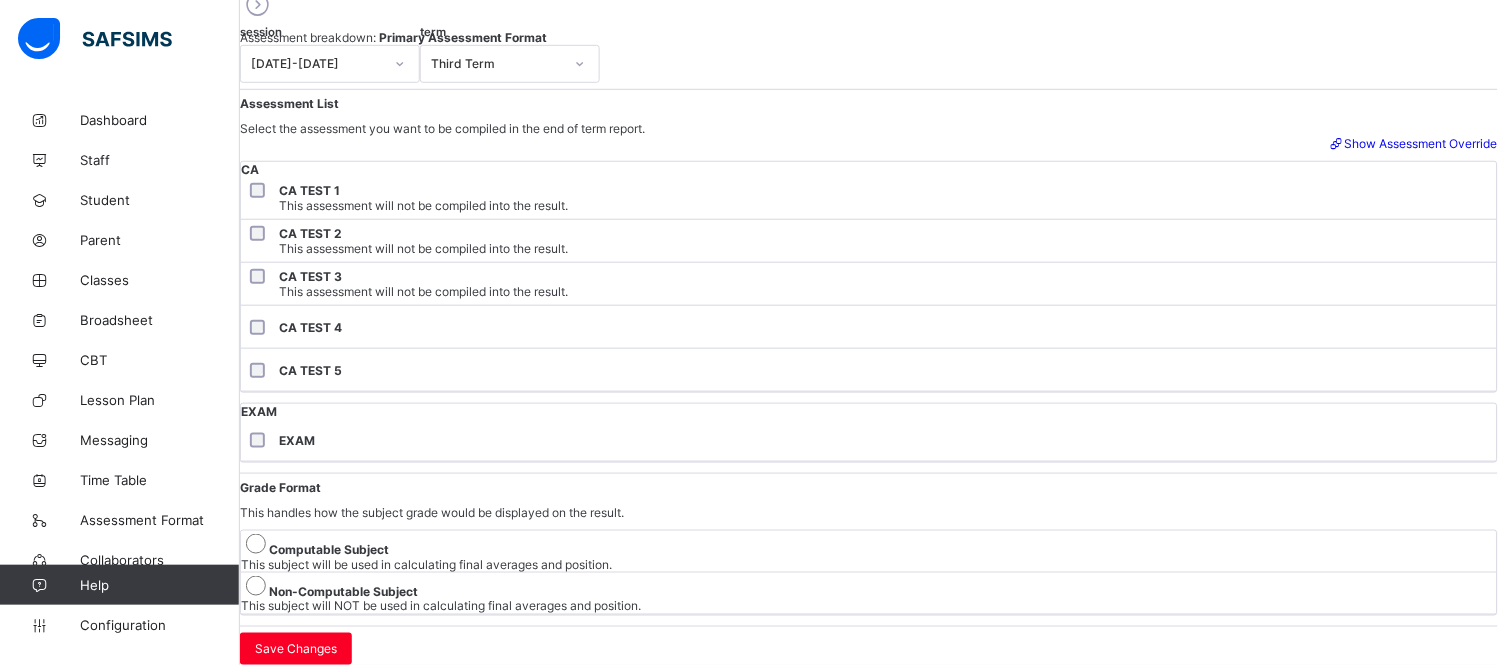 click on "Class Level  / GRAMMAR Assessment Configuration GRAMMAR CLASS 3 Assessment breakdown:   Primary Assessment Format session 2024-2025 term Third Term Assessment List Select the assessment you want to be compiled in the end of term report.    Show Assessment Override   CA  CA TEST 1 This assessment will not be compiled into the result. CA TEST 2 This assessment will not be compiled into the result. CA TEST 3 This assessment will not be compiled into the result. CA TEST 4 CA TEST 5 EXAM EXAM Grade Format This handles how the subject grade would be displayed on the result. Computable Subject This subject will be used in calculating final averages and position. Non-Computable Subject This subject will NOT be used in calculating final averages and position. Save Changes" at bounding box center (869, 259) 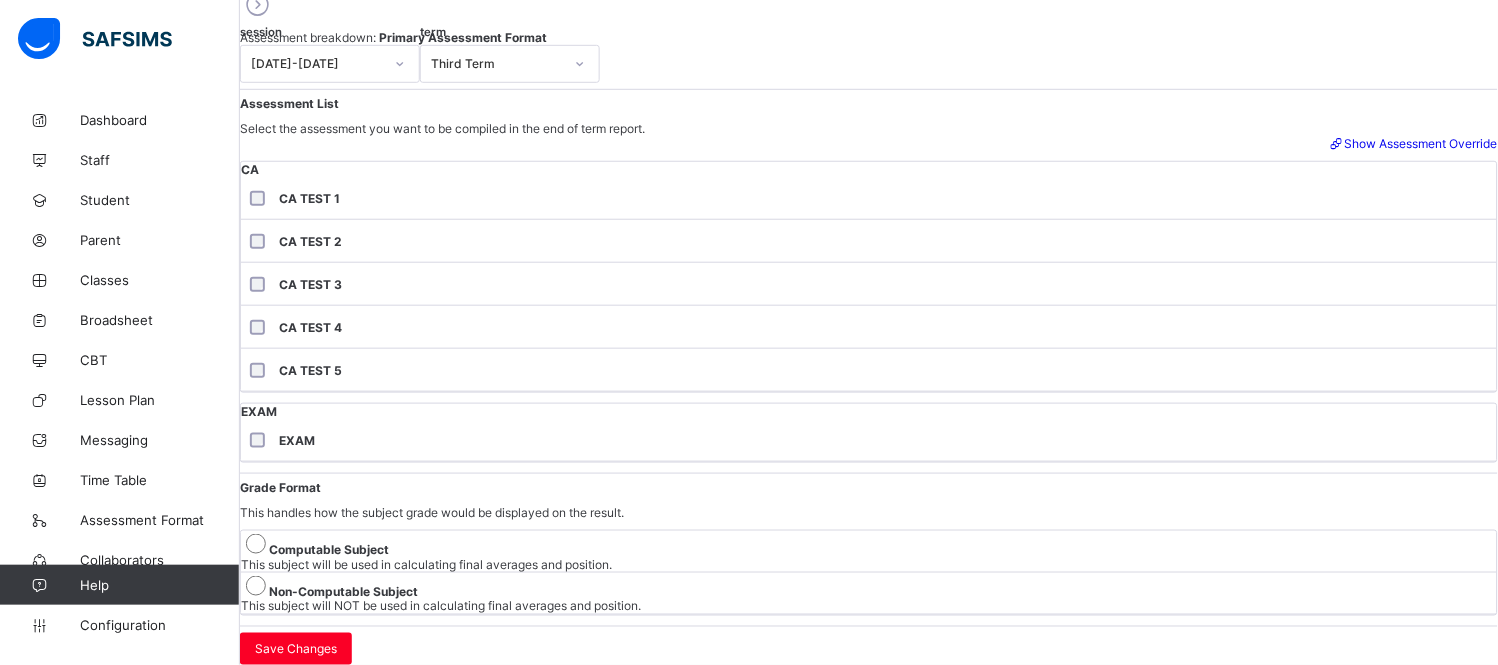 click on "Class Level  / GRAMMAR Assessment Configuration GRAMMAR CLASS 3 Assessment breakdown:   Primary Assessment Format session 2024-2025 term Third Term Assessment List Select the assessment you want to be compiled in the end of term report.    Show Assessment Override   CA  CA TEST 1 CA TEST 2 CA TEST 3 CA TEST 4 CA TEST 5 EXAM EXAM Grade Format This handles how the subject grade would be displayed on the result. Computable Subject This subject will be used in calculating final averages and position. Non-Computable Subject This subject will NOT be used in calculating final averages and position. Save Changes" at bounding box center [869, 259] 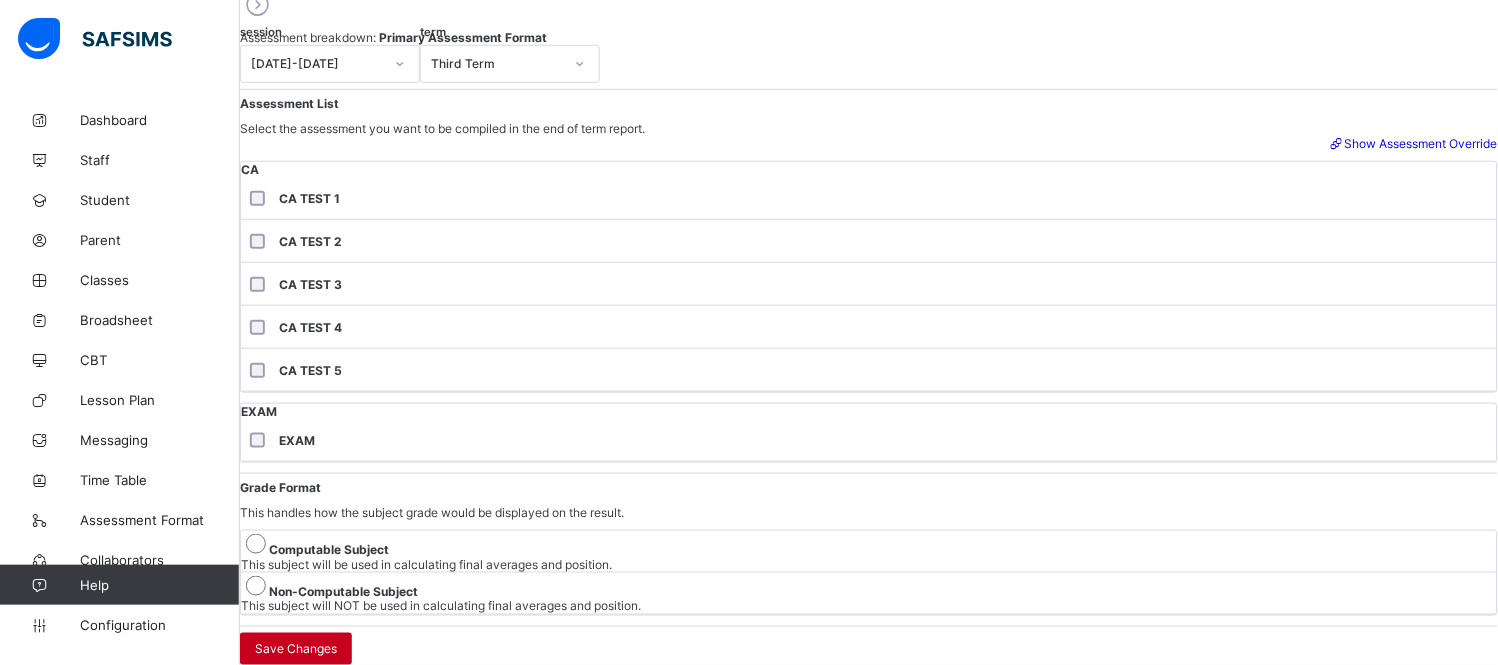 click on "Save Changes" at bounding box center (296, 649) 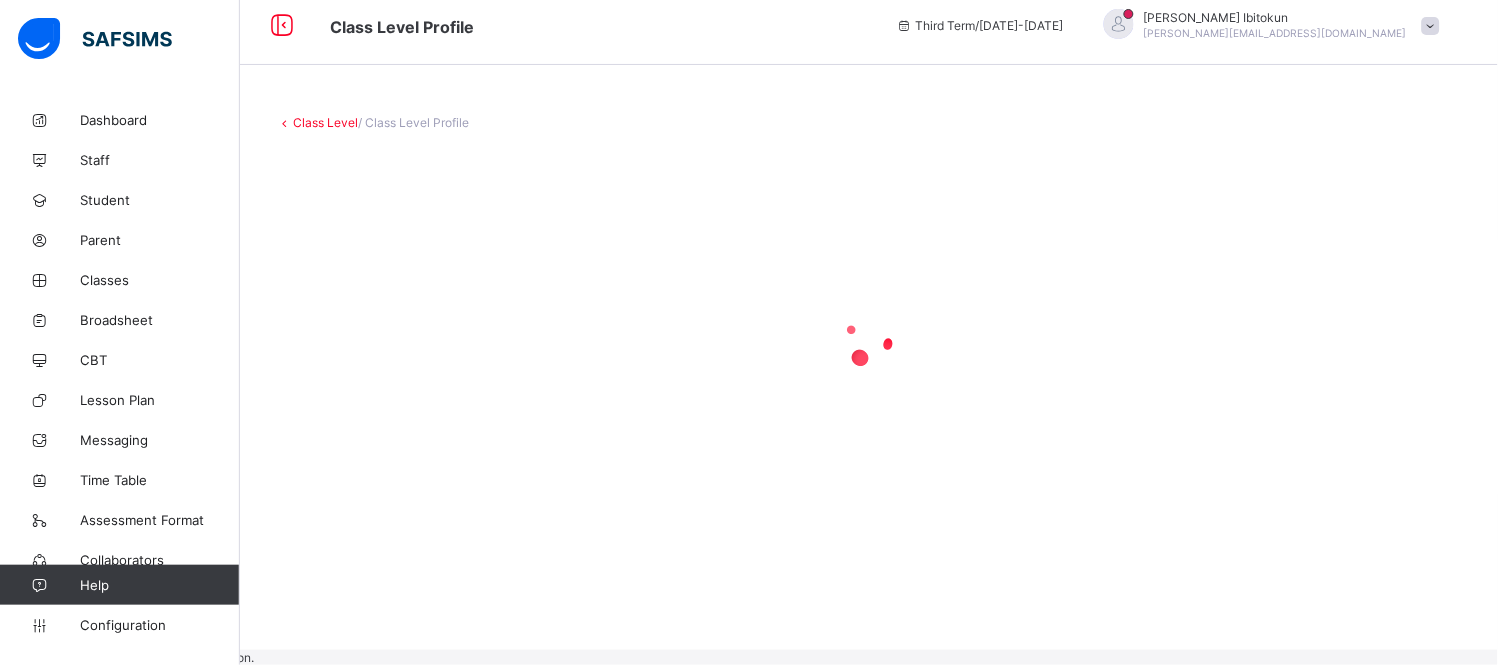 scroll, scrollTop: 0, scrollLeft: 0, axis: both 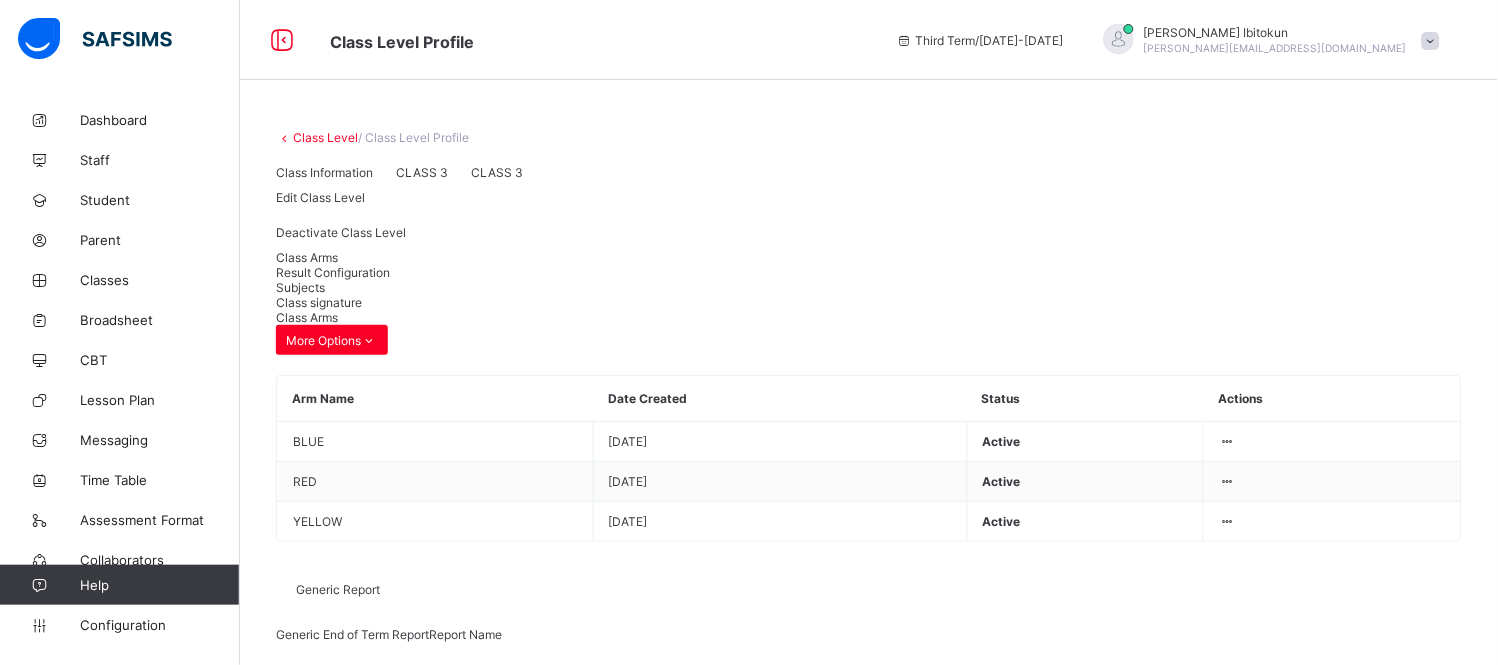 click on "Subjects" at bounding box center (300, 287) 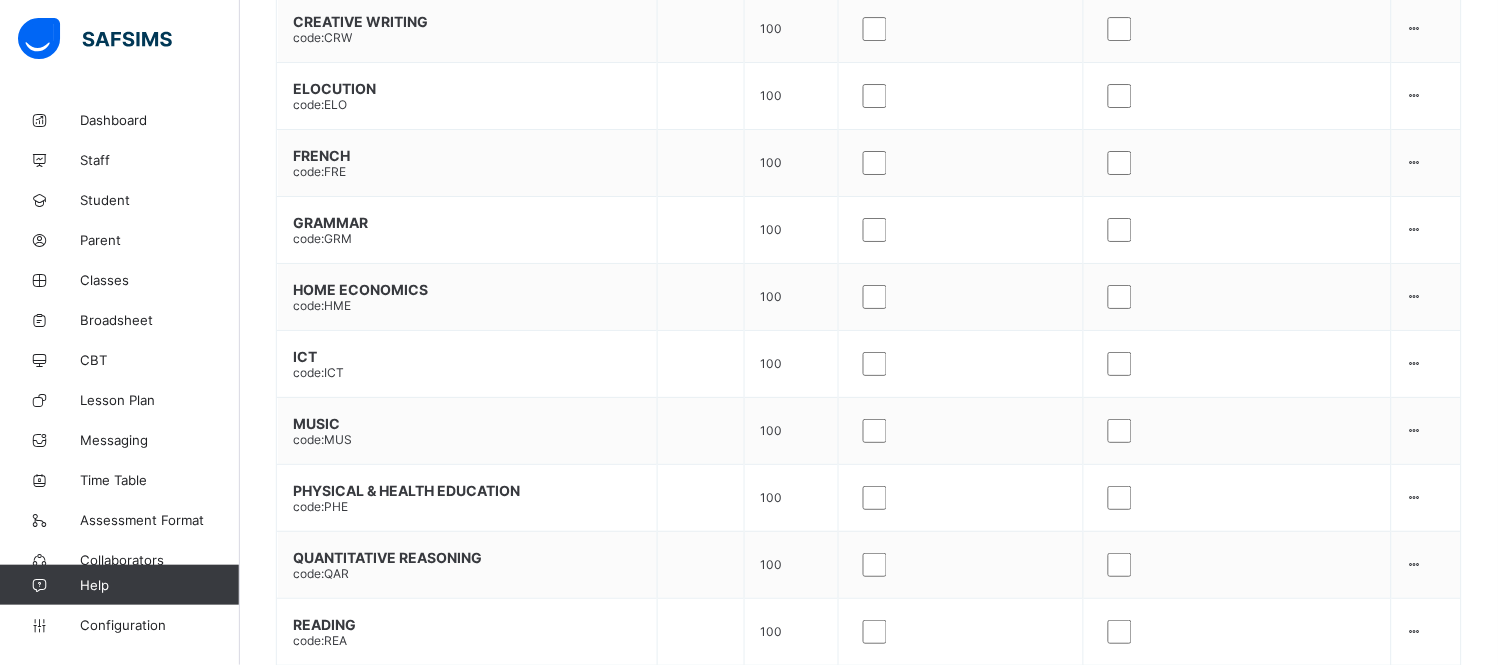 scroll, scrollTop: 1490, scrollLeft: 0, axis: vertical 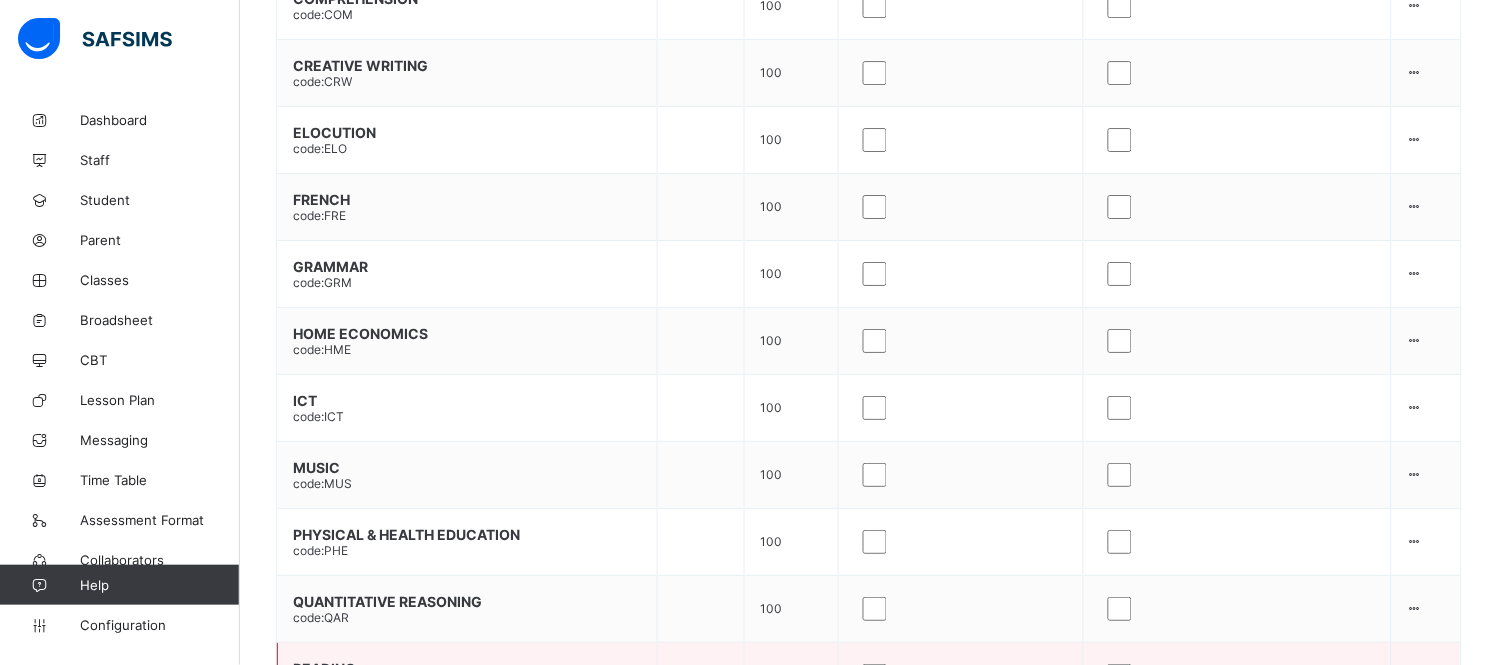 click on "Subject Configuration" at bounding box center [1354, 726] 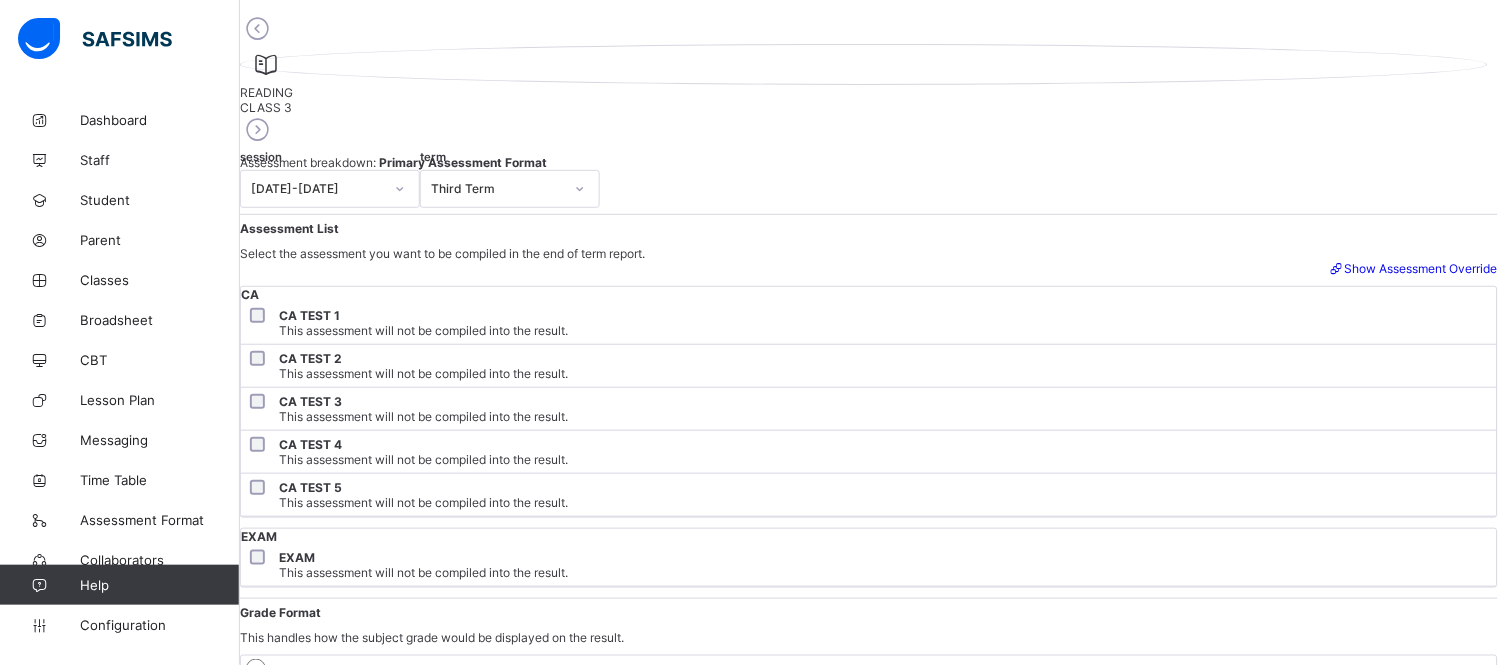 scroll, scrollTop: 647, scrollLeft: 0, axis: vertical 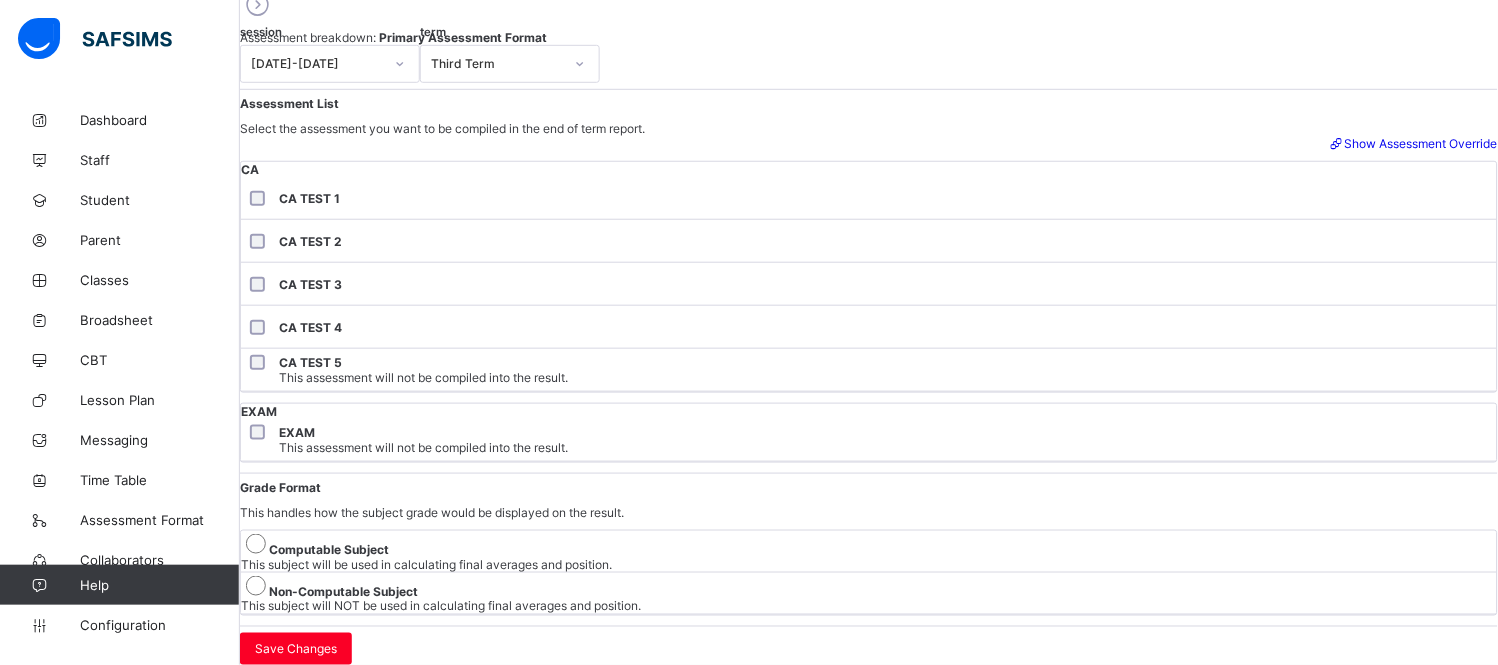 click on "Class Level  / READING Assessment Configuration READING CLASS 3 Assessment breakdown:   Primary Assessment Format session 2024-2025 term Third Term Assessment List Select the assessment you want to be compiled in the end of term report.    Show Assessment Override   CA  CA TEST 1 CA TEST 2 CA TEST 3 CA TEST 4 CA TEST 5 This assessment will not be compiled into the result. EXAM EXAM This assessment will not be compiled into the result. Grade Format This handles how the subject grade would be displayed on the result. Computable Subject This subject will be used in calculating final averages and position. Non-Computable Subject This subject will NOT be used in calculating final averages and position. Save Changes" at bounding box center (869, 259) 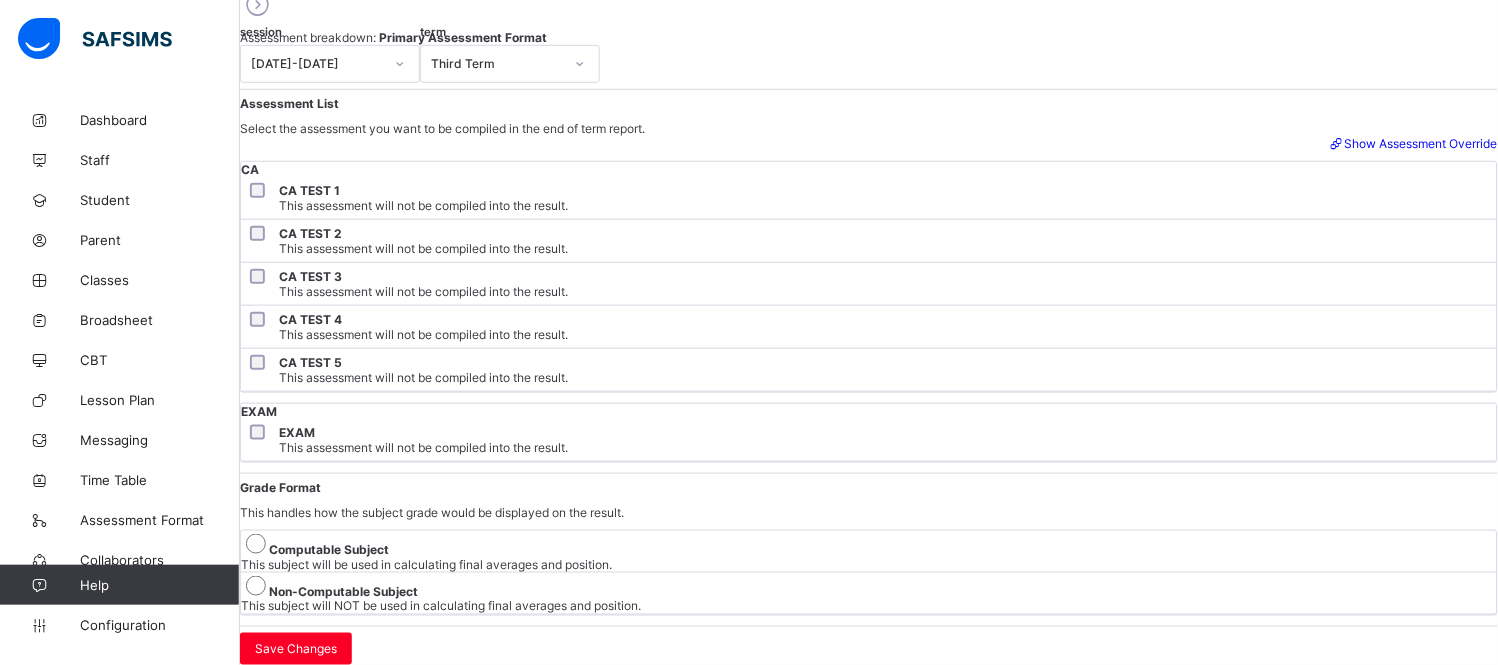 click on "Class Level  / READING Assessment Configuration READING CLASS 3 Assessment breakdown:   Primary Assessment Format session 2024-2025 term Third Term Assessment List Select the assessment you want to be compiled in the end of term report.    Show Assessment Override   CA  CA TEST 1 This assessment will not be compiled into the result. CA TEST 2 This assessment will not be compiled into the result. CA TEST 3 This assessment will not be compiled into the result. CA TEST 4 This assessment will not be compiled into the result. CA TEST 5 This assessment will not be compiled into the result. EXAM EXAM This assessment will not be compiled into the result. Grade Format This handles how the subject grade would be displayed on the result. Computable Subject This subject will be used in calculating final averages and position. Non-Computable Subject This subject will NOT be used in calculating final averages and position. Save Changes" at bounding box center (869, 259) 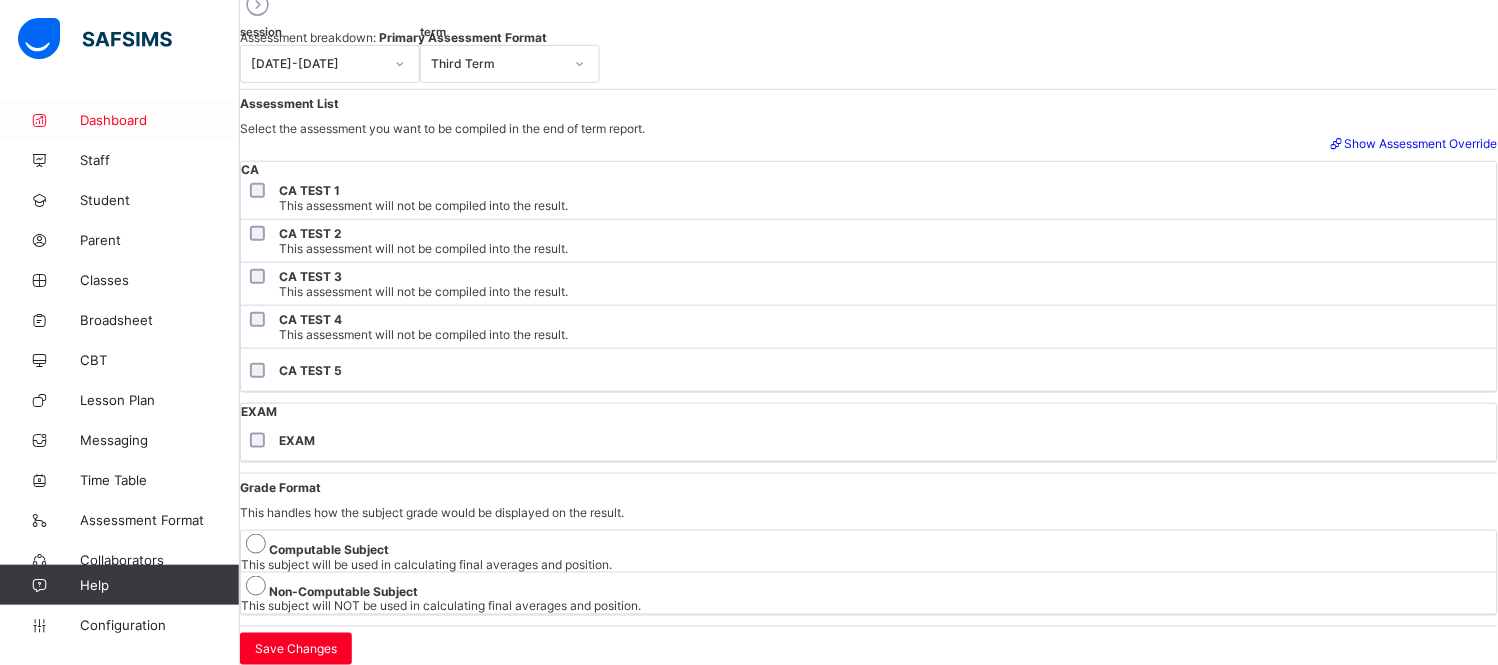 scroll, scrollTop: 336, scrollLeft: 0, axis: vertical 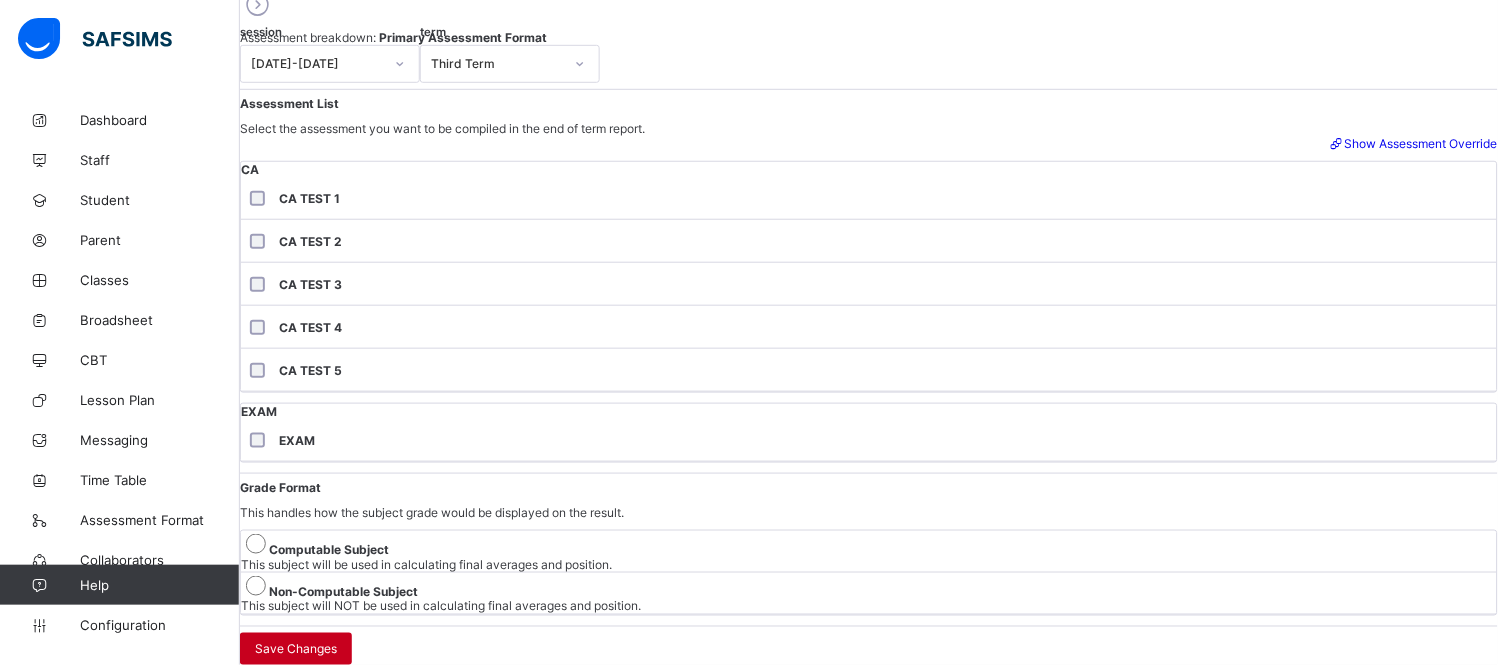 click on "Save Changes" at bounding box center (296, 649) 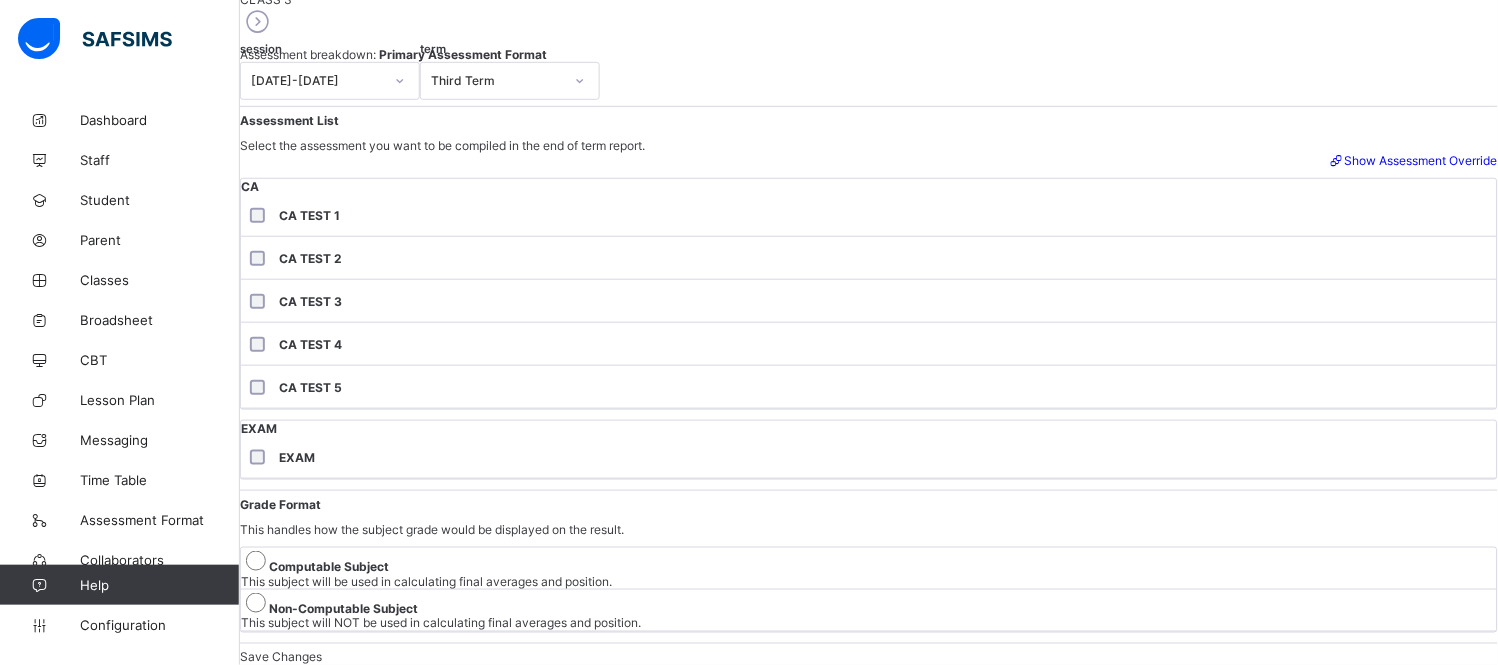 scroll, scrollTop: 0, scrollLeft: 0, axis: both 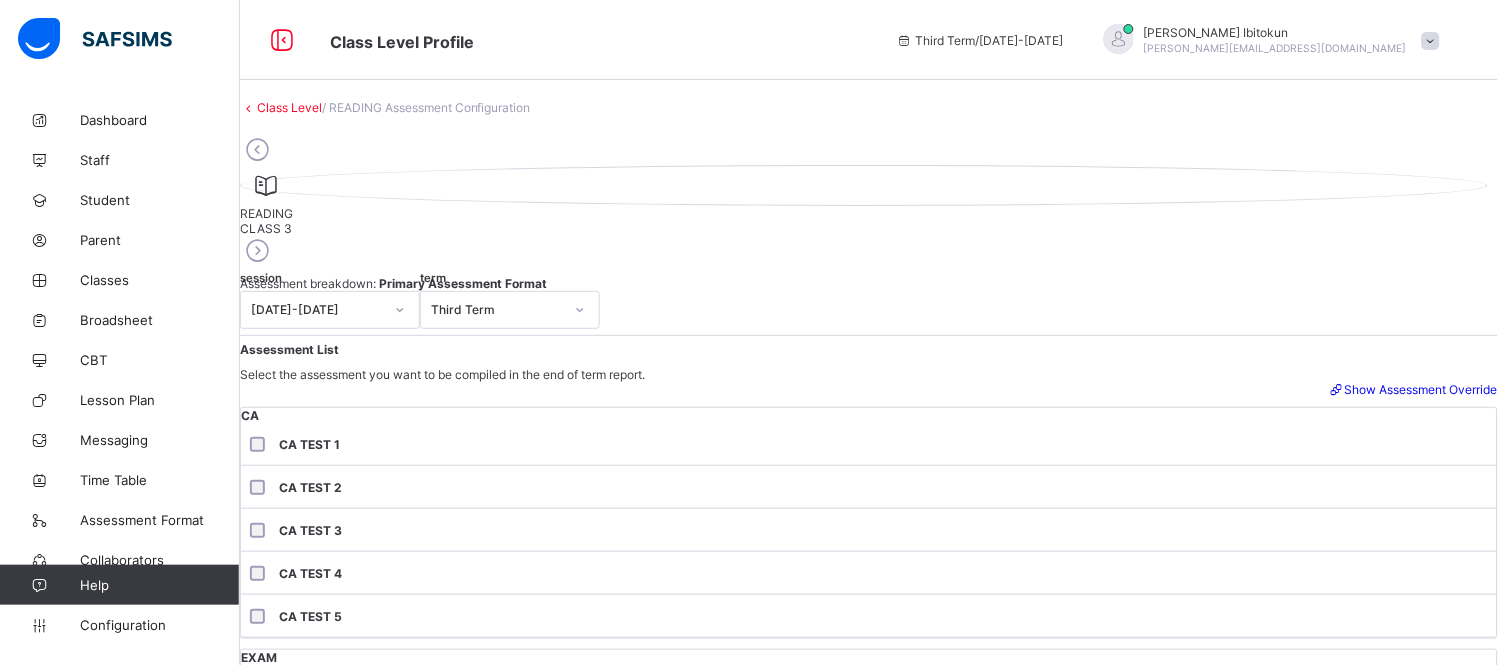 click at bounding box center [257, 251] 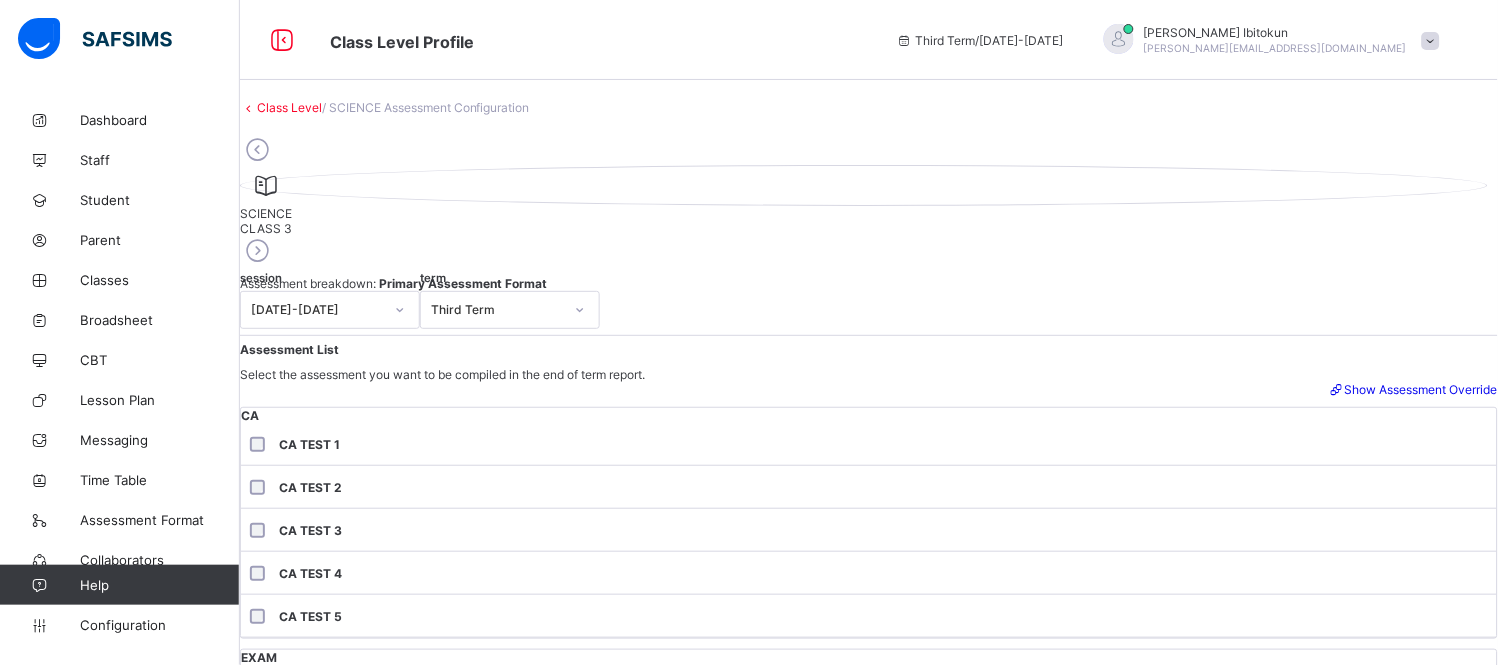 click at bounding box center [257, 251] 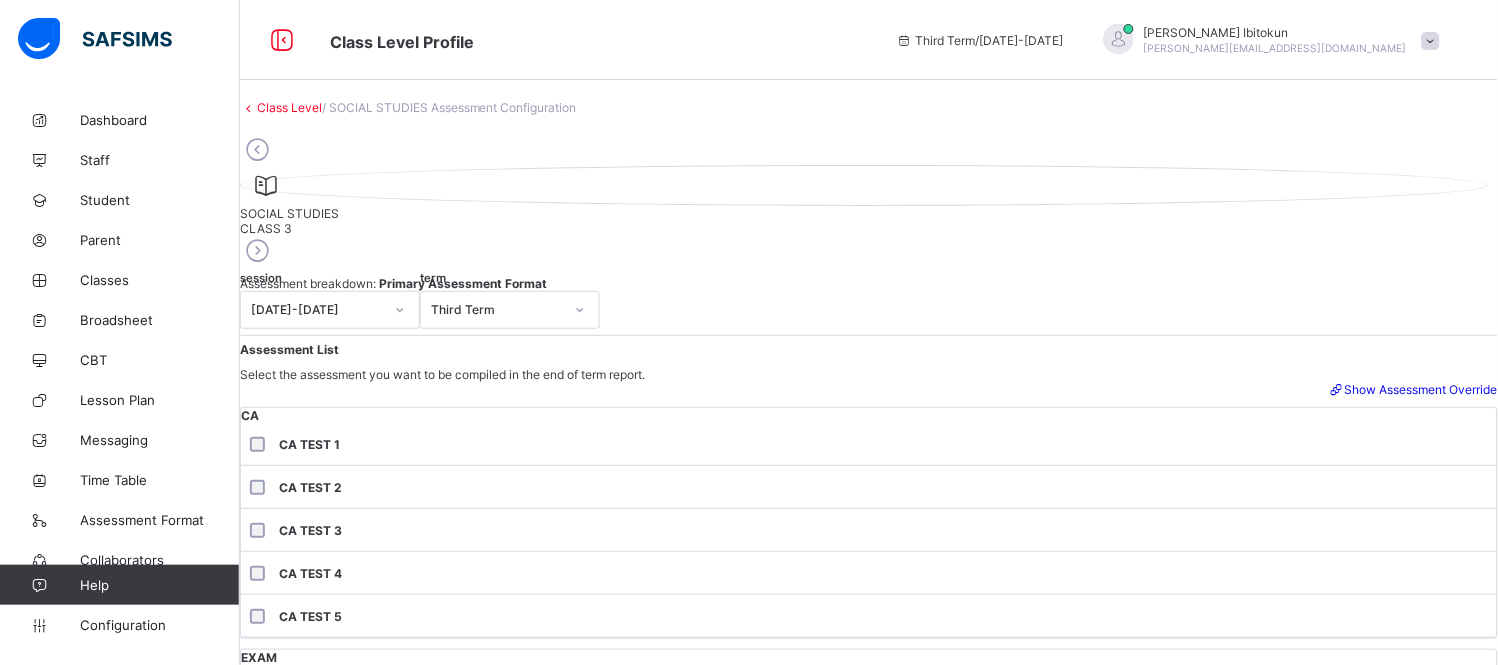 click at bounding box center (257, 251) 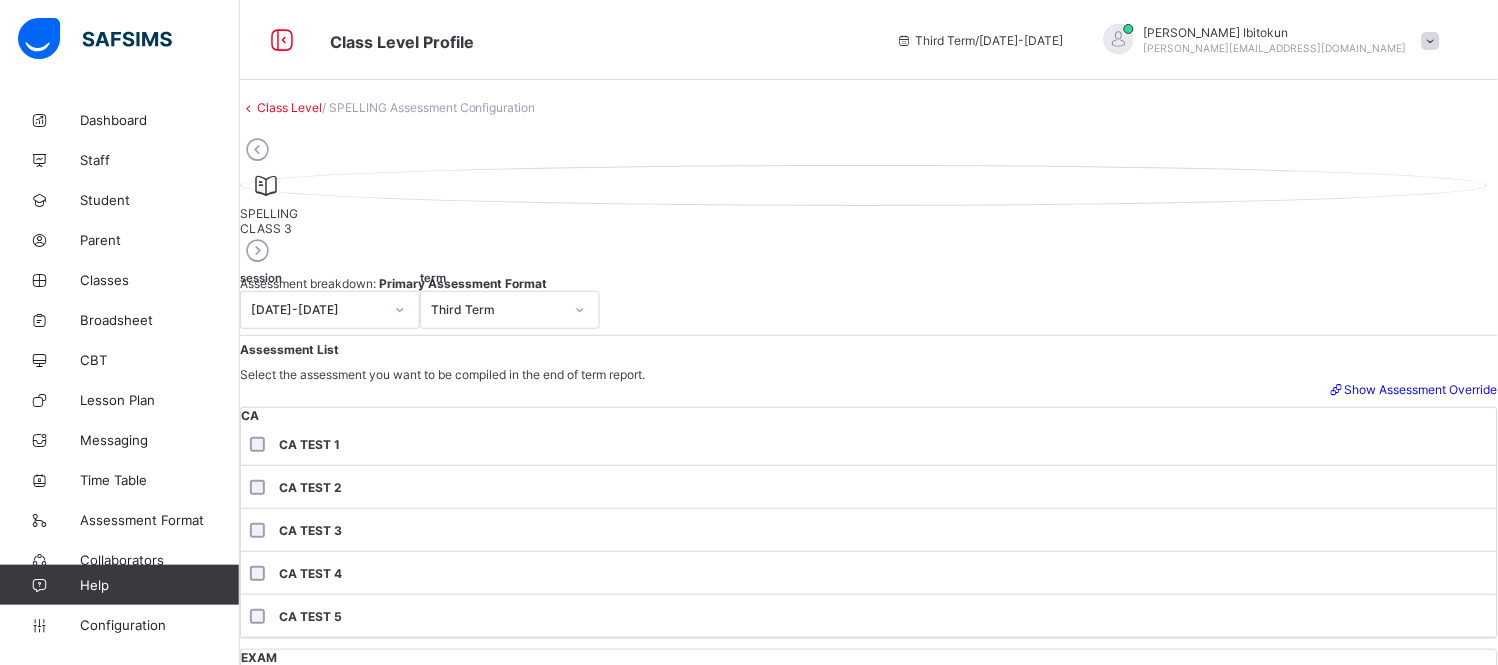 click on "SPELLING CLASS 3" at bounding box center [869, 200] 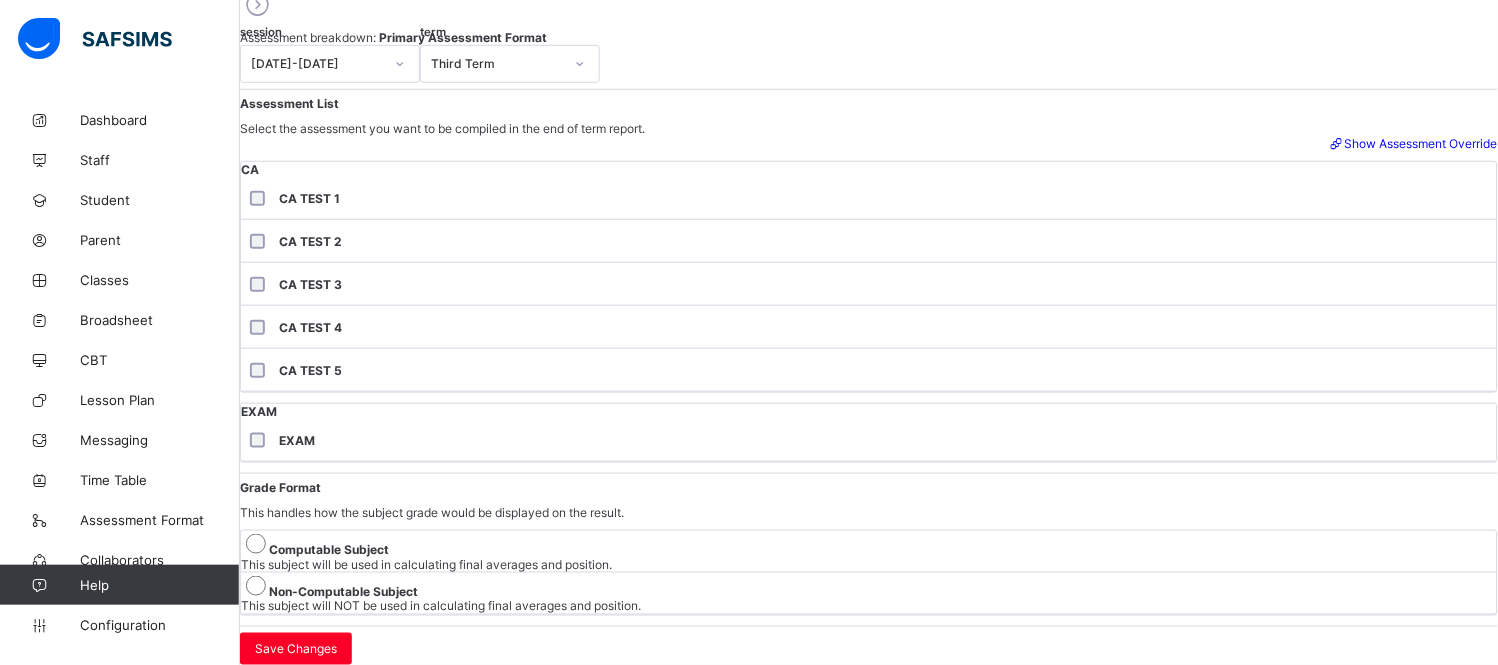 scroll, scrollTop: 444, scrollLeft: 0, axis: vertical 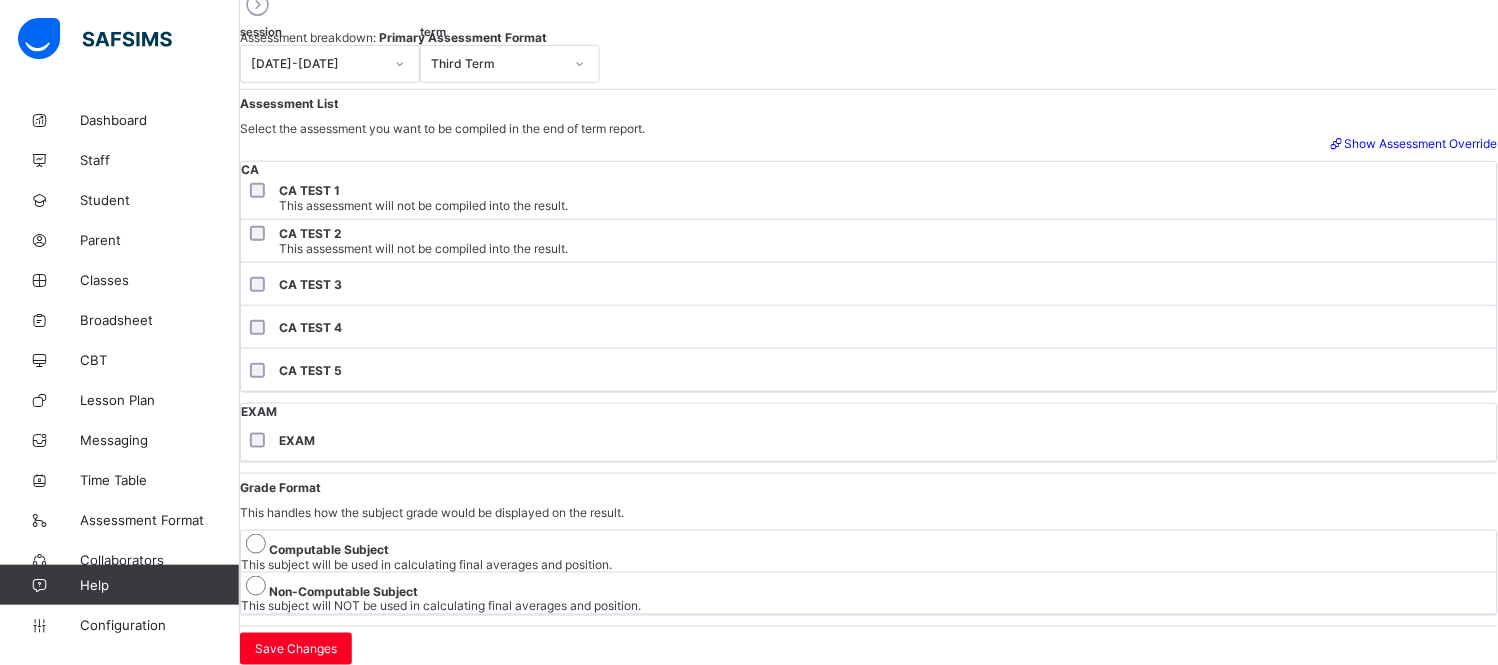 click on "CA  CA TEST 1 This assessment will not be compiled into the result. CA TEST 2 This assessment will not be compiled into the result. CA TEST 3 CA TEST 4 CA TEST 5" at bounding box center (869, 277) 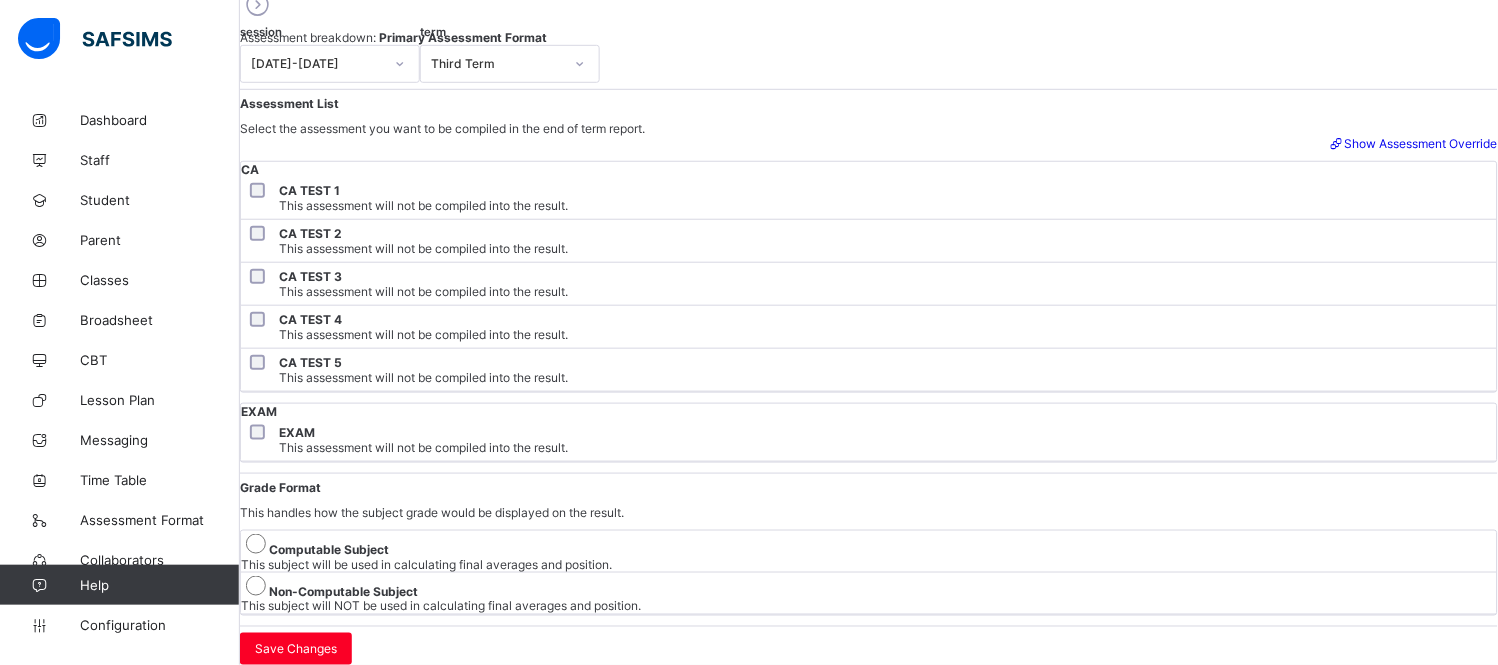 scroll, scrollTop: 647, scrollLeft: 0, axis: vertical 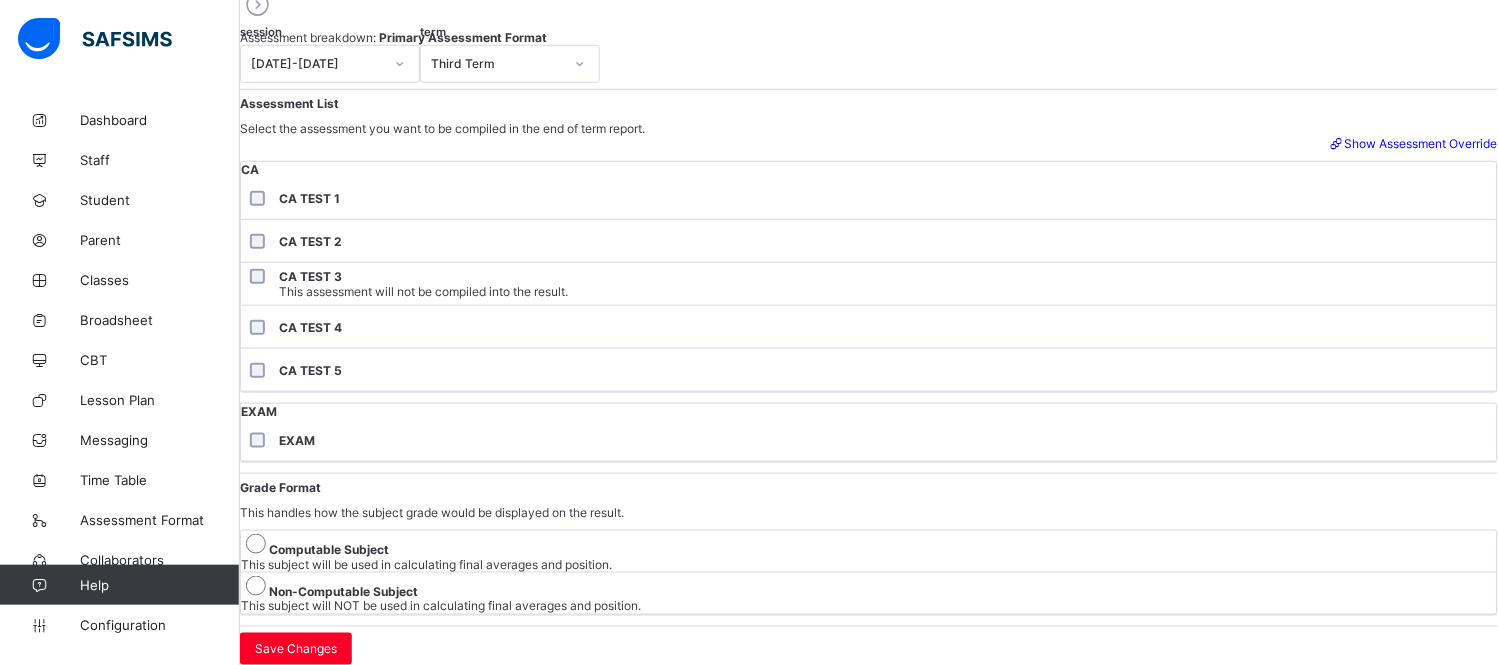click on "CA TEST 3 This assessment will not be compiled into the result." at bounding box center (869, 284) 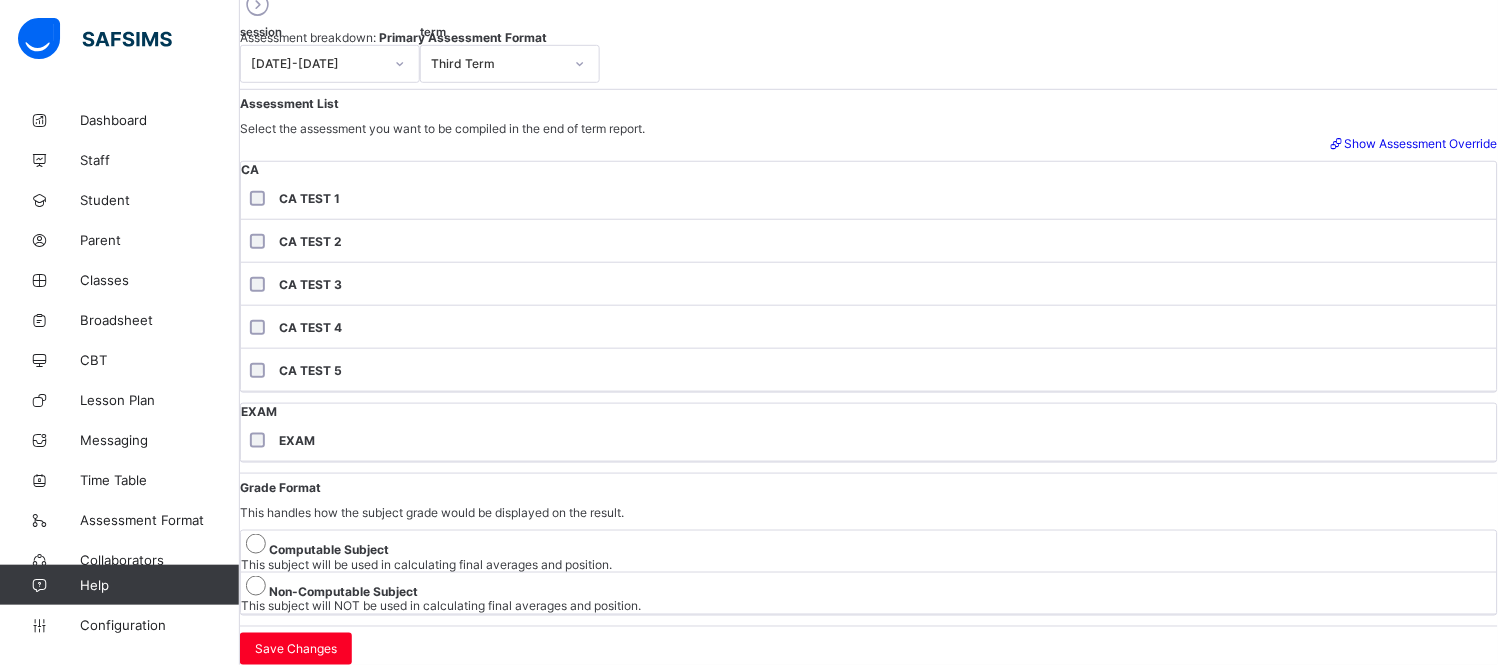 scroll, scrollTop: 647, scrollLeft: 0, axis: vertical 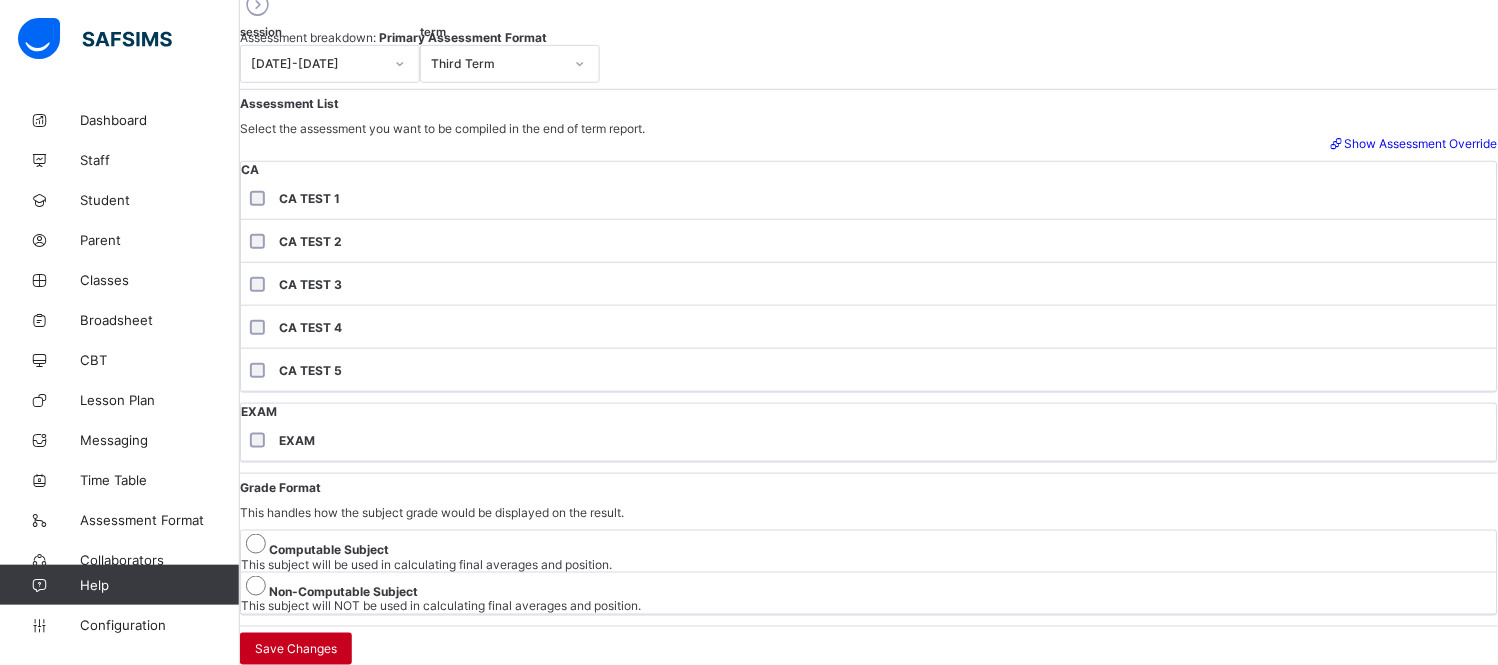 click on "Save Changes" at bounding box center (296, 649) 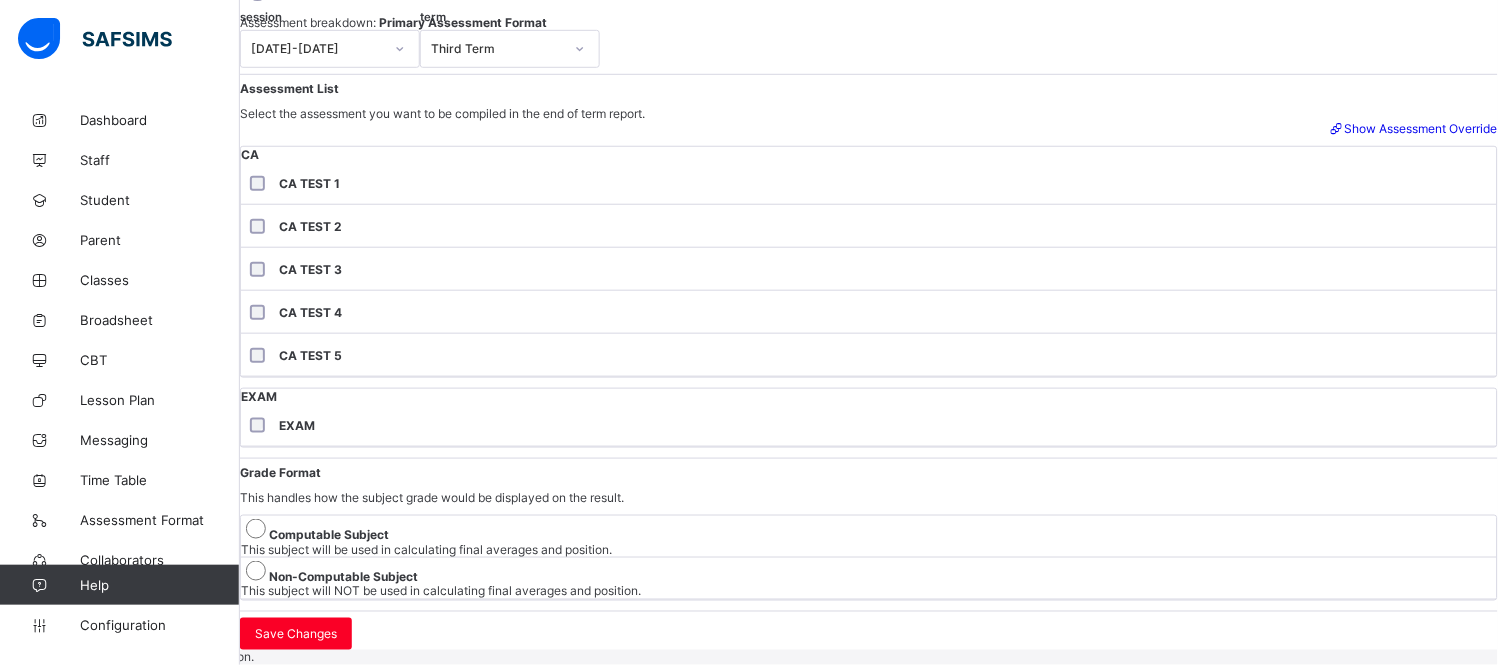 scroll, scrollTop: 0, scrollLeft: 0, axis: both 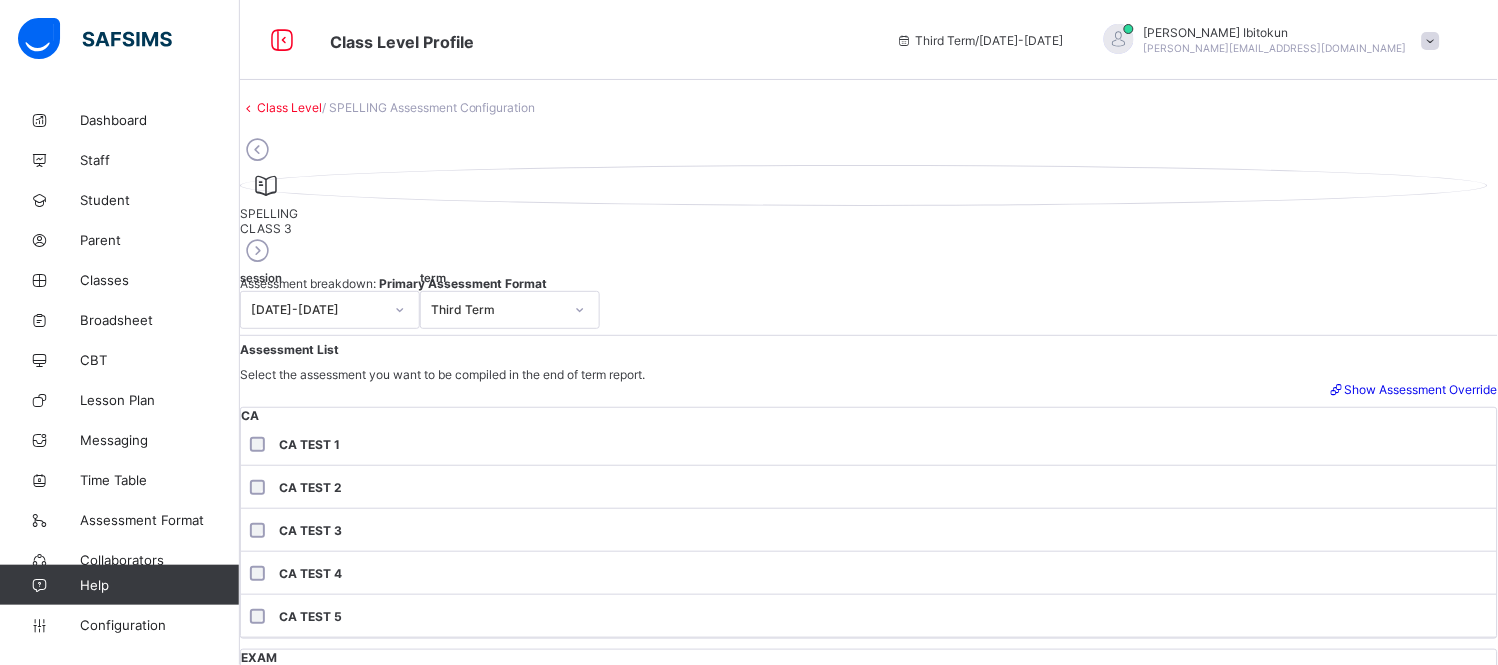 click at bounding box center (257, 251) 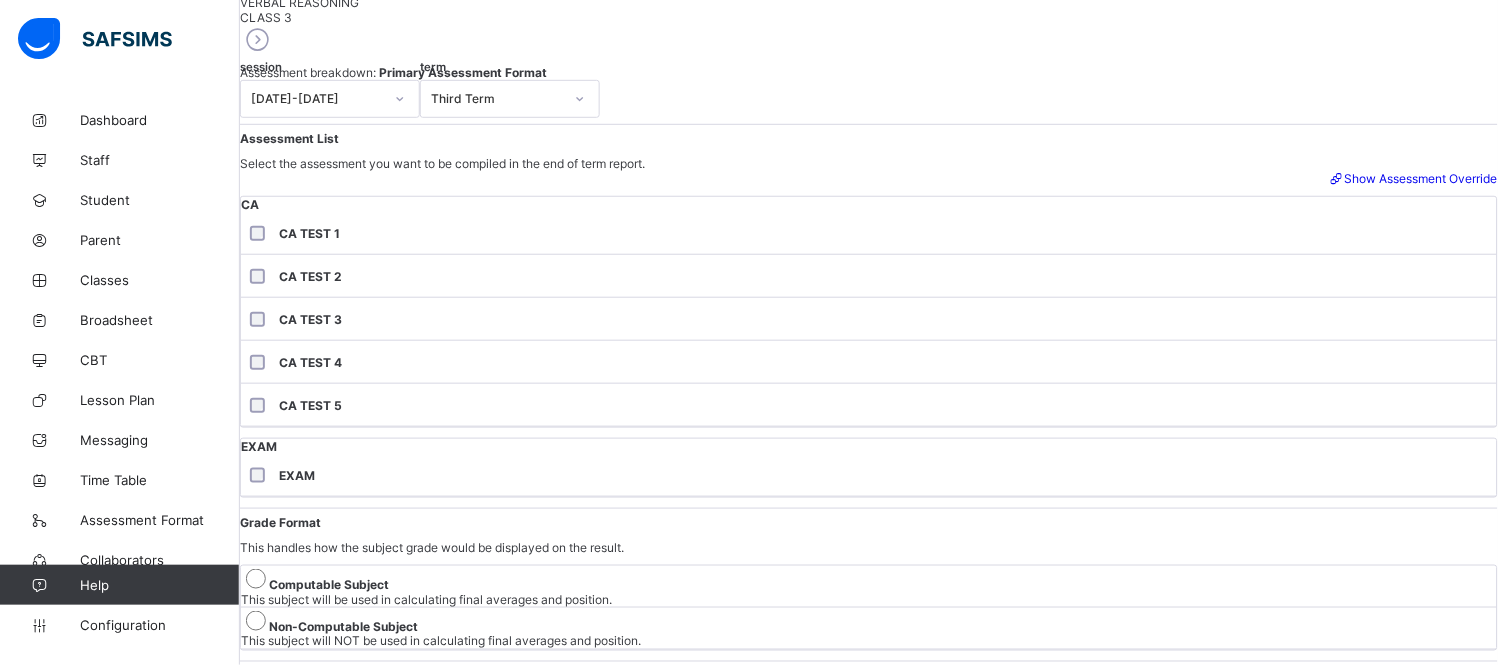 scroll, scrollTop: 222, scrollLeft: 0, axis: vertical 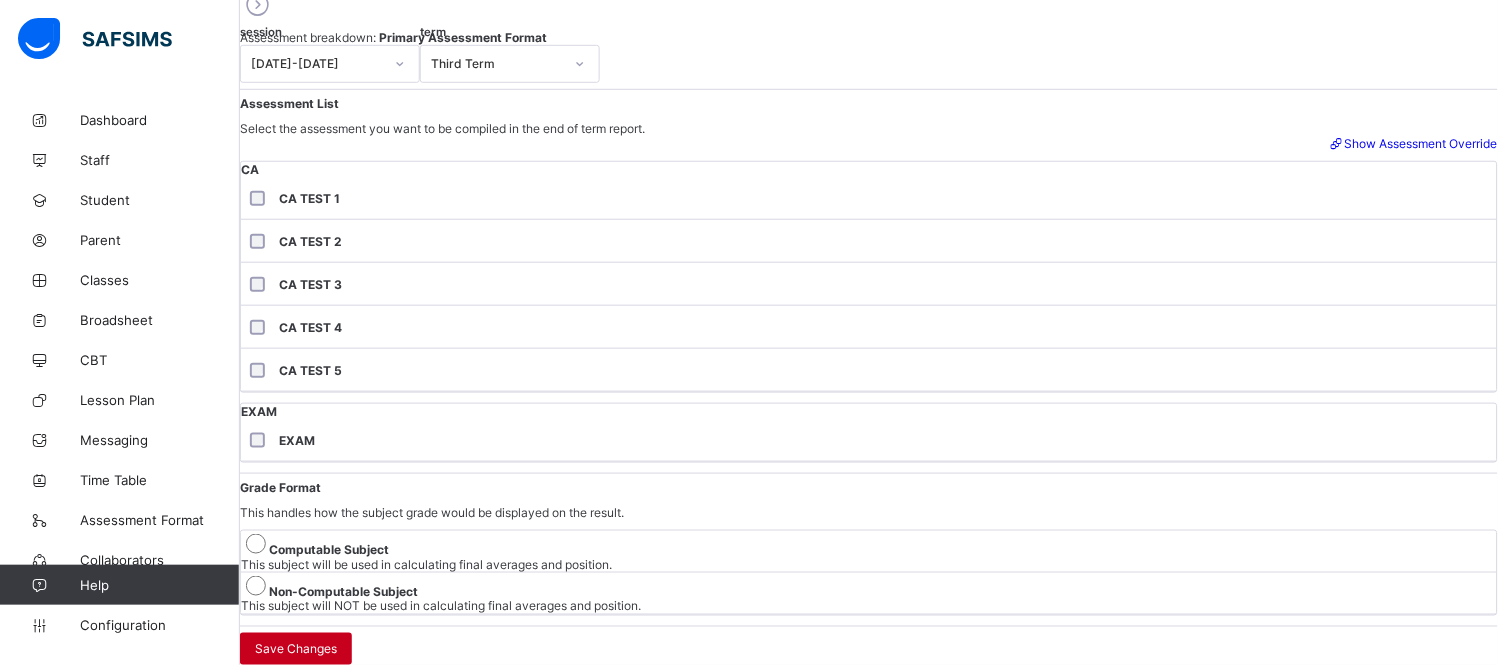 click on "Save Changes" at bounding box center (296, 649) 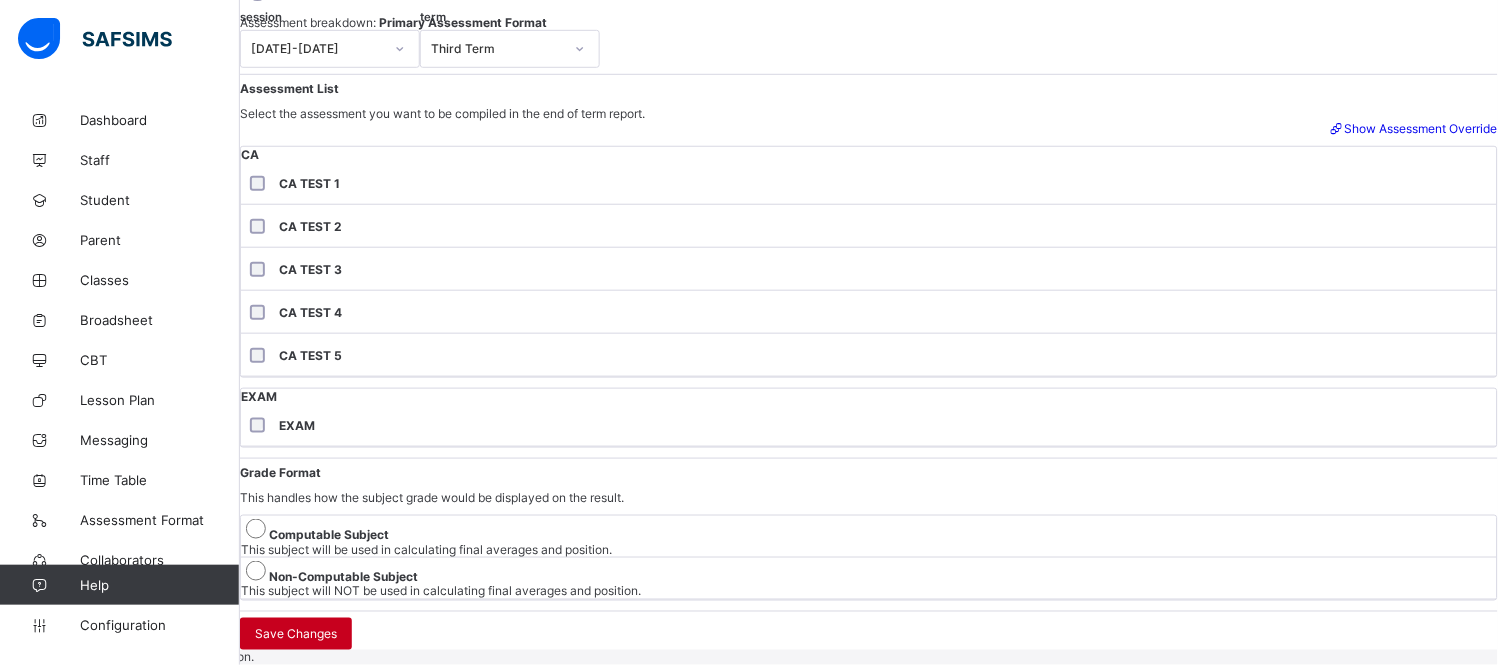 scroll, scrollTop: 0, scrollLeft: 0, axis: both 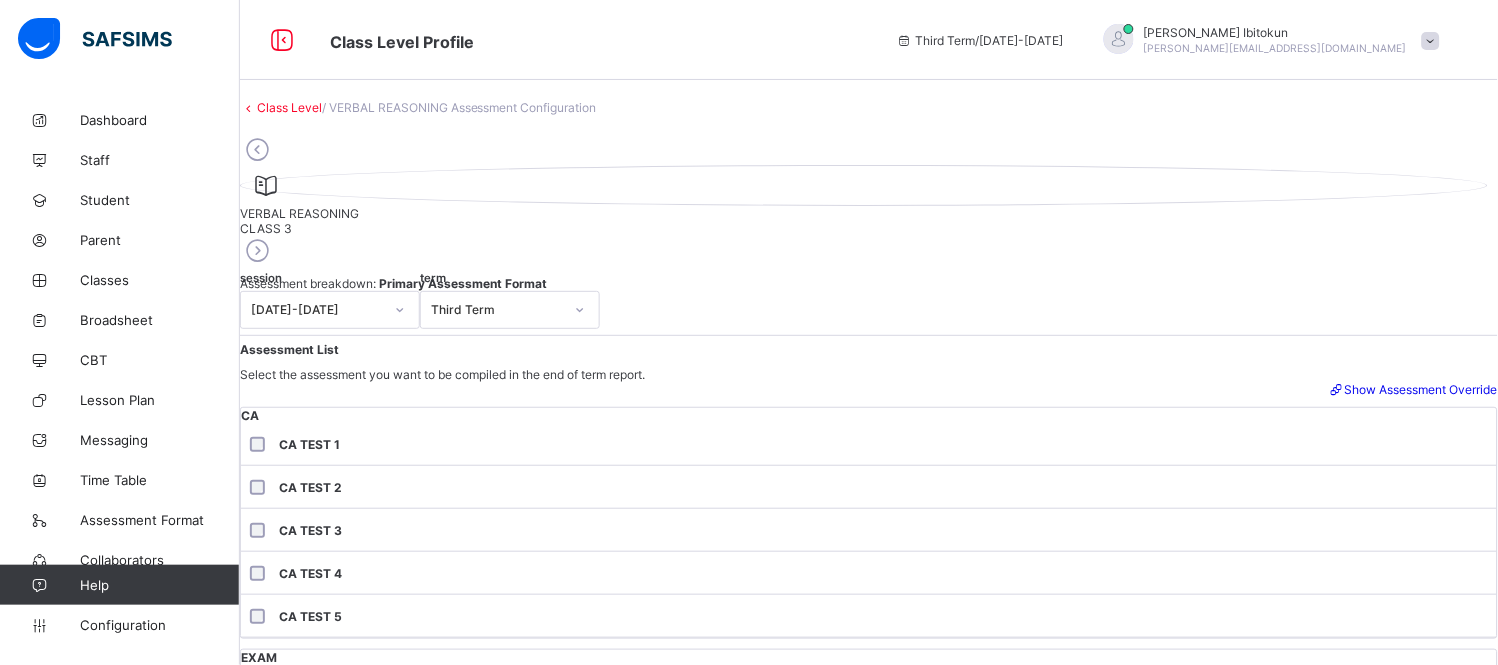 click at bounding box center [257, 251] 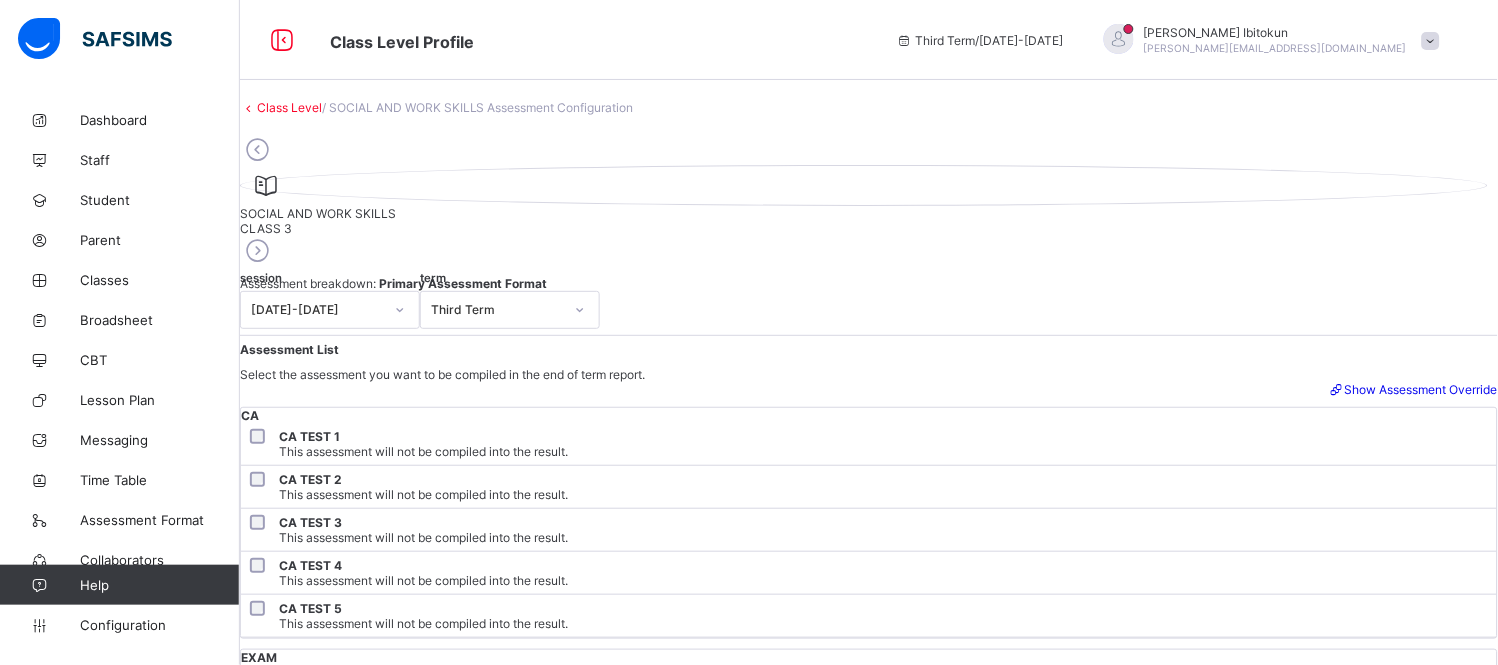 click on "Class Level" at bounding box center [289, 107] 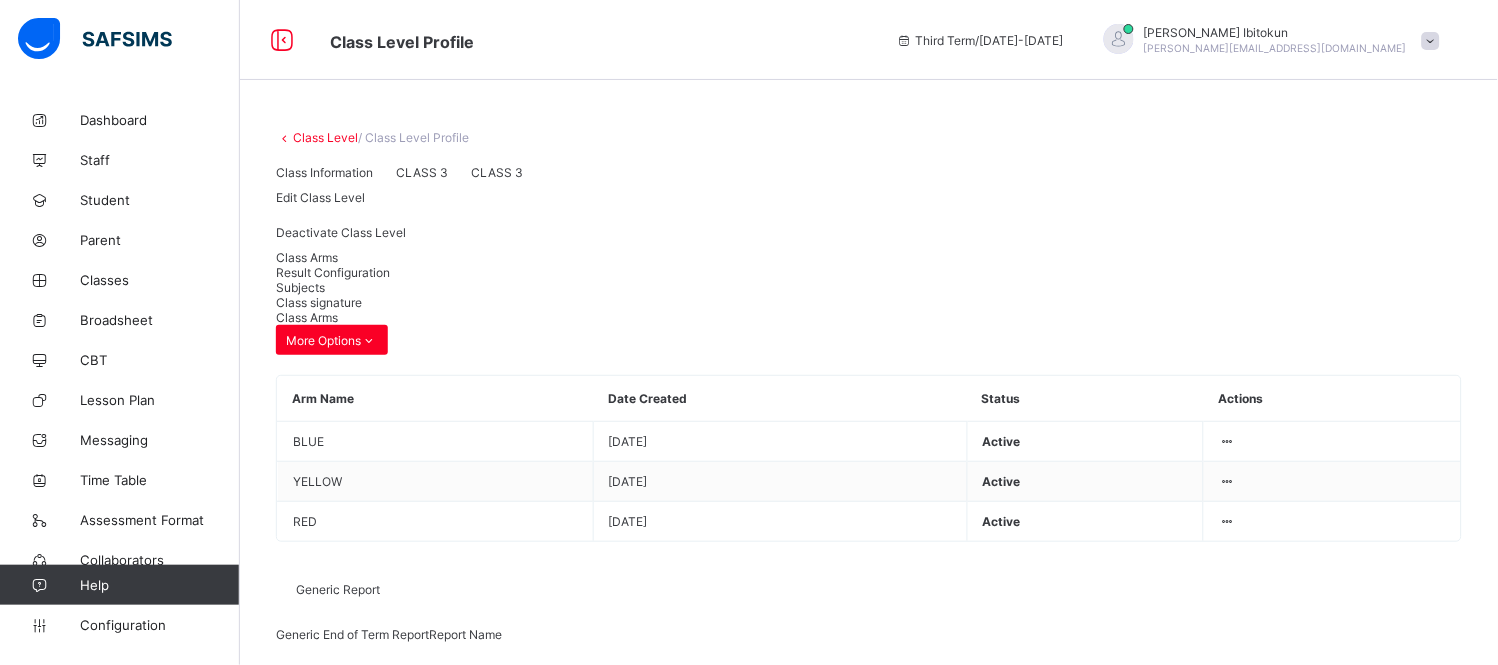 type on "*" 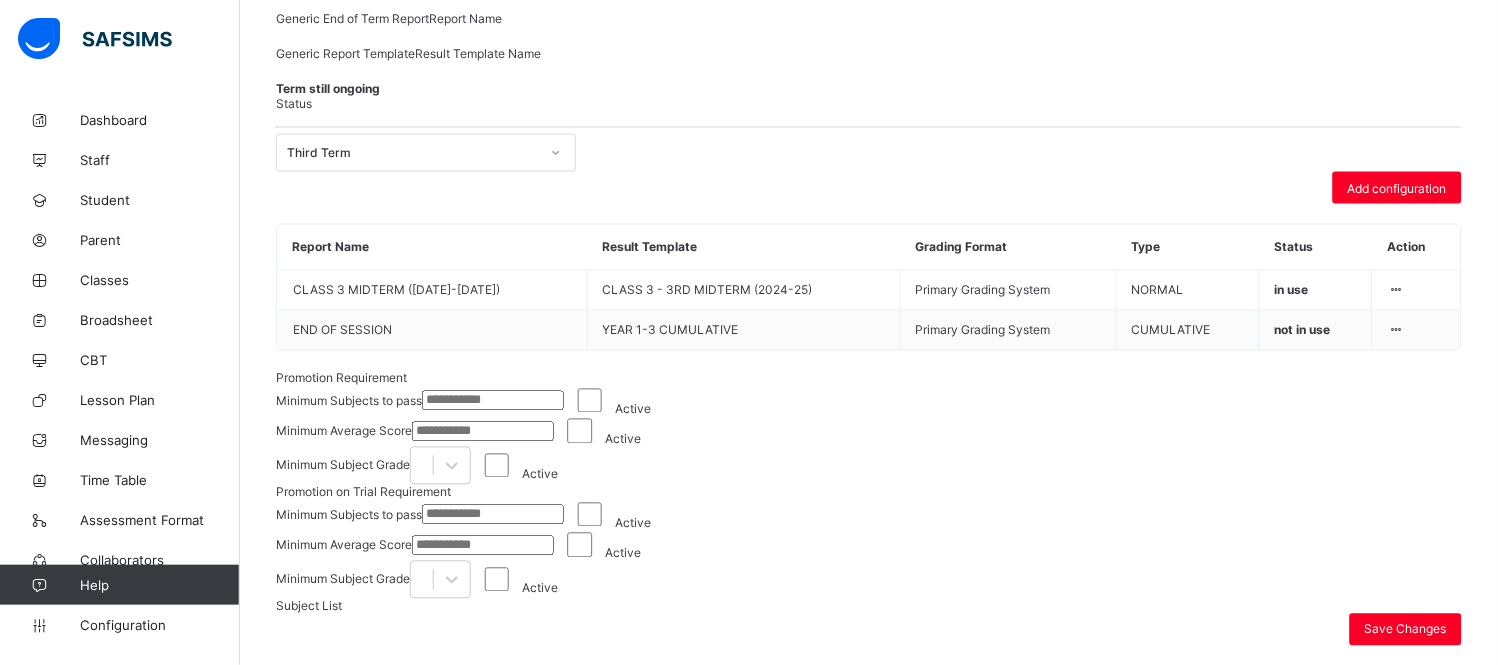 scroll, scrollTop: 622, scrollLeft: 0, axis: vertical 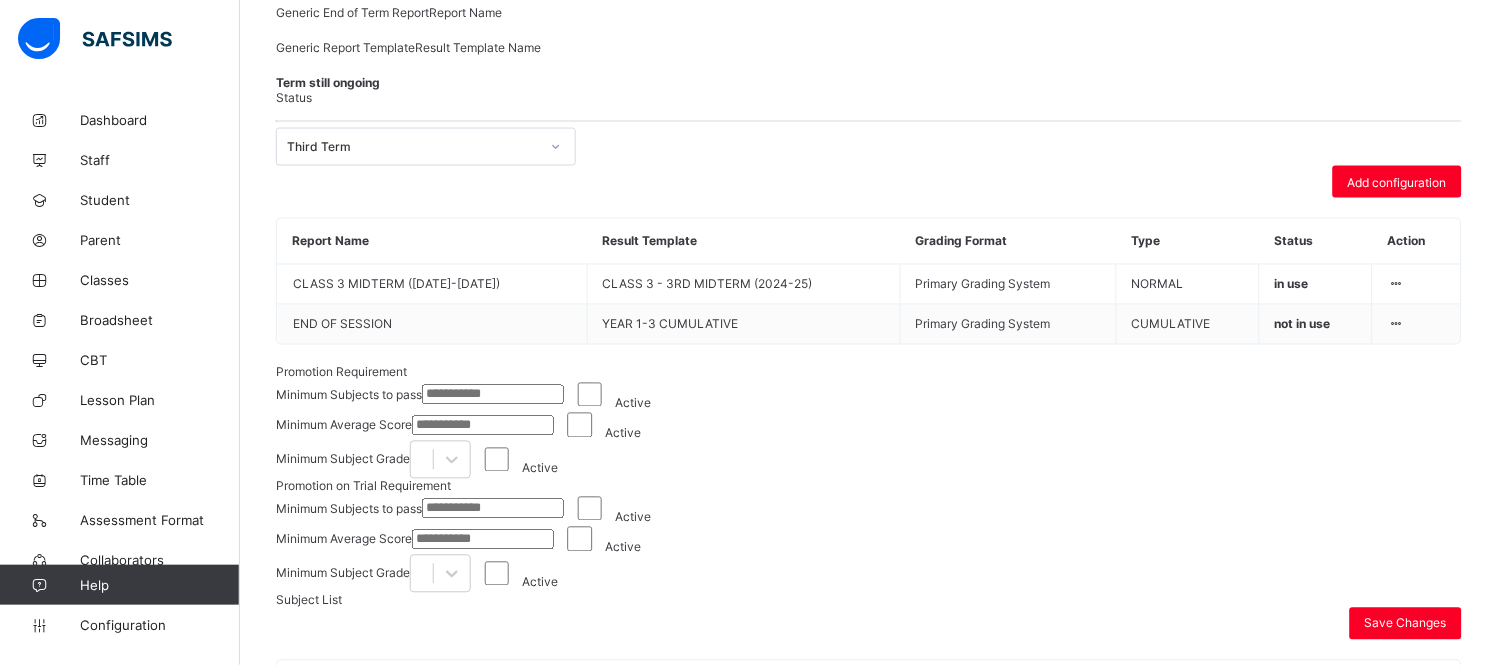 click on "Subject Configuration" at bounding box center (1354, 790) 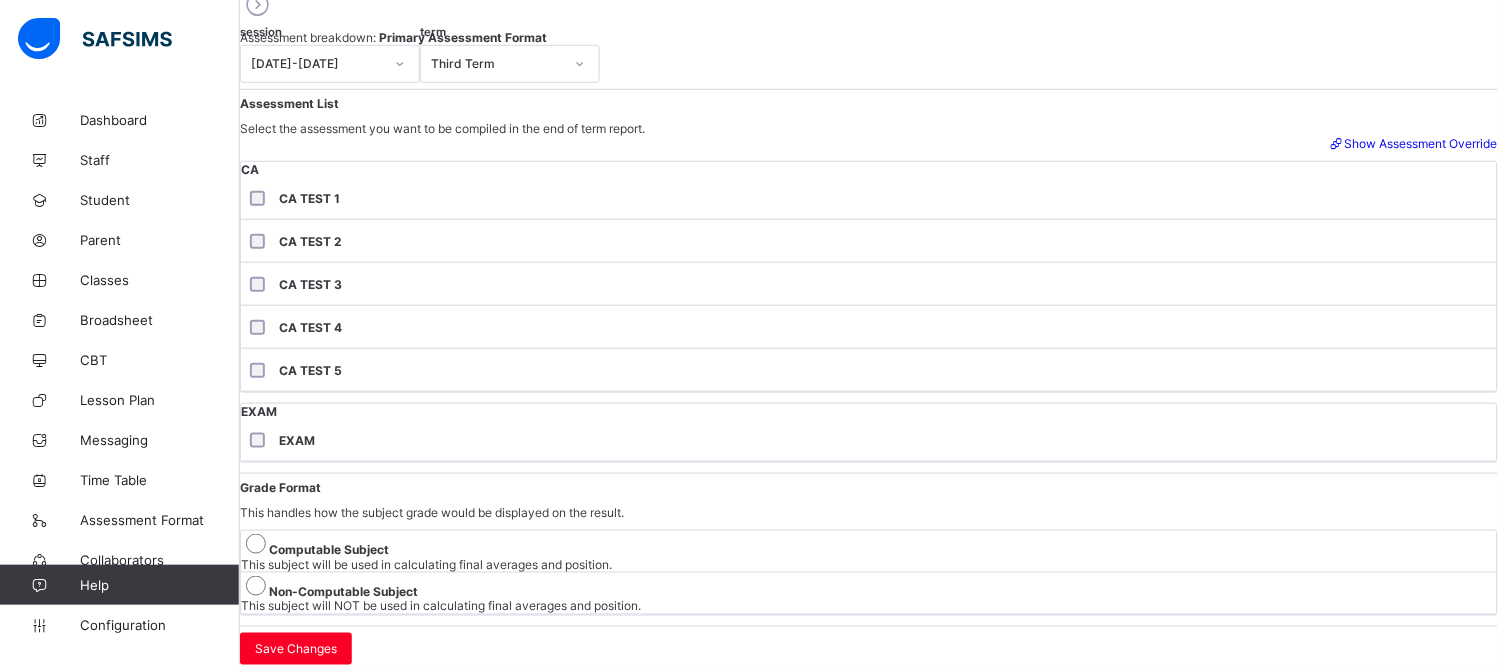 scroll, scrollTop: 133, scrollLeft: 0, axis: vertical 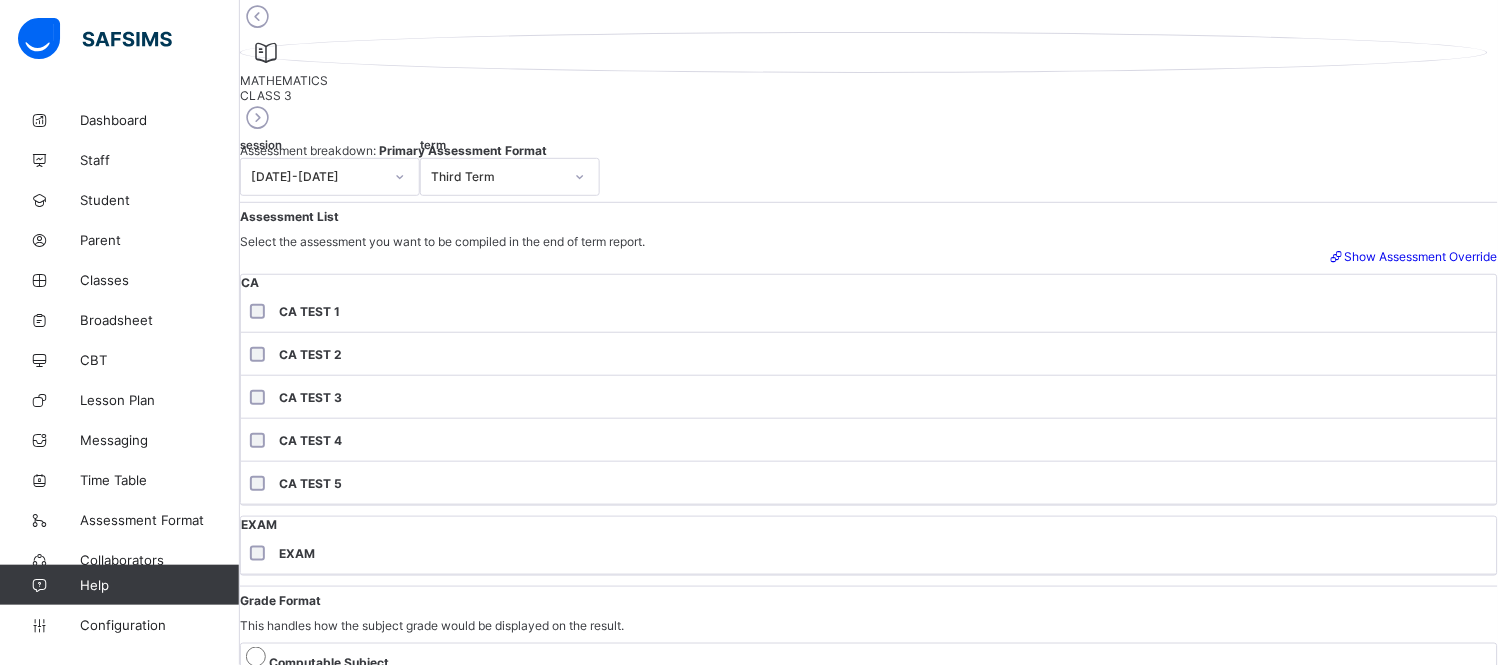 click on "Show Assessment Override" at bounding box center [1413, 256] 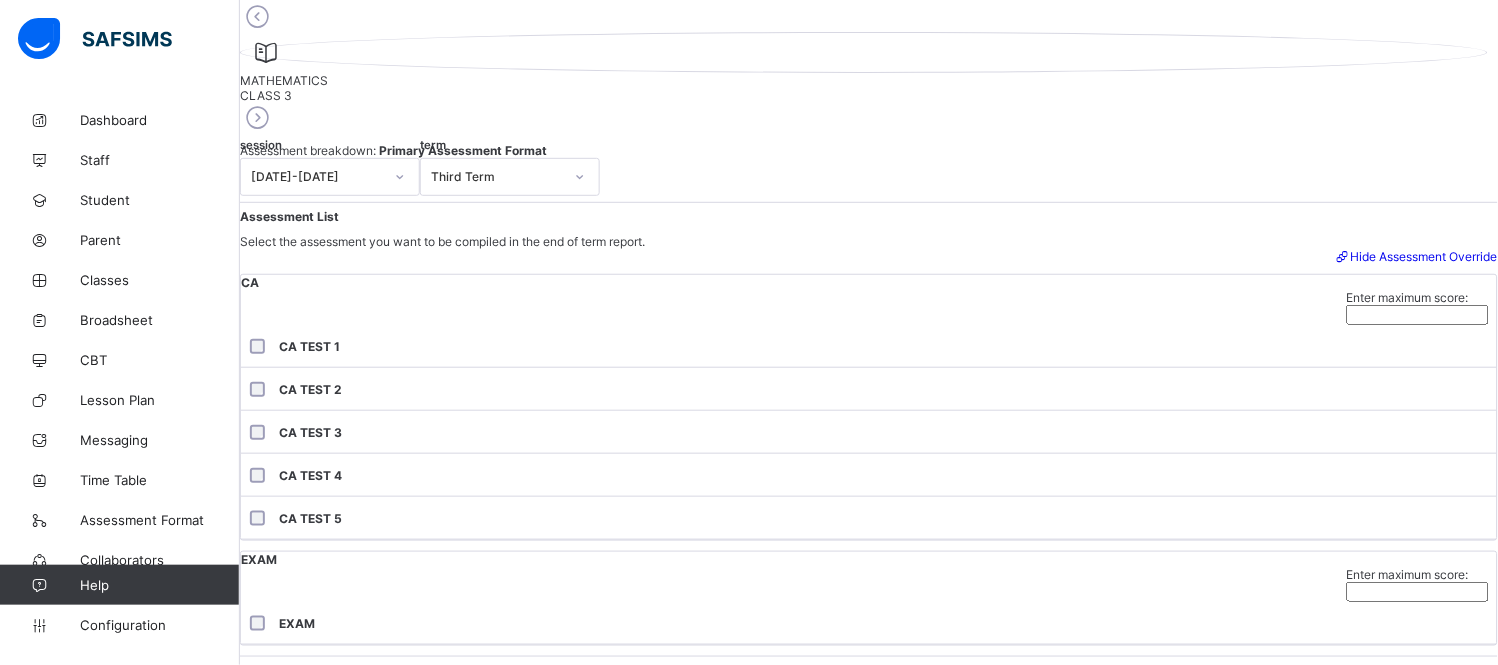 click on "session 2024-2025 term Third Term" at bounding box center (869, 177) 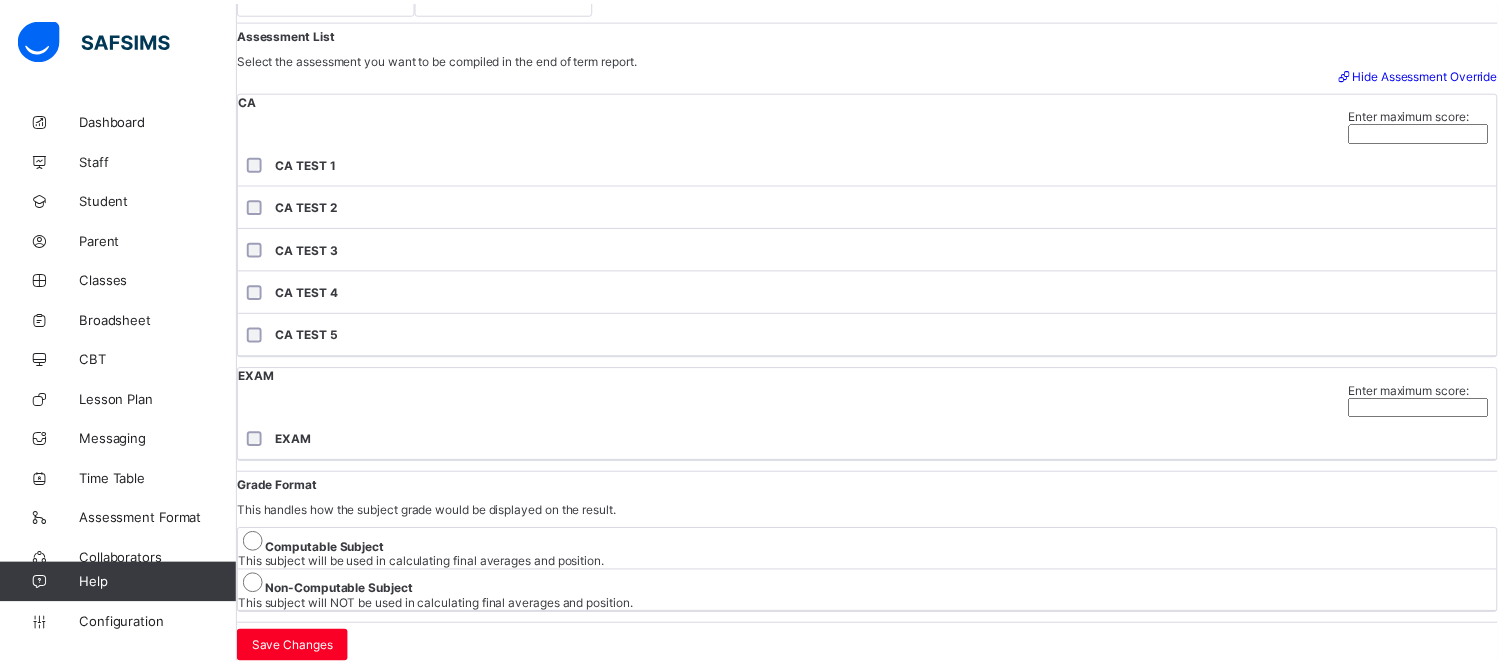 scroll, scrollTop: 0, scrollLeft: 0, axis: both 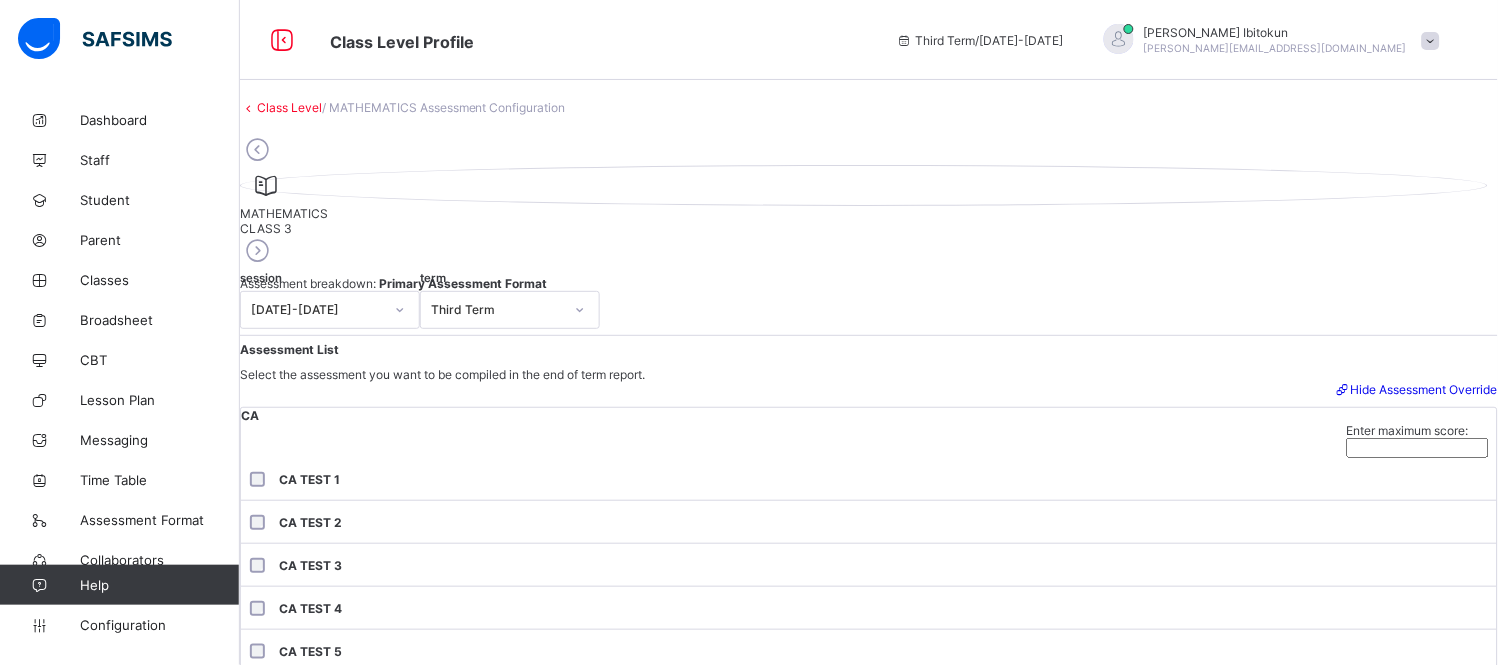 click on "MATHEMATICS CLASS 3" at bounding box center (869, 200) 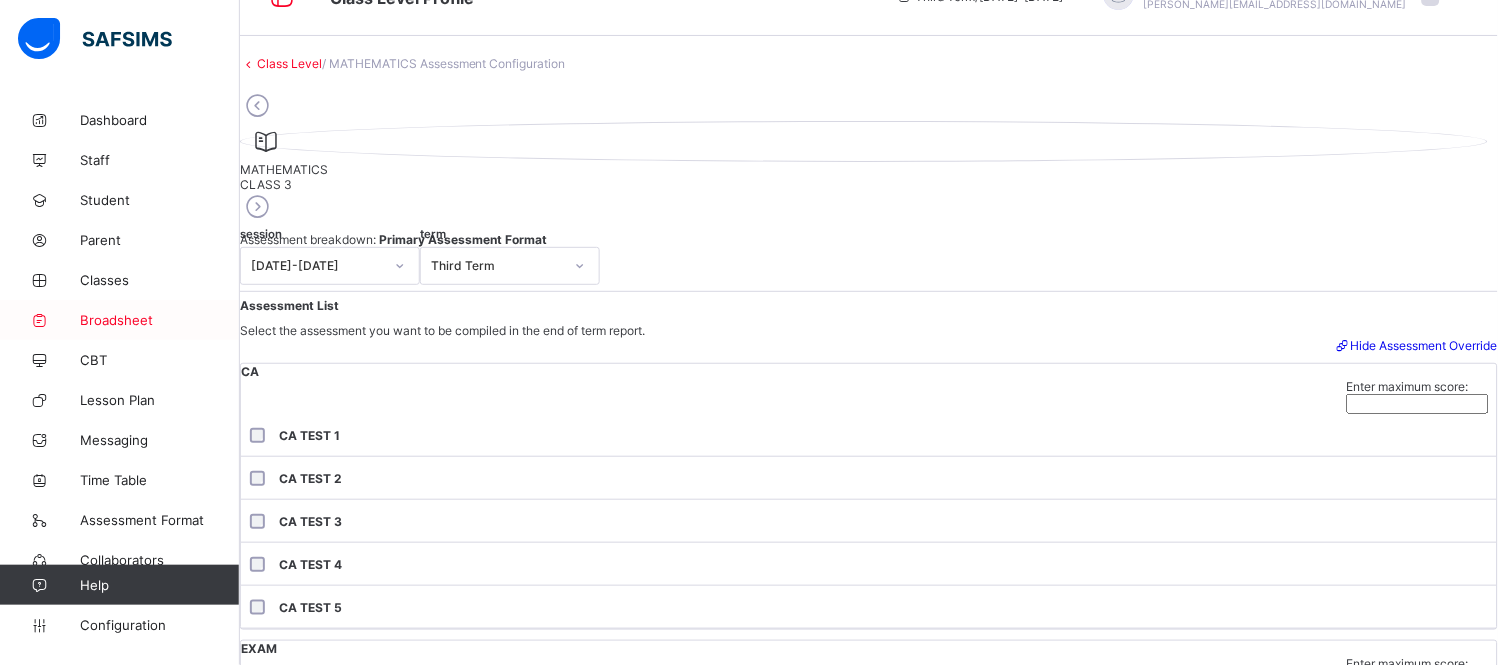 click on "Broadsheet" at bounding box center (160, 320) 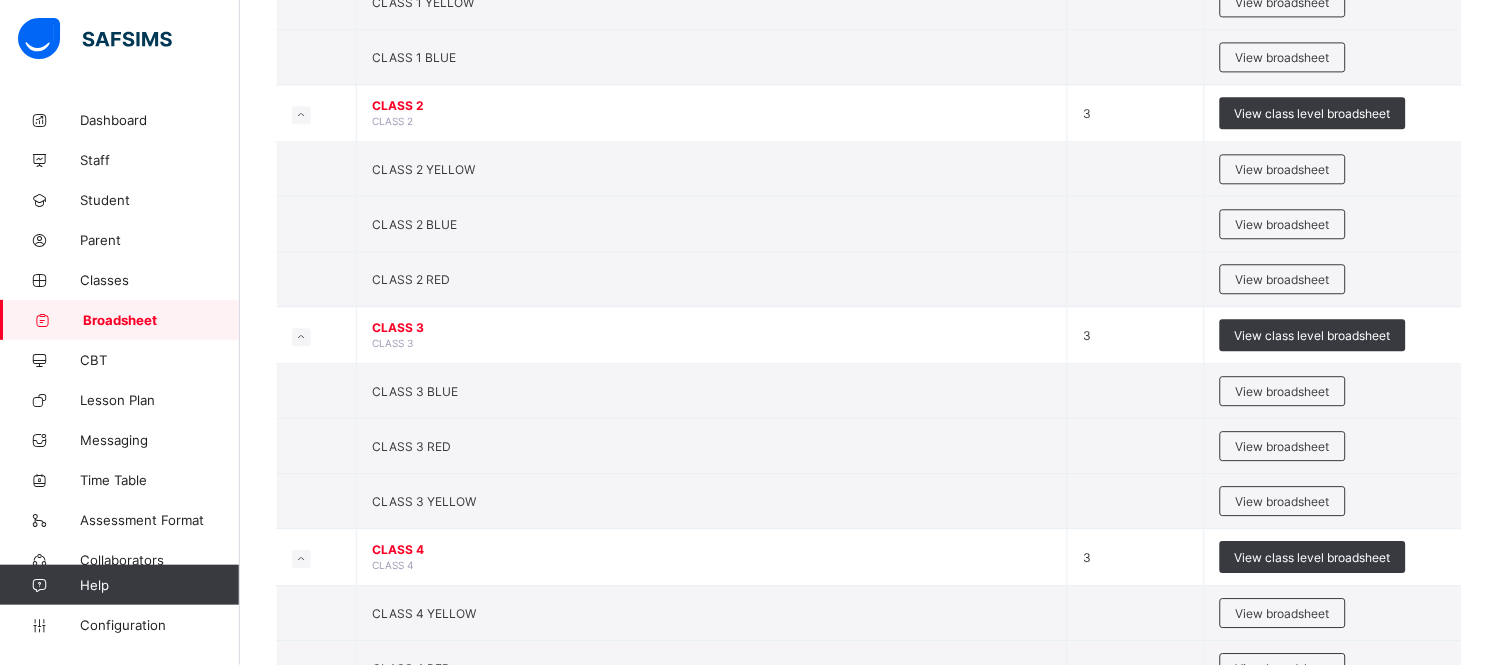 scroll, scrollTop: 1022, scrollLeft: 0, axis: vertical 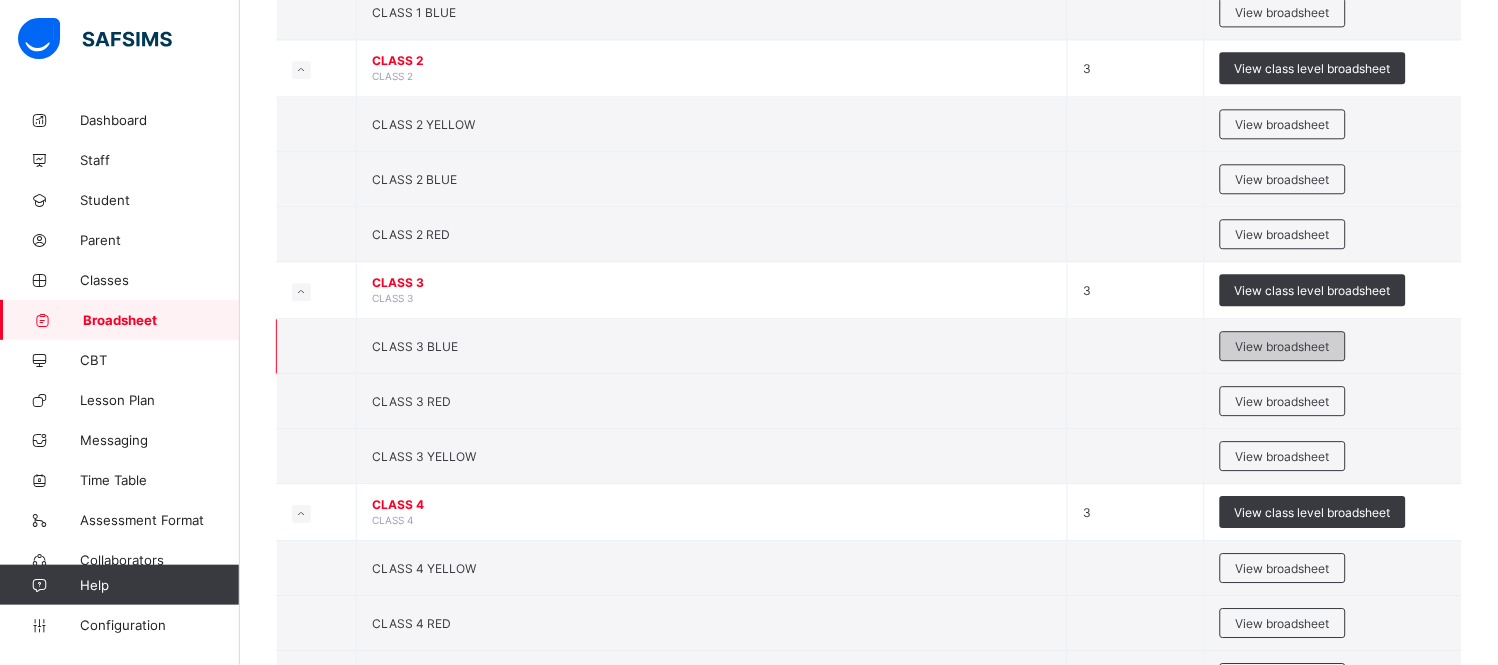 click on "View broadsheet" at bounding box center (1283, 346) 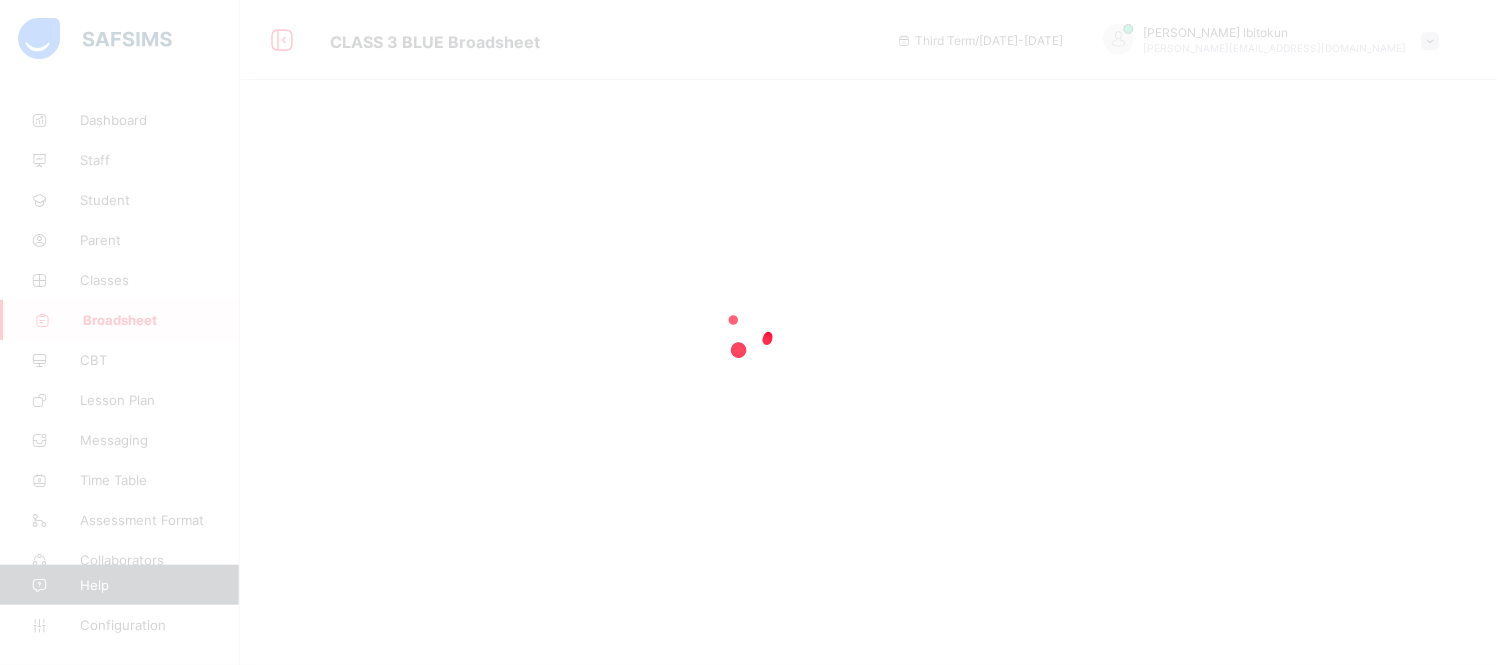 scroll, scrollTop: 0, scrollLeft: 0, axis: both 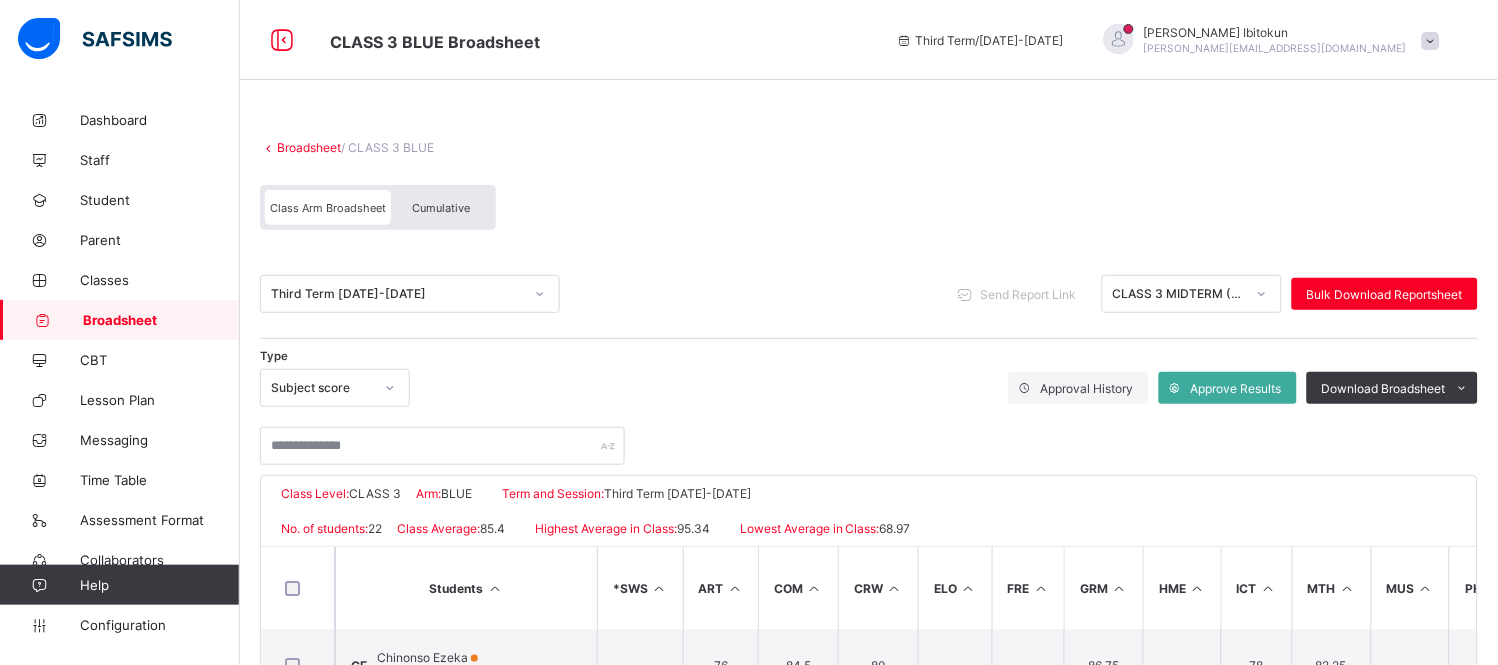 click on "Cumulative" at bounding box center (441, 208) 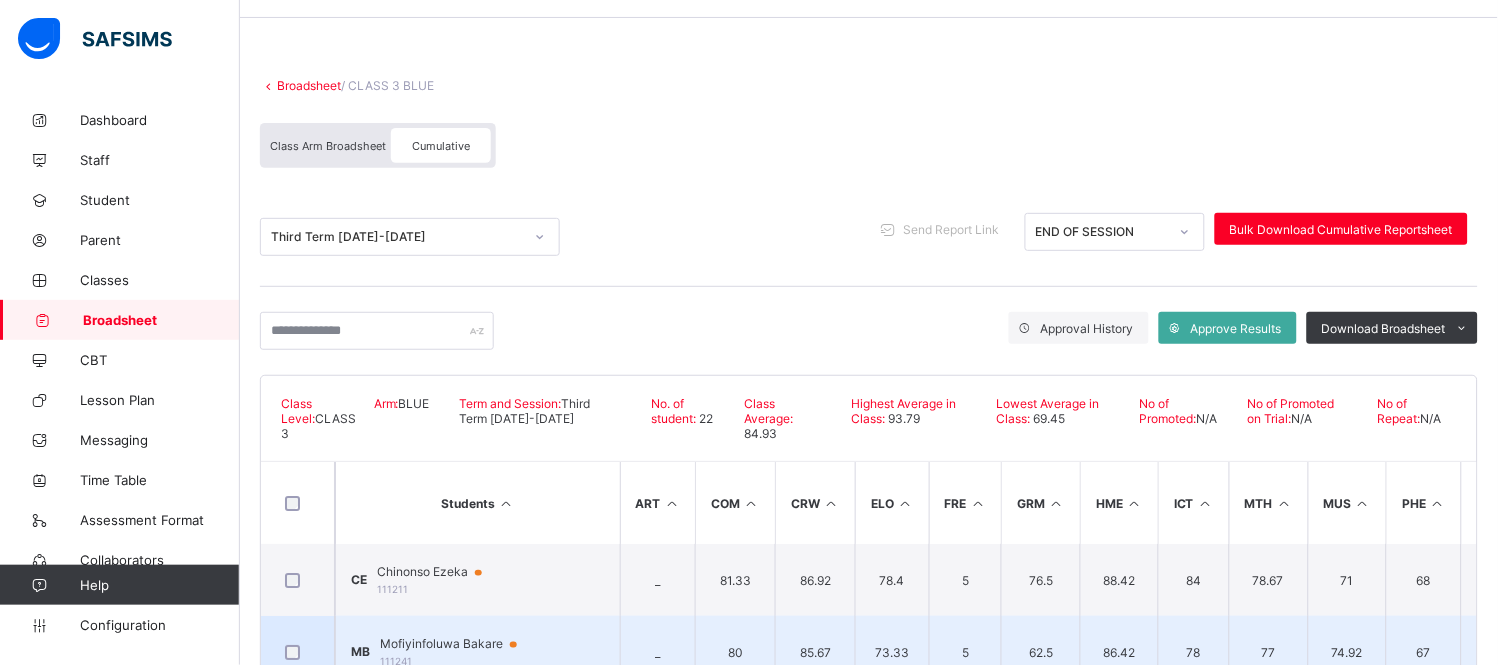 scroll, scrollTop: 88, scrollLeft: 0, axis: vertical 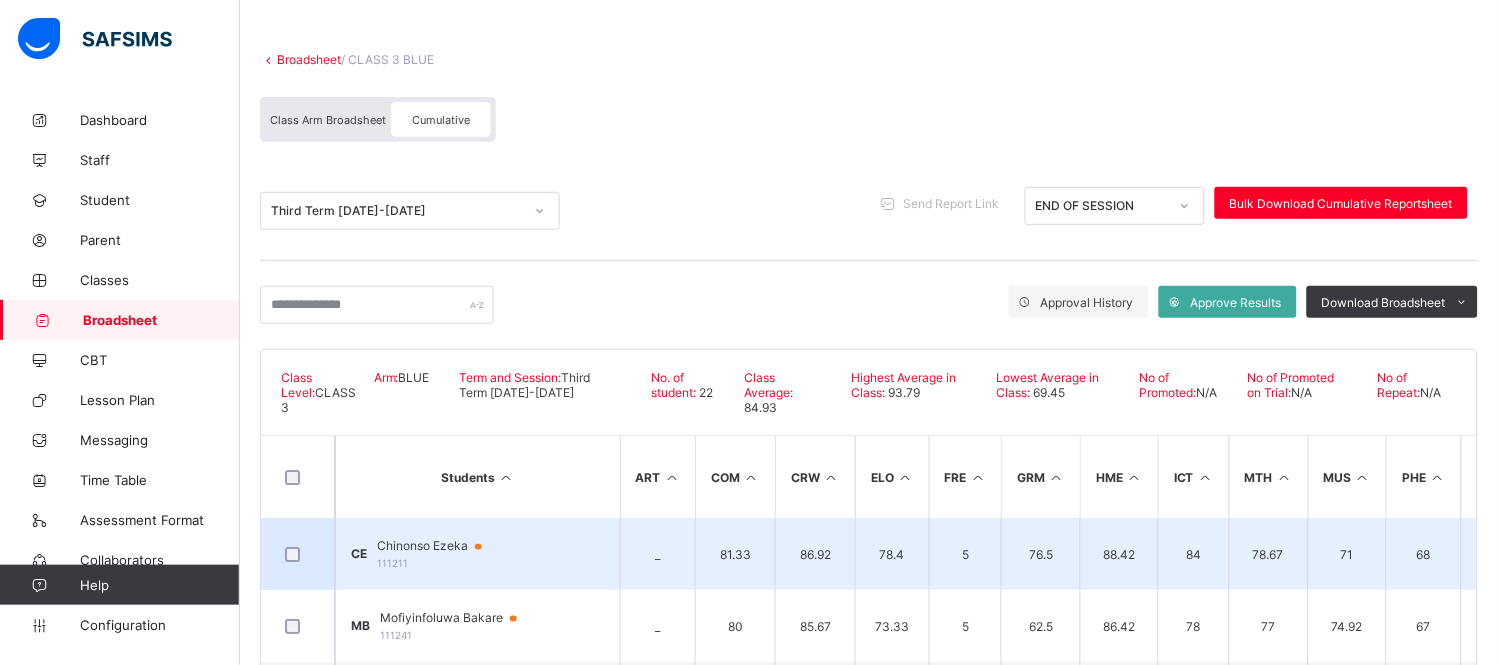 click on "Chinonso  Ezeka     111211" at bounding box center (439, 553) 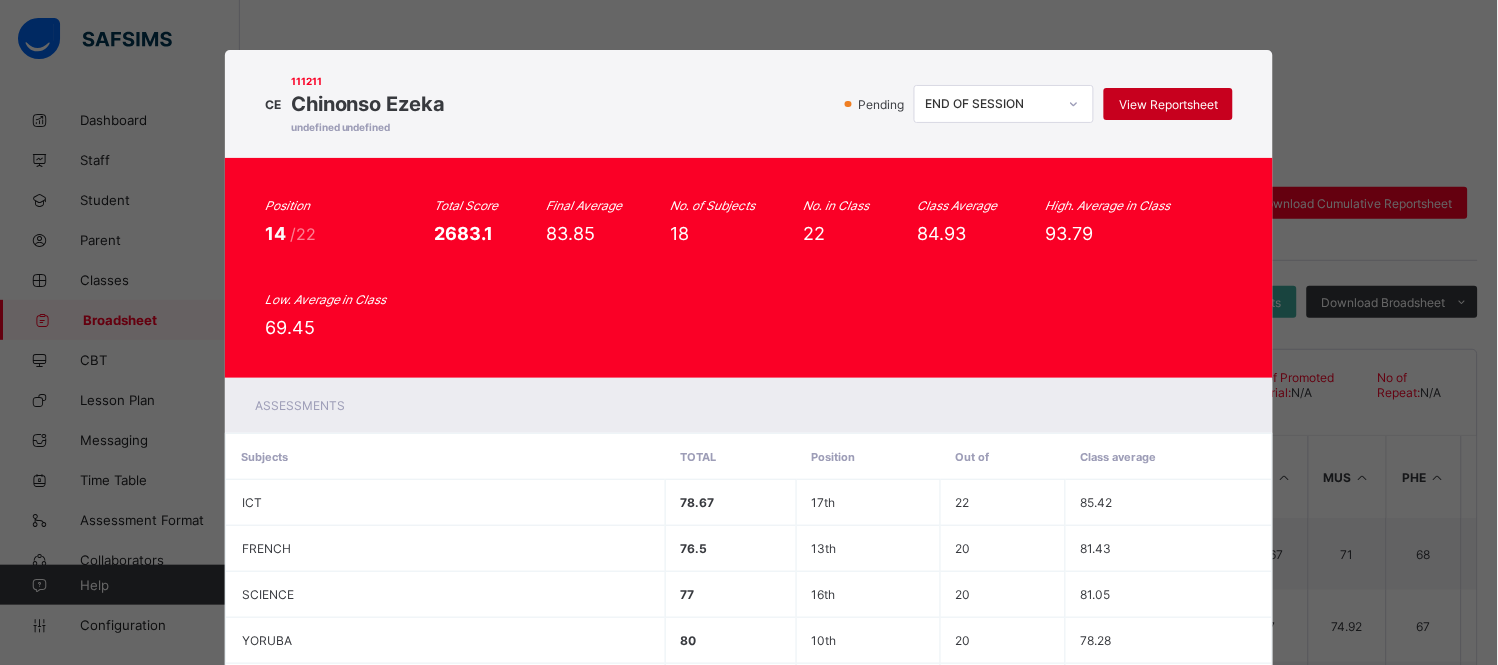 click on "View Reportsheet" at bounding box center [1168, 104] 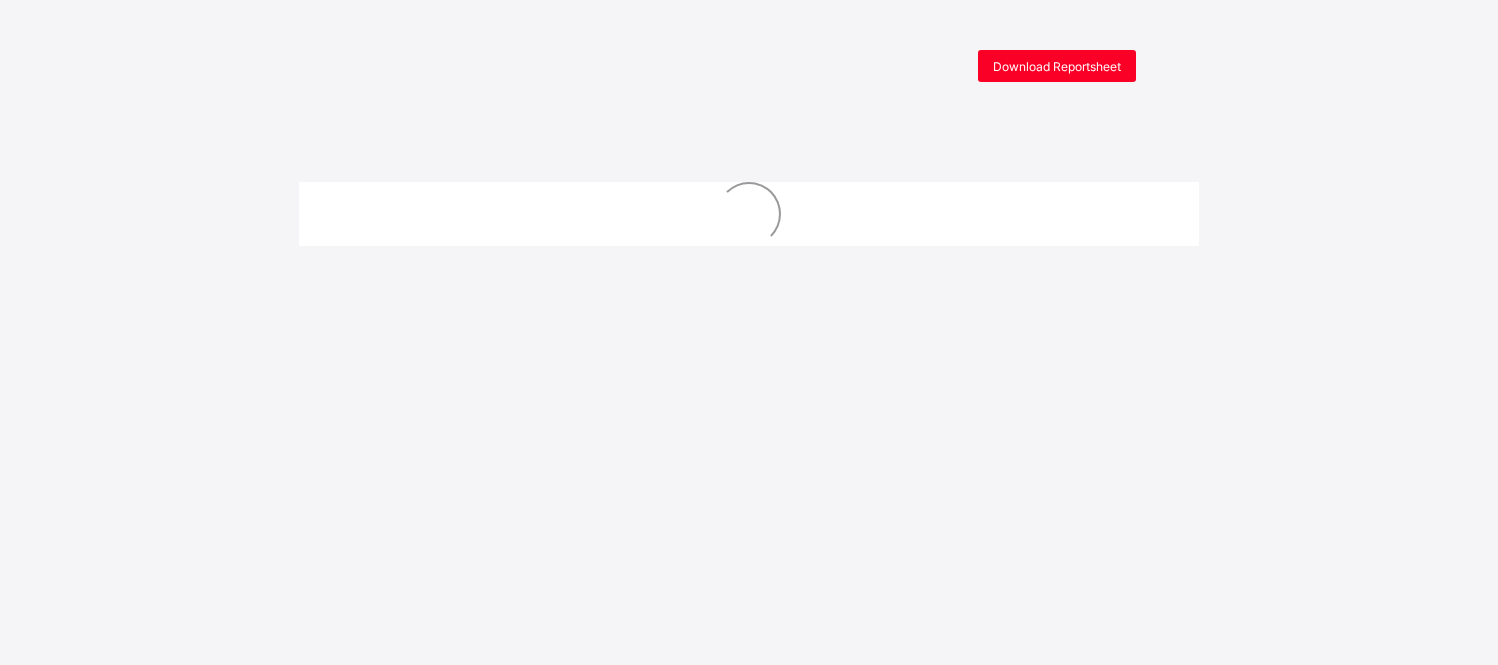 scroll, scrollTop: 0, scrollLeft: 0, axis: both 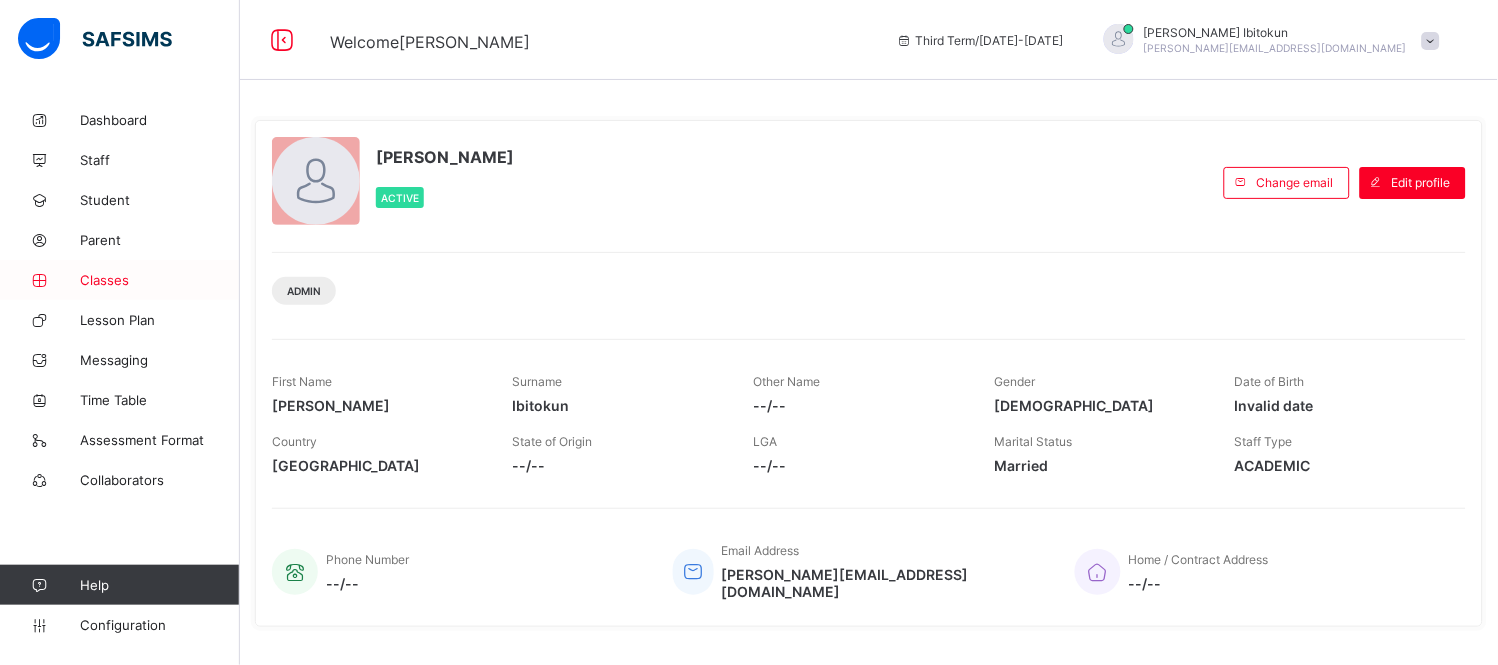 click on "Classes" at bounding box center (120, 280) 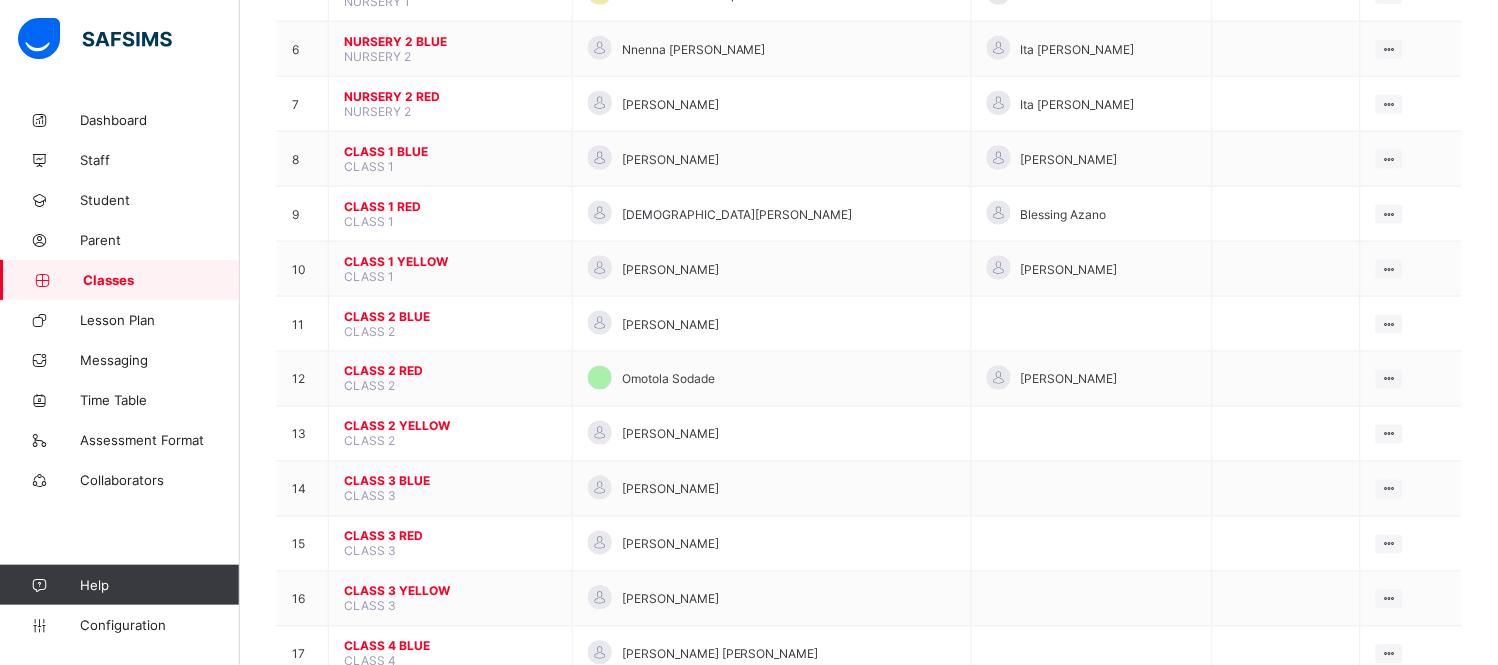 scroll, scrollTop: 533, scrollLeft: 0, axis: vertical 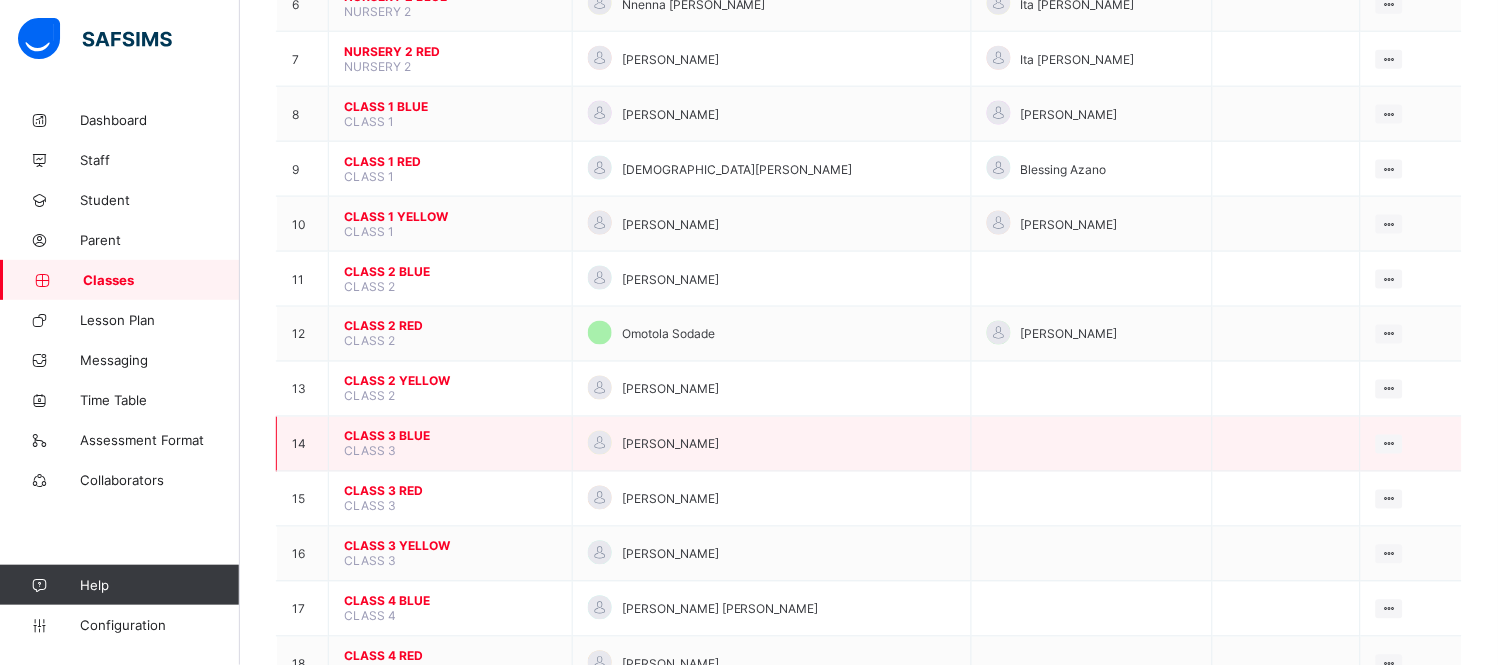 click on "CLASS 3   BLUE" at bounding box center (450, 436) 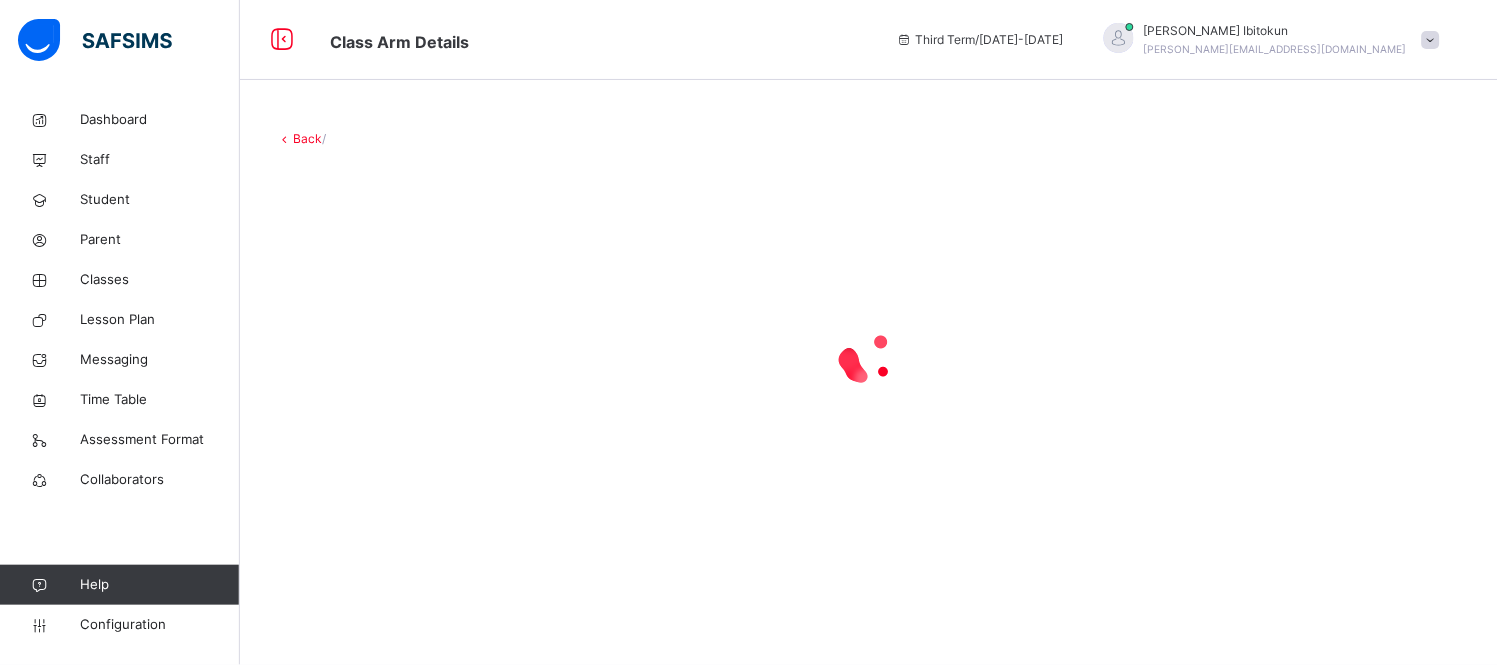 scroll, scrollTop: 0, scrollLeft: 0, axis: both 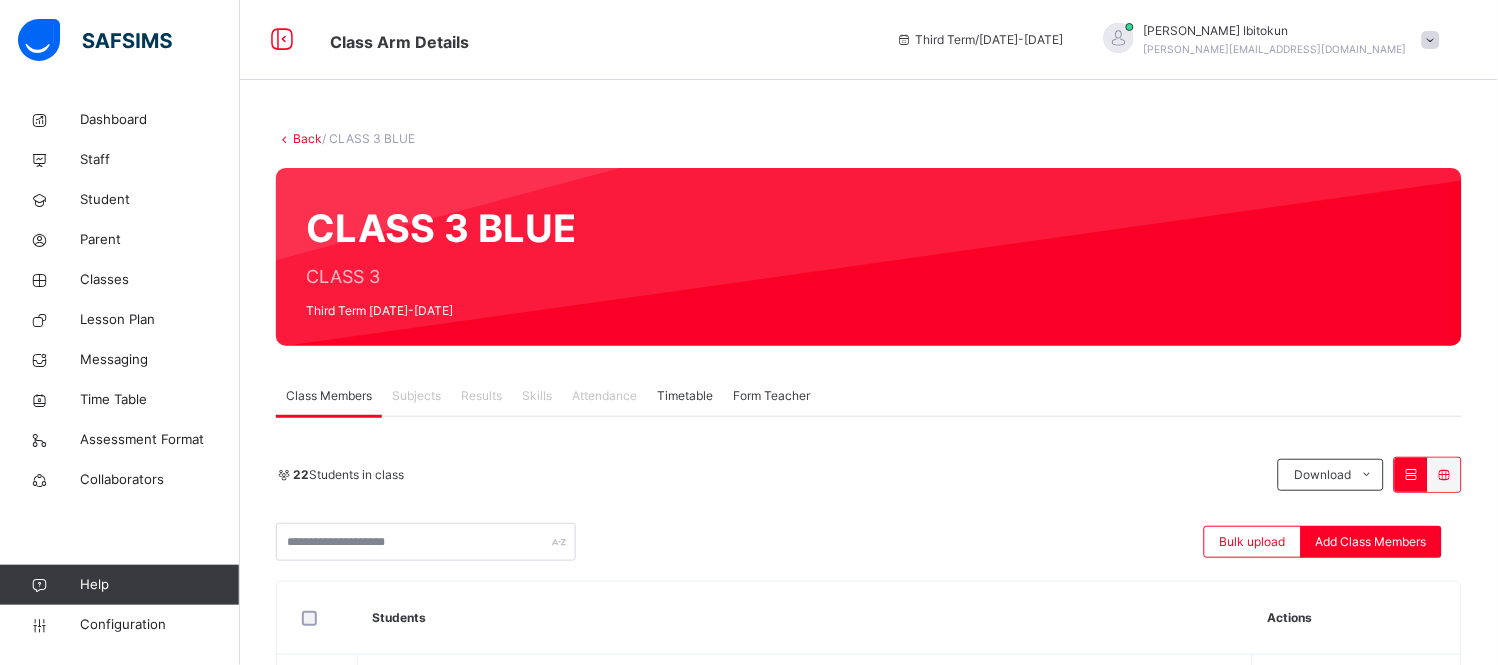 click on "Subjects" at bounding box center [416, 396] 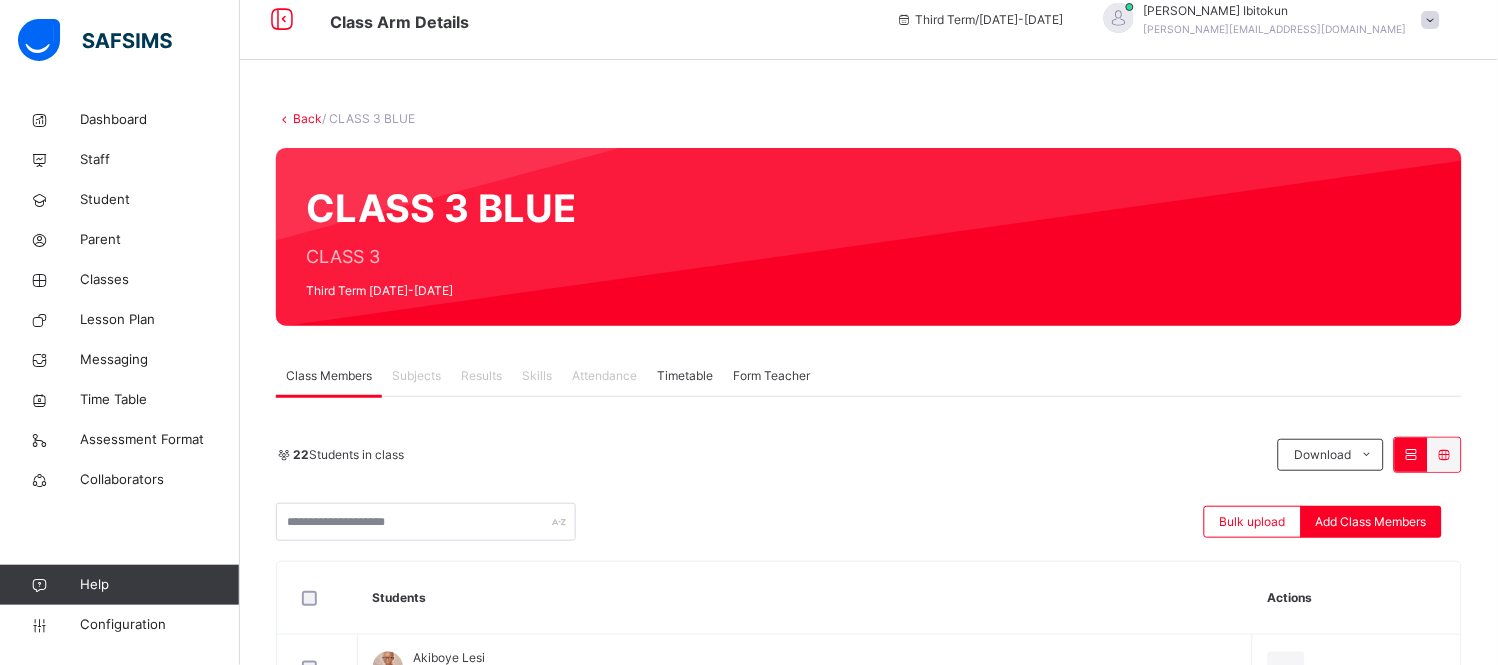 scroll, scrollTop: 0, scrollLeft: 0, axis: both 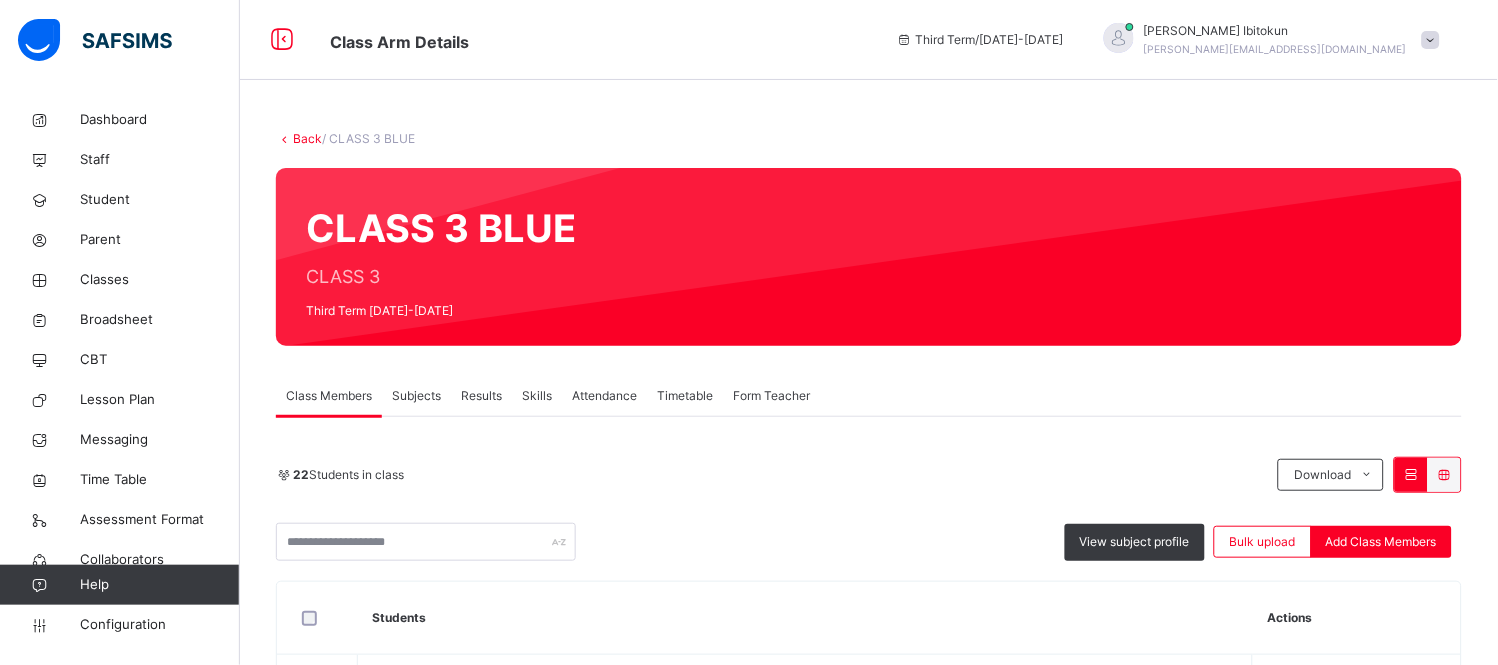 click on "Subjects" at bounding box center (416, 396) 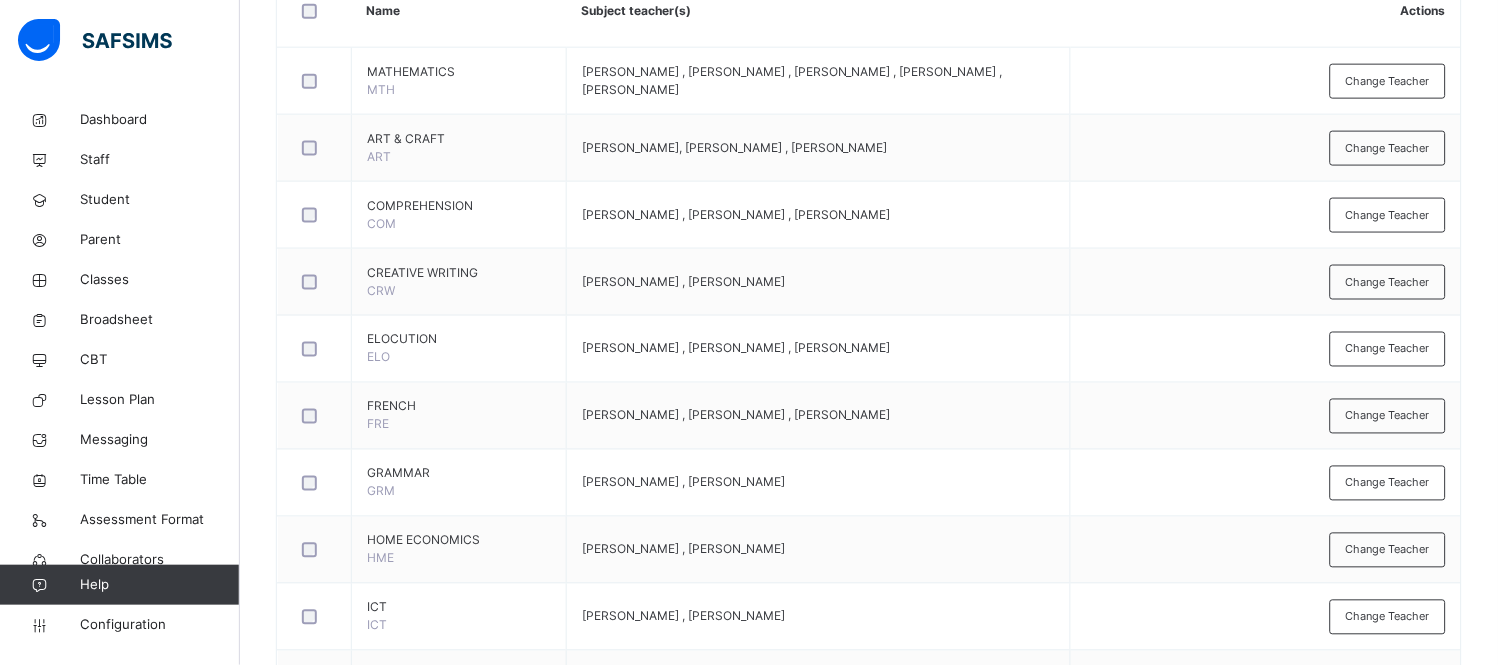 scroll, scrollTop: 533, scrollLeft: 0, axis: vertical 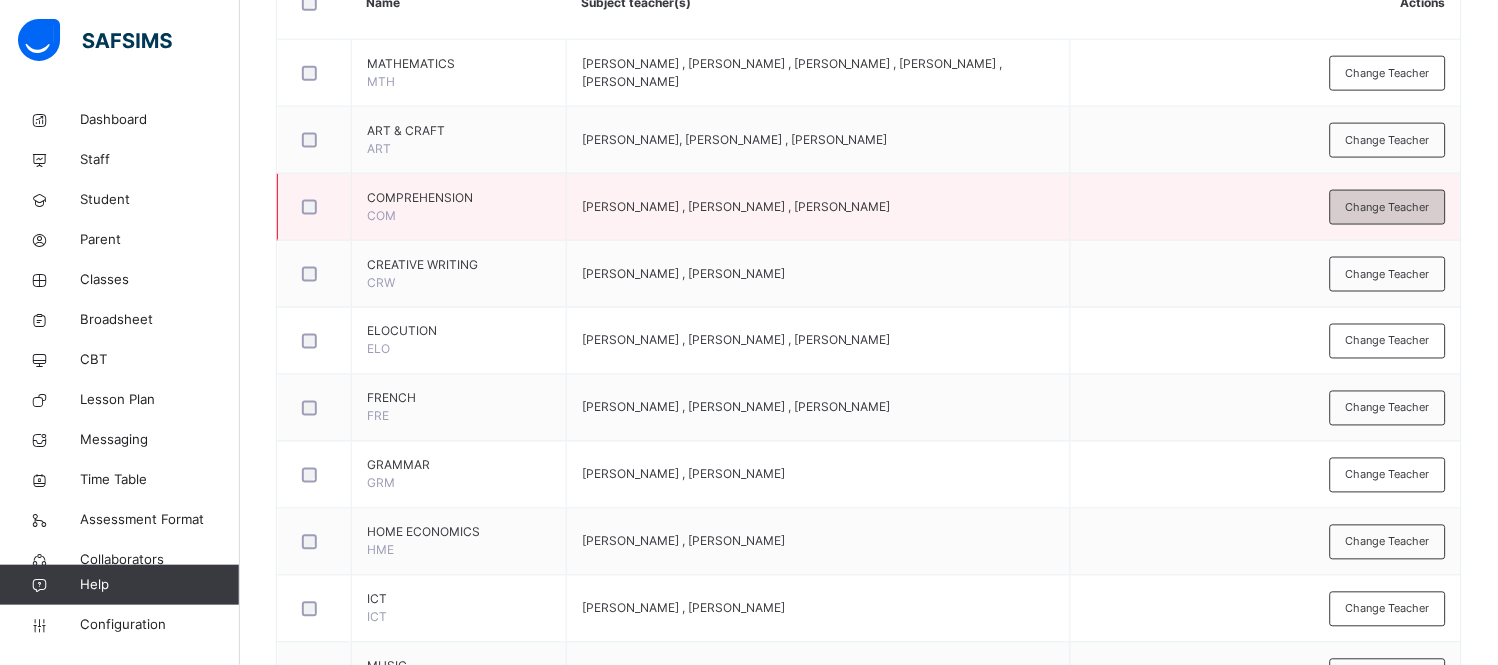 click on "Change Teacher" at bounding box center [1388, 207] 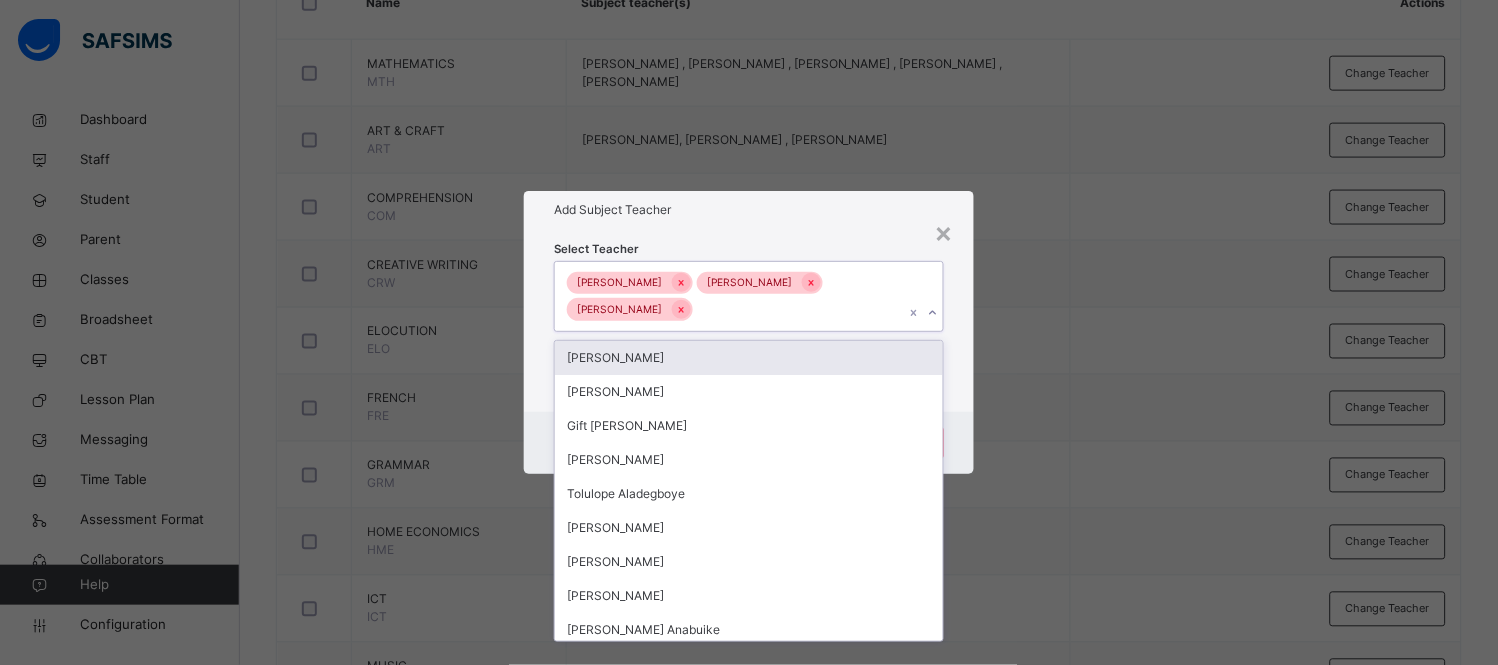 click on "Gboyega Olorunnisola  Saidat Akinpelu  Oluwatosin Ogungbayi" at bounding box center [729, 296] 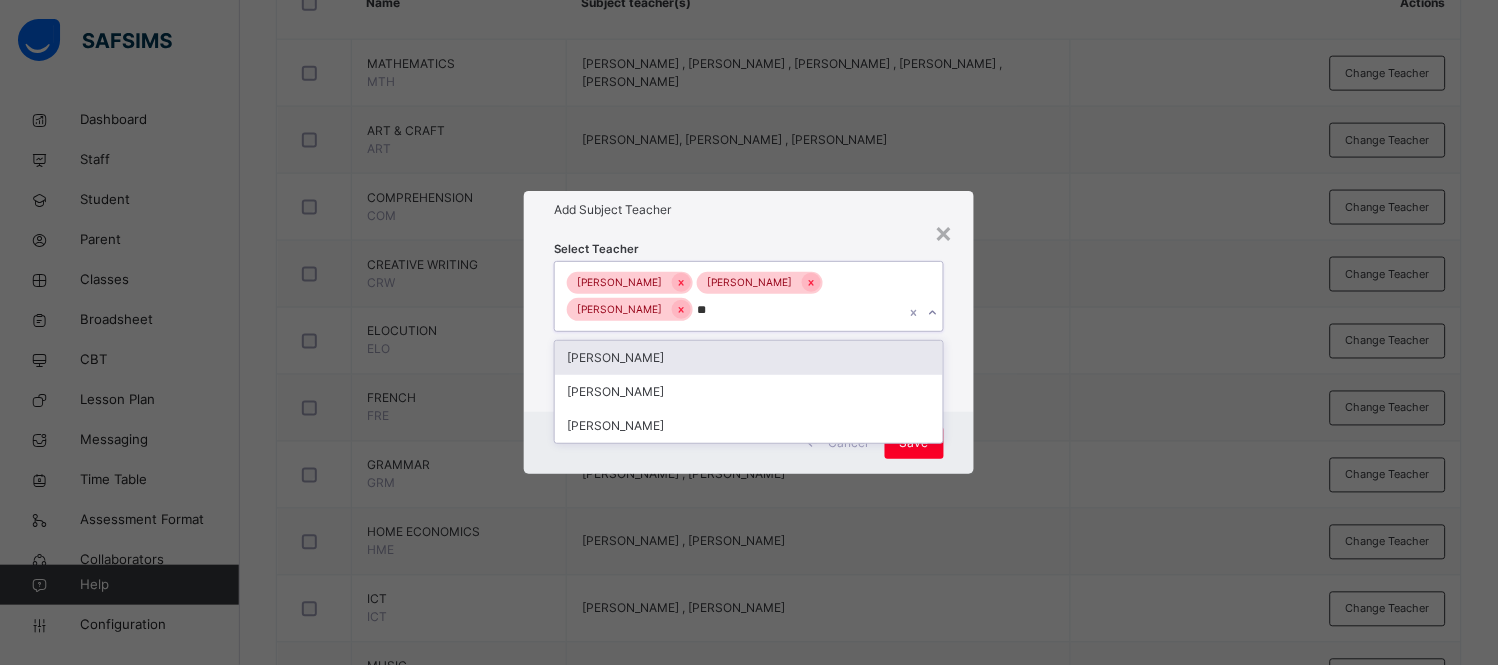 type on "***" 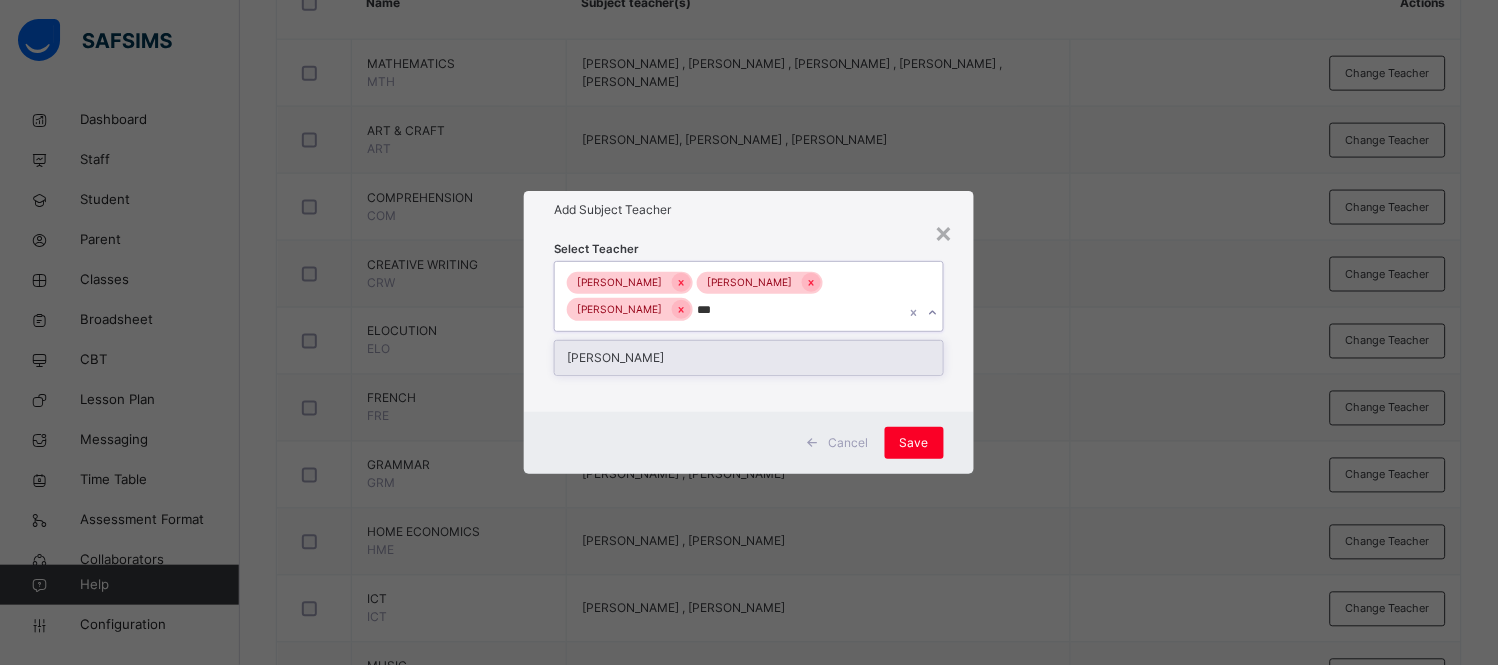 click on "Olufemi  Ibitokun" at bounding box center [748, 358] 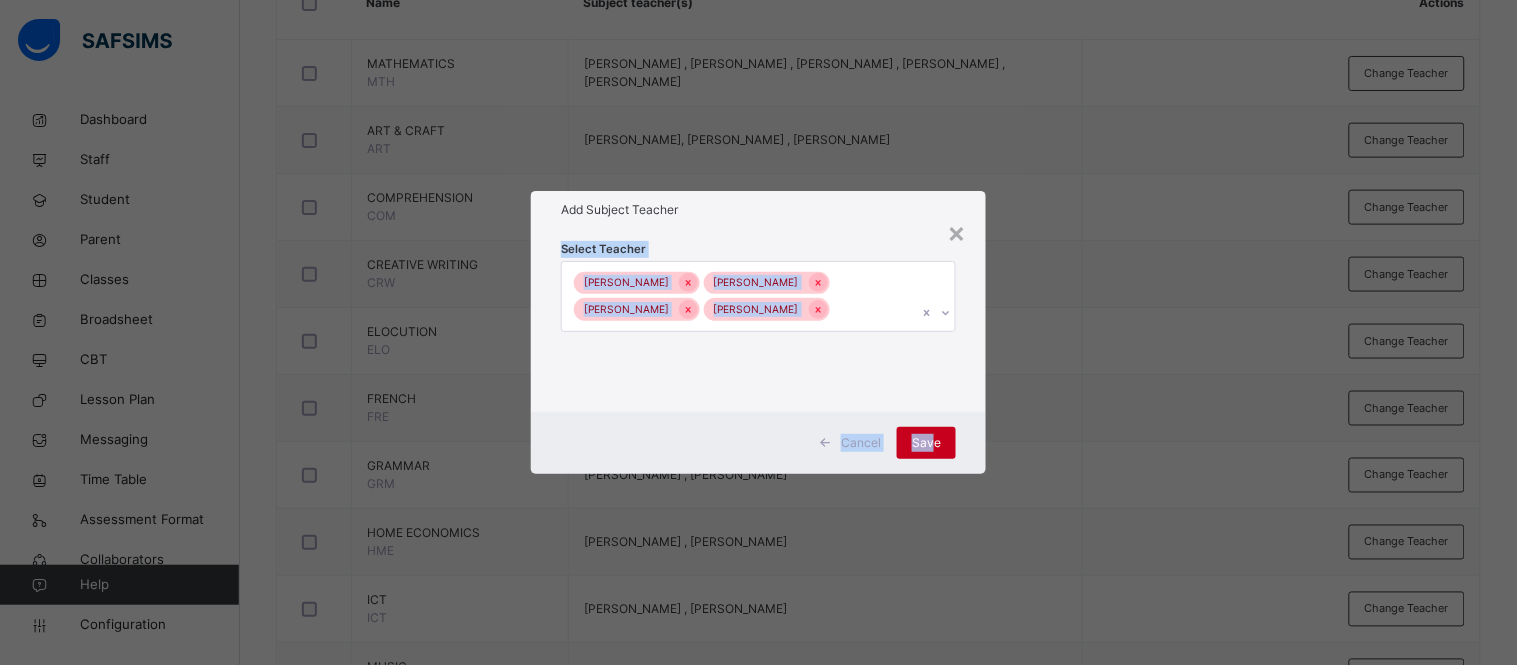 drag, startPoint x: 843, startPoint y: 224, endPoint x: 934, endPoint y: 445, distance: 239.00209 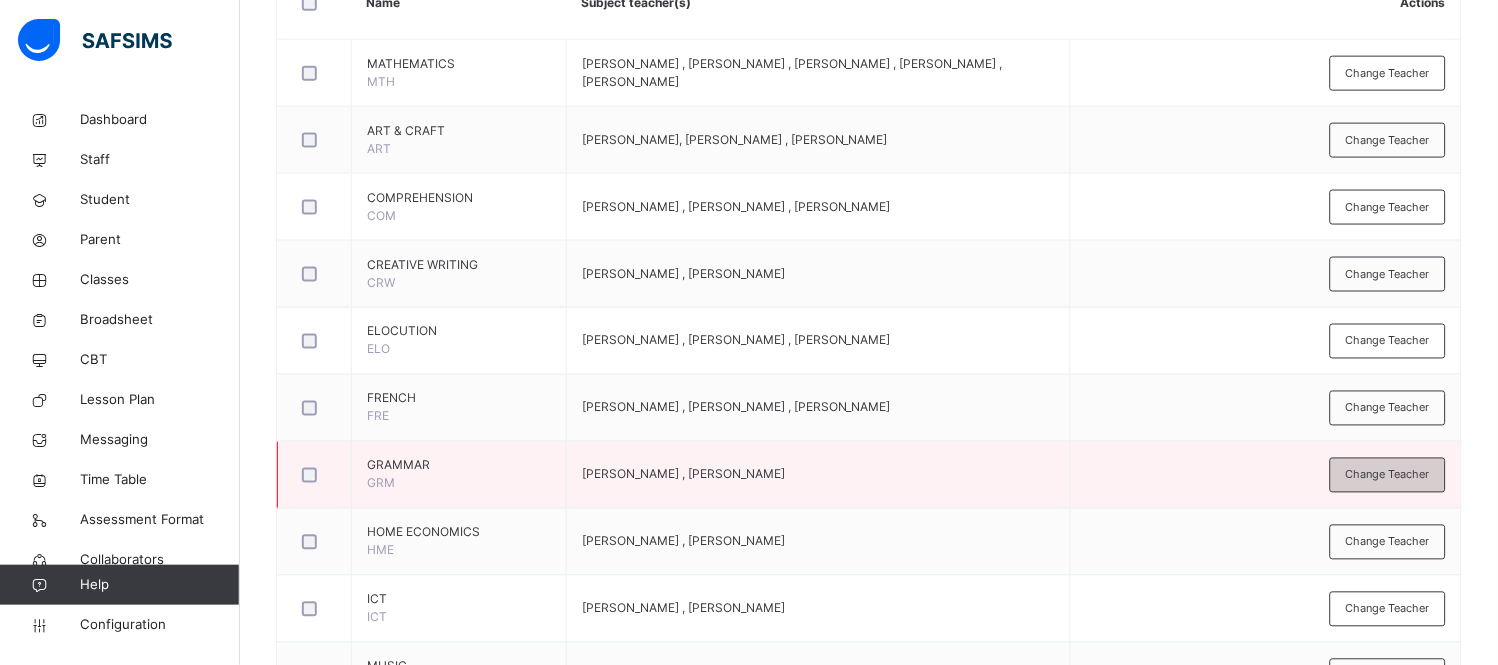 click on "Change Teacher" at bounding box center [1388, 475] 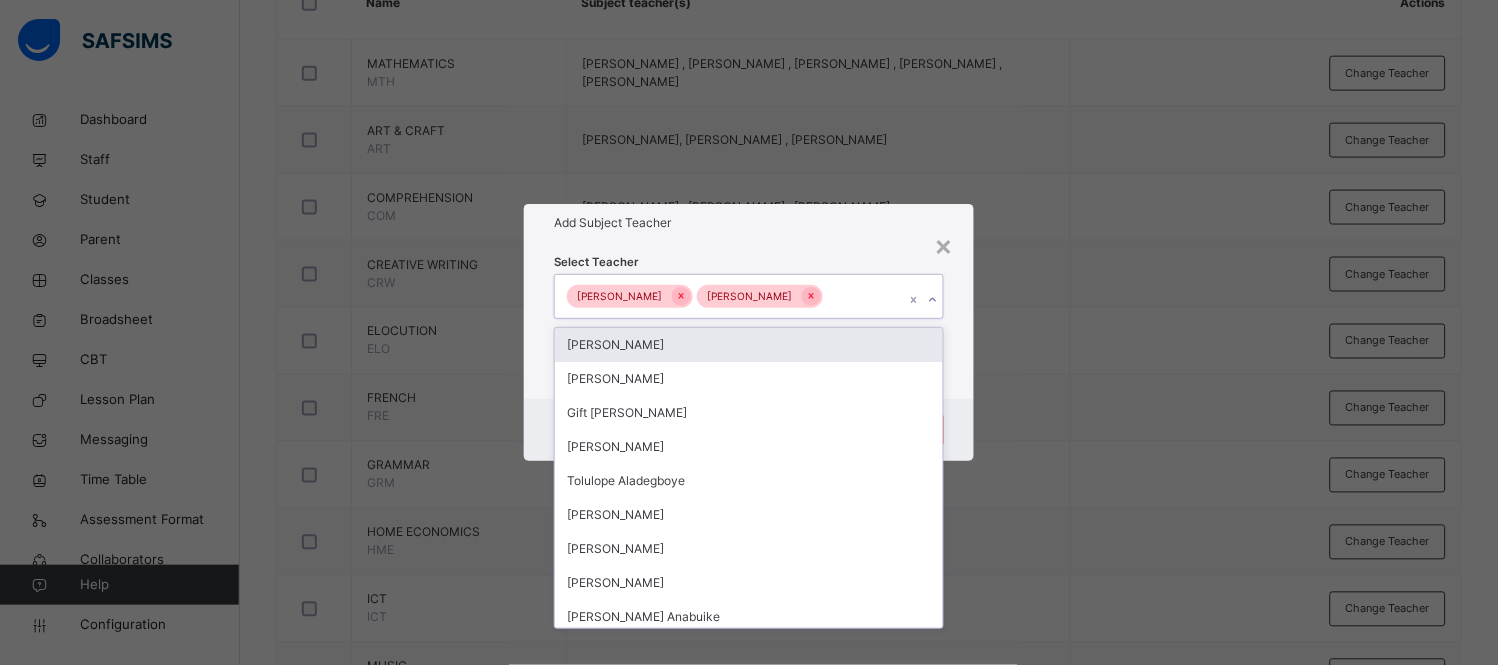 click on "Saidat Akinpelu  Oluwatosin Ogungbayi" at bounding box center (729, 296) 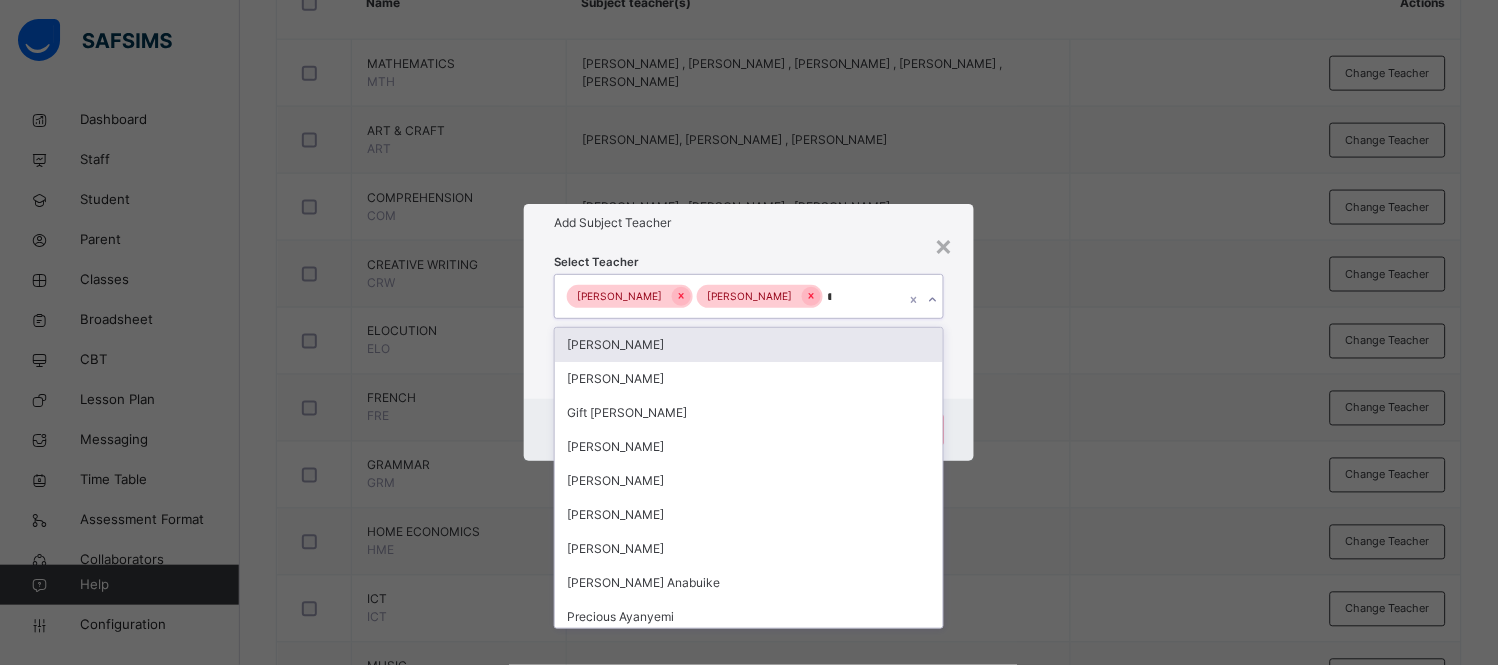 type on "***" 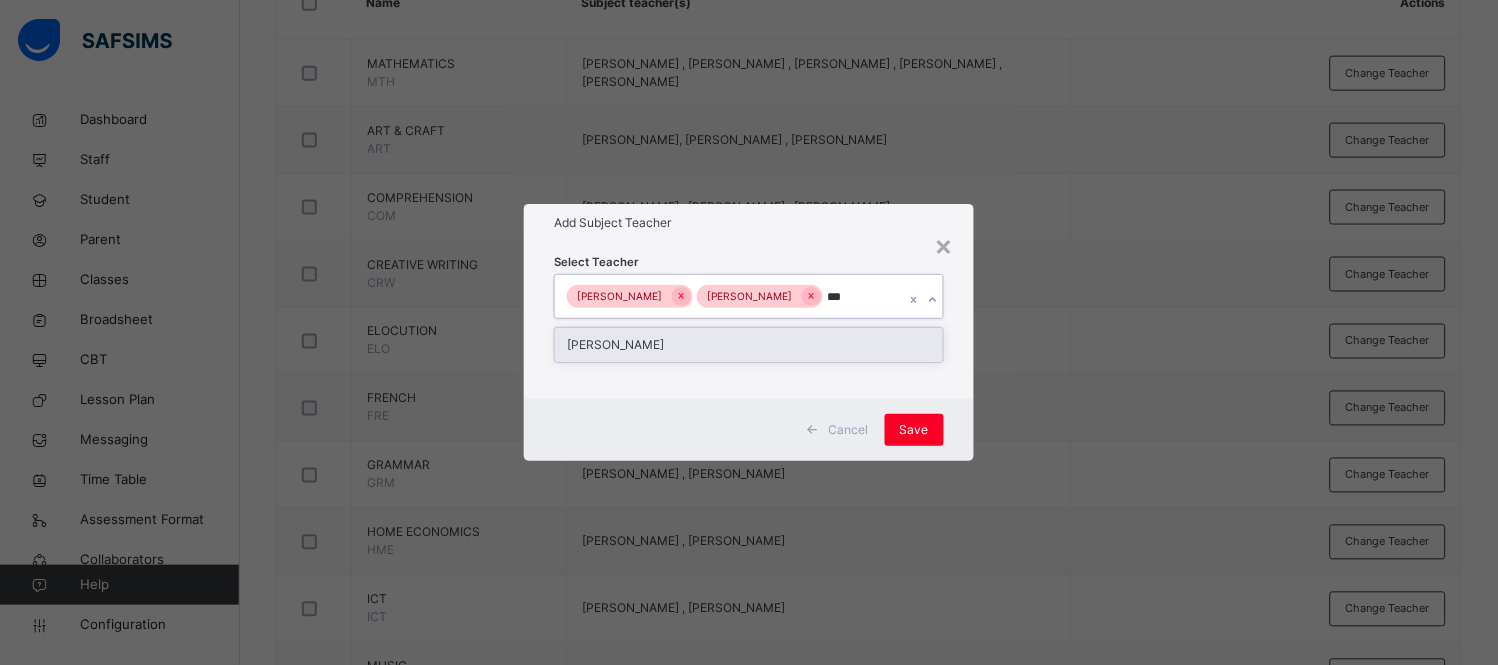 click on "Olufemi  Ibitokun" at bounding box center [748, 345] 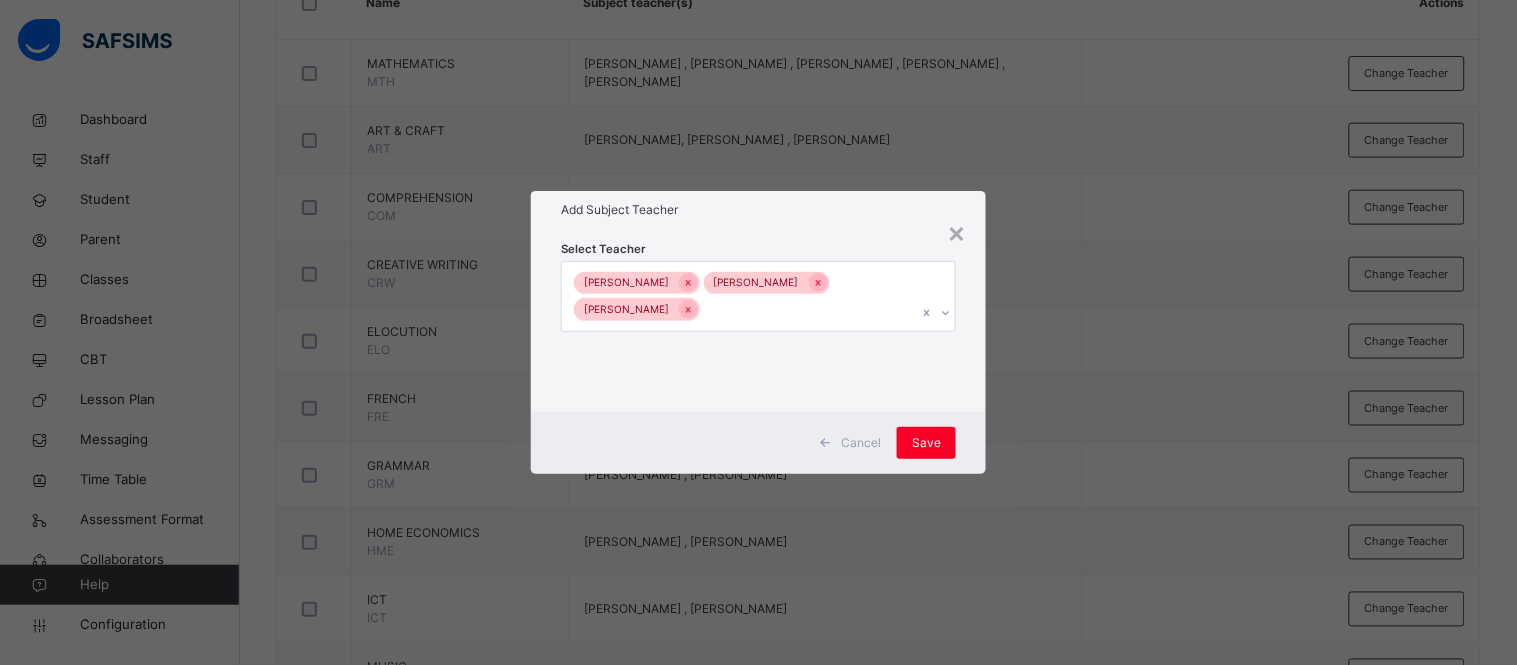 click on "Add Subject Teacher" at bounding box center (758, 210) 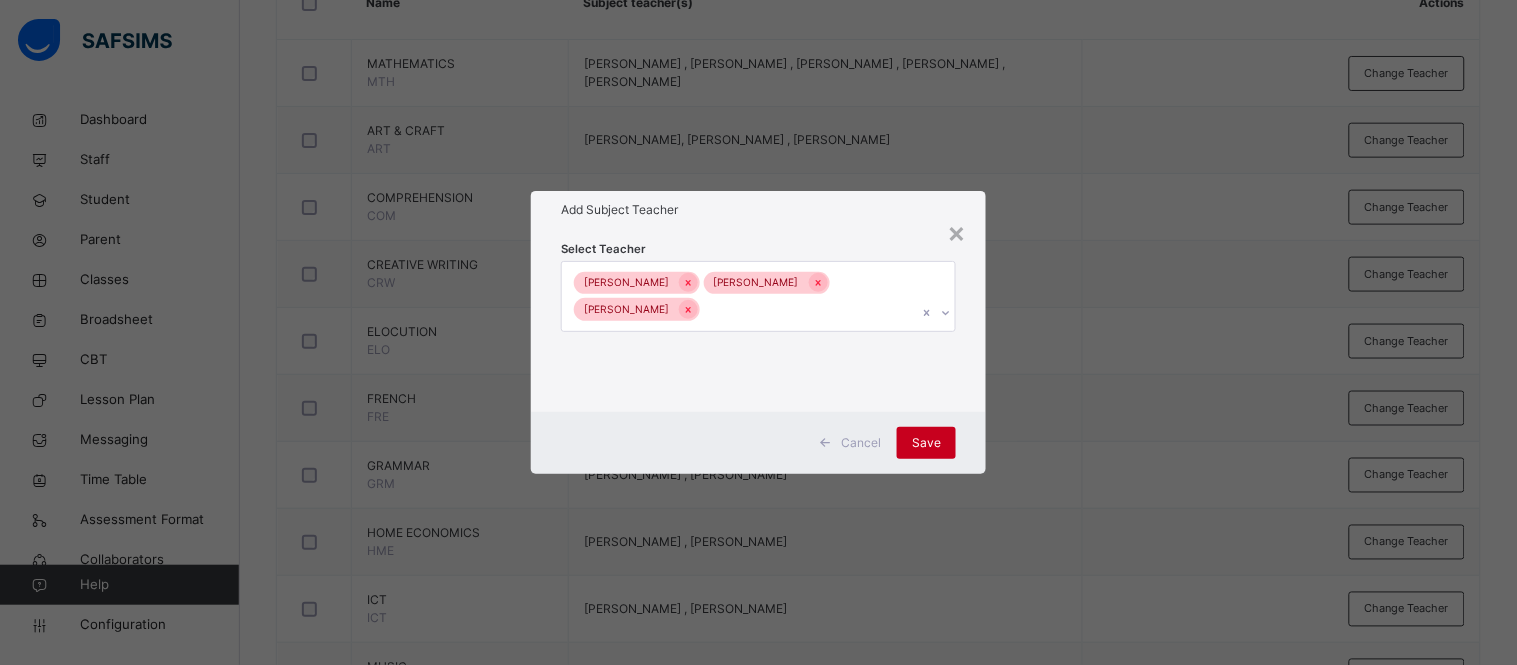 click on "Save" at bounding box center (926, 443) 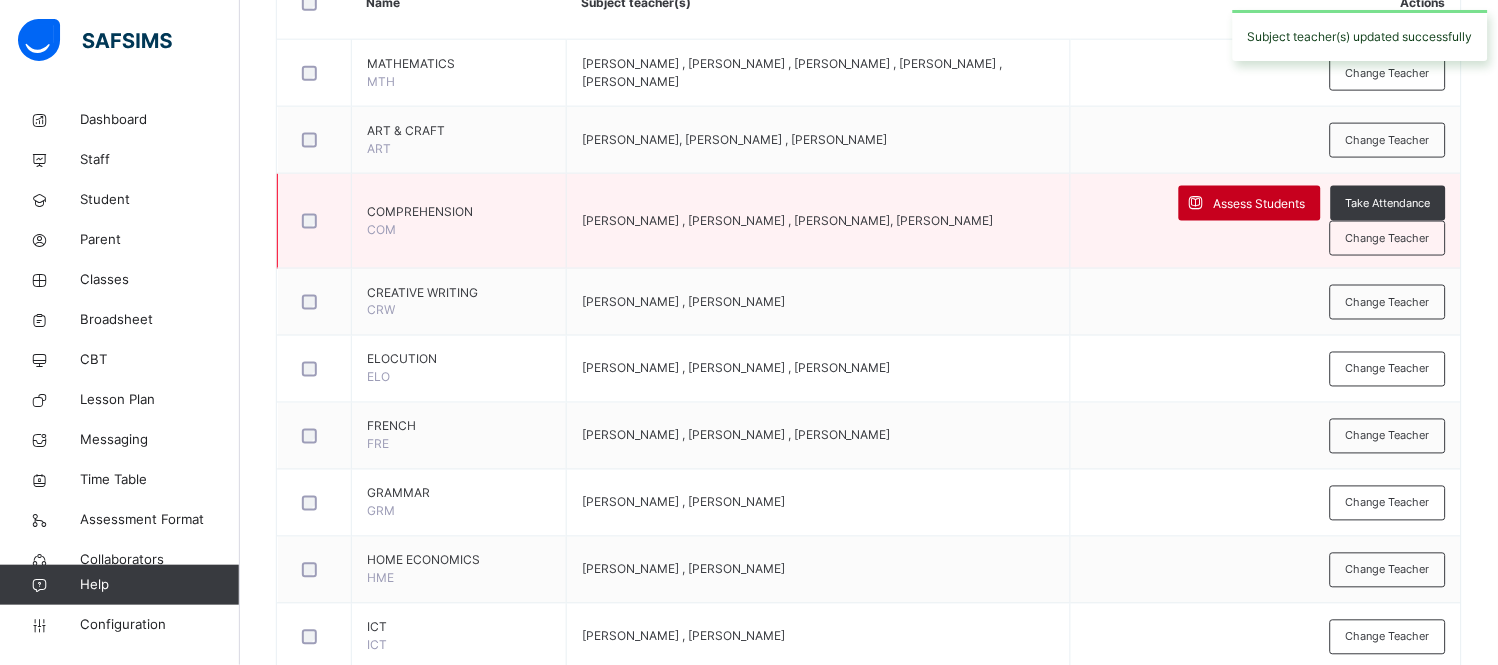 click on "Assess Students" at bounding box center [1260, 204] 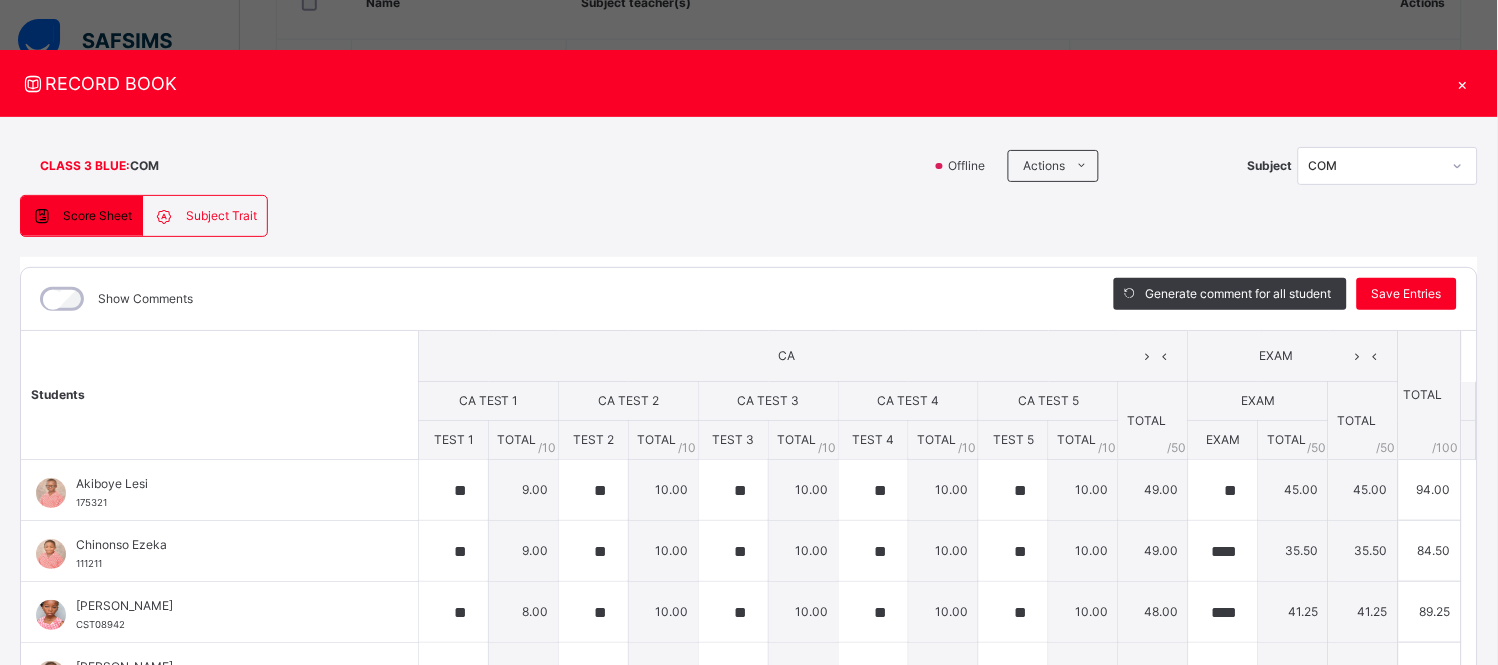 type on "**" 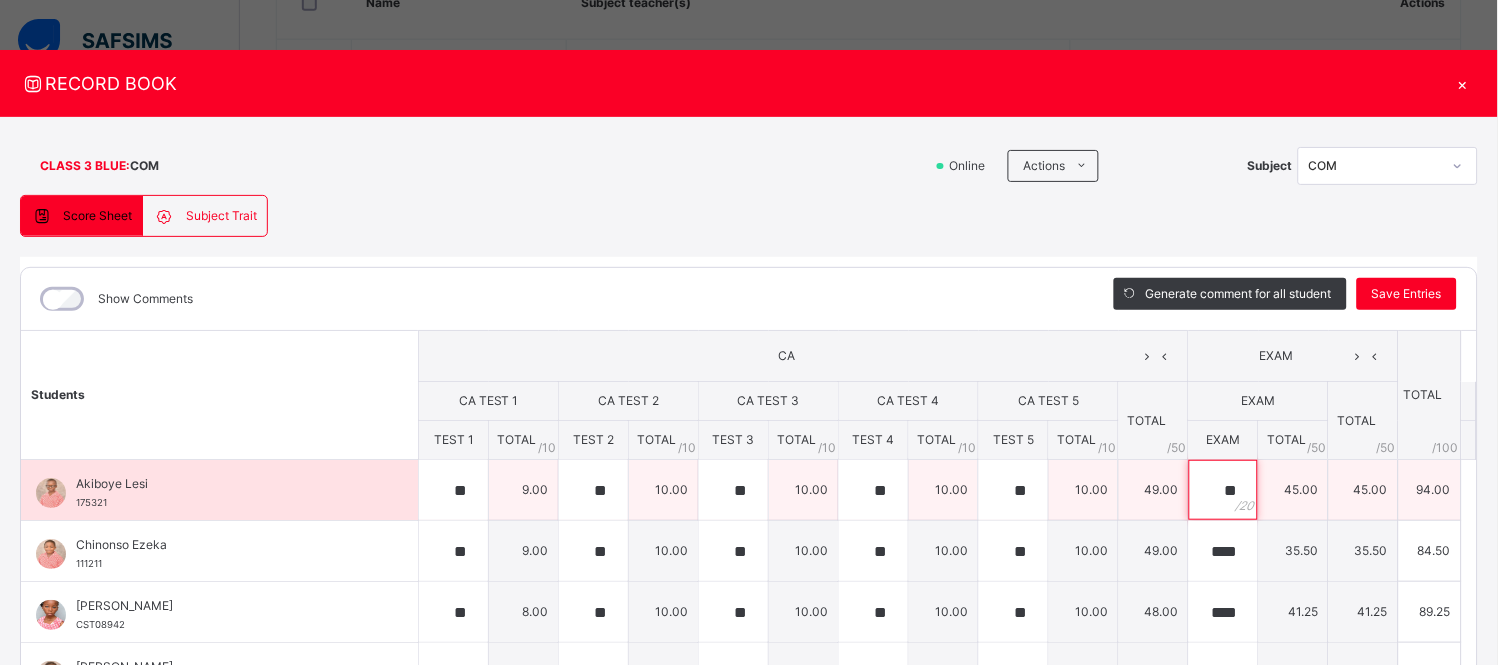 click on "**" at bounding box center [1223, 490] 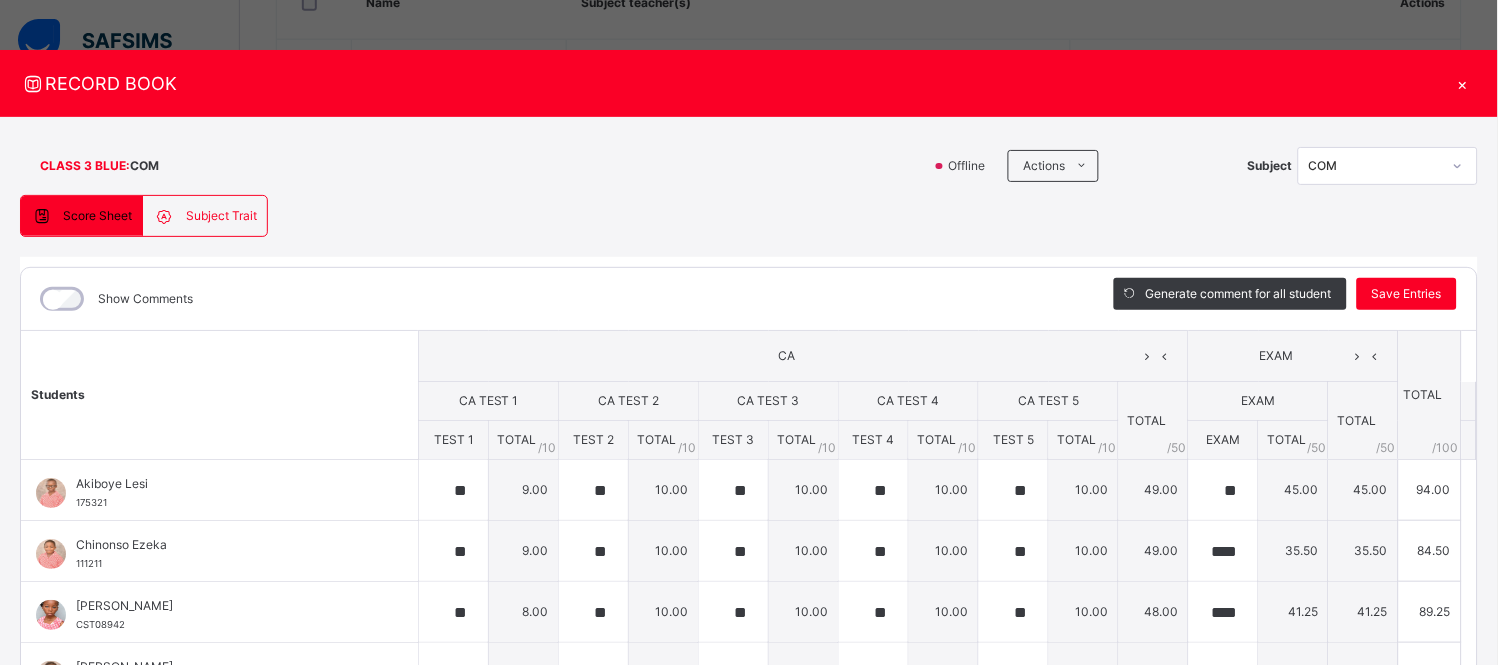 click on "×" at bounding box center [1463, 83] 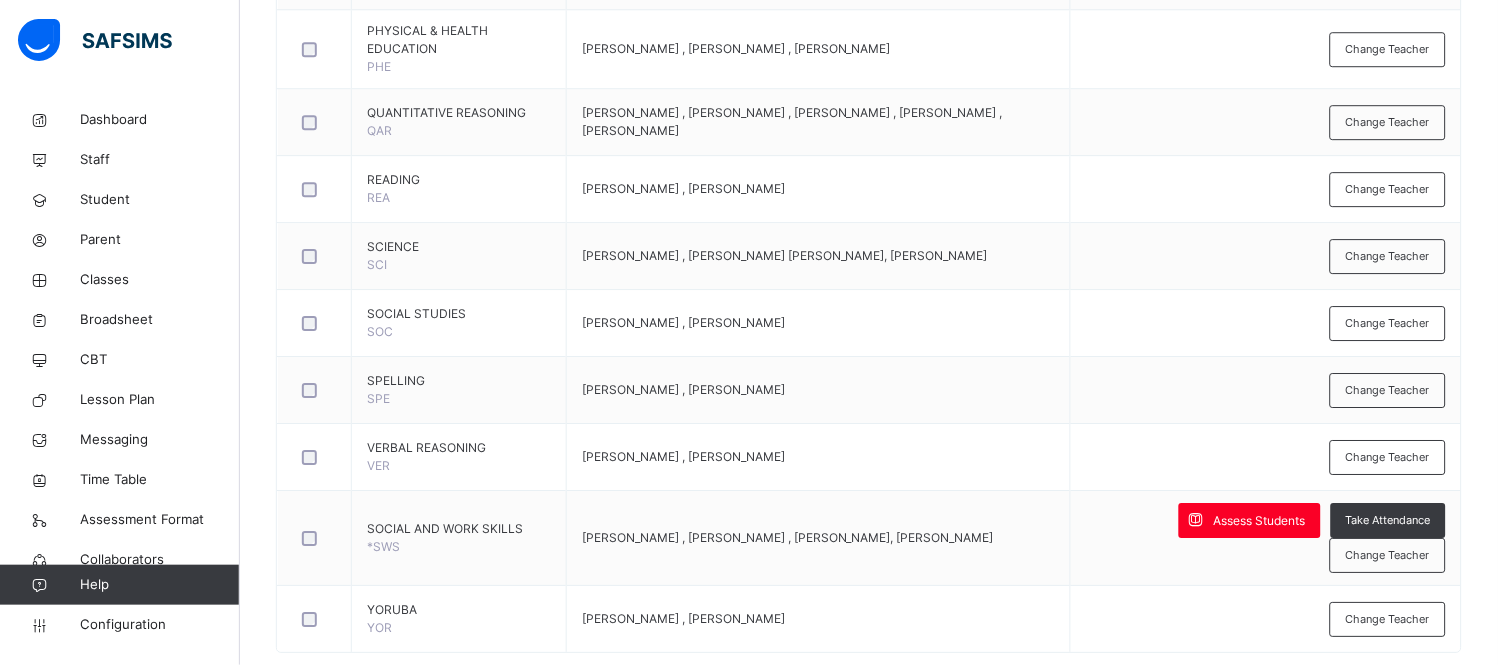 scroll, scrollTop: 1256, scrollLeft: 0, axis: vertical 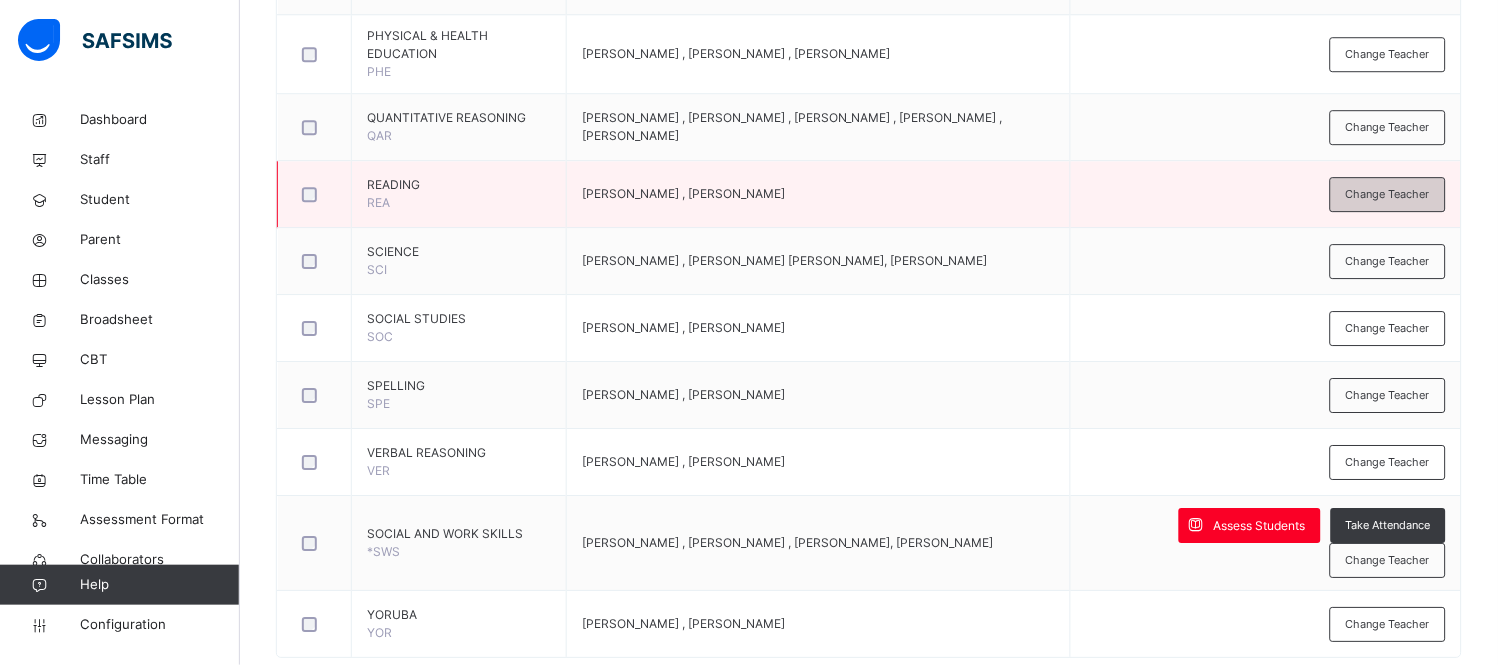 click on "Change Teacher" at bounding box center [1388, 194] 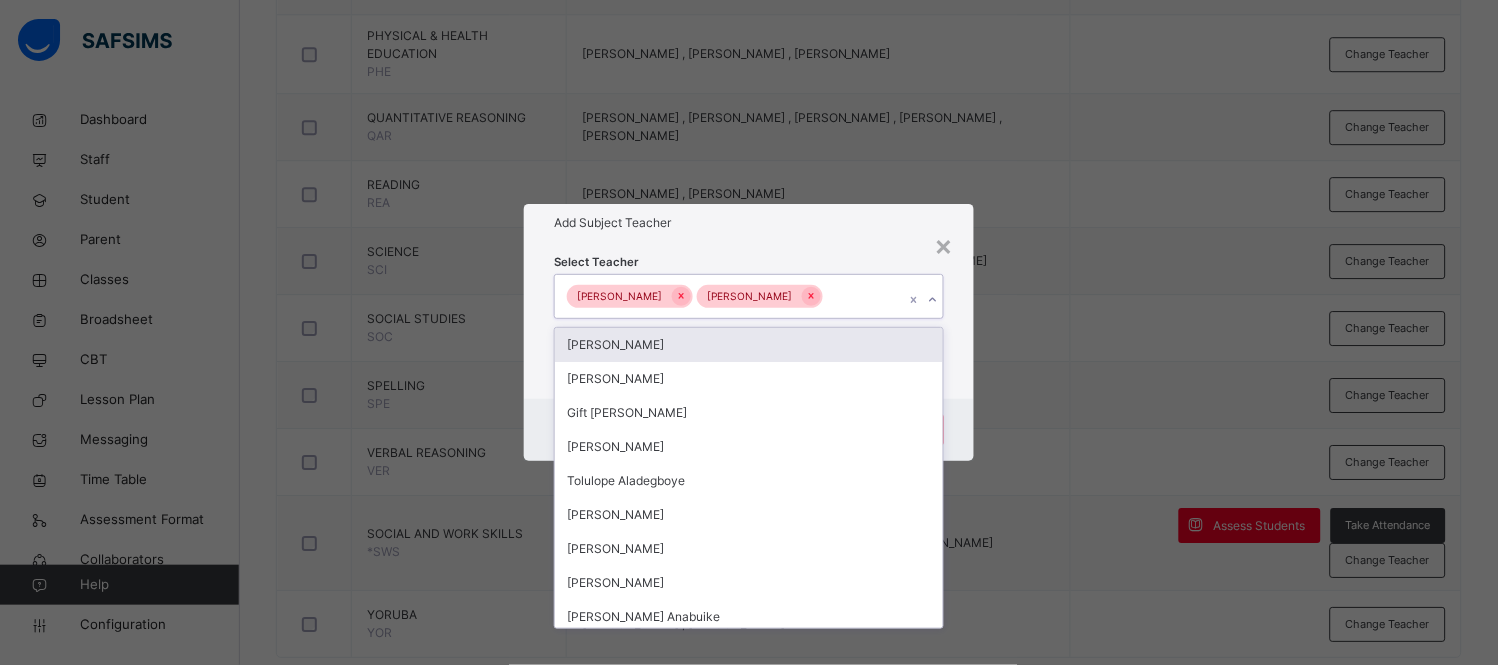 click on "Saidat Akinpelu  Oluwatosin Ogungbayi" at bounding box center (729, 296) 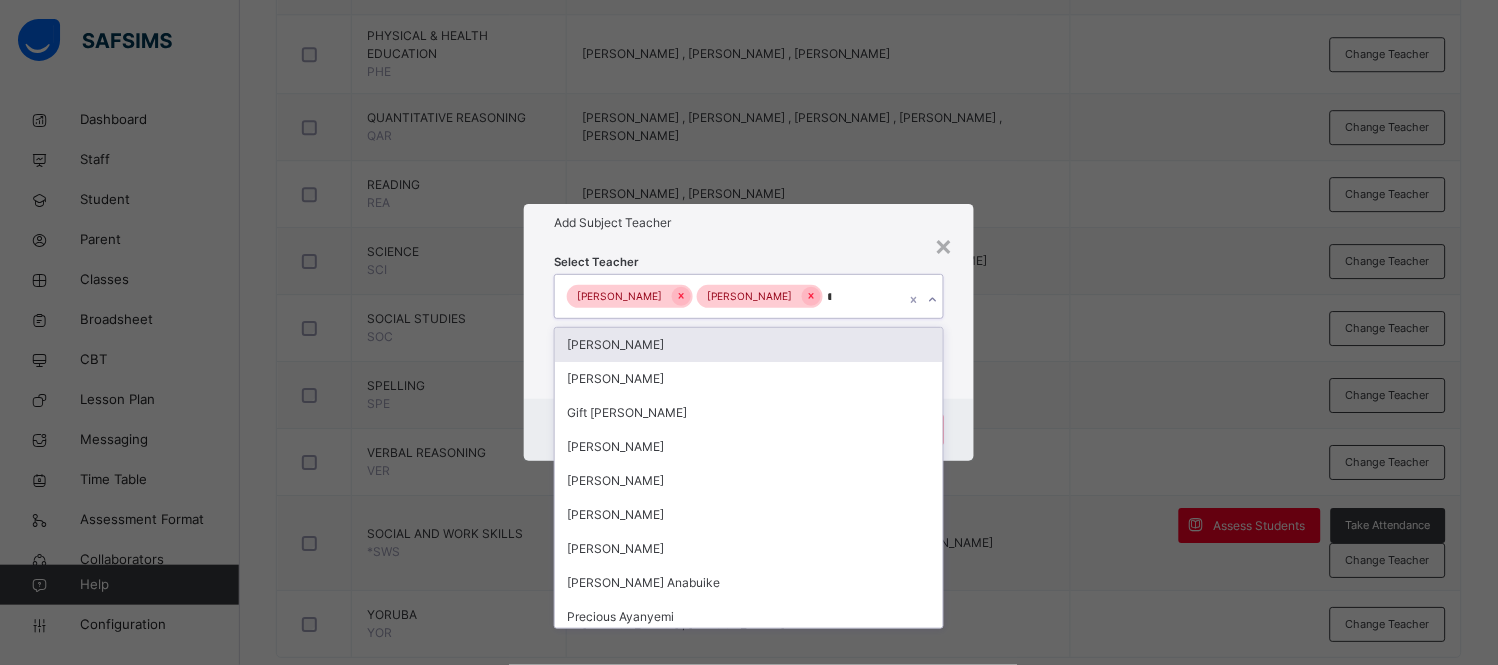 type on "***" 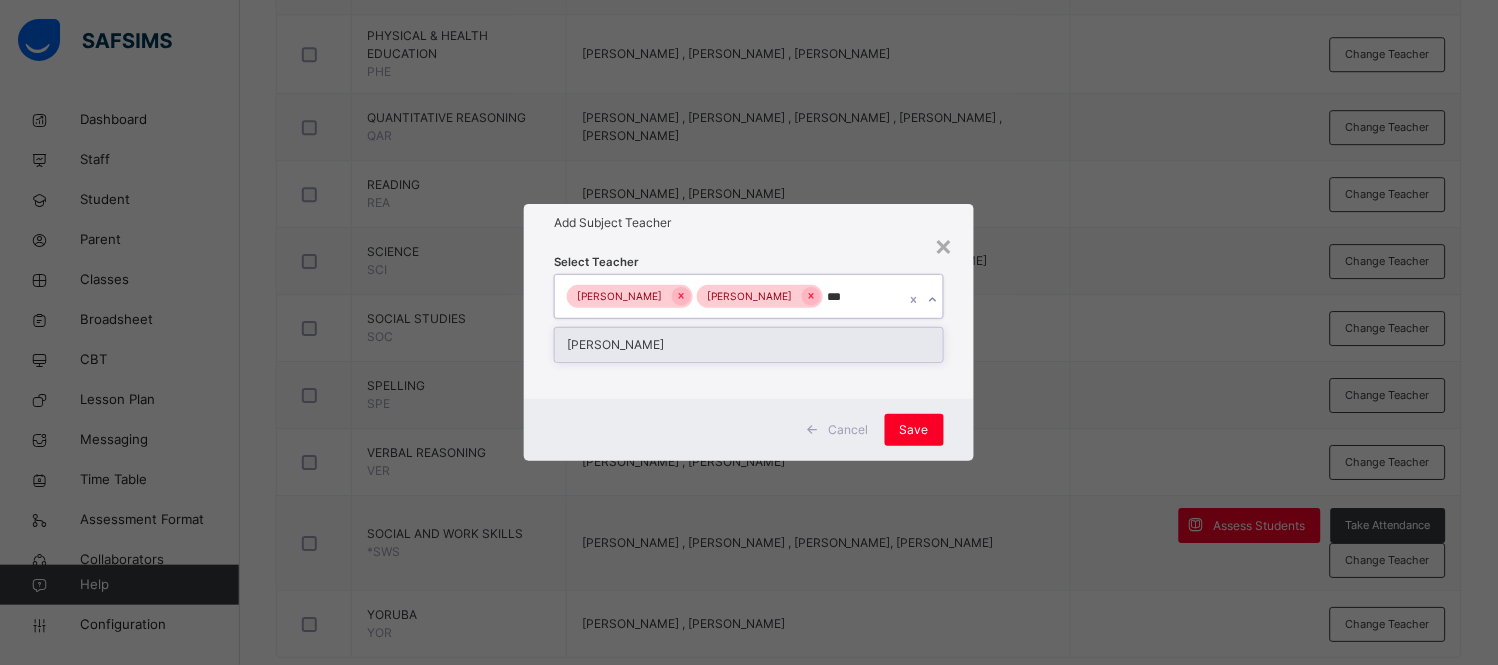 click on "Olufemi  Ibitokun" at bounding box center (748, 345) 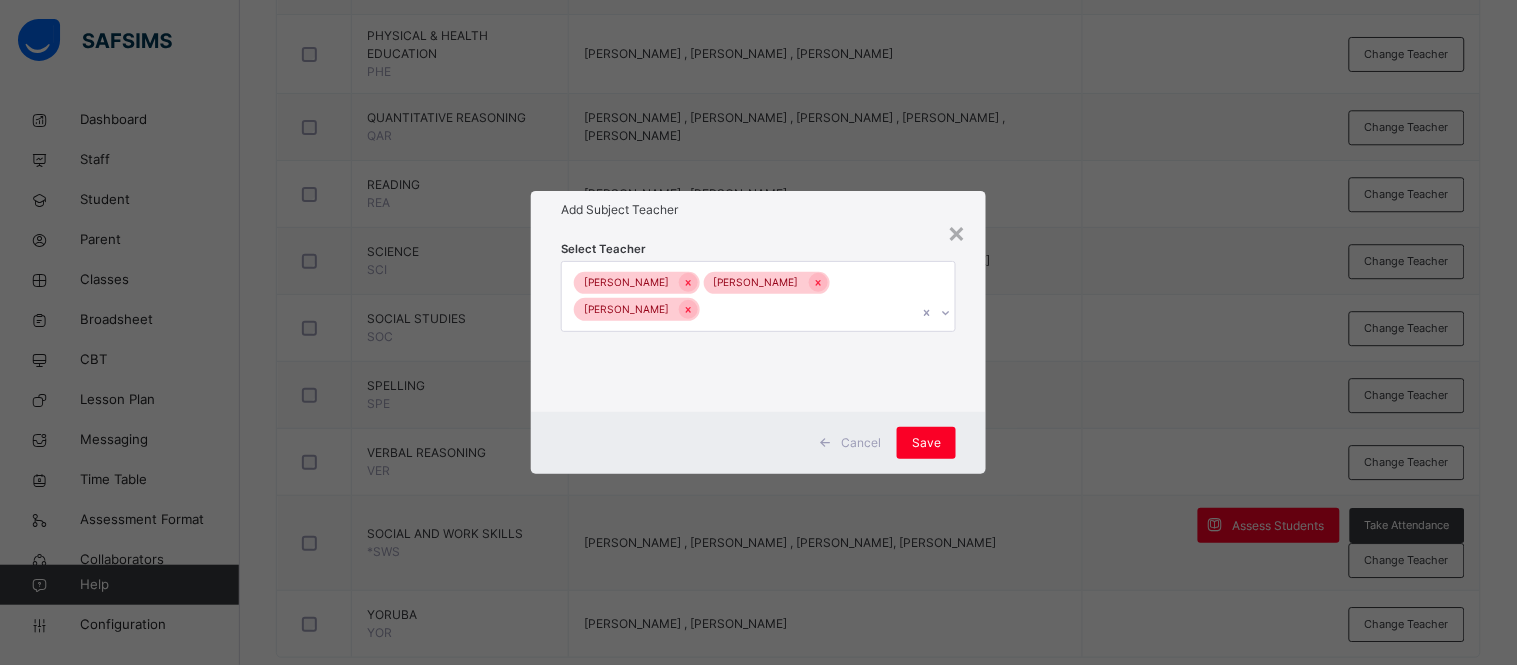 click on "Add Subject Teacher" at bounding box center [758, 210] 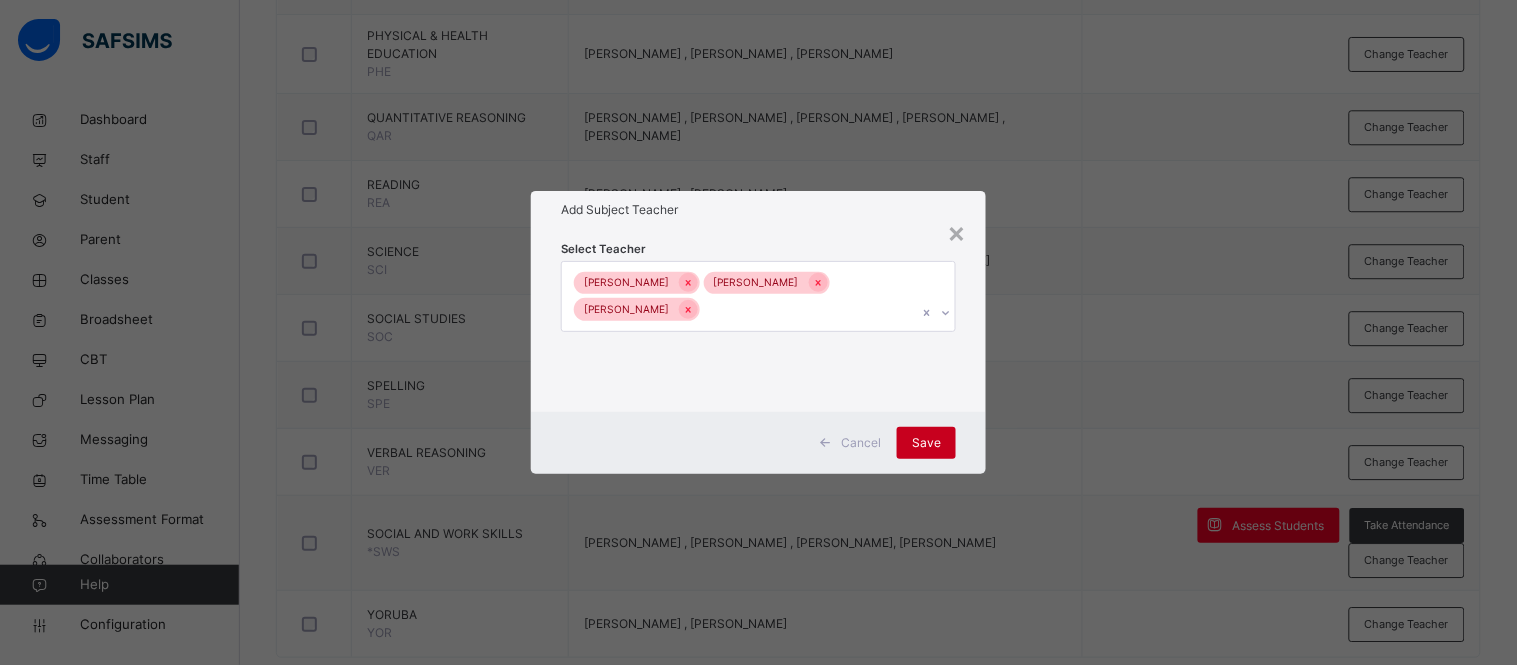 click on "Save" at bounding box center (926, 443) 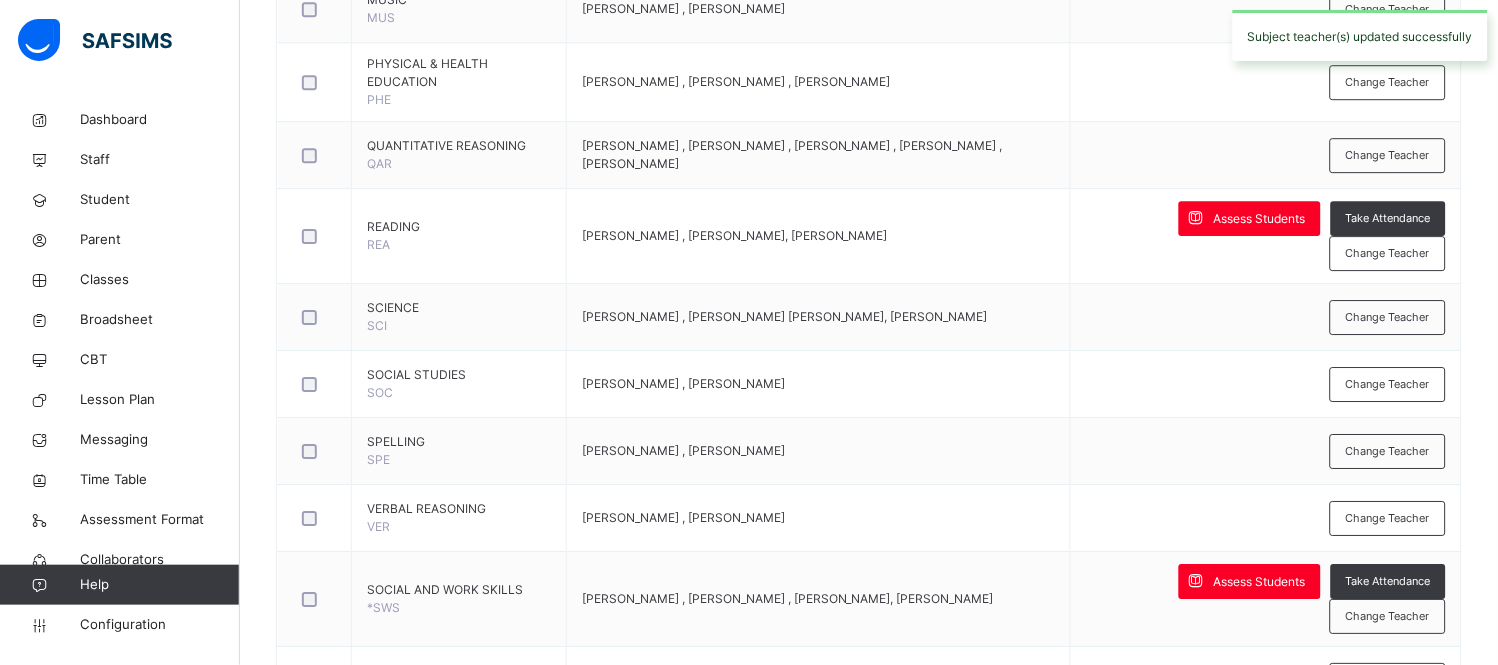 scroll, scrollTop: 1285, scrollLeft: 0, axis: vertical 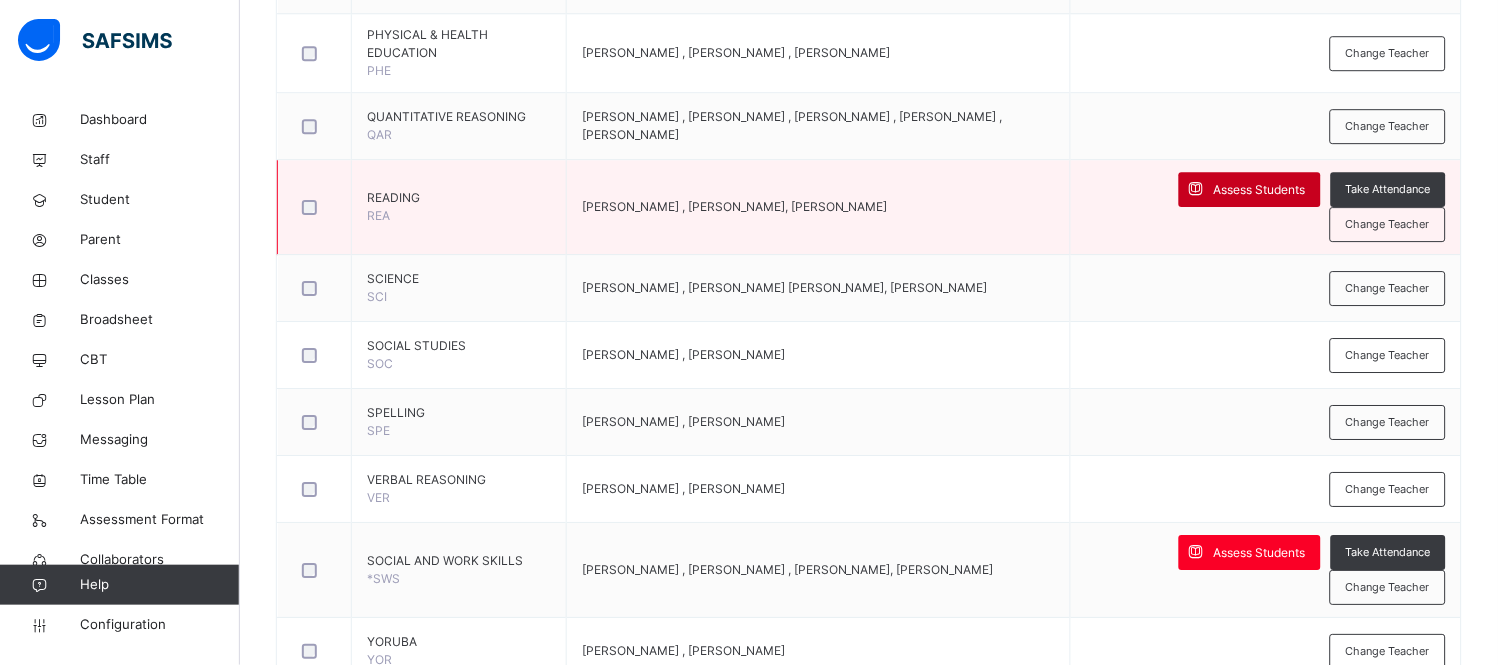 click on "Assess Students" at bounding box center [1250, 189] 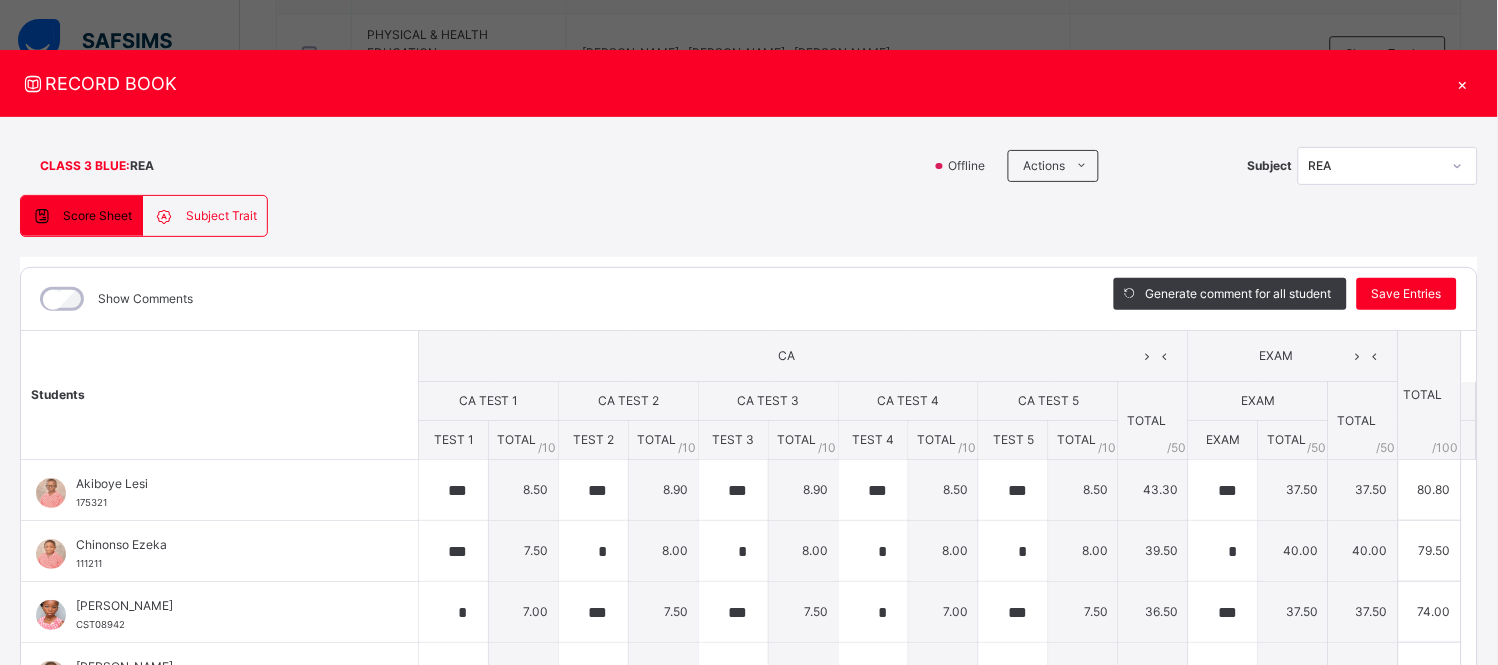 type on "***" 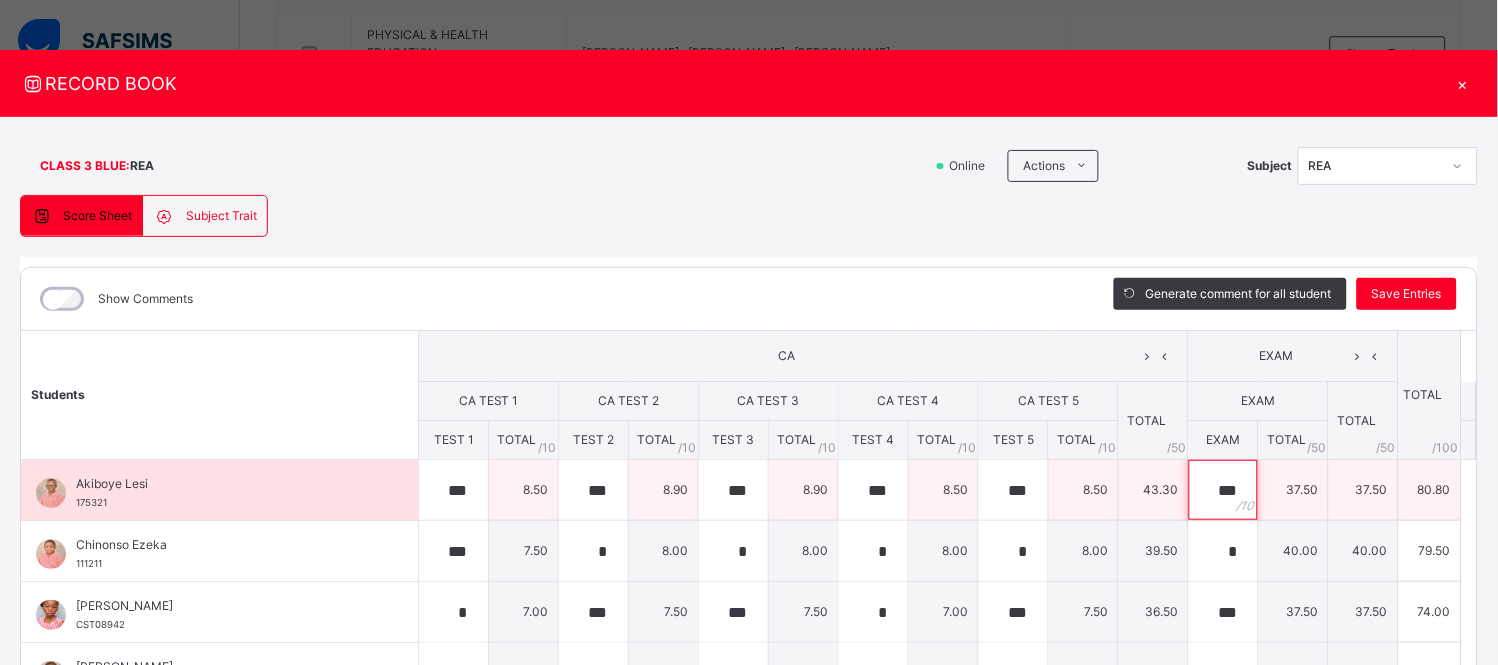 click on "***" at bounding box center (1223, 490) 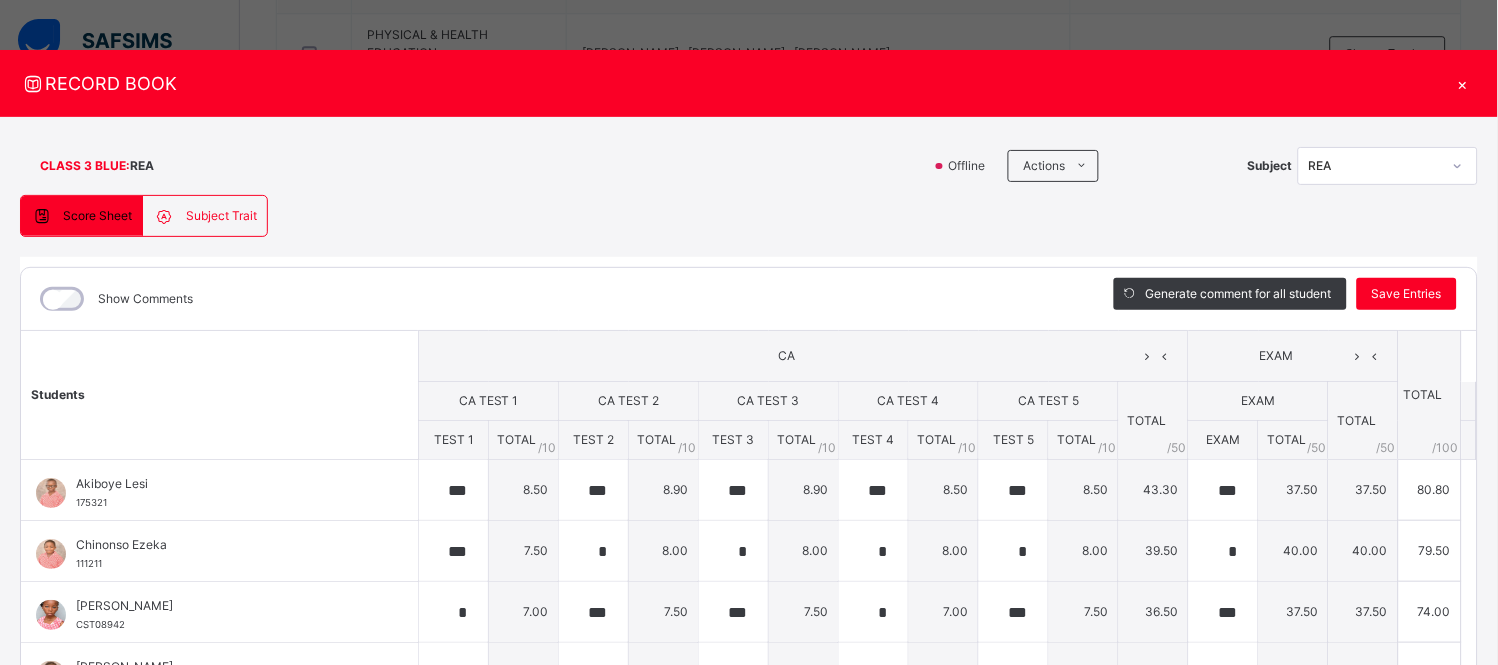 click on "×" at bounding box center [1463, 83] 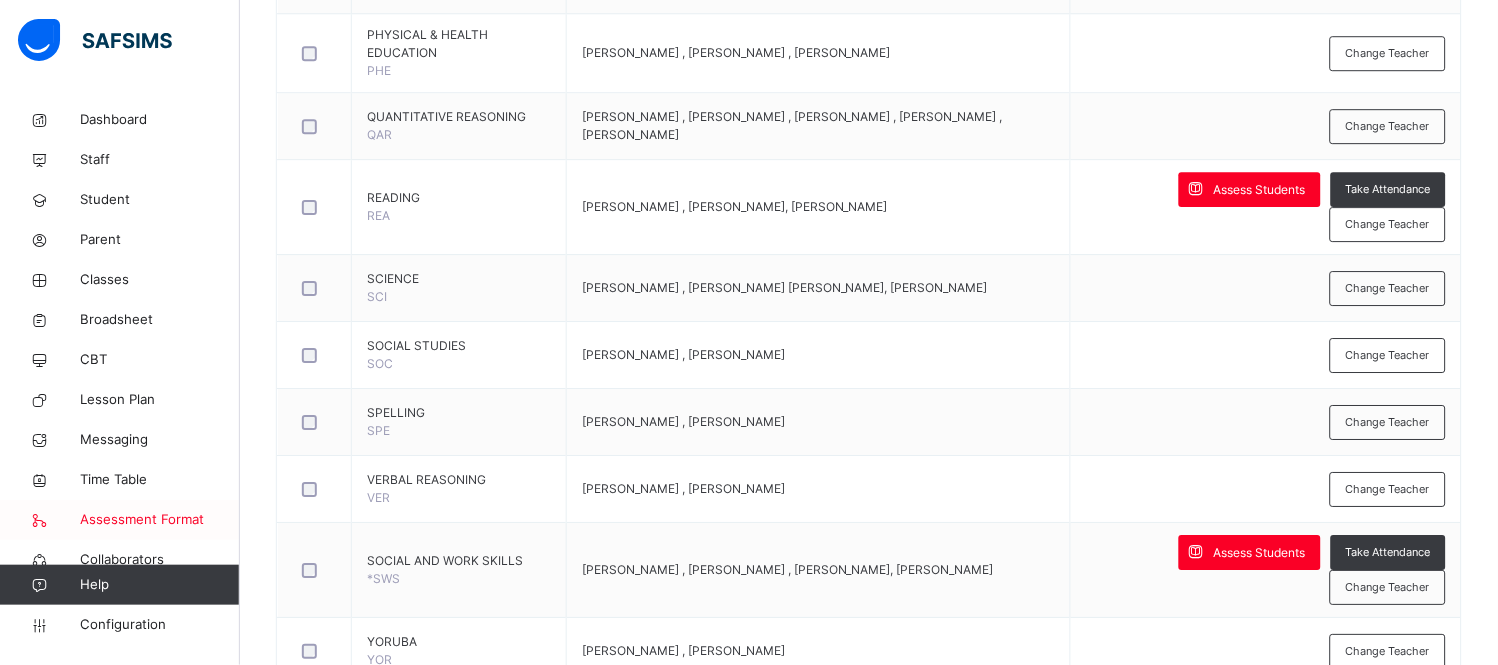 click on "Assessment Format" at bounding box center [160, 520] 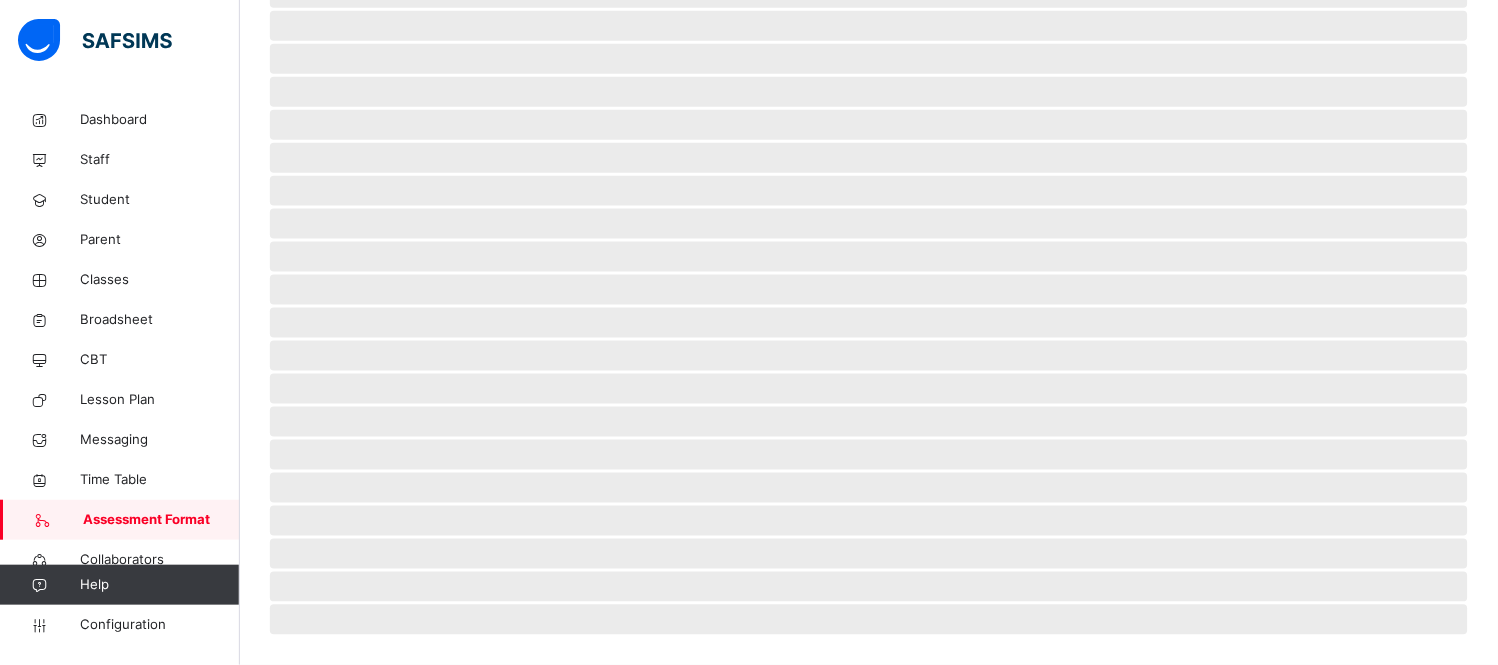 scroll, scrollTop: 0, scrollLeft: 0, axis: both 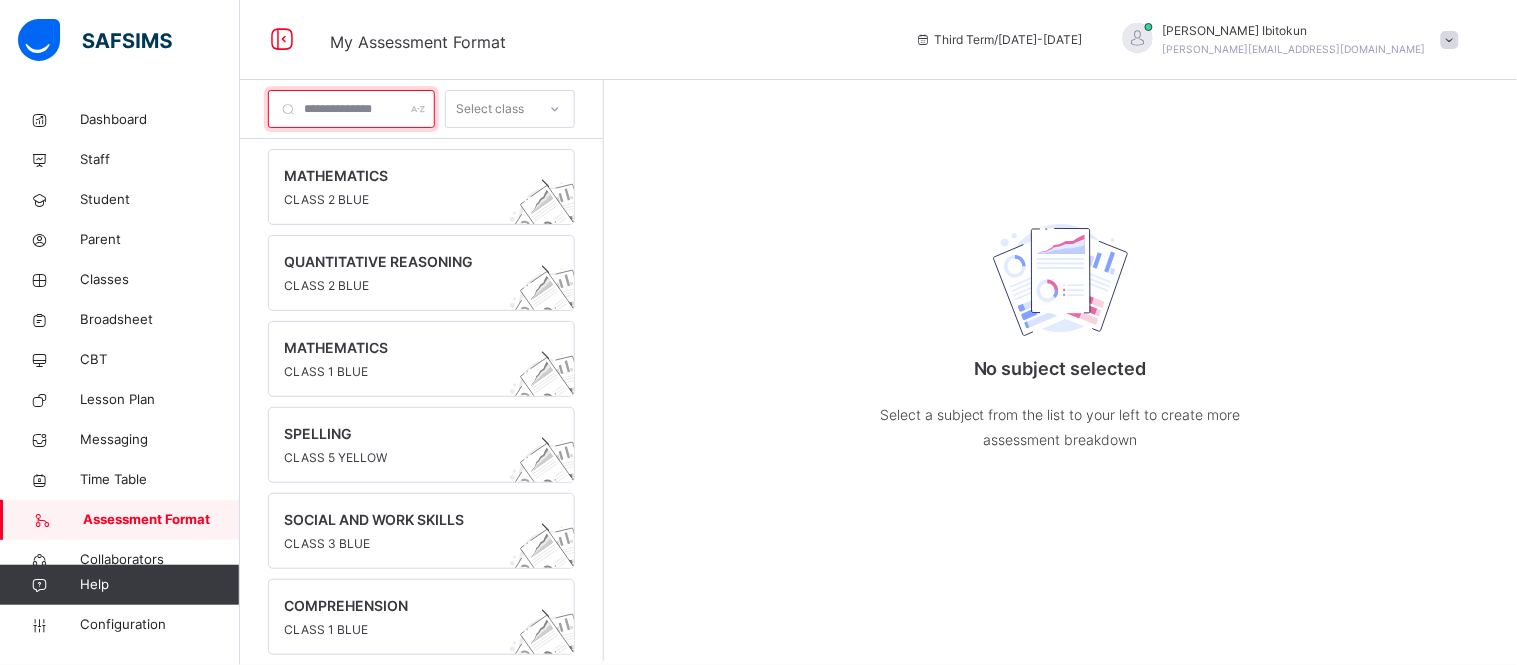click at bounding box center (351, 109) 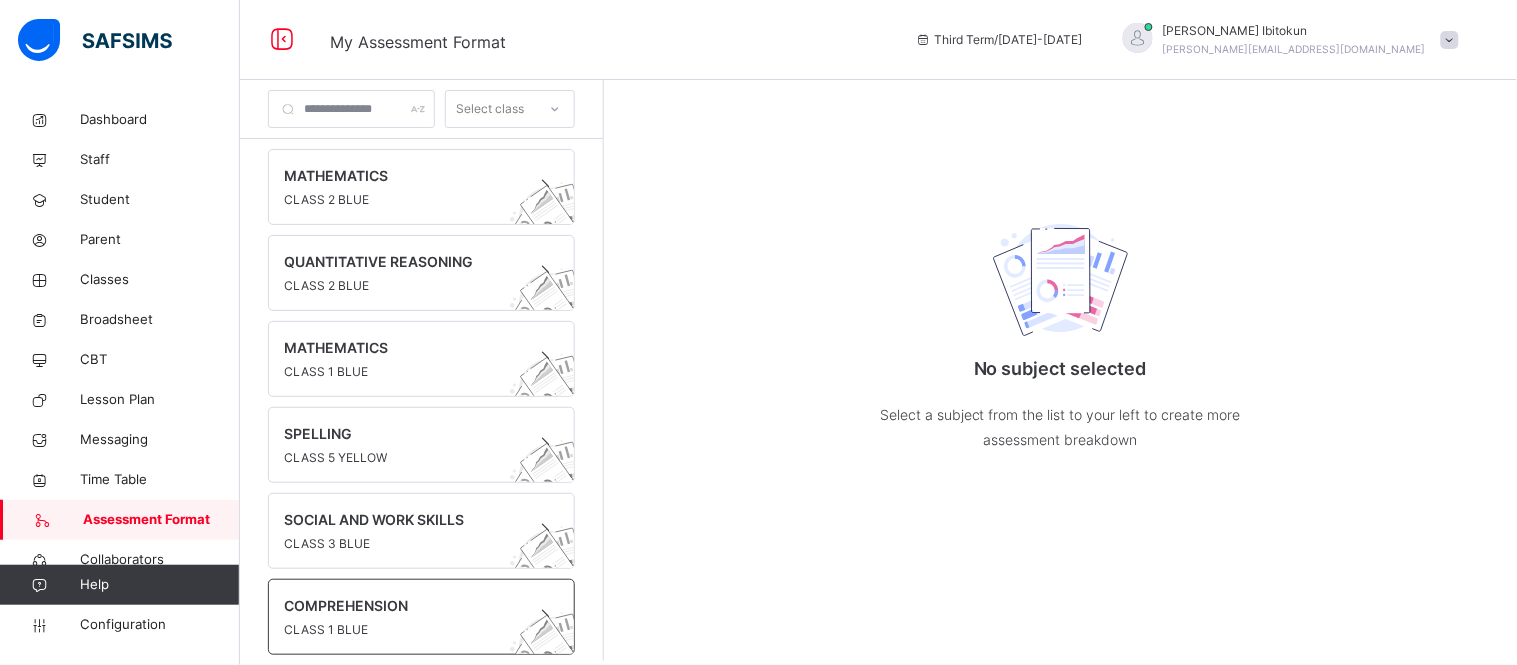 click on "COMPREHENSION" at bounding box center (402, 605) 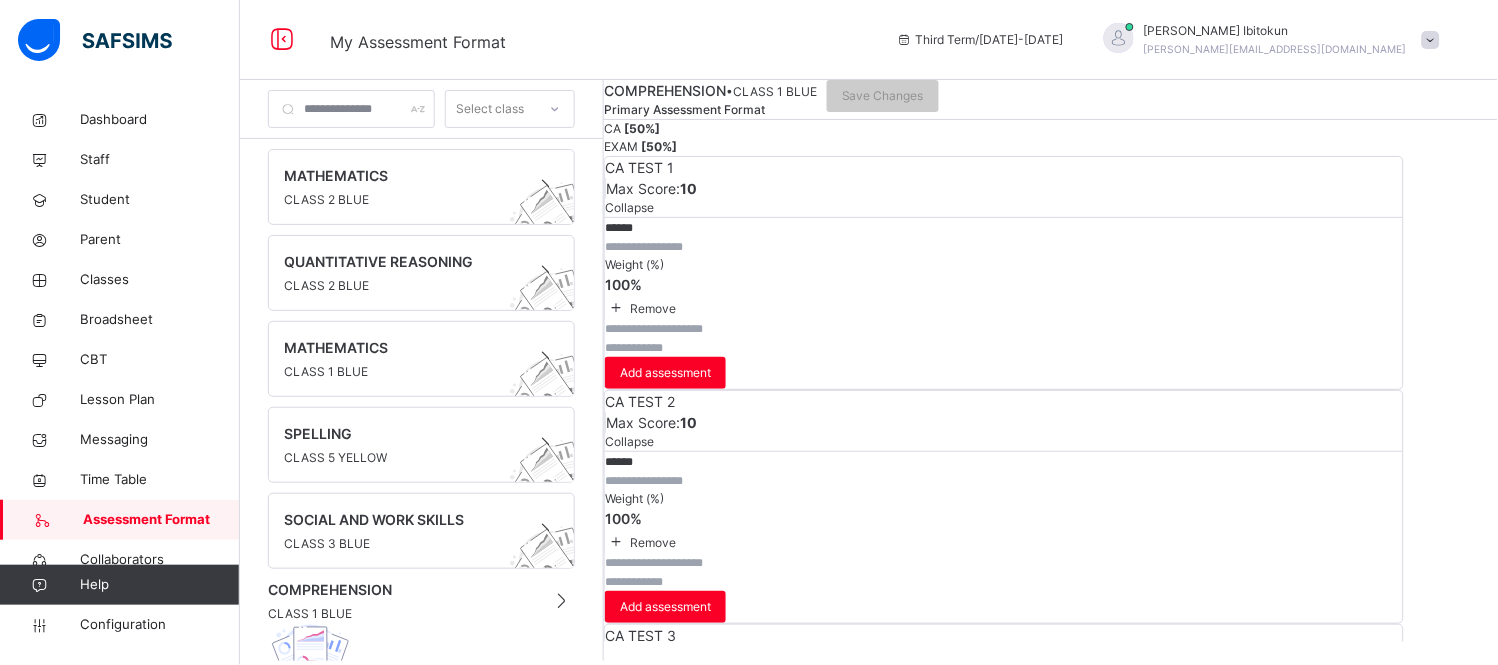 scroll, scrollTop: 6, scrollLeft: 0, axis: vertical 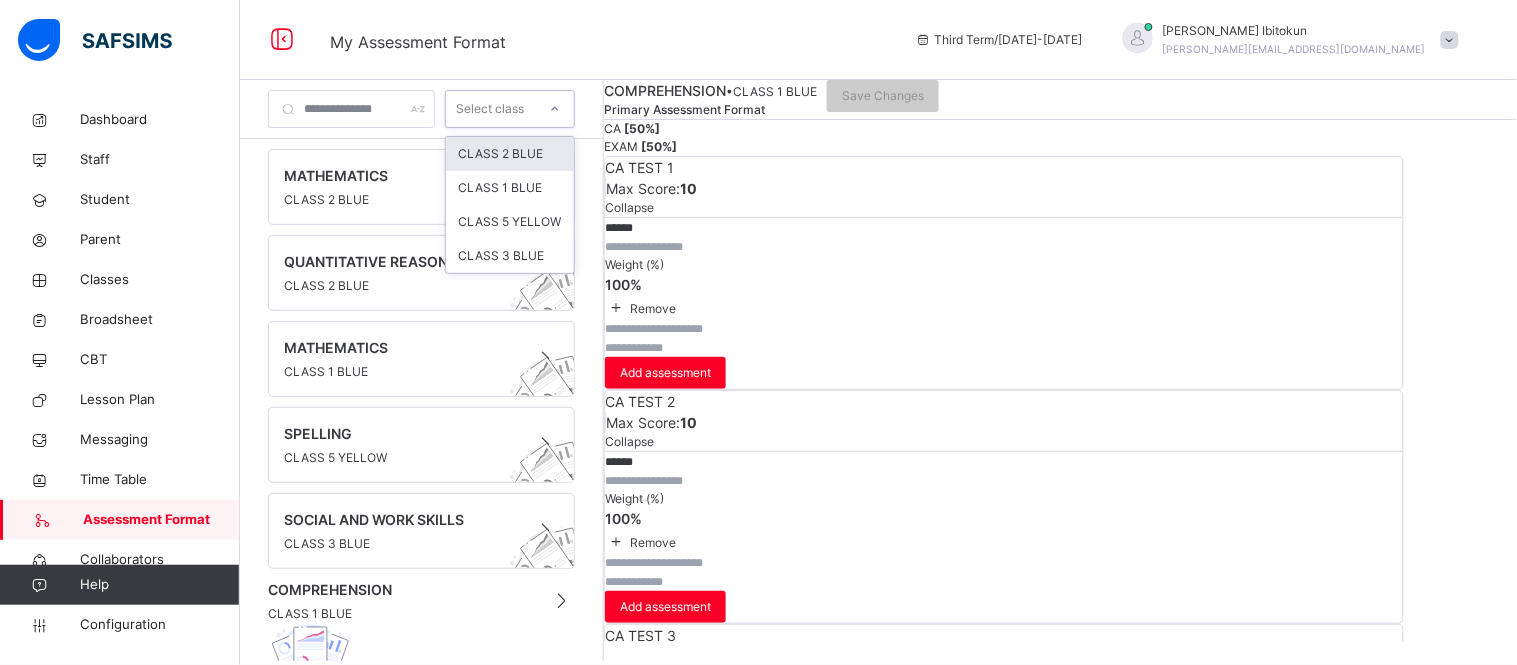 click on "Select class" at bounding box center [490, 109] 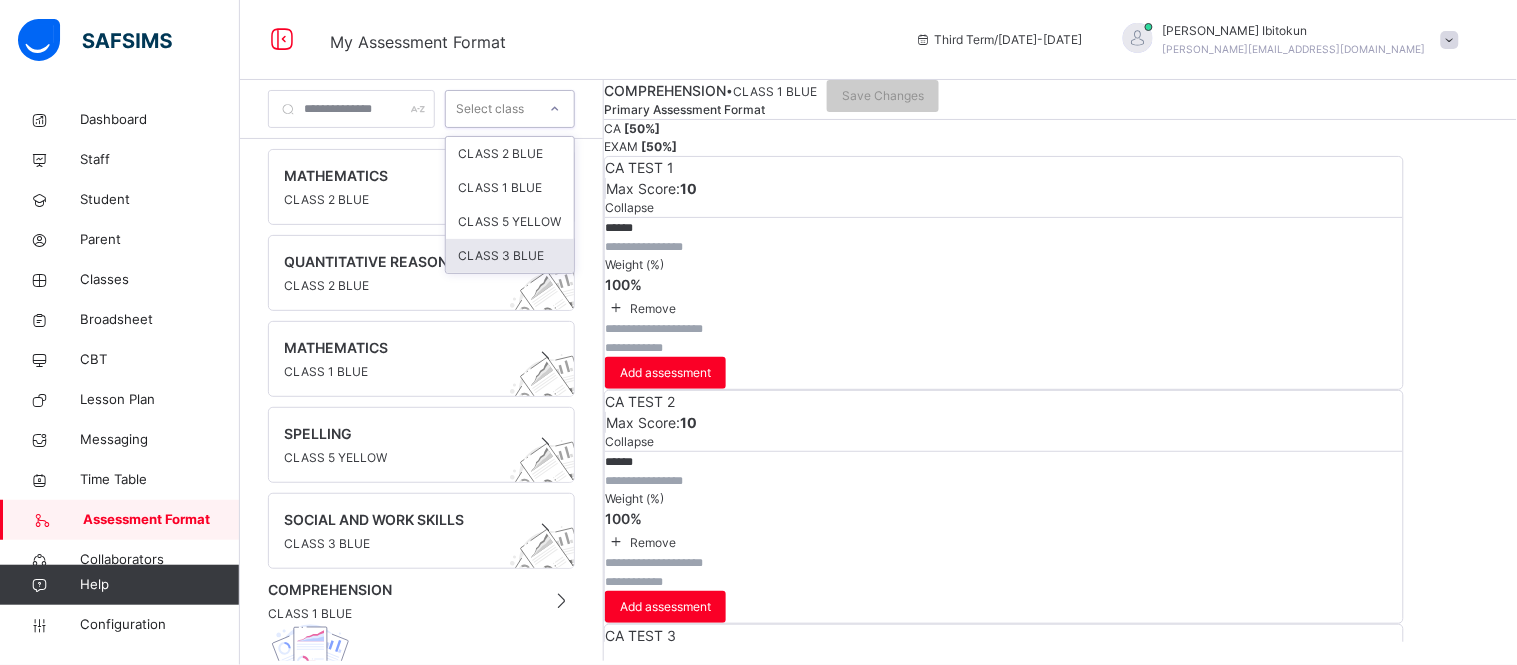 click on "CLASS 3 BLUE" at bounding box center (510, 256) 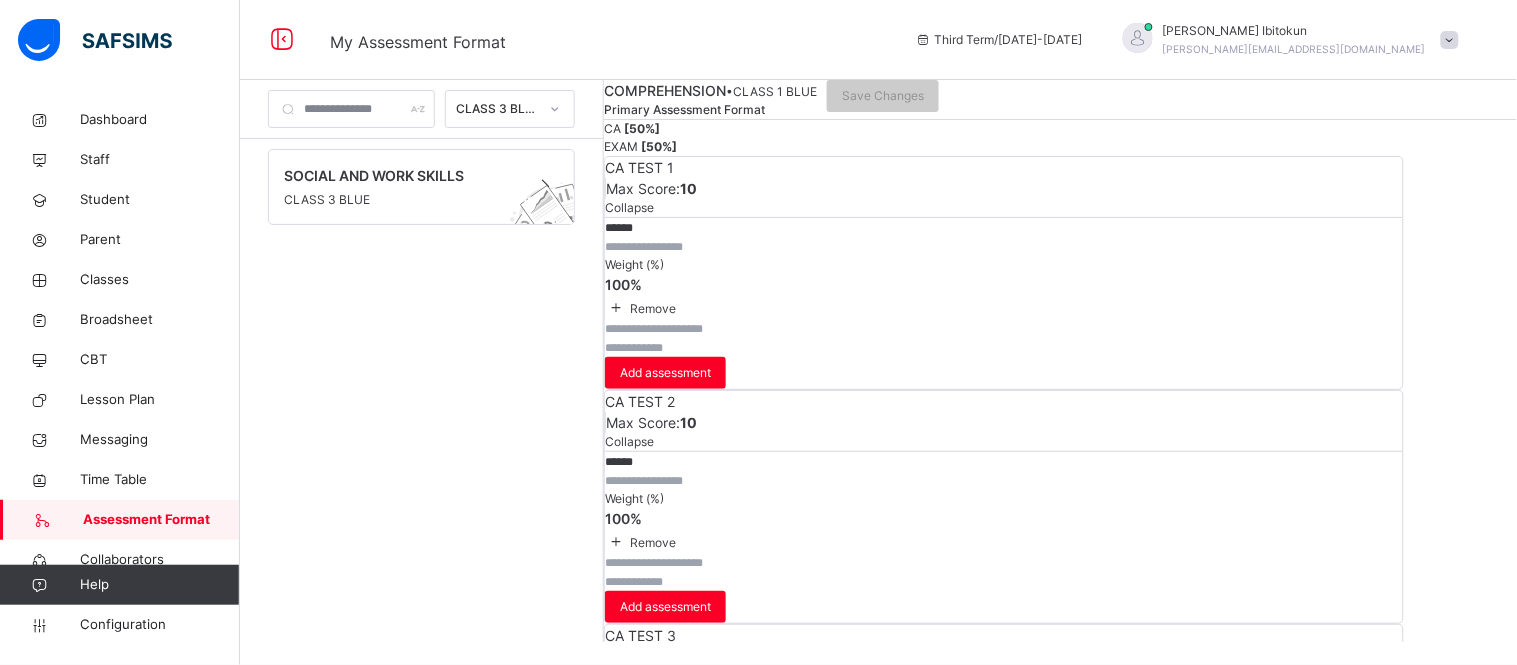 click at bounding box center (1450, 40) 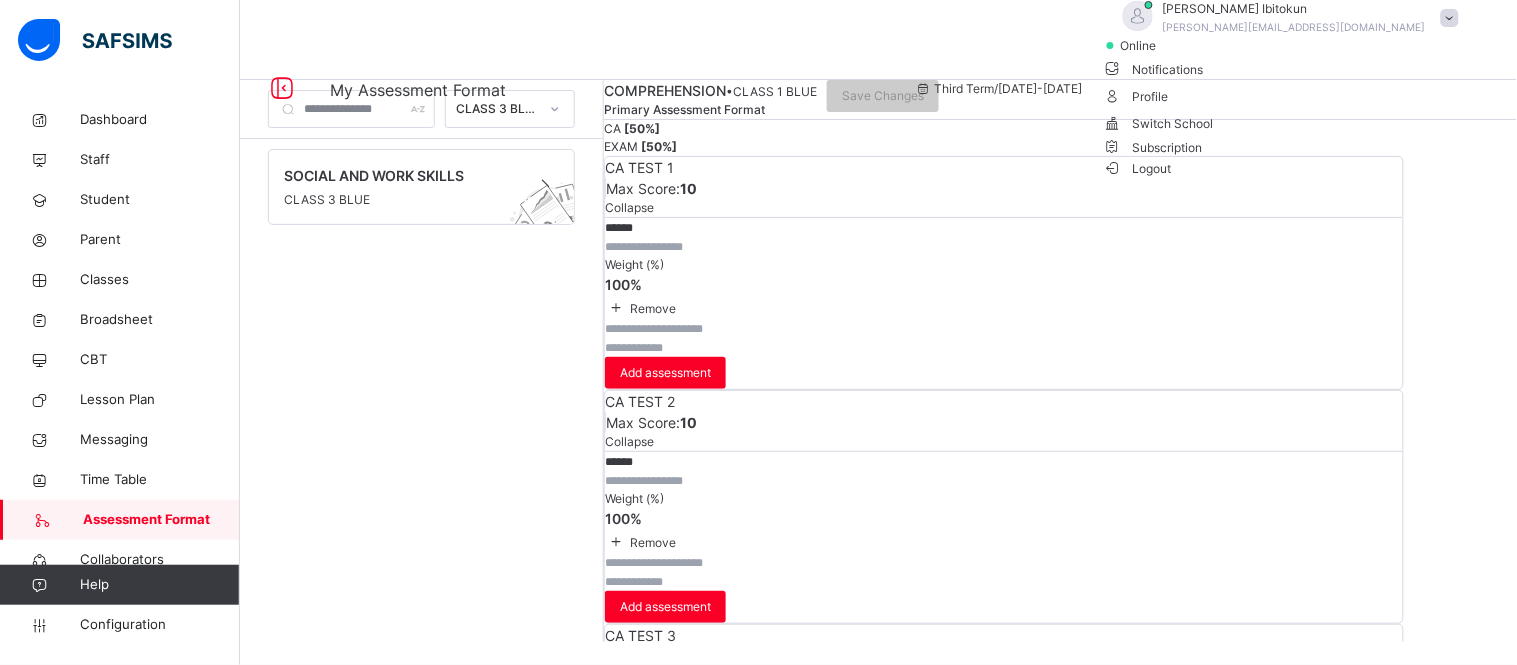 click on "Logout" at bounding box center (1137, 168) 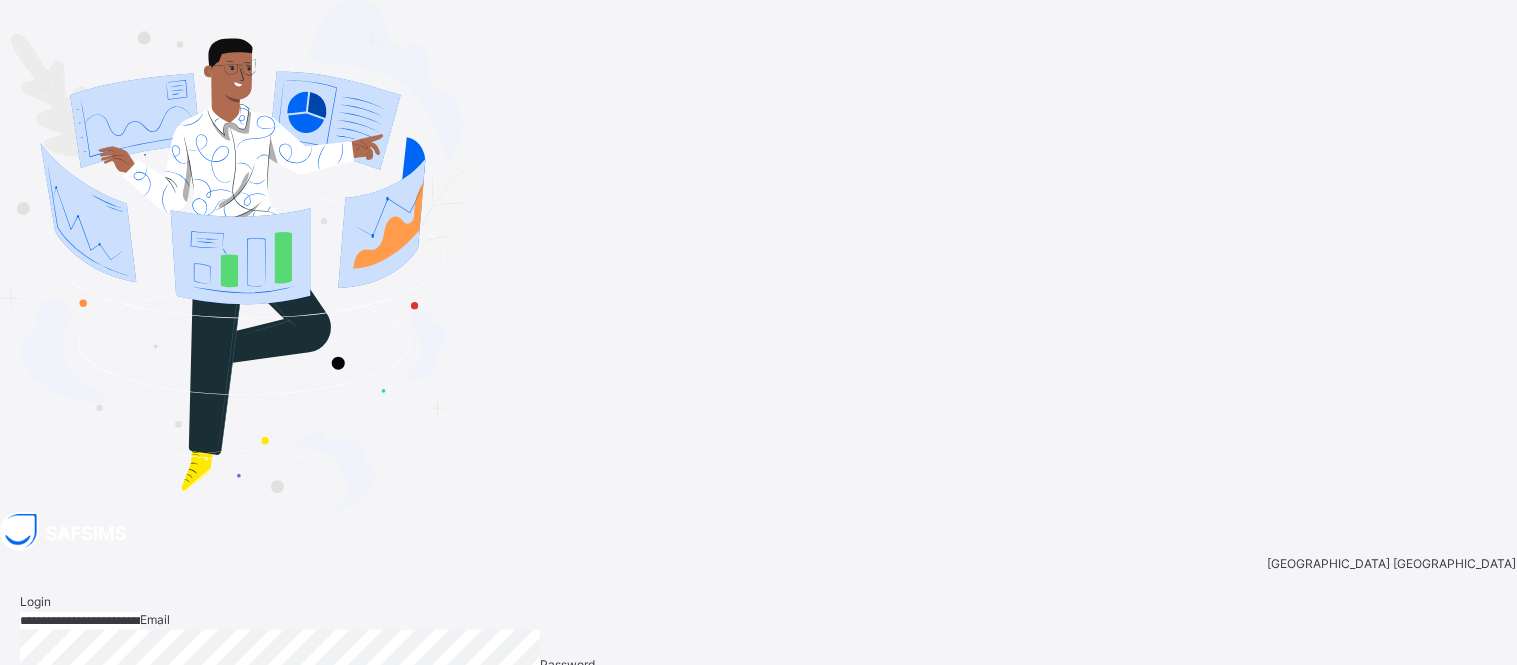 click on "Login" at bounding box center (1464, 750) 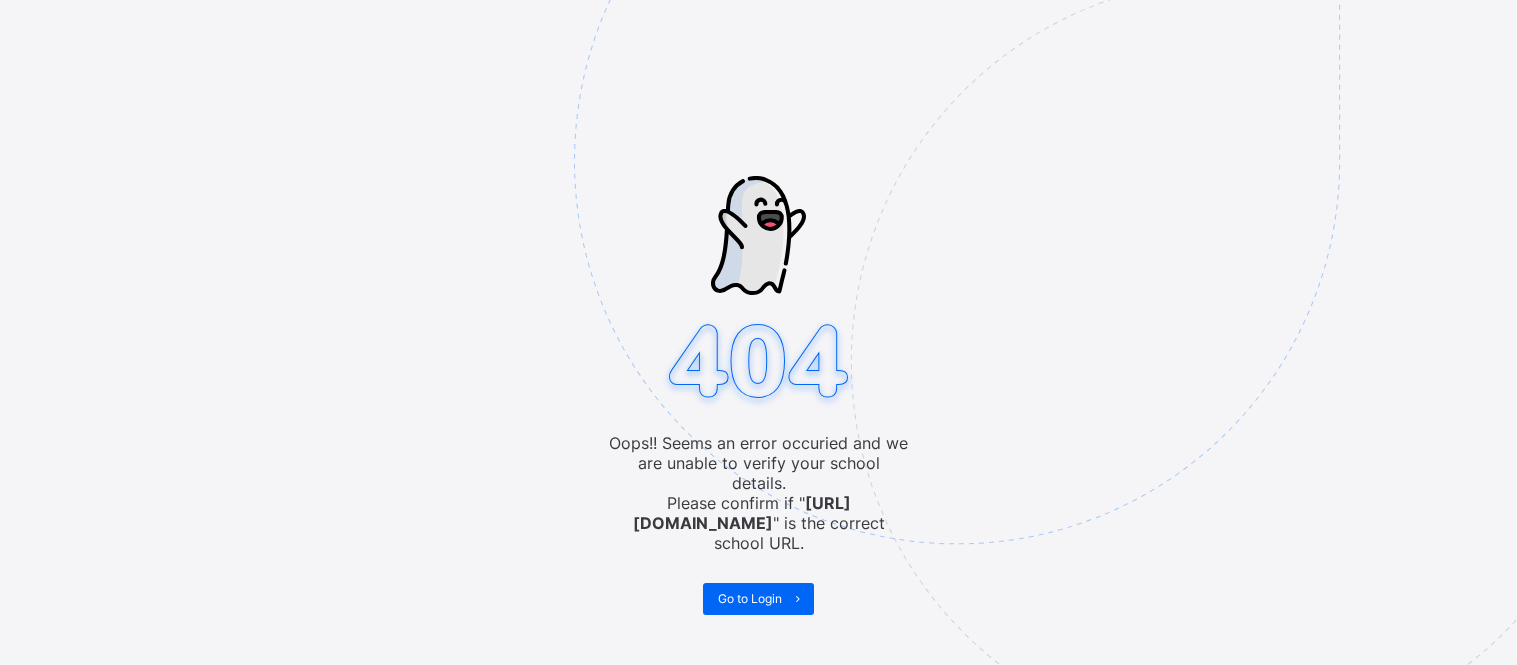 scroll, scrollTop: 0, scrollLeft: 0, axis: both 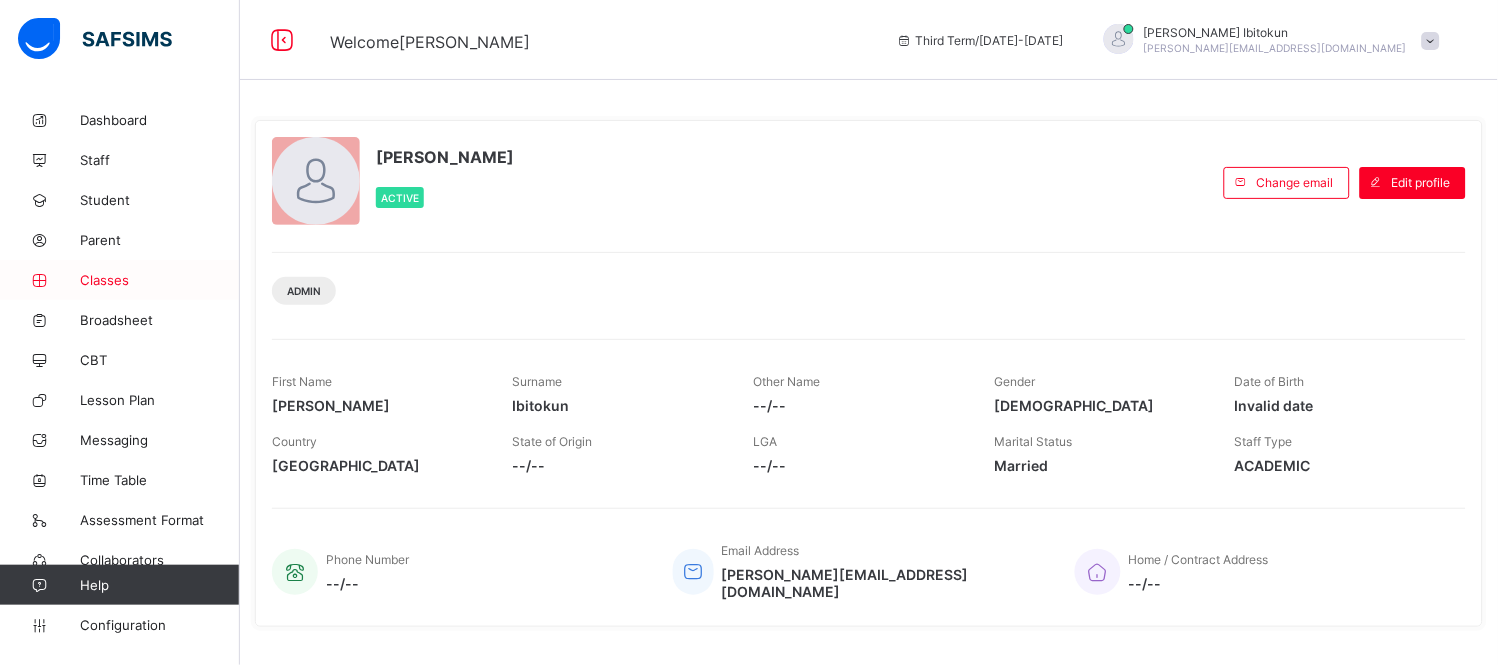 click on "Classes" at bounding box center (160, 280) 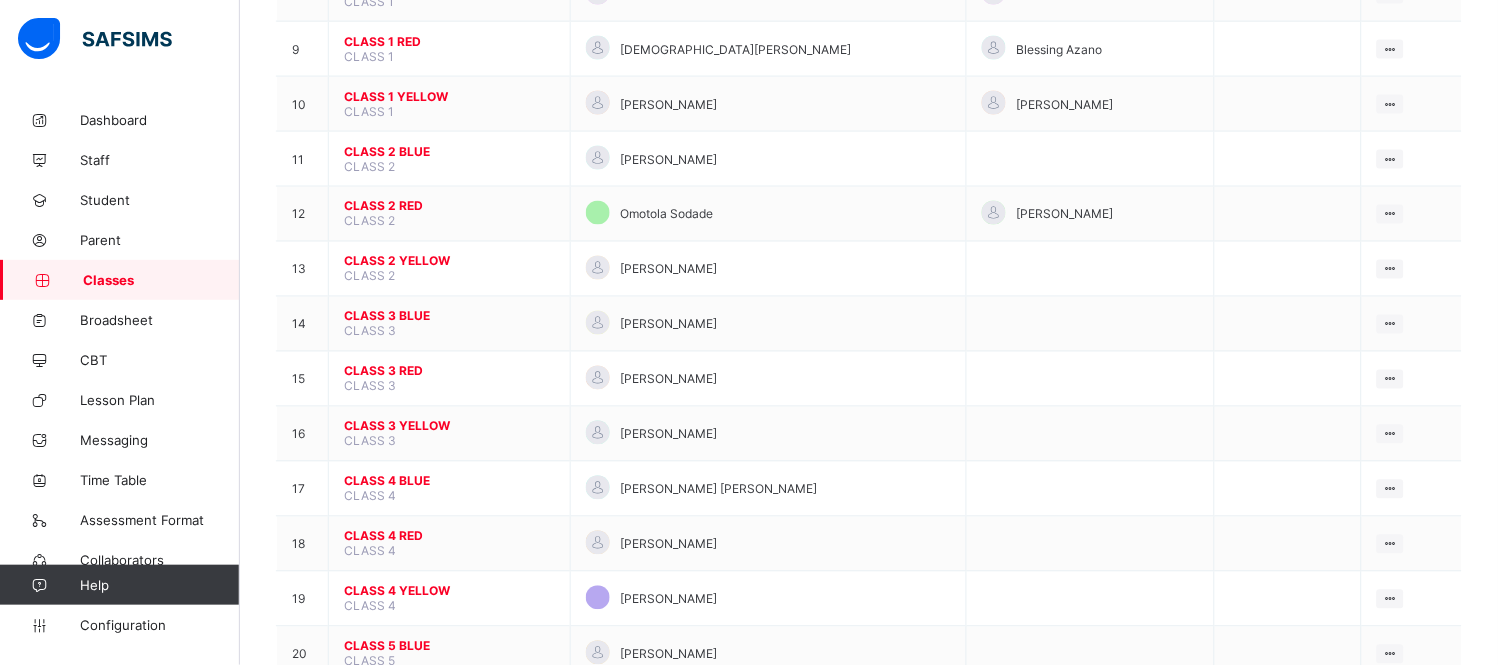 scroll, scrollTop: 666, scrollLeft: 0, axis: vertical 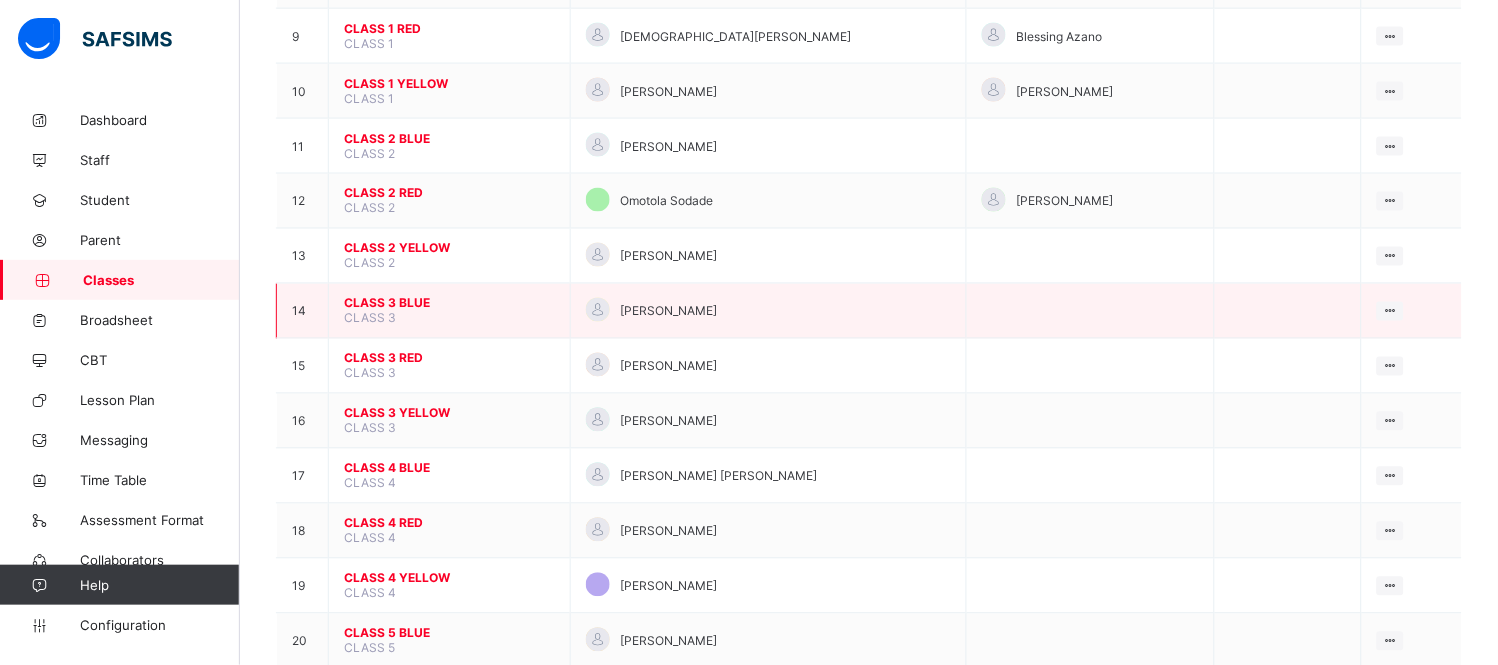 click on "CLASS 3   BLUE" at bounding box center (449, 303) 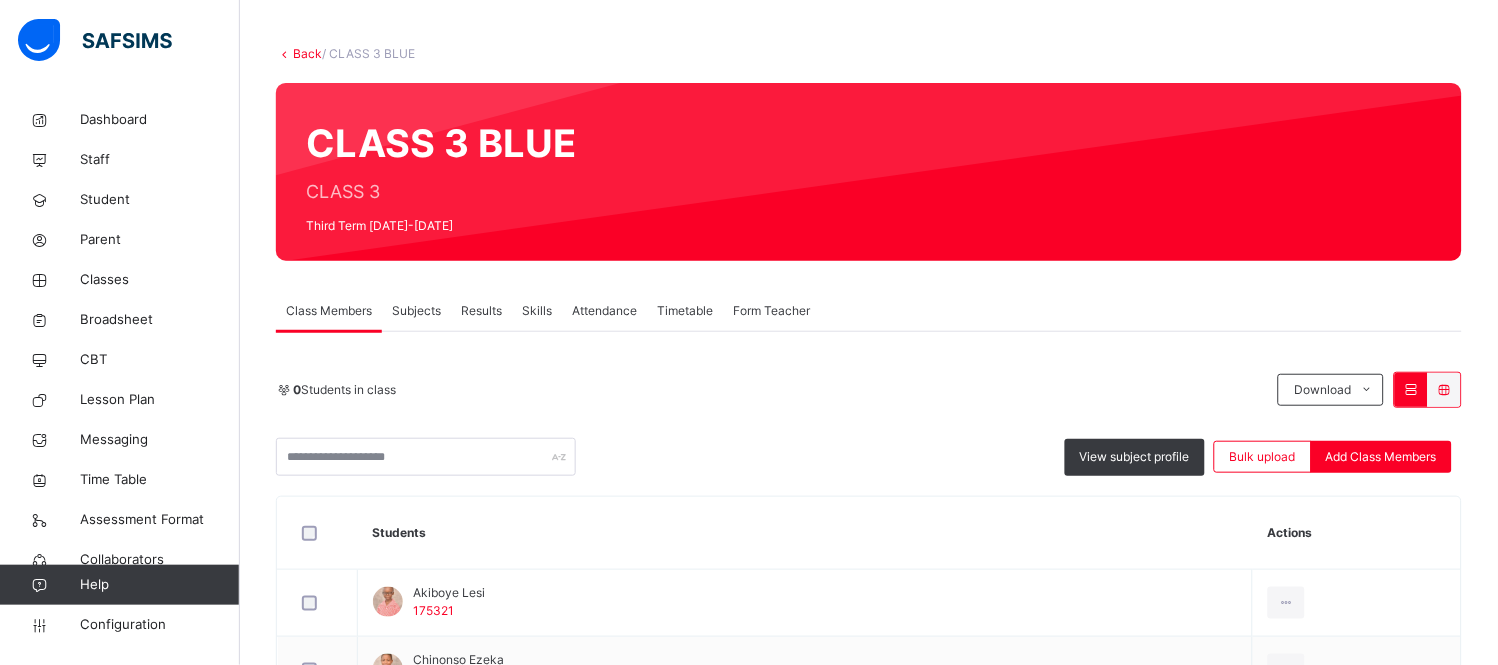 scroll, scrollTop: 88, scrollLeft: 0, axis: vertical 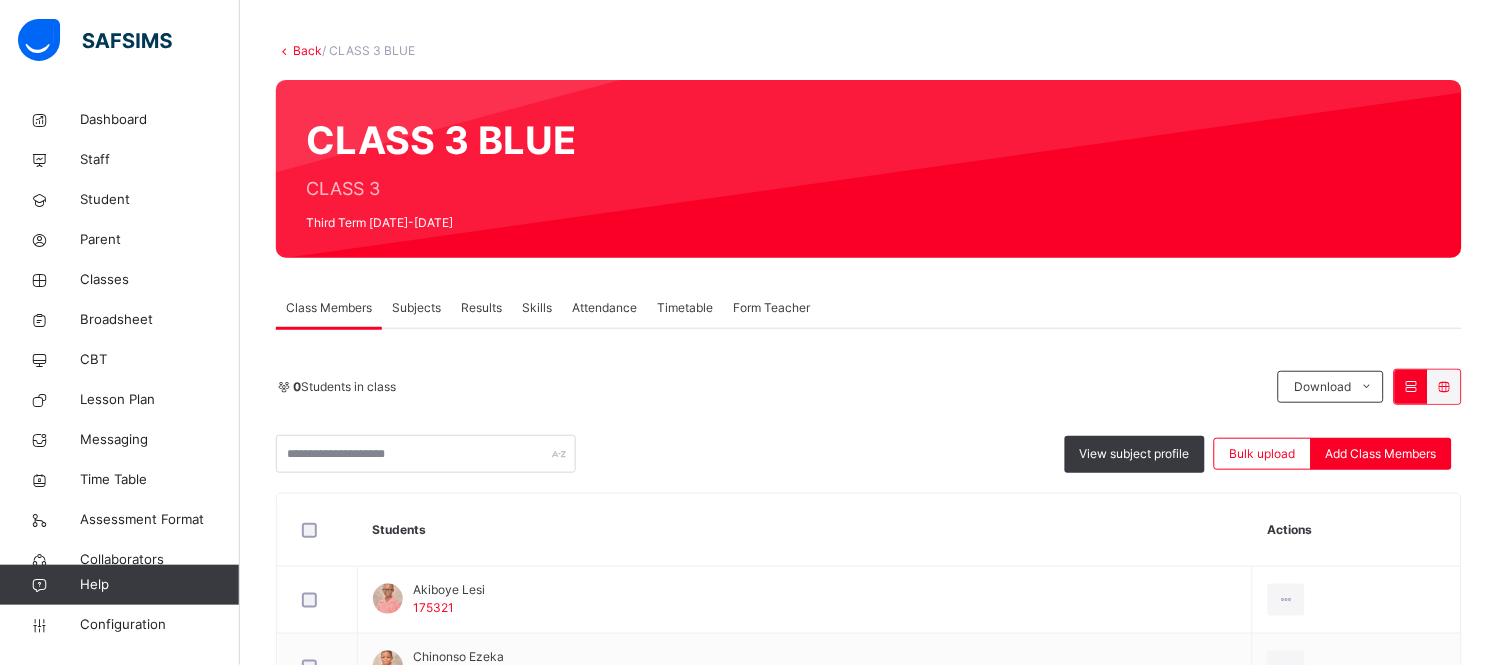 click on "Results" at bounding box center [481, 308] 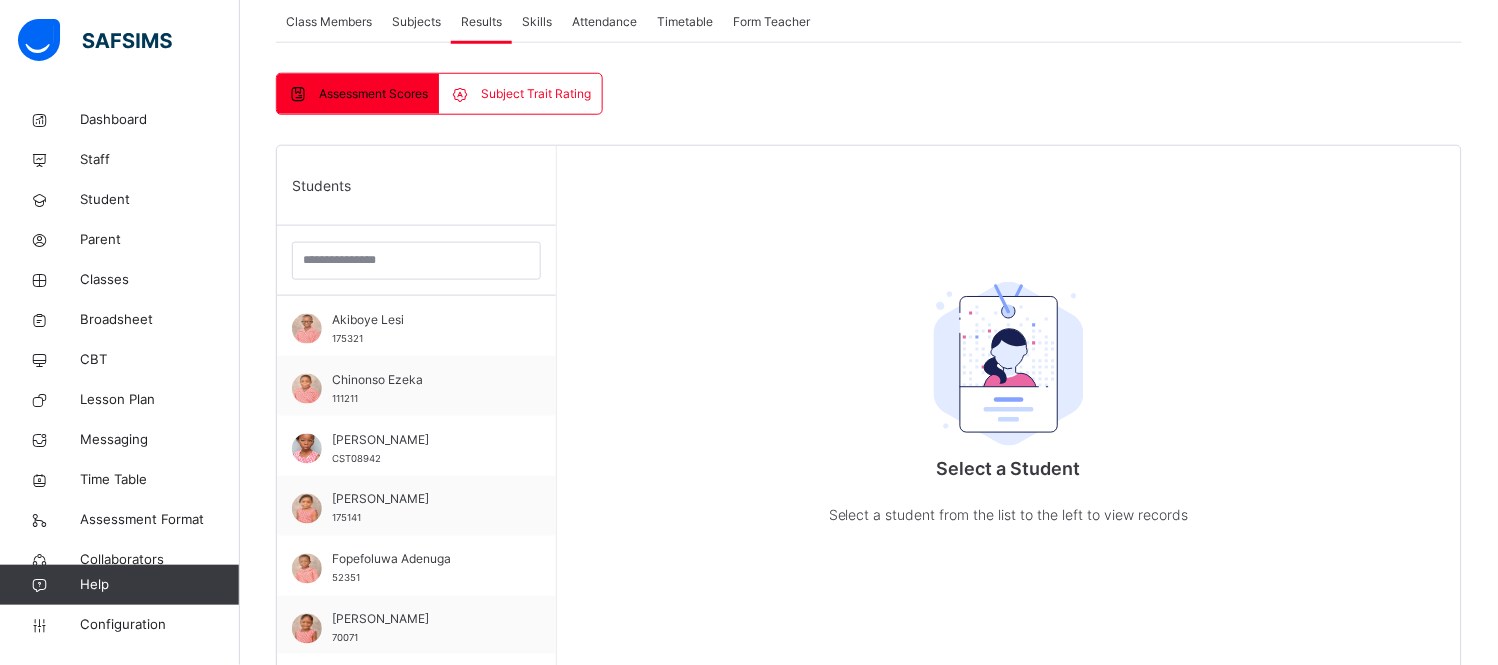 scroll, scrollTop: 400, scrollLeft: 0, axis: vertical 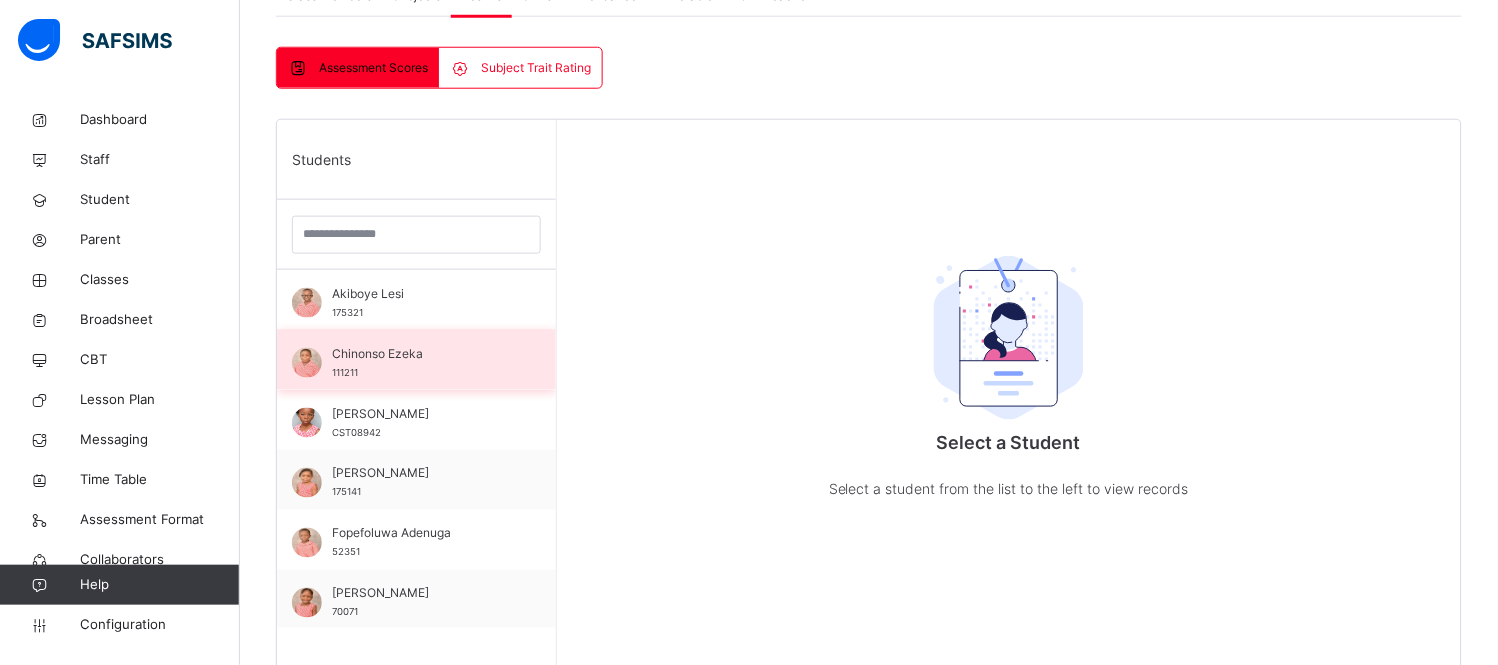 click on "Chinonso  Ezeka 111211" at bounding box center [421, 363] 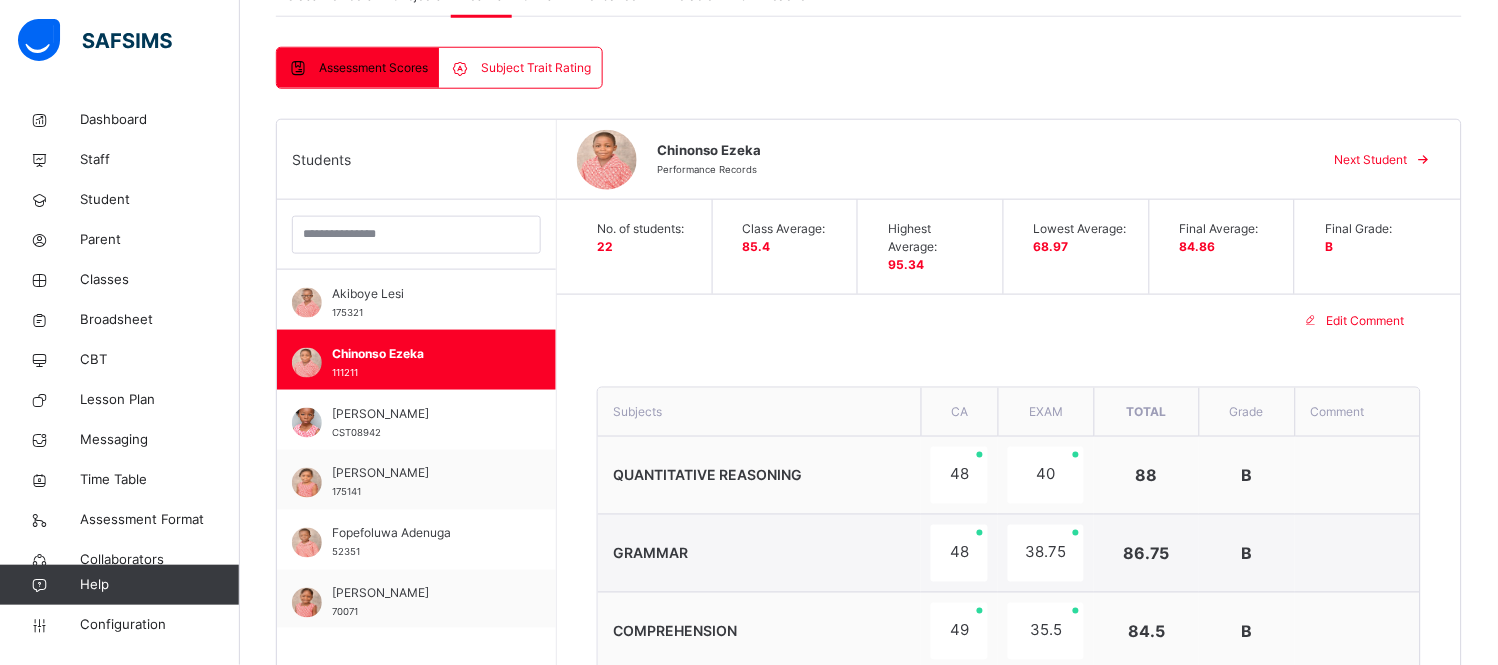 click on "No. of students:   22   Class Average:   85.4   Highest Average:   95.34   Lowest Average:   68.97   Final Average:   84.86   Final Grade:   B Edit Comment Subjects CA  EXAM Total Grade Comment QUANTITATIVE REASONING 48 40 88 B GRAMMAR 48 38.75 86.75 B COMPREHENSION 49 35.5 84.5 B ART & CRAFT 76 76 B VERBAL REASONING 47.1 45 92.1 A MATHEMATICS 48 34.25 82.25 B SPELLING 48 37.5 85.5 B CREATIVE WRITING 42.5 37.5 80 B SOCIAL STUDIES 48 44 92 A ICT 48 30 78 B READING 39.5 40 79.5 B Class teacher's comment Character Count:   0 / 640   Generate   Head teacher's comment Character Count:   0 / 640   Generate   Save Comment" at bounding box center (1009, 969) 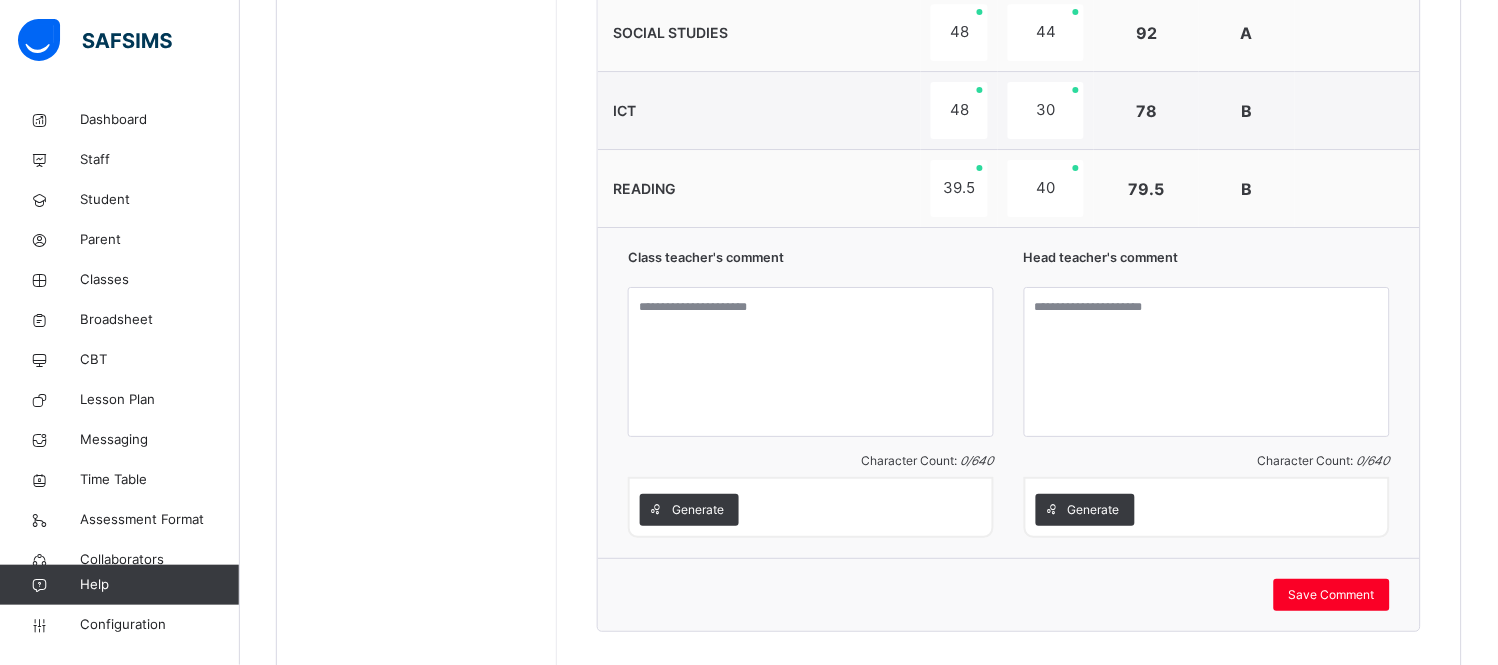 scroll, scrollTop: 1517, scrollLeft: 0, axis: vertical 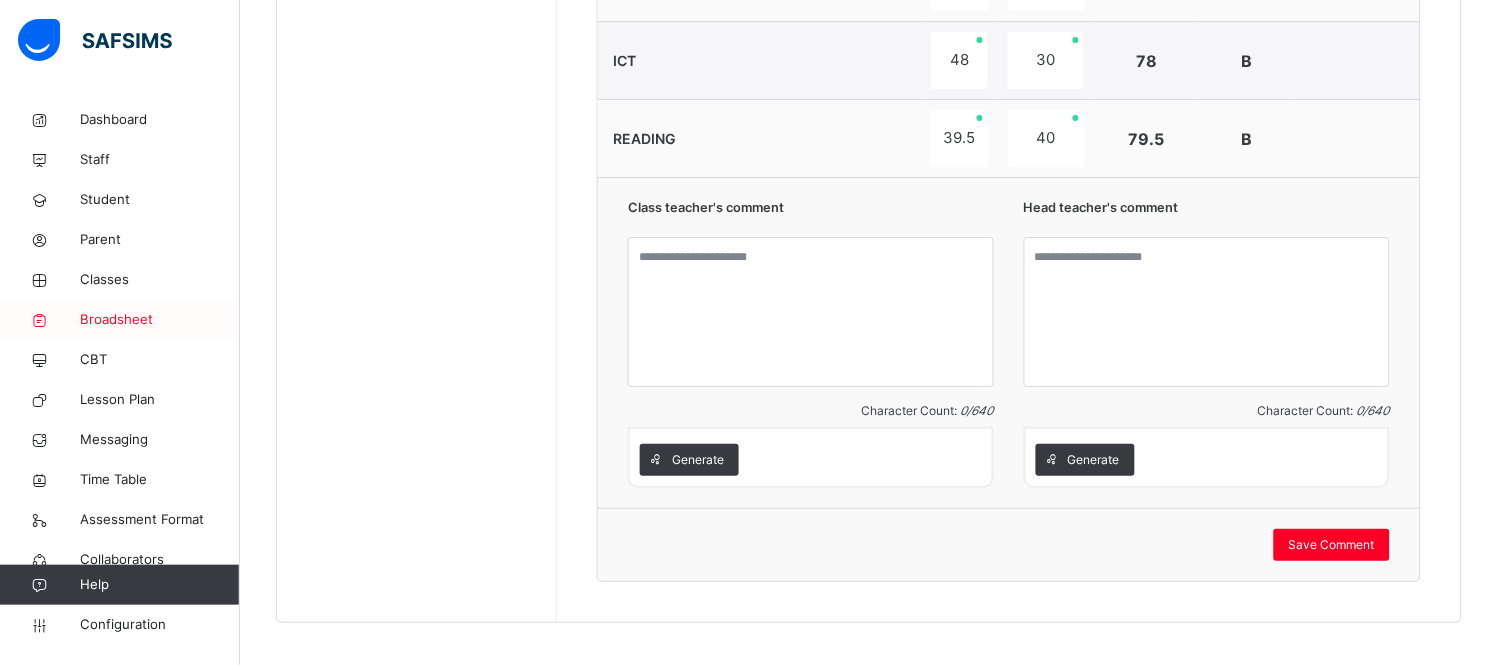 click on "Broadsheet" at bounding box center [160, 320] 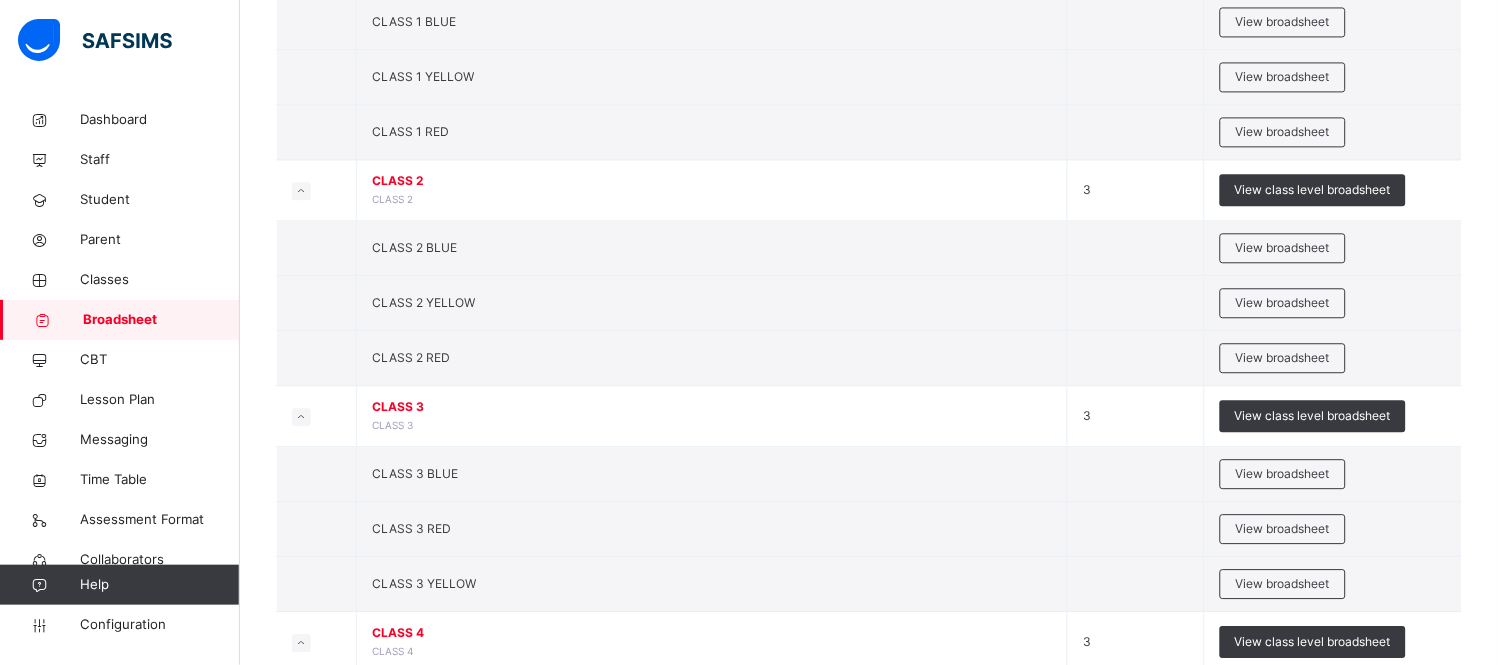 scroll, scrollTop: 1155, scrollLeft: 0, axis: vertical 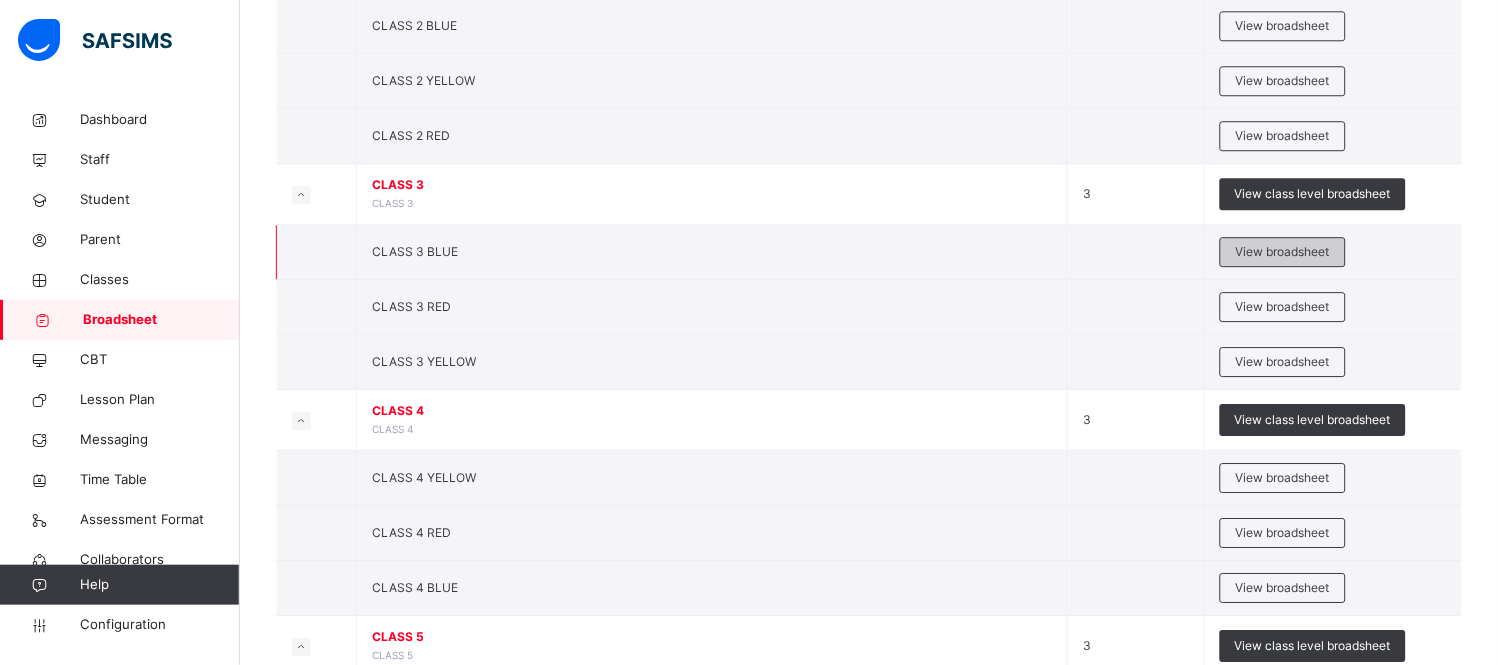 click on "View broadsheet" at bounding box center [1283, 252] 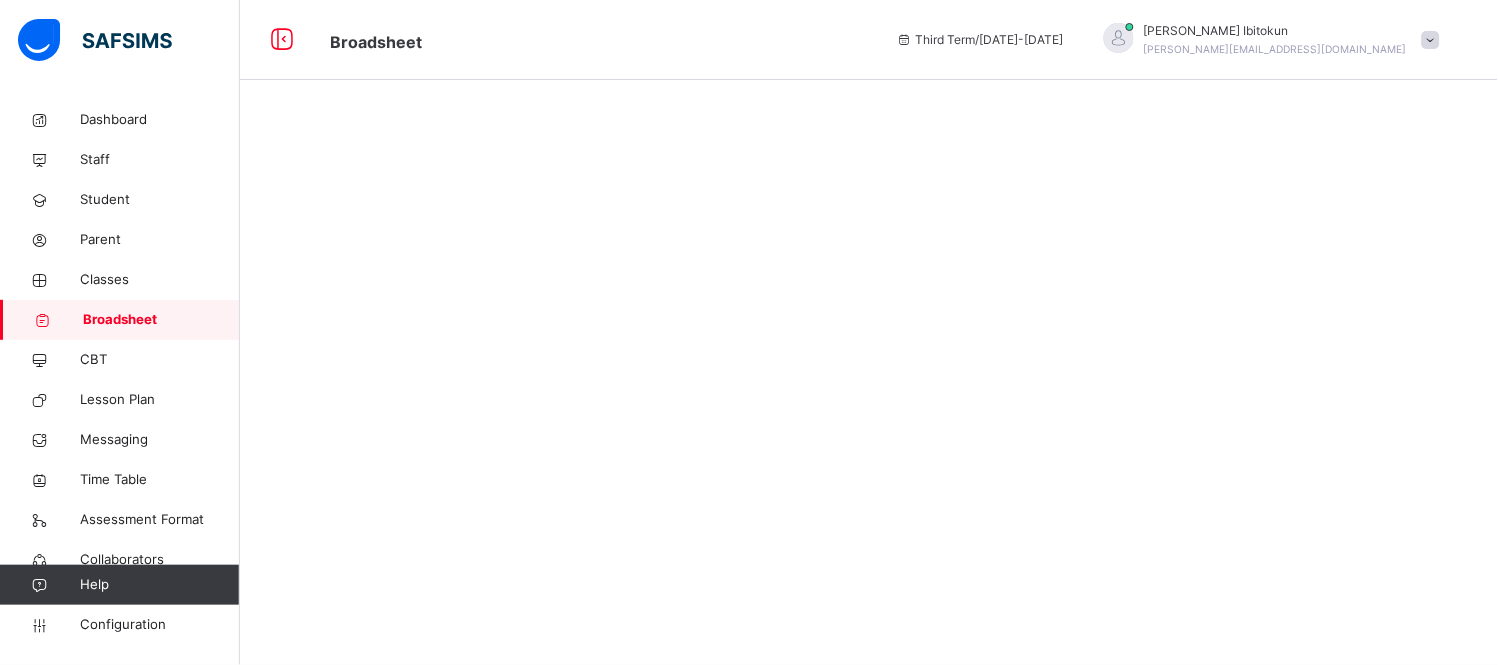 scroll, scrollTop: 0, scrollLeft: 0, axis: both 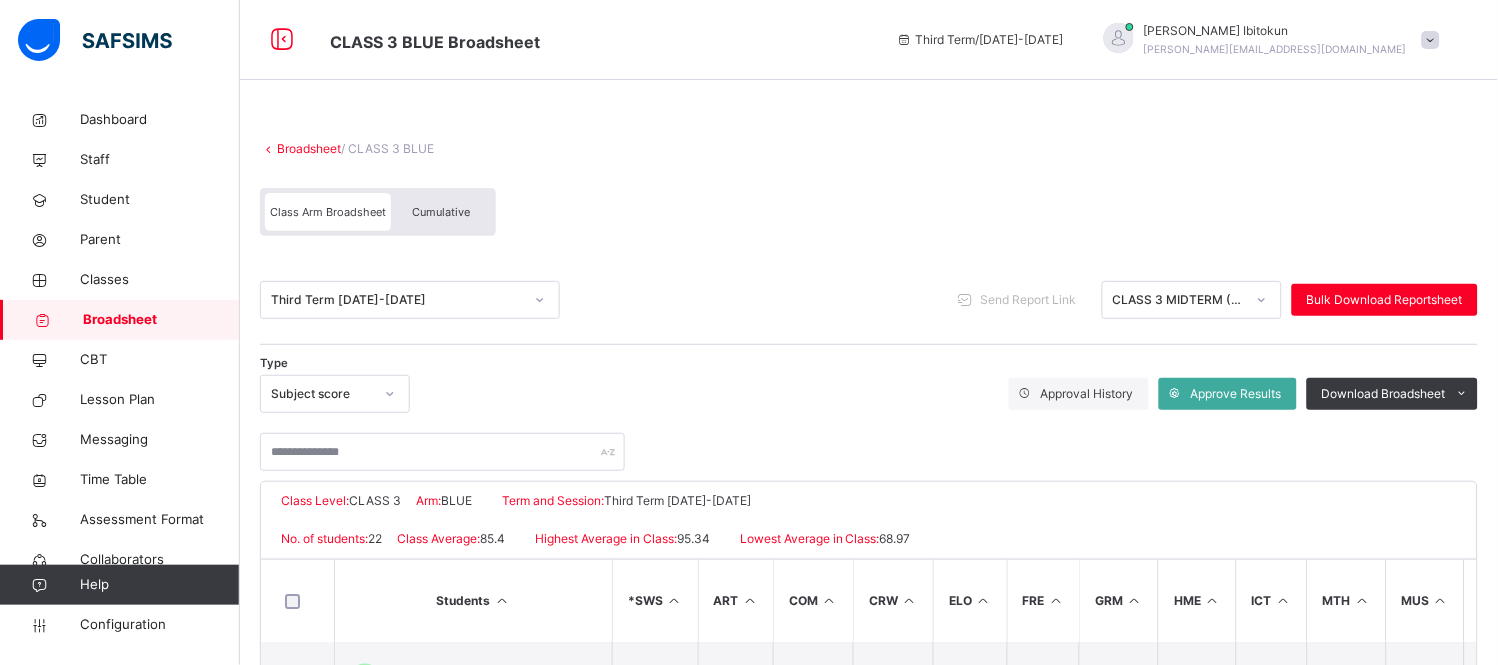 click on "Cumulative" at bounding box center [441, 212] 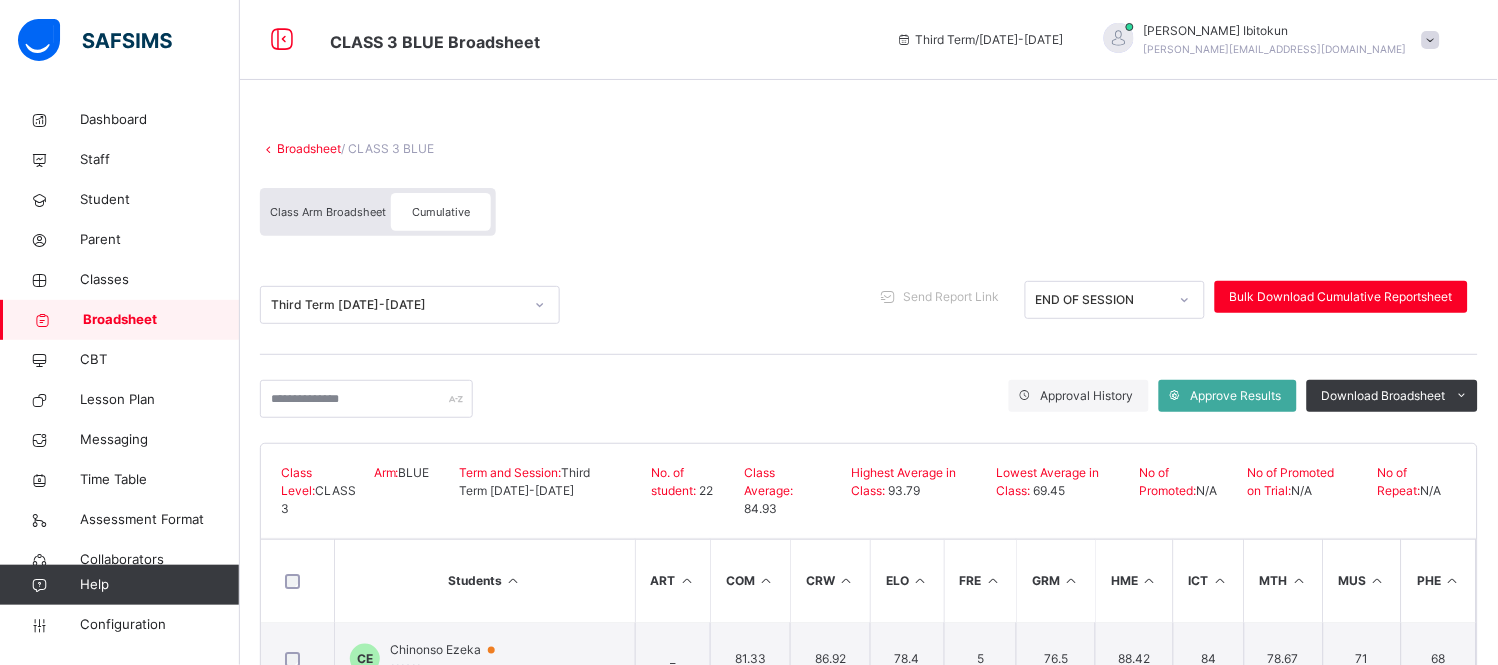 click on "Class Arm Broadsheet Cumulative" at bounding box center [869, 217] 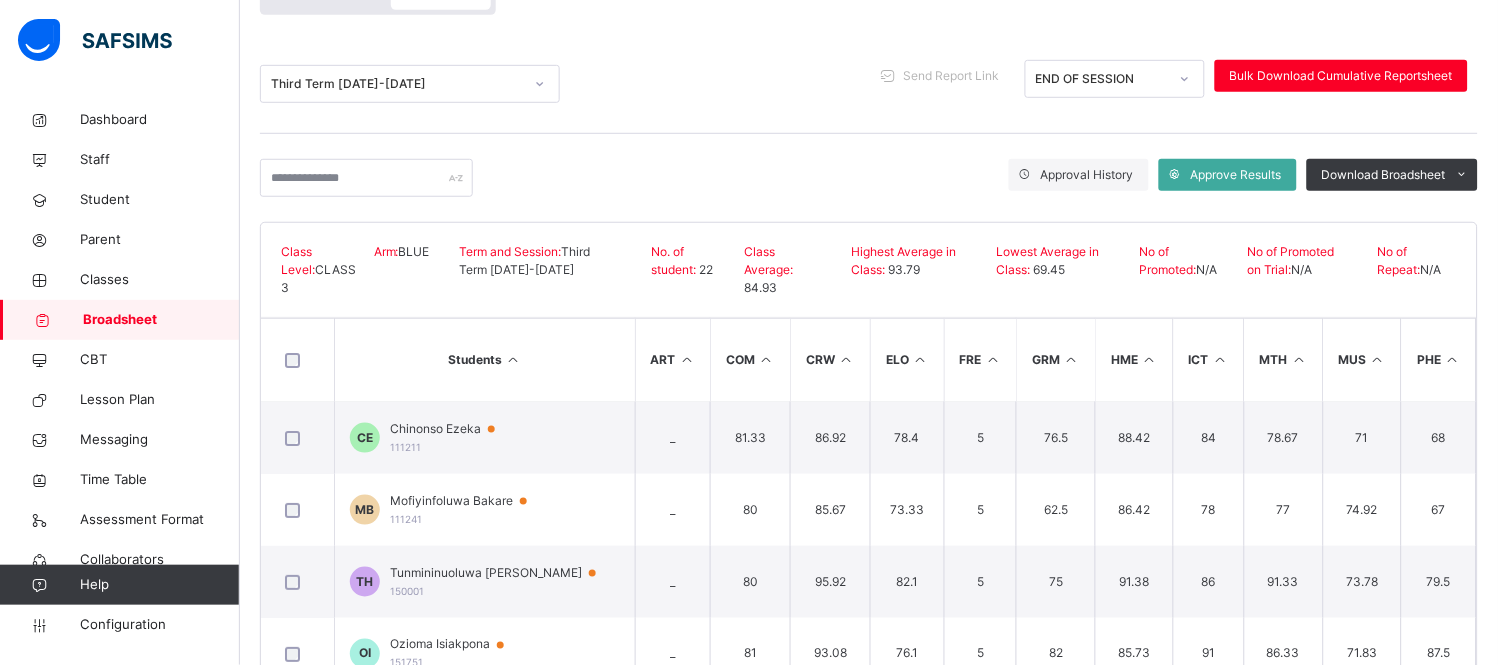 scroll, scrollTop: 311, scrollLeft: 0, axis: vertical 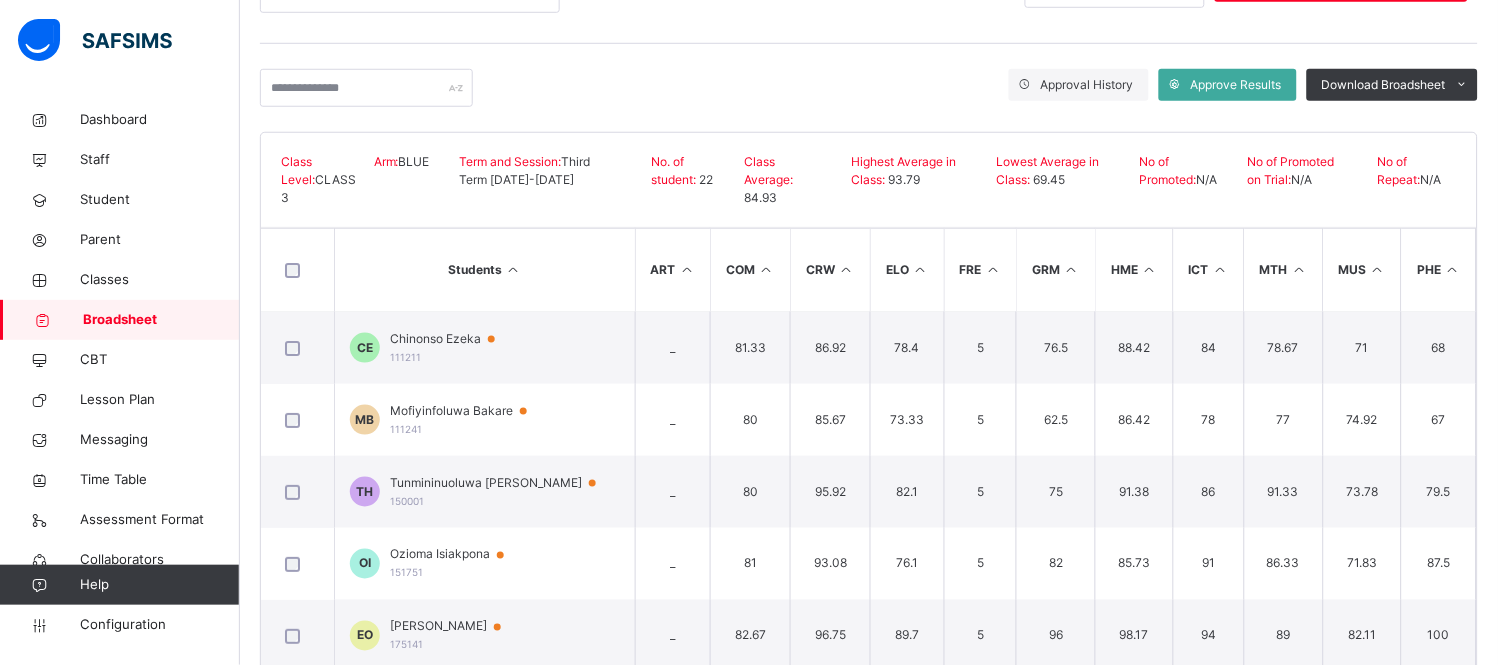 click on "Class Level:  CLASS 3  Arm:  BLUE  Term and Session:  Third Term 2024-2025  No. of student:    22    Class Average:    84.93  Highest Average in Class:    93.79    Lowest Average in Class:    69.45    No of Promoted:   N/A   No of Promoted on Trial:   N/A   No of Repeat:   N/A" at bounding box center (869, 180) 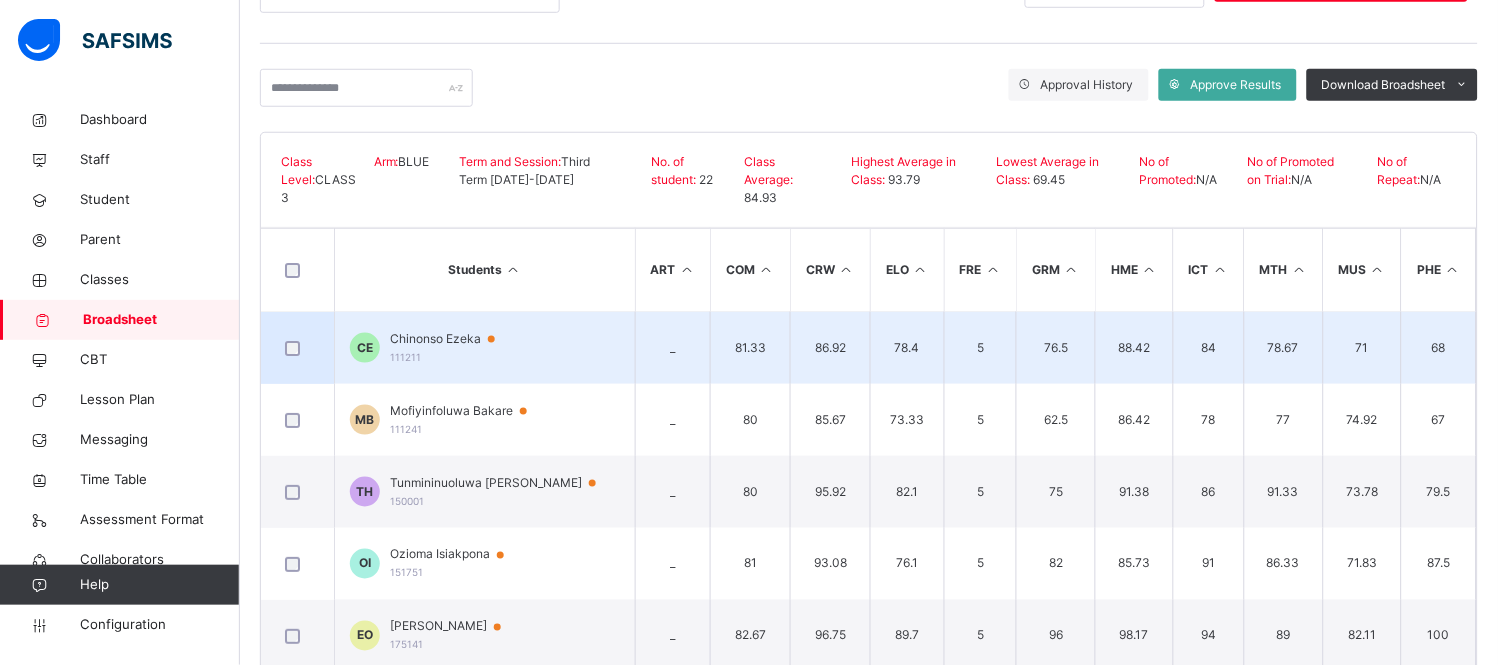 click on "Chinonso  Ezeka" at bounding box center (452, 339) 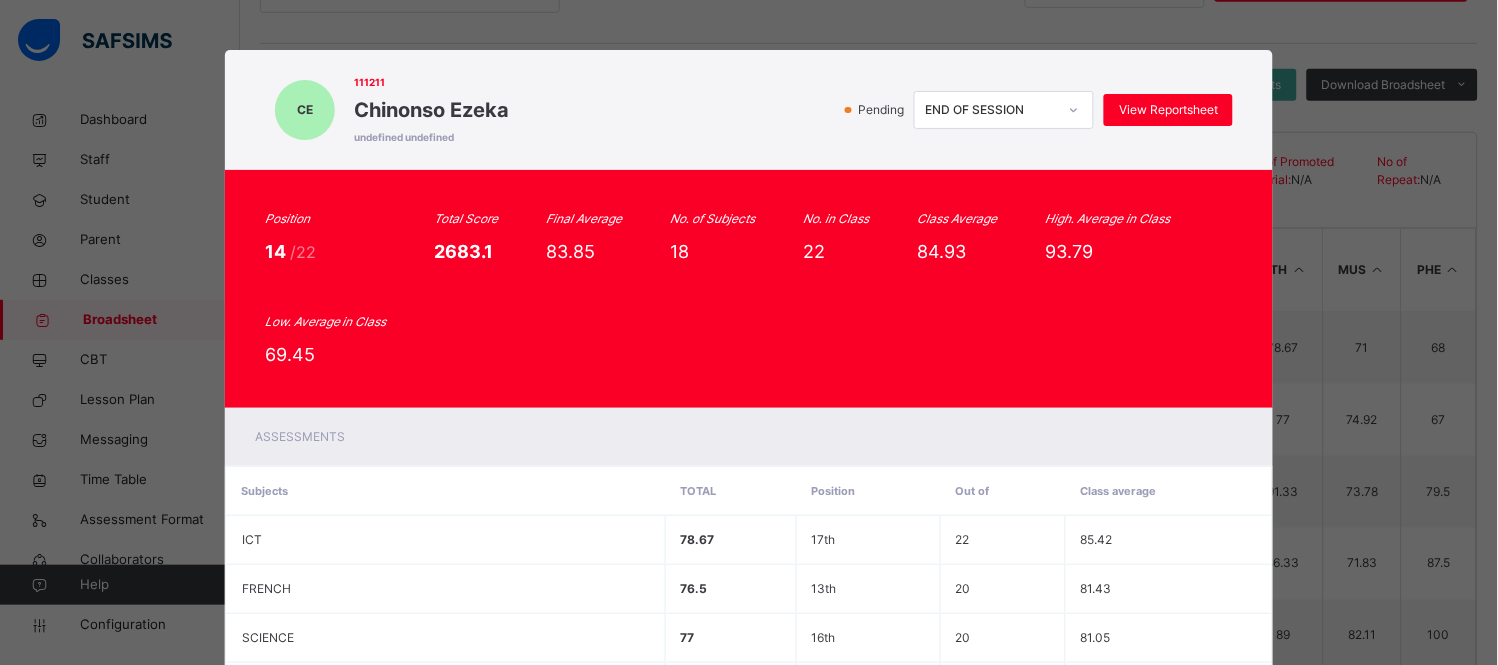 click on "Position         14       /22         Total Score         2683.1         Final Average         83.85         No. of Subjects         18         No. in Class         22         Class Average         84.93         High. Average in Class         93.79         Low. Average in Class         69.45" at bounding box center [749, 289] 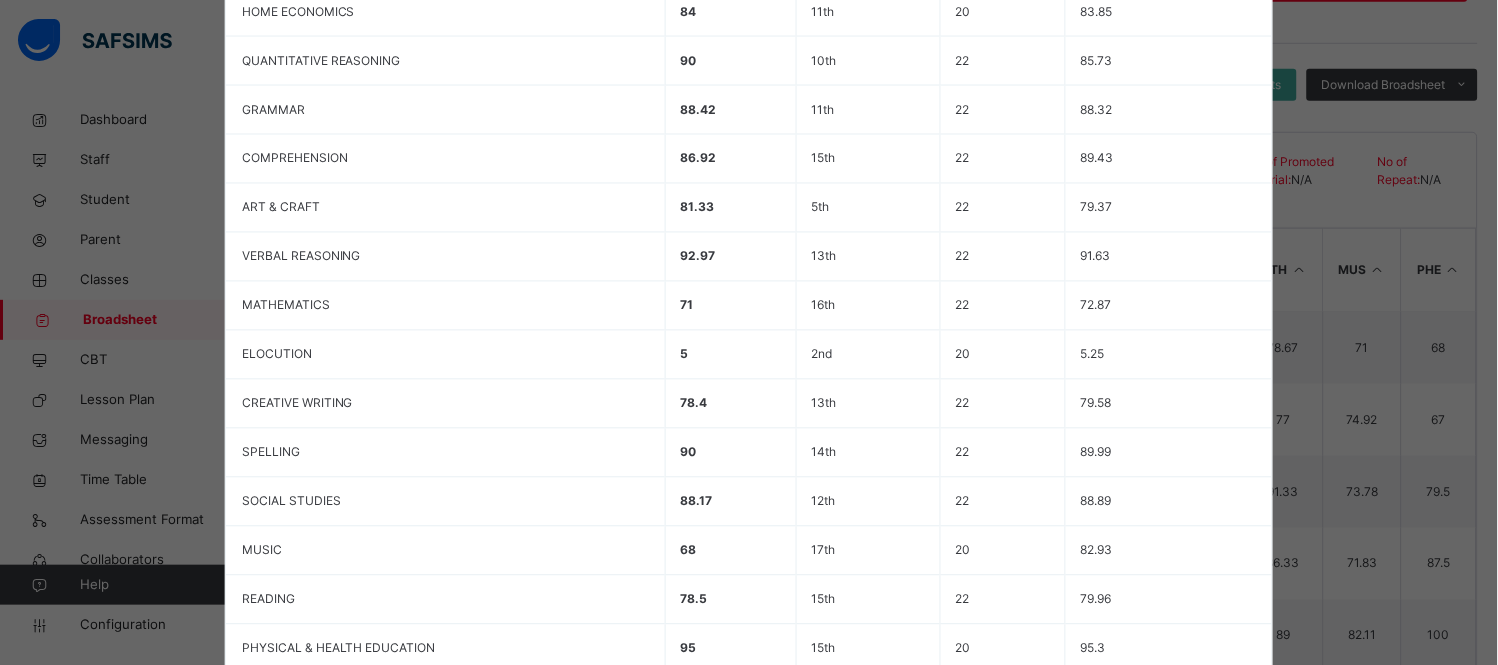 scroll, scrollTop: 844, scrollLeft: 0, axis: vertical 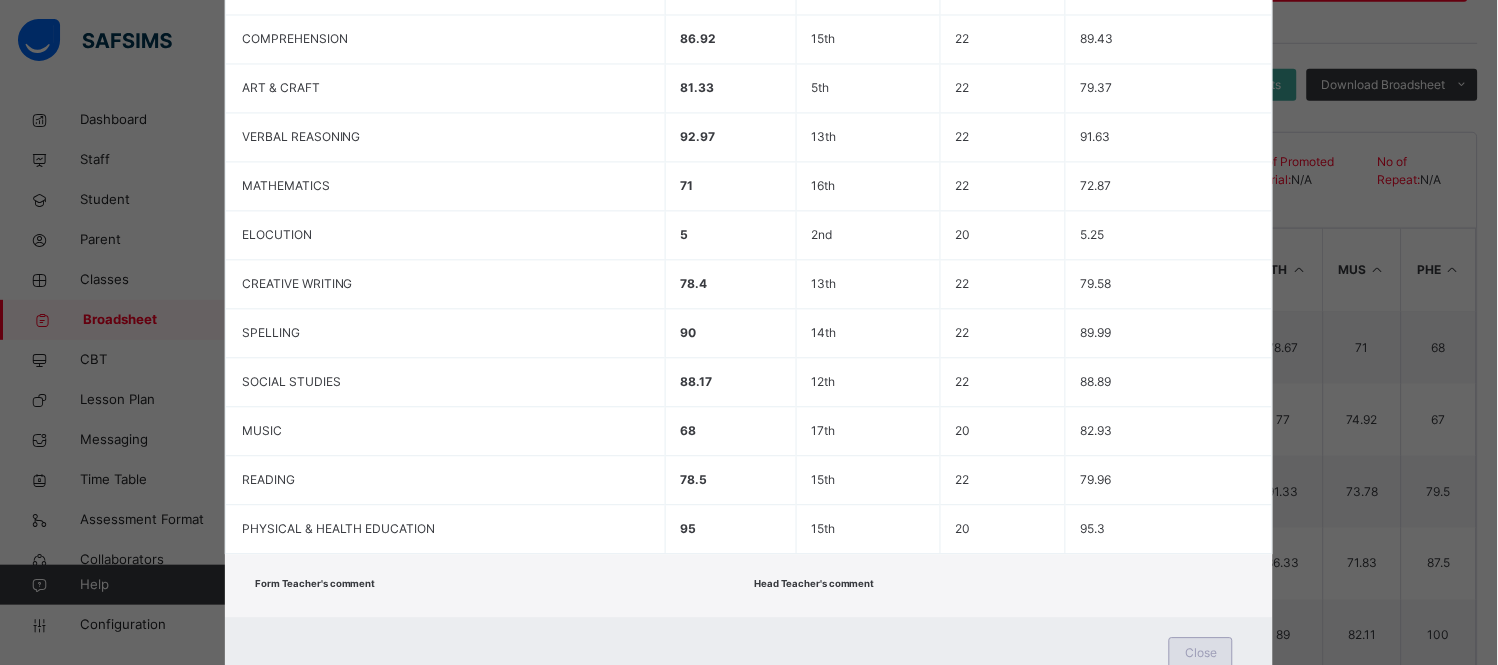 click on "Close" at bounding box center [1201, 653] 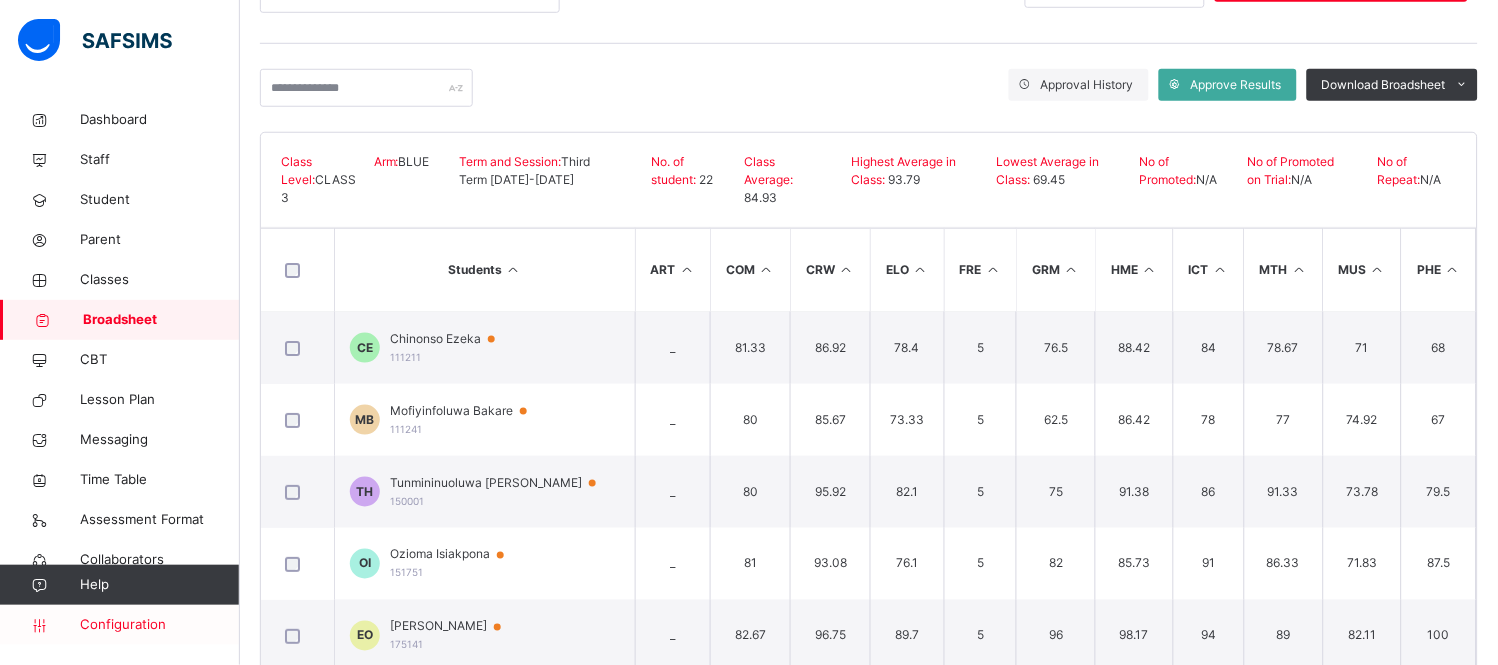 click on "Configuration" at bounding box center [159, 625] 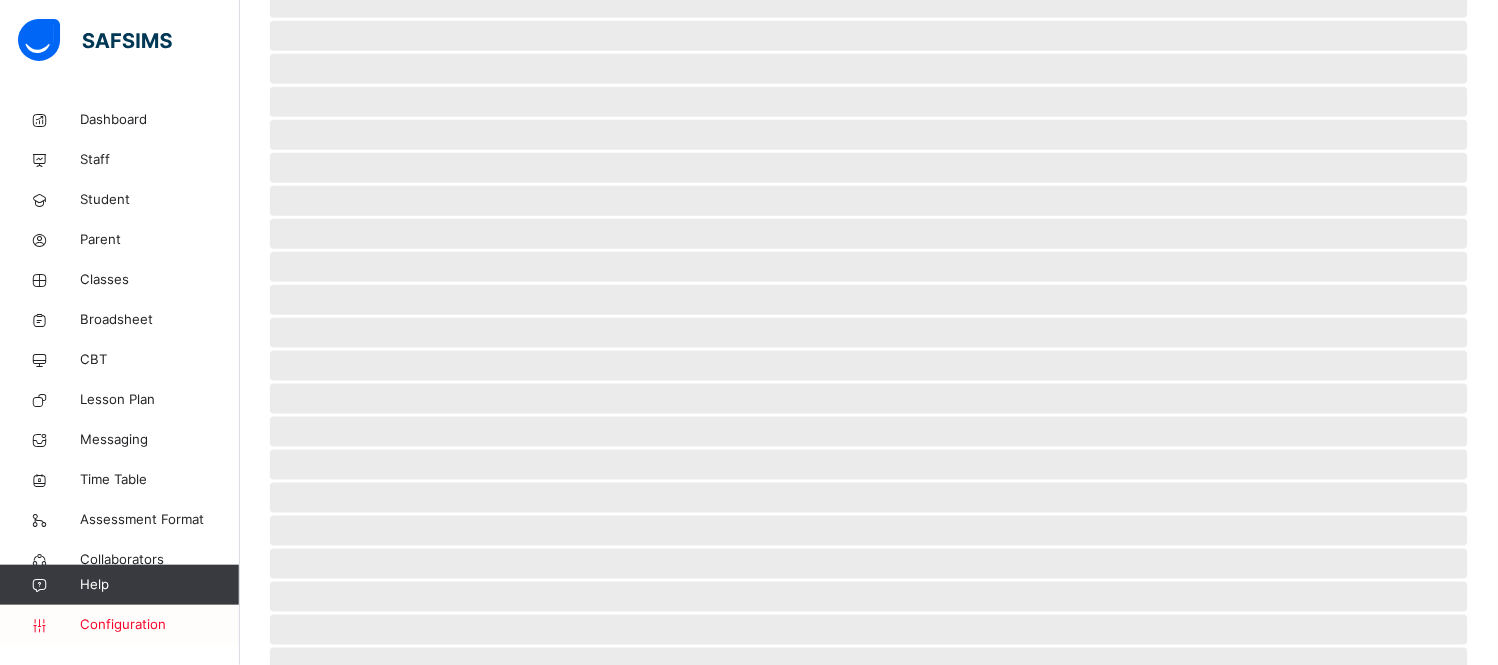 scroll, scrollTop: 61, scrollLeft: 0, axis: vertical 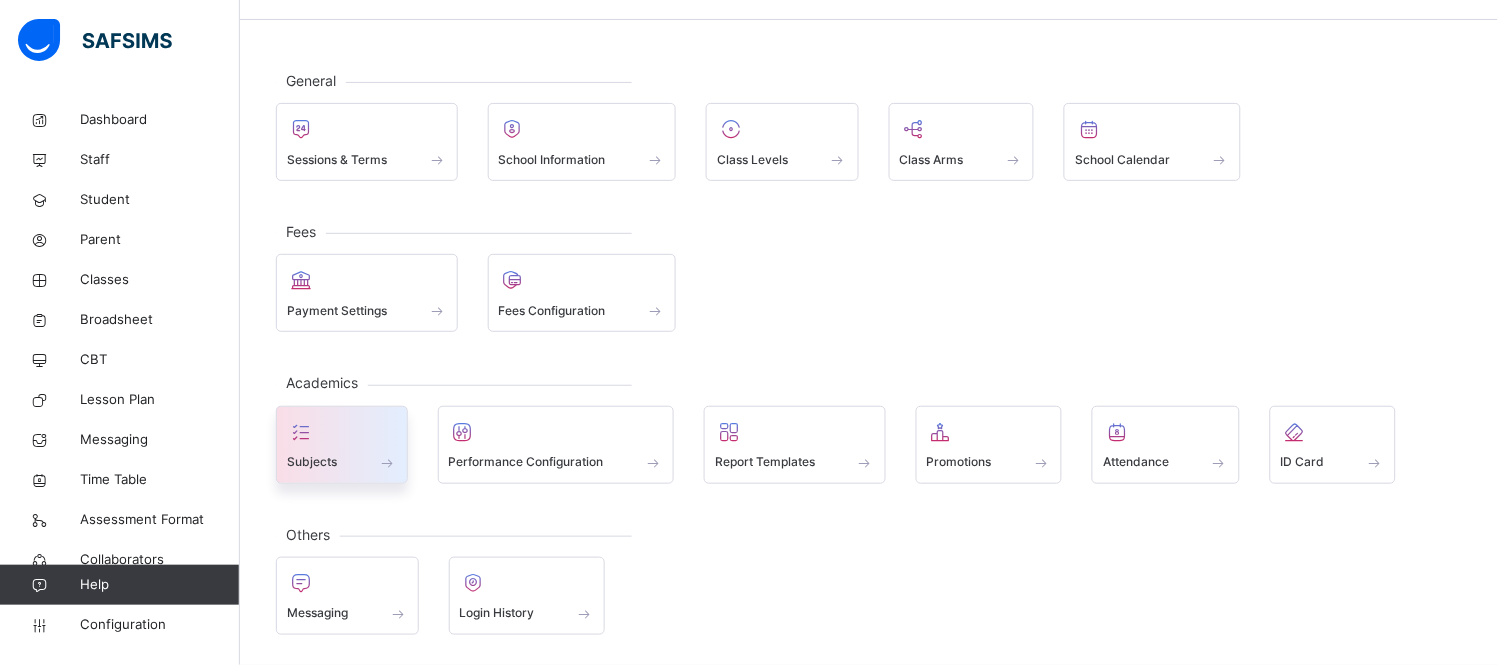 click at bounding box center (342, 432) 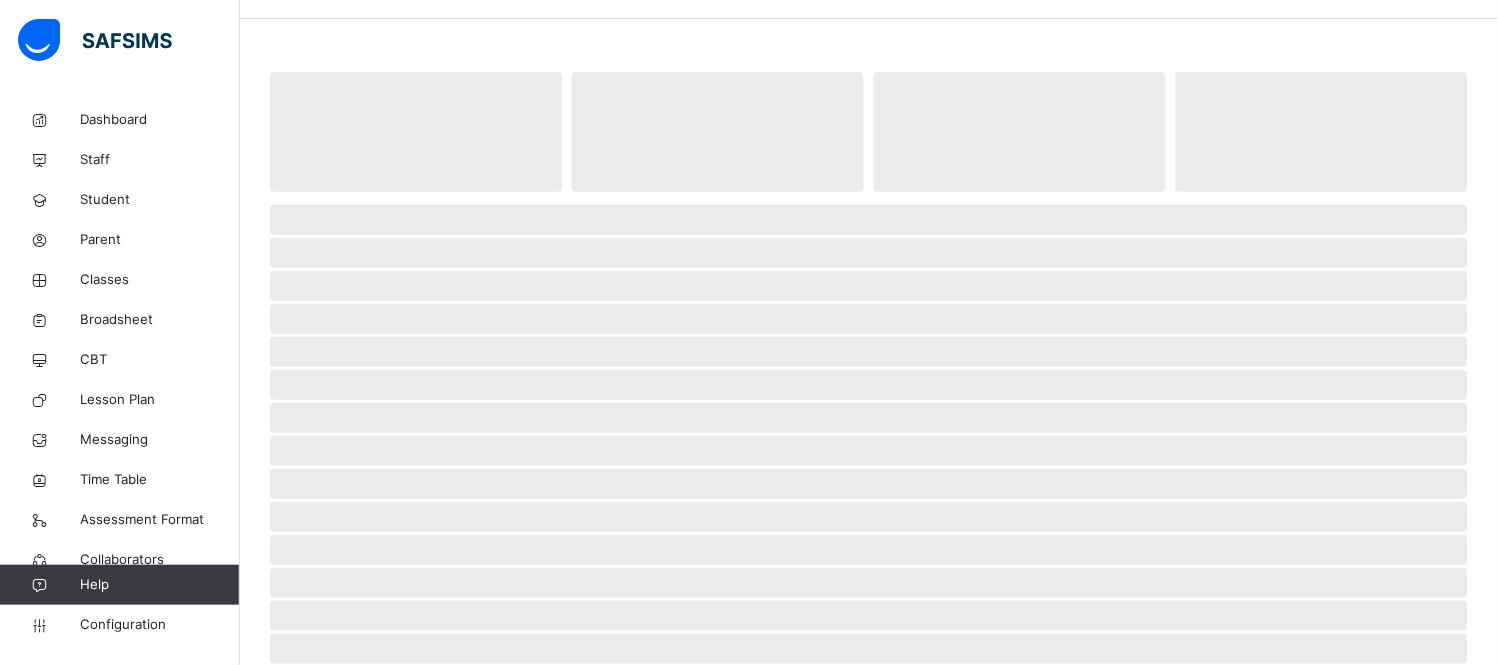 scroll, scrollTop: 311, scrollLeft: 0, axis: vertical 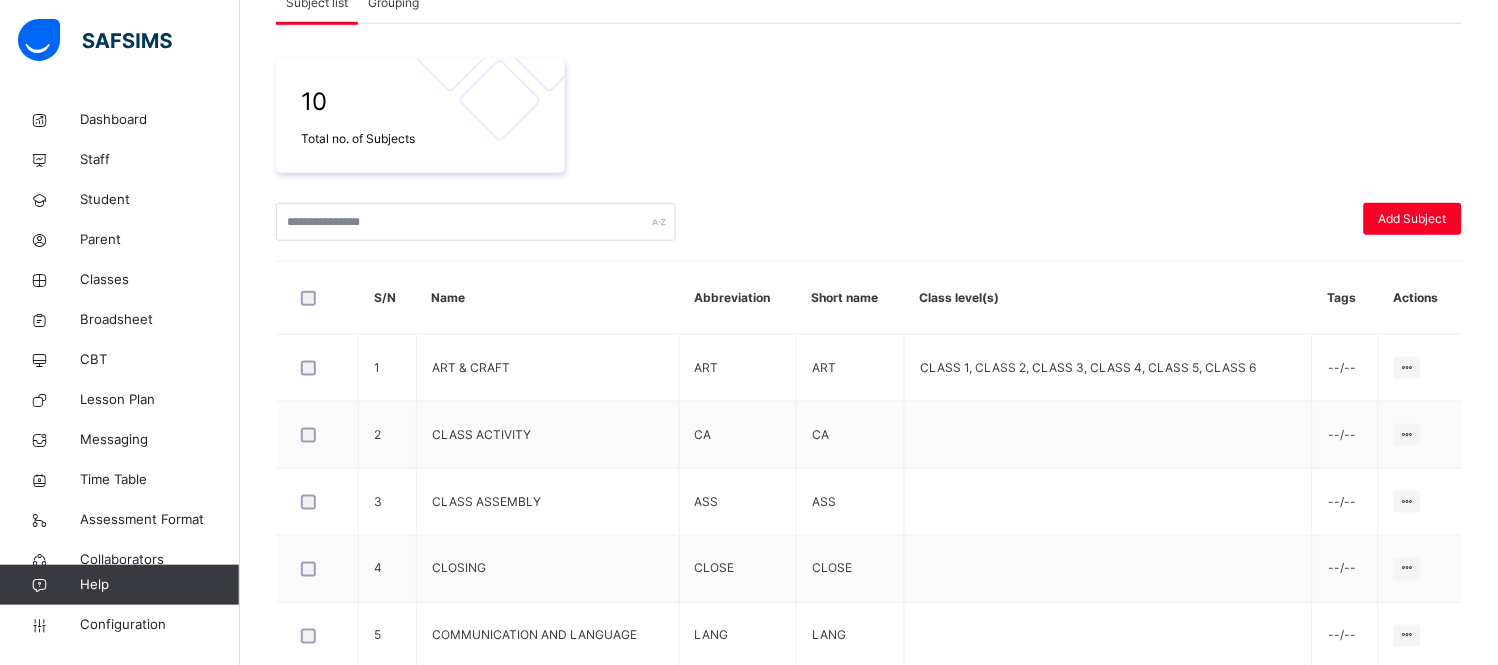 click on "Grouping" at bounding box center [393, 3] 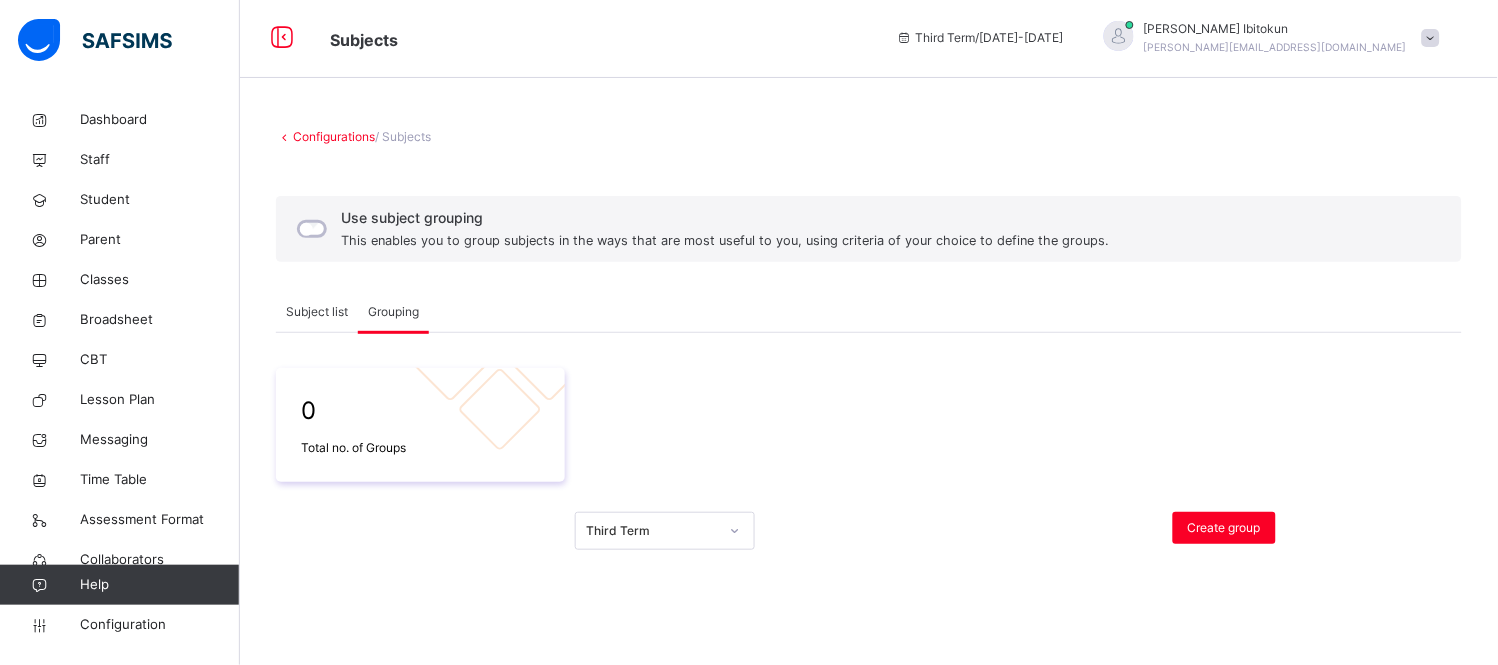 scroll, scrollTop: 0, scrollLeft: 0, axis: both 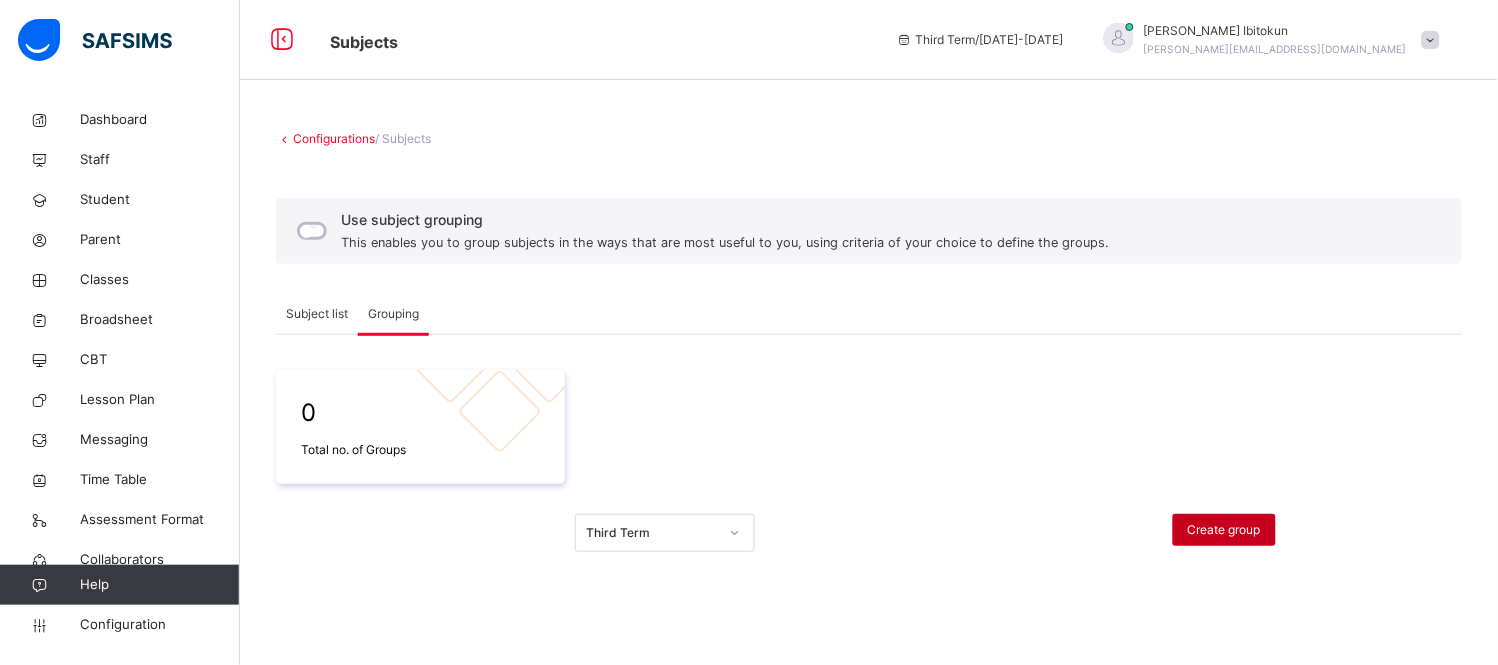 click on "Create group" at bounding box center (1224, 530) 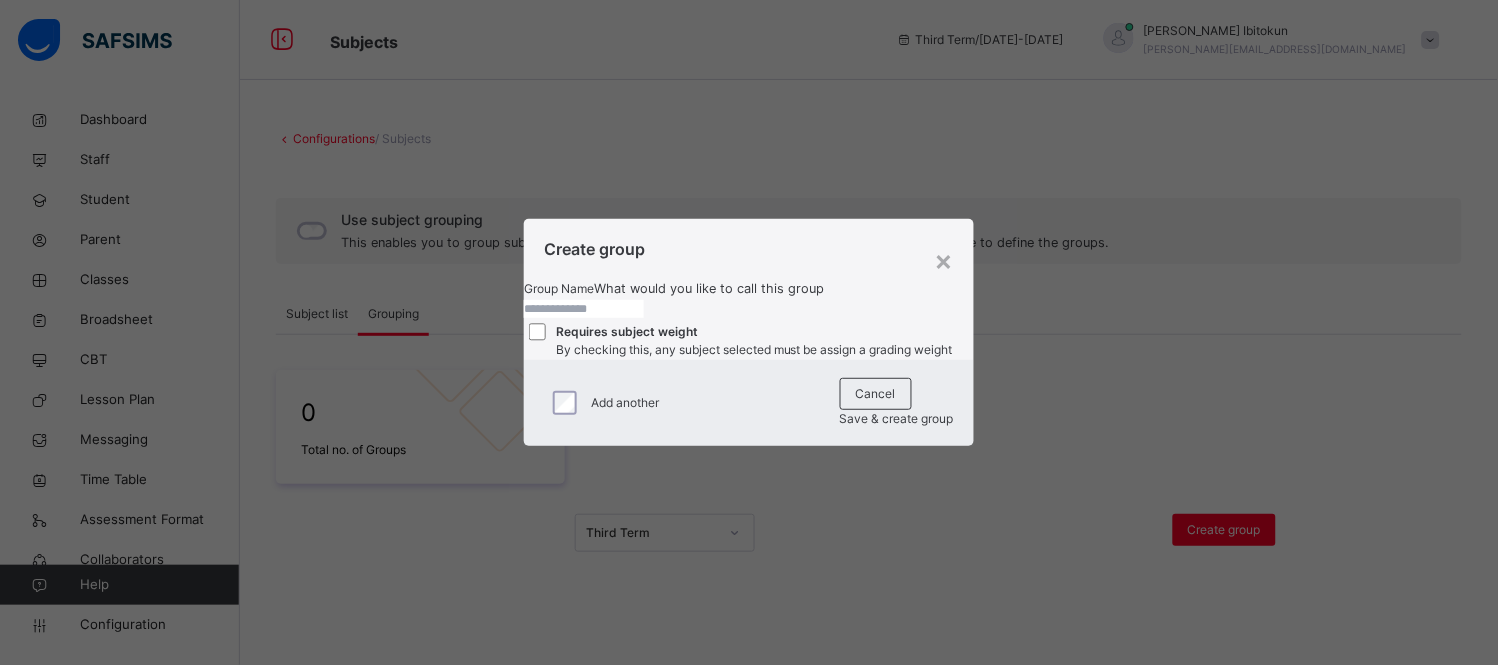click at bounding box center [584, 309] 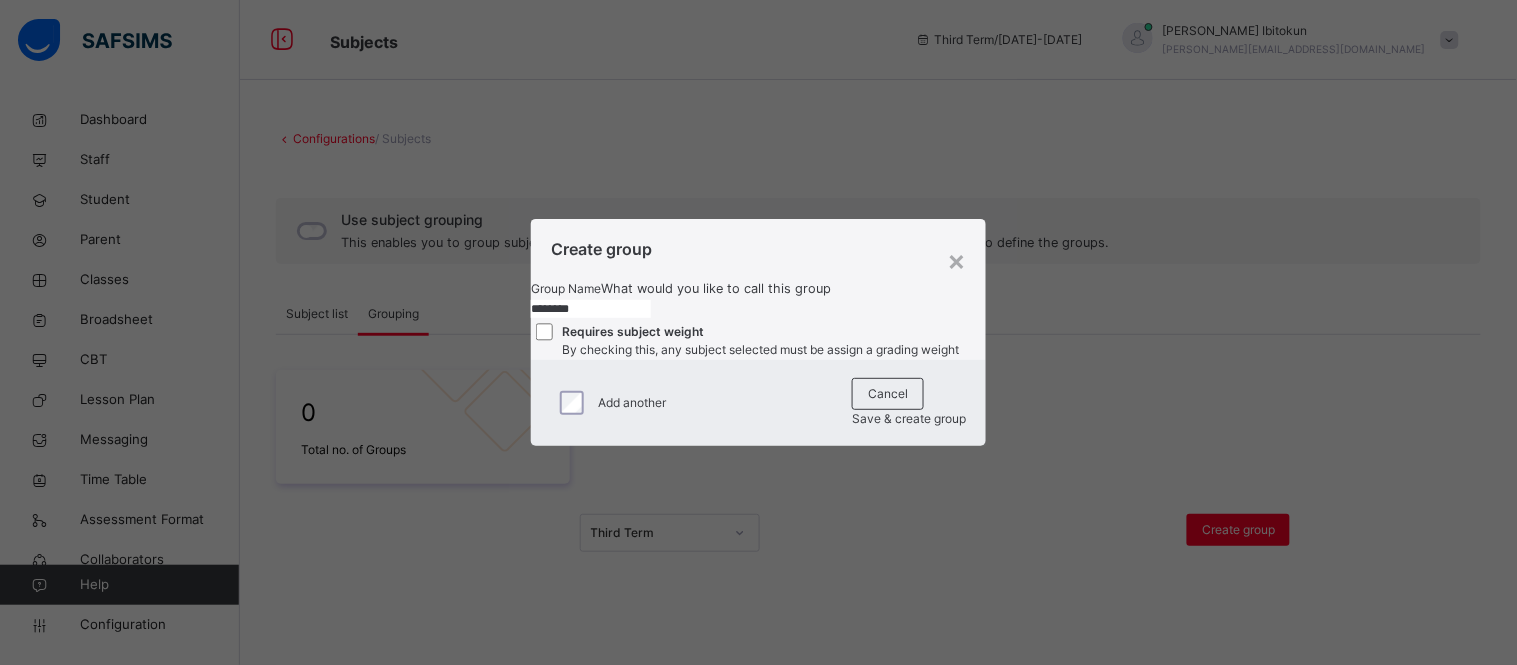 type on "********" 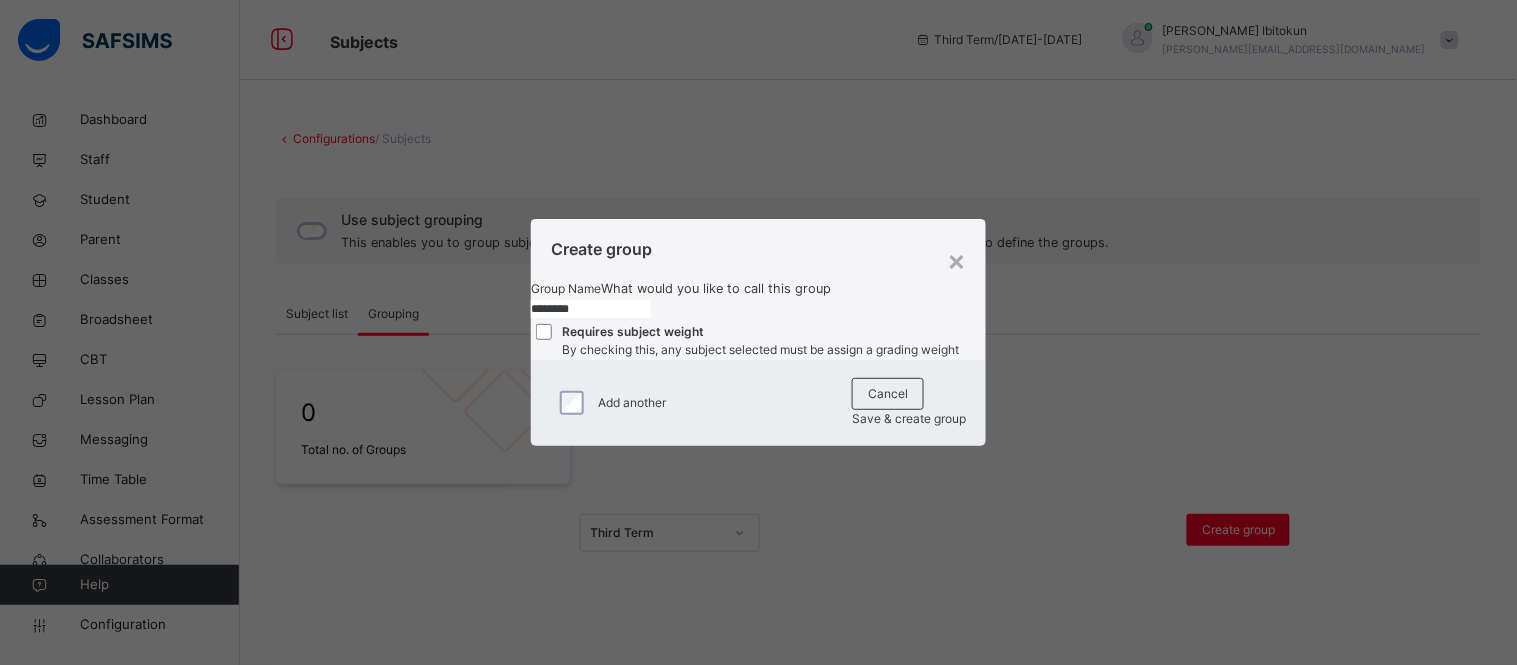 click on "Save & create group" at bounding box center (909, 418) 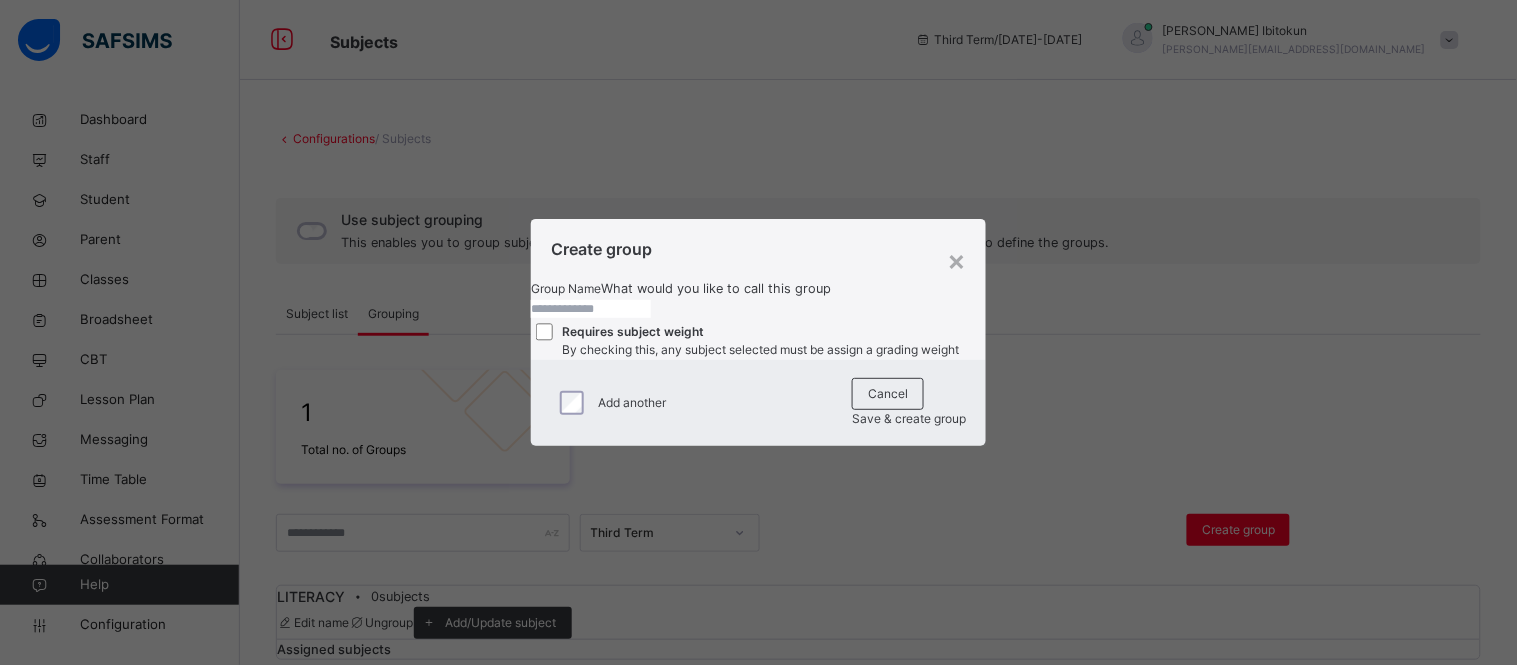click at bounding box center (591, 309) 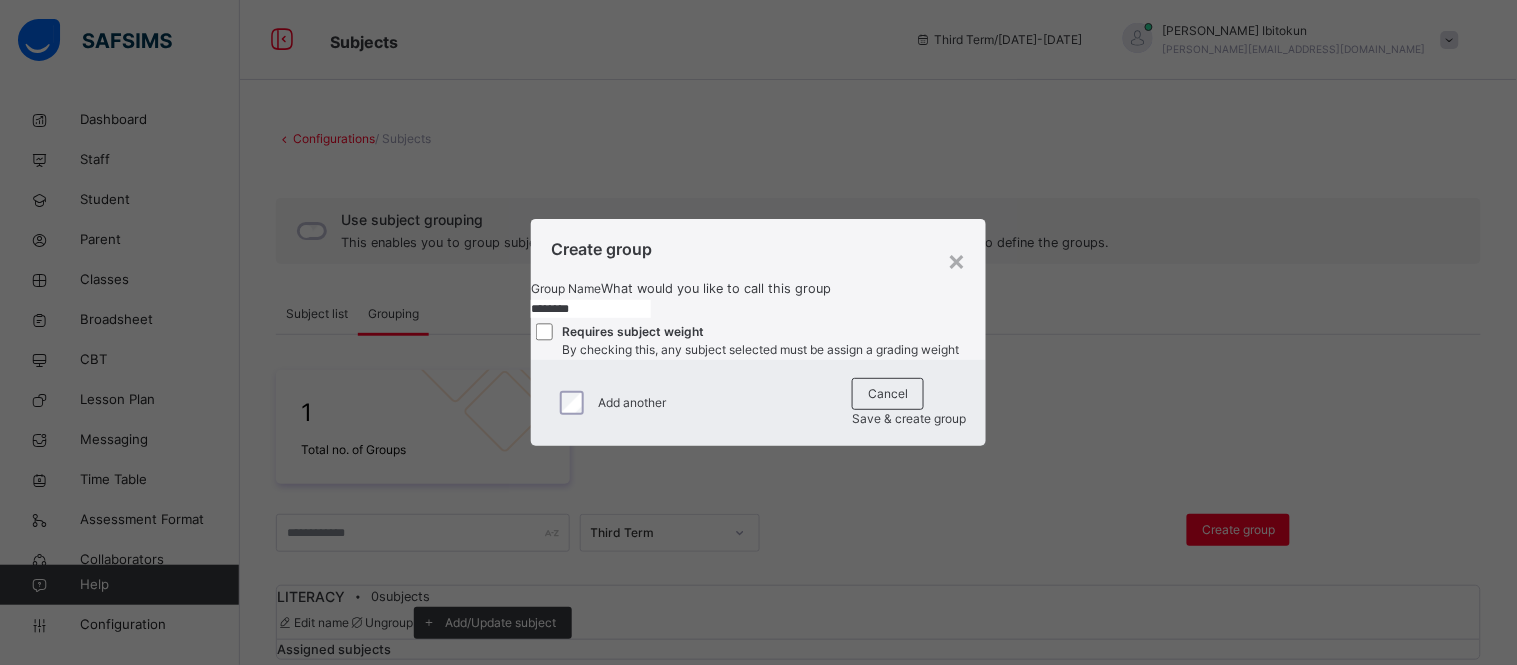 type on "********" 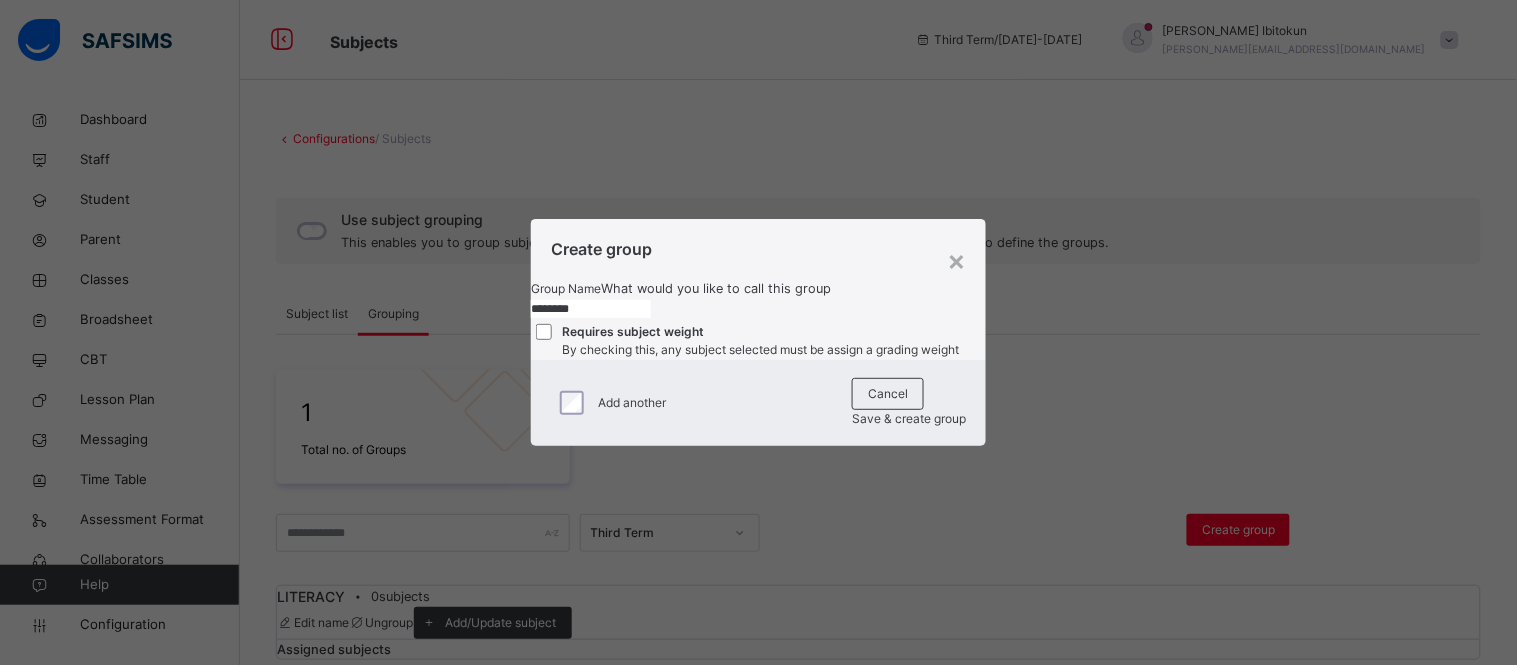 click on "Save & create group" at bounding box center (909, 418) 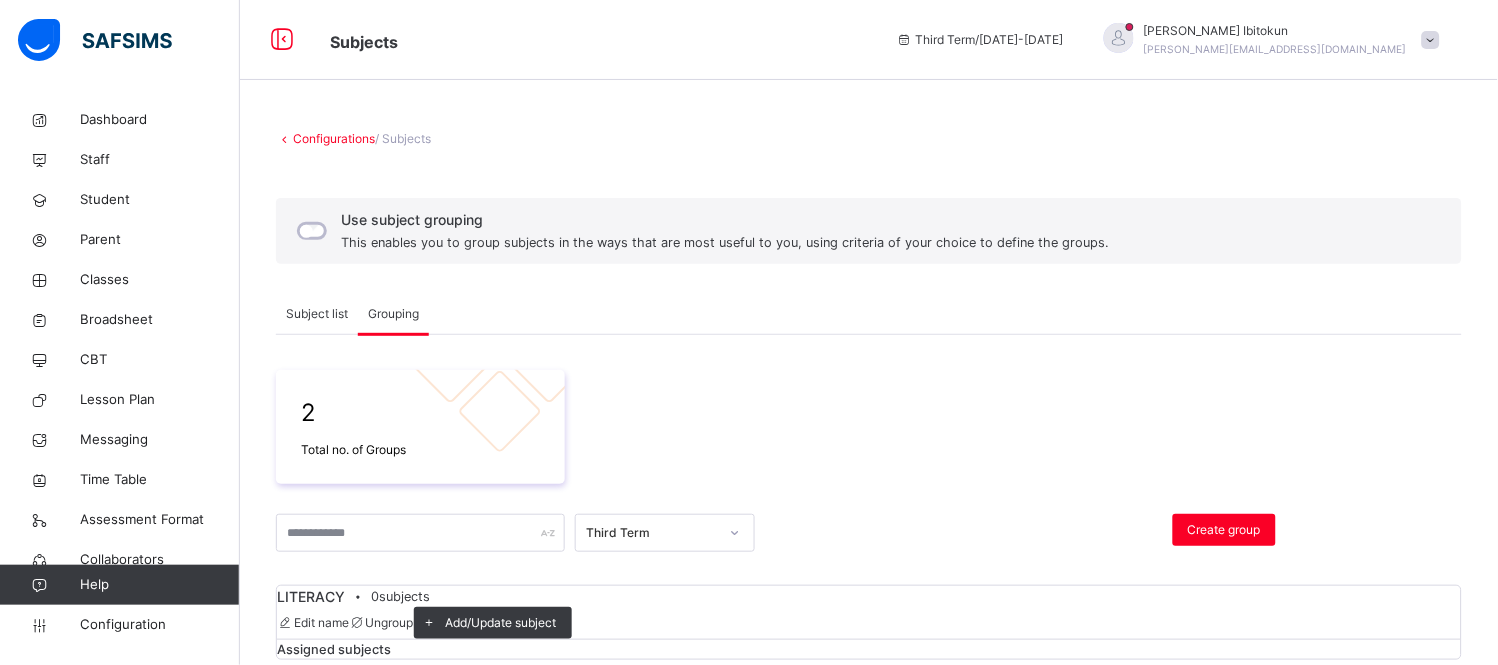 click on "This enables you to group subjects in the ways that are most useful to you, using criteria of your choice to define the groups." at bounding box center (725, 242) 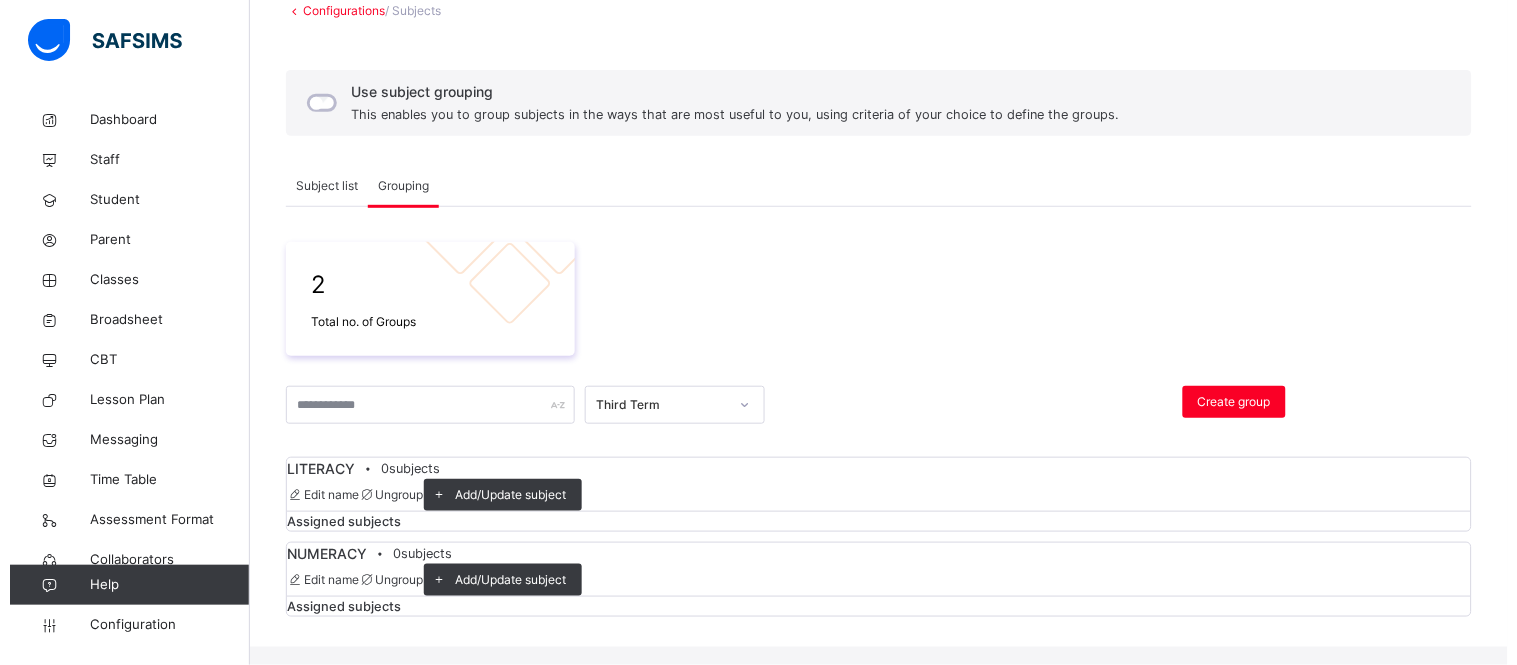 scroll, scrollTop: 228, scrollLeft: 0, axis: vertical 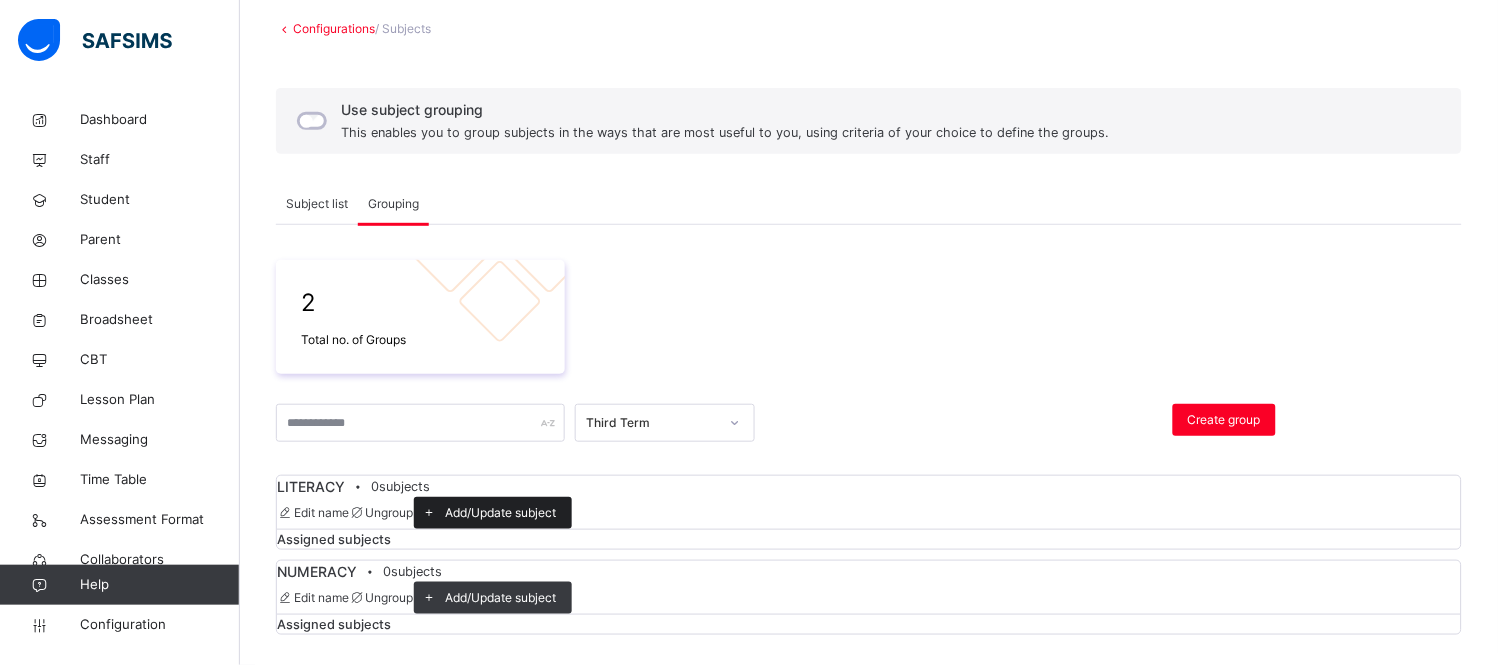 click on "Add/Update subject" at bounding box center (501, 513) 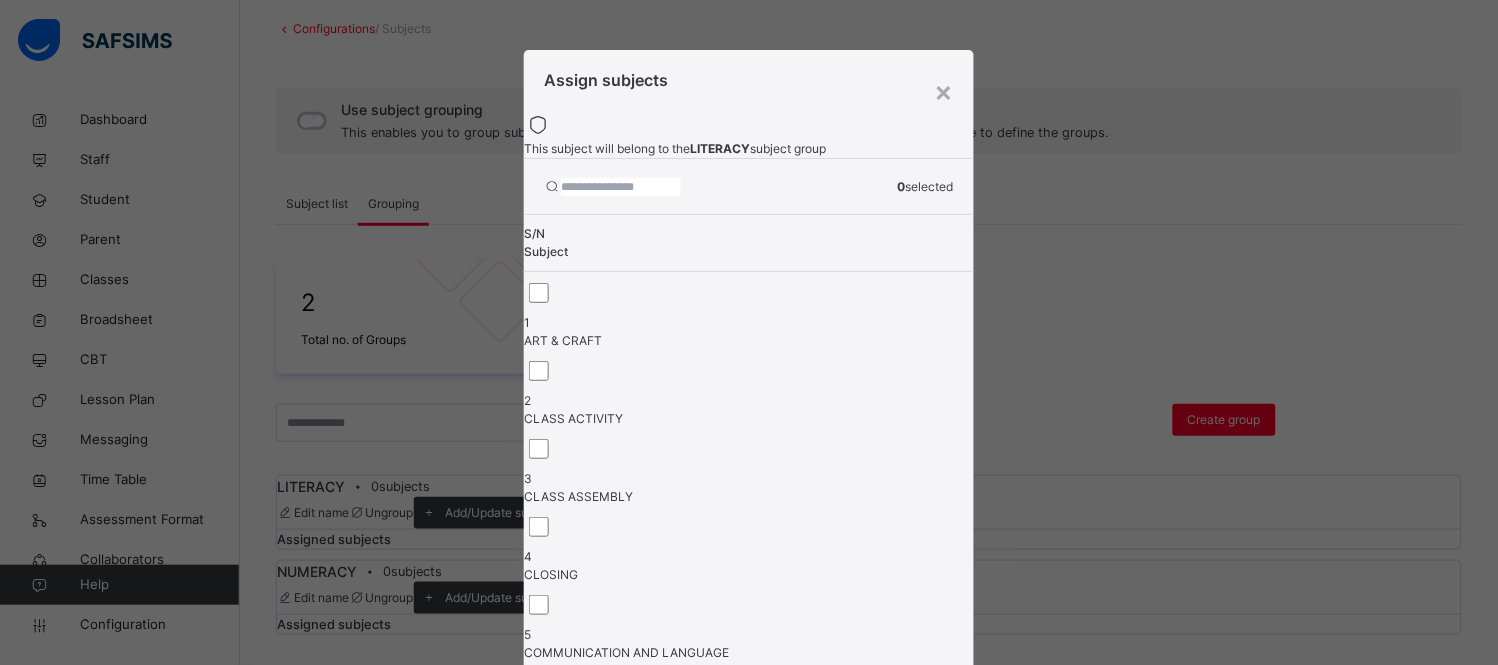 click on "COMPREHENSION" at bounding box center [748, 731] 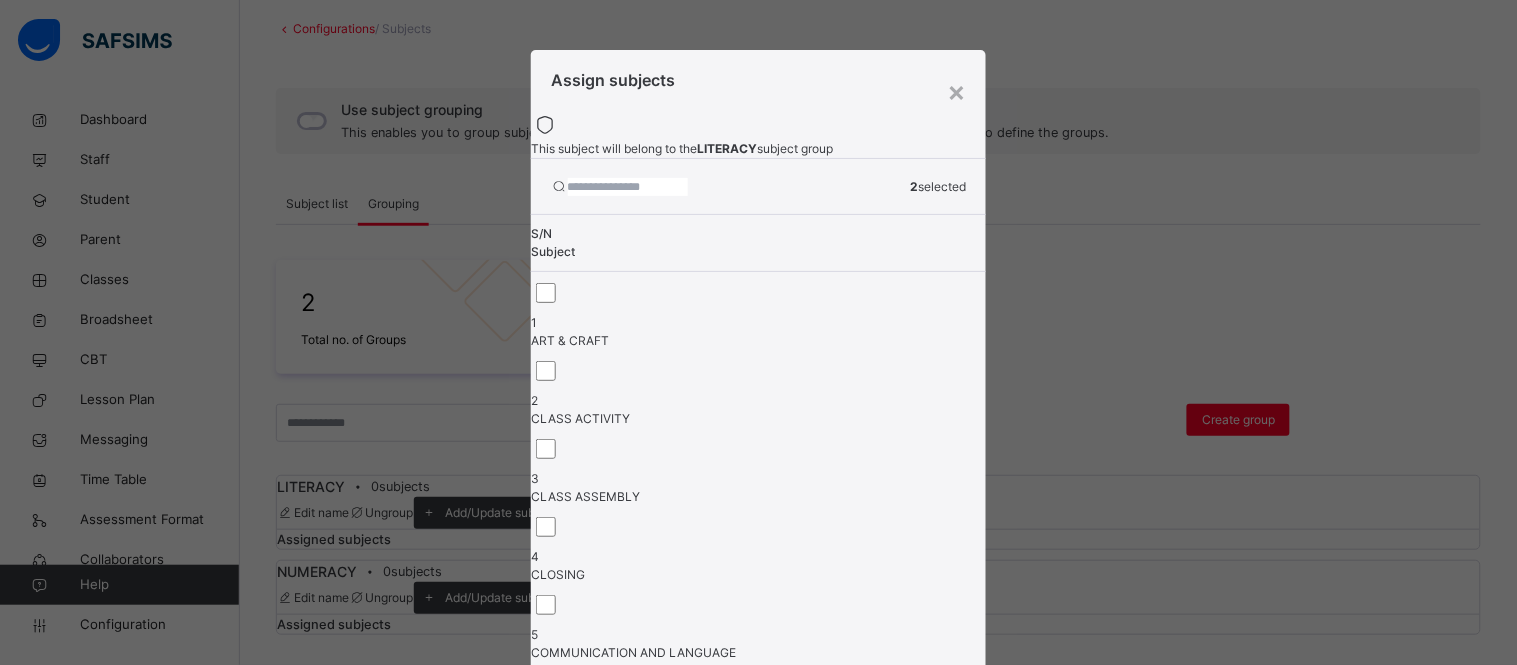 click at bounding box center (628, 187) 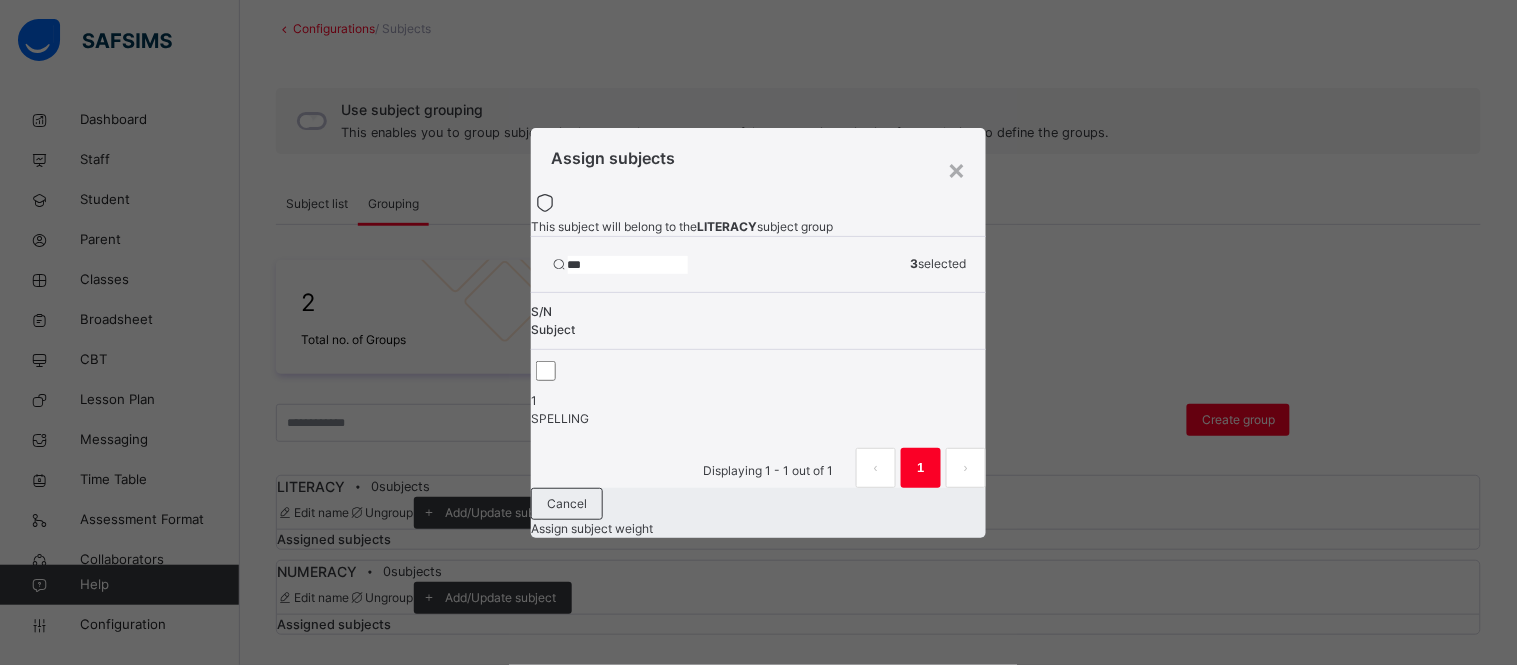 drag, startPoint x: 638, startPoint y: 284, endPoint x: 550, endPoint y: 290, distance: 88.20431 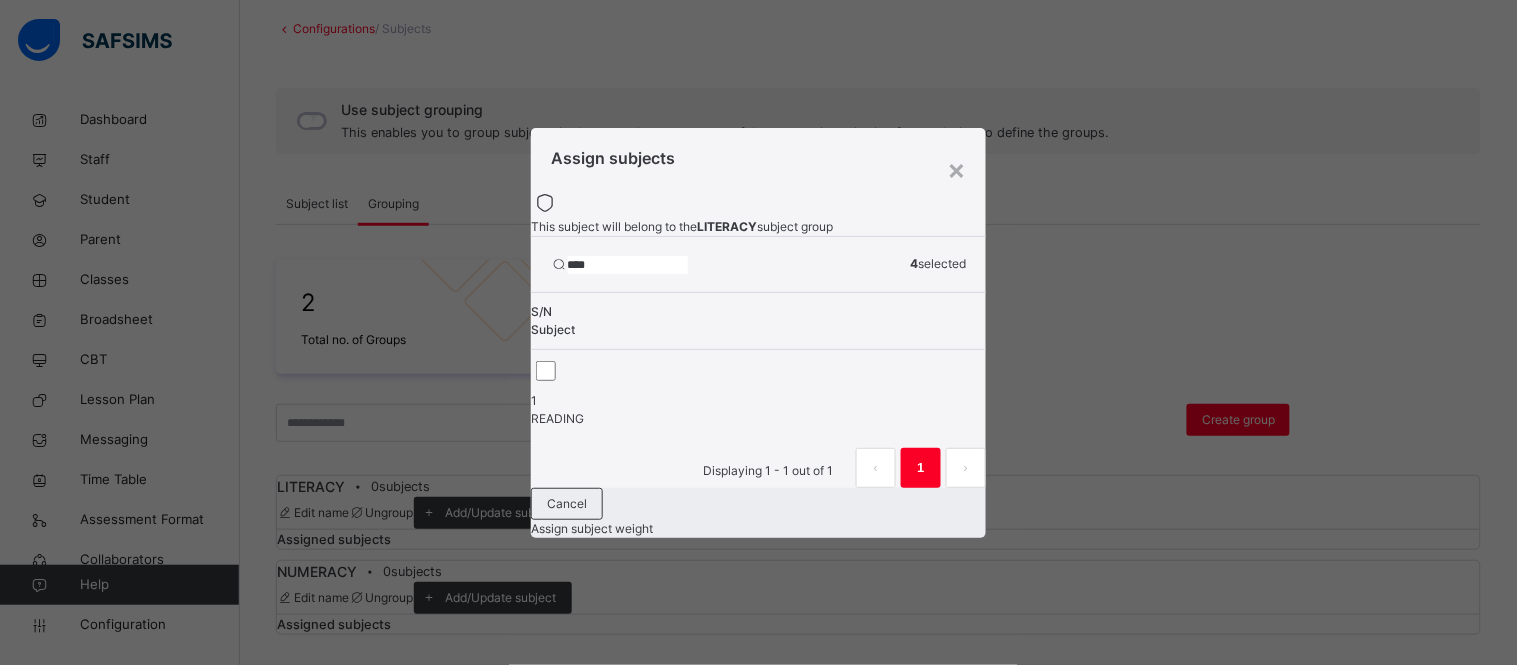 drag, startPoint x: 648, startPoint y: 278, endPoint x: 578, endPoint y: 281, distance: 70.064255 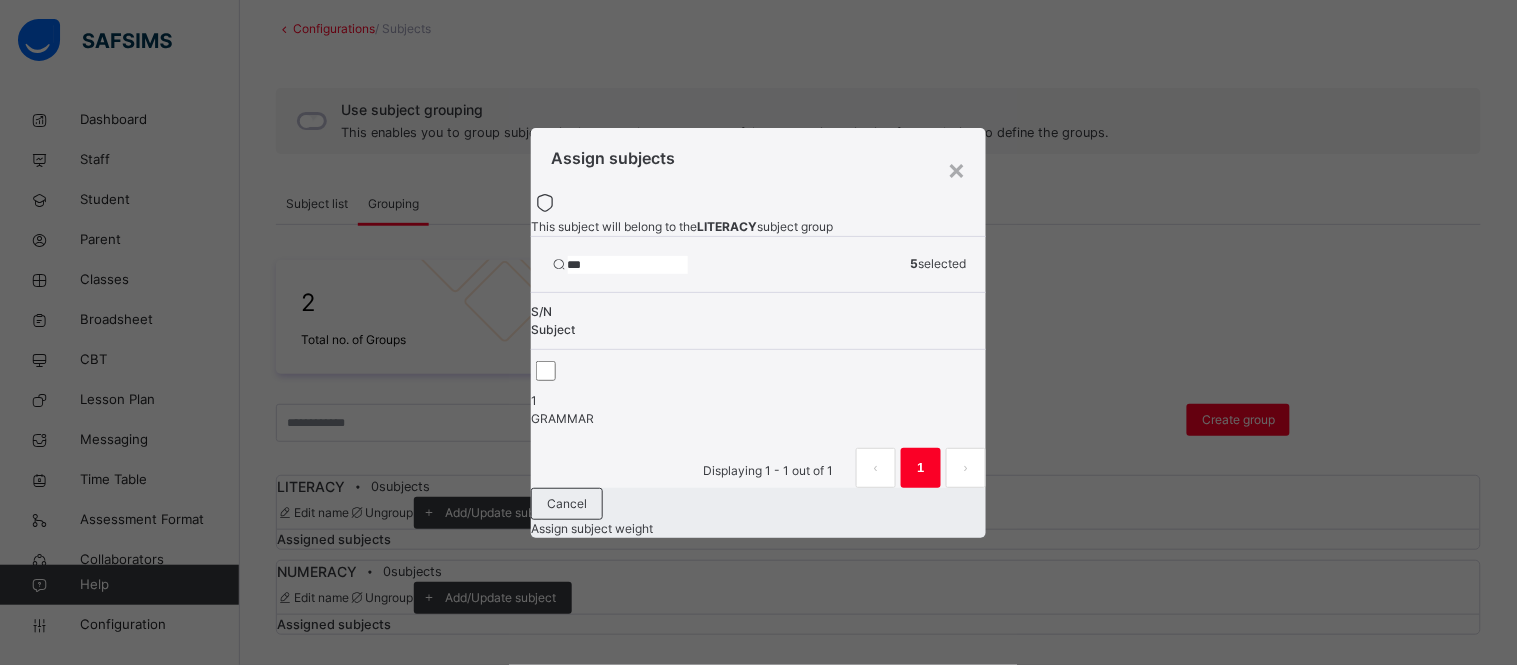 drag, startPoint x: 644, startPoint y: 267, endPoint x: 548, endPoint y: 278, distance: 96.62815 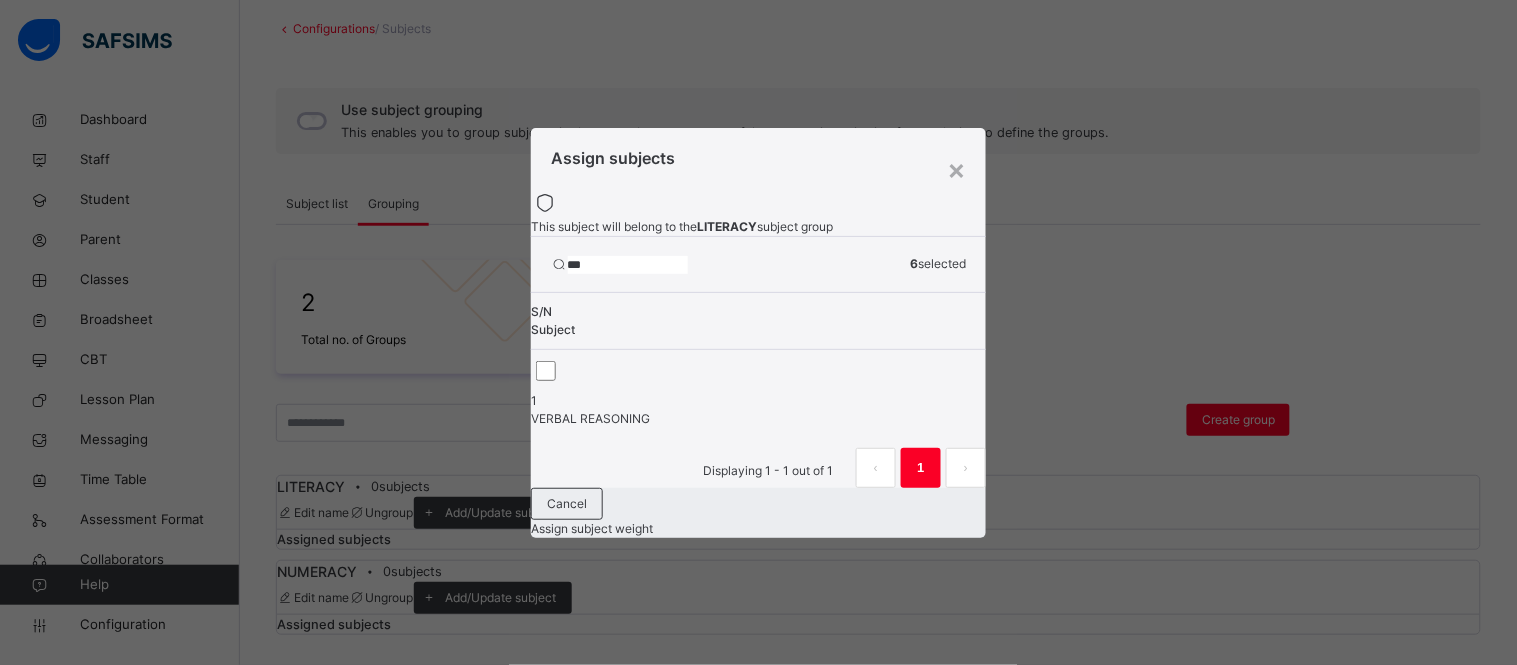 drag, startPoint x: 640, startPoint y: 283, endPoint x: 554, endPoint y: 288, distance: 86.145226 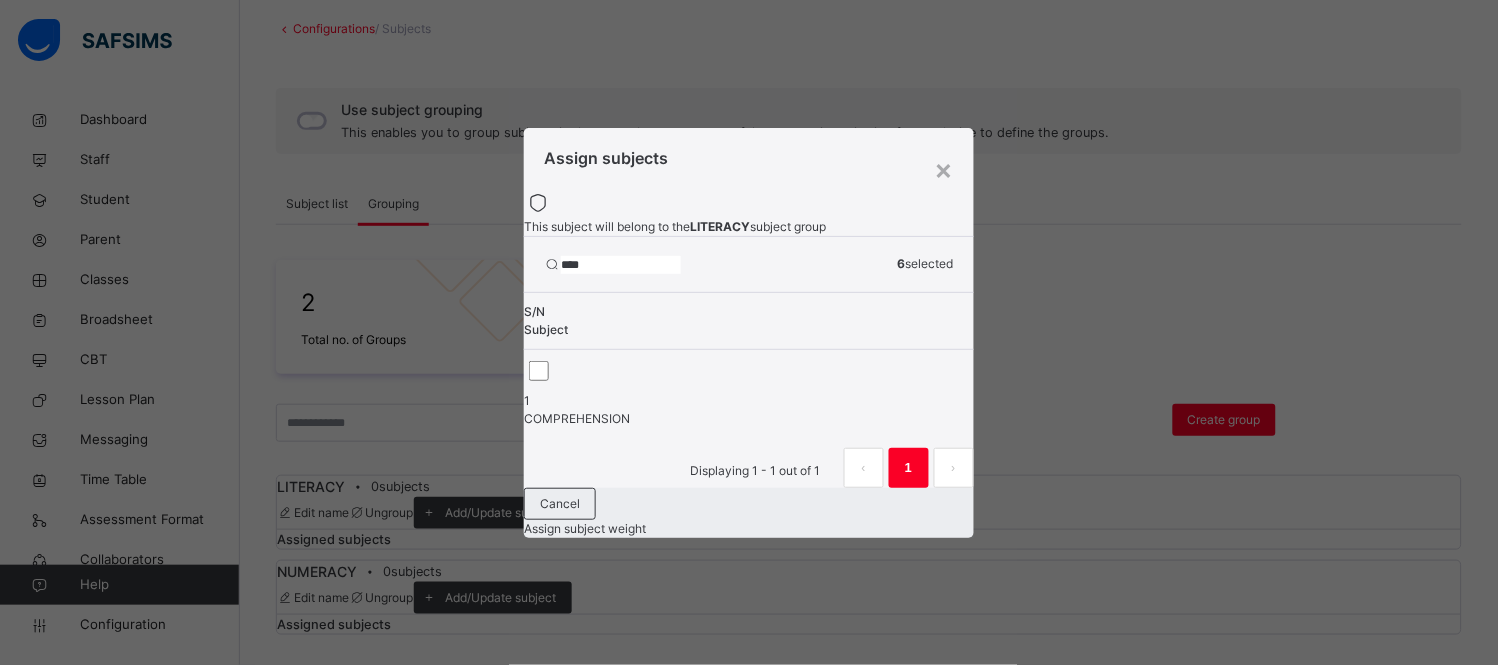 type on "****" 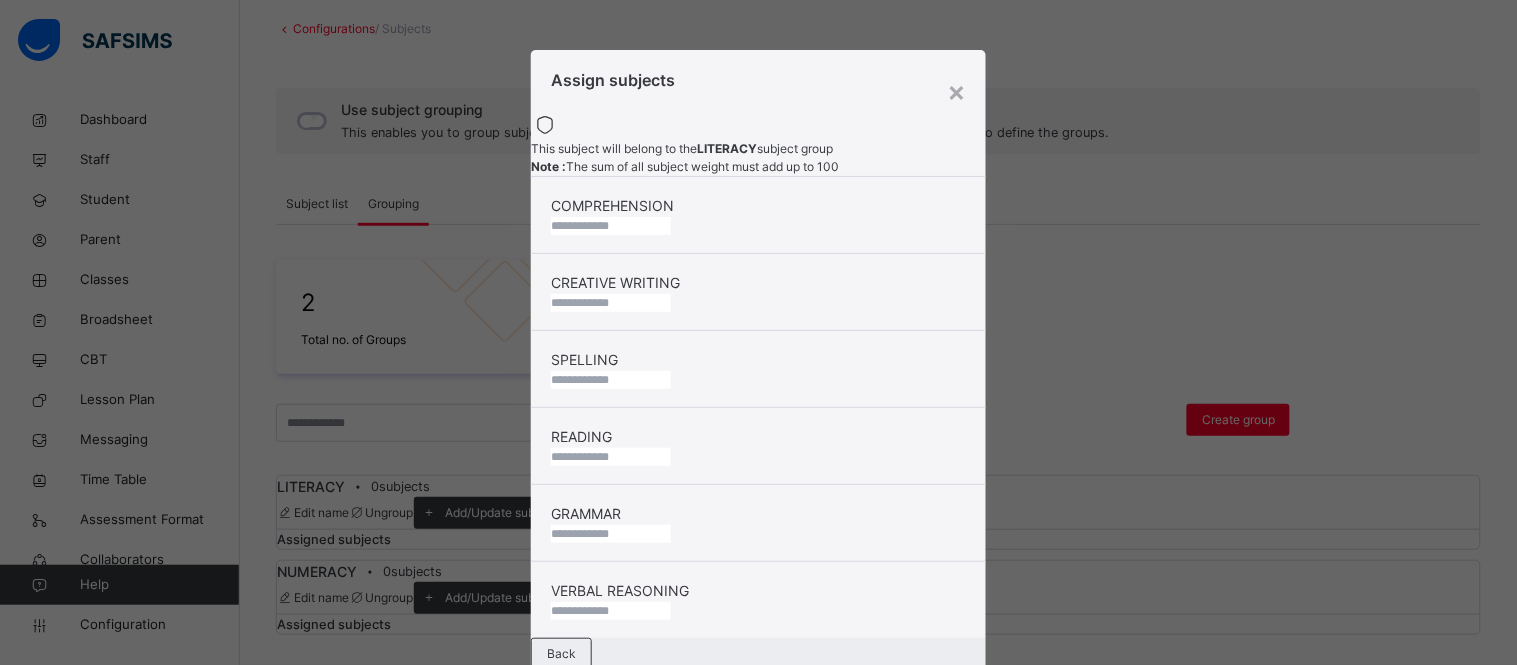 click at bounding box center (611, 226) 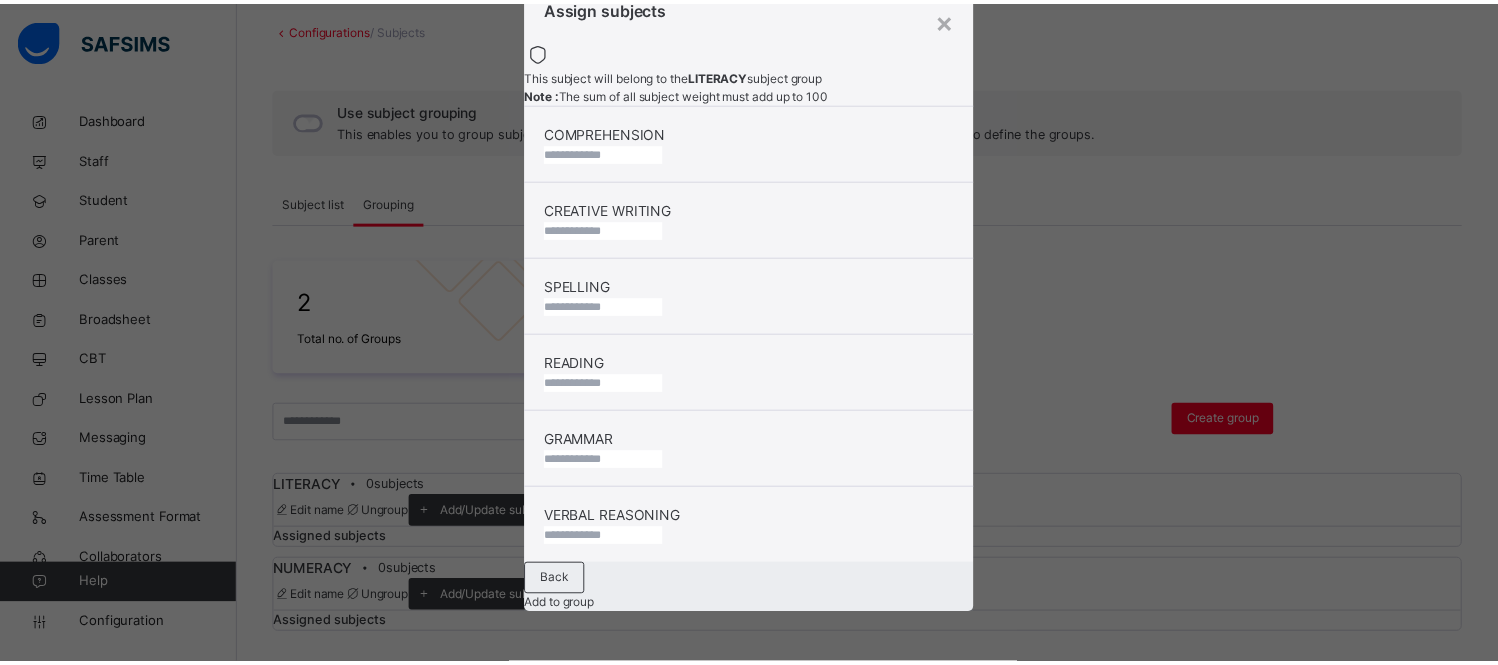 scroll, scrollTop: 133, scrollLeft: 0, axis: vertical 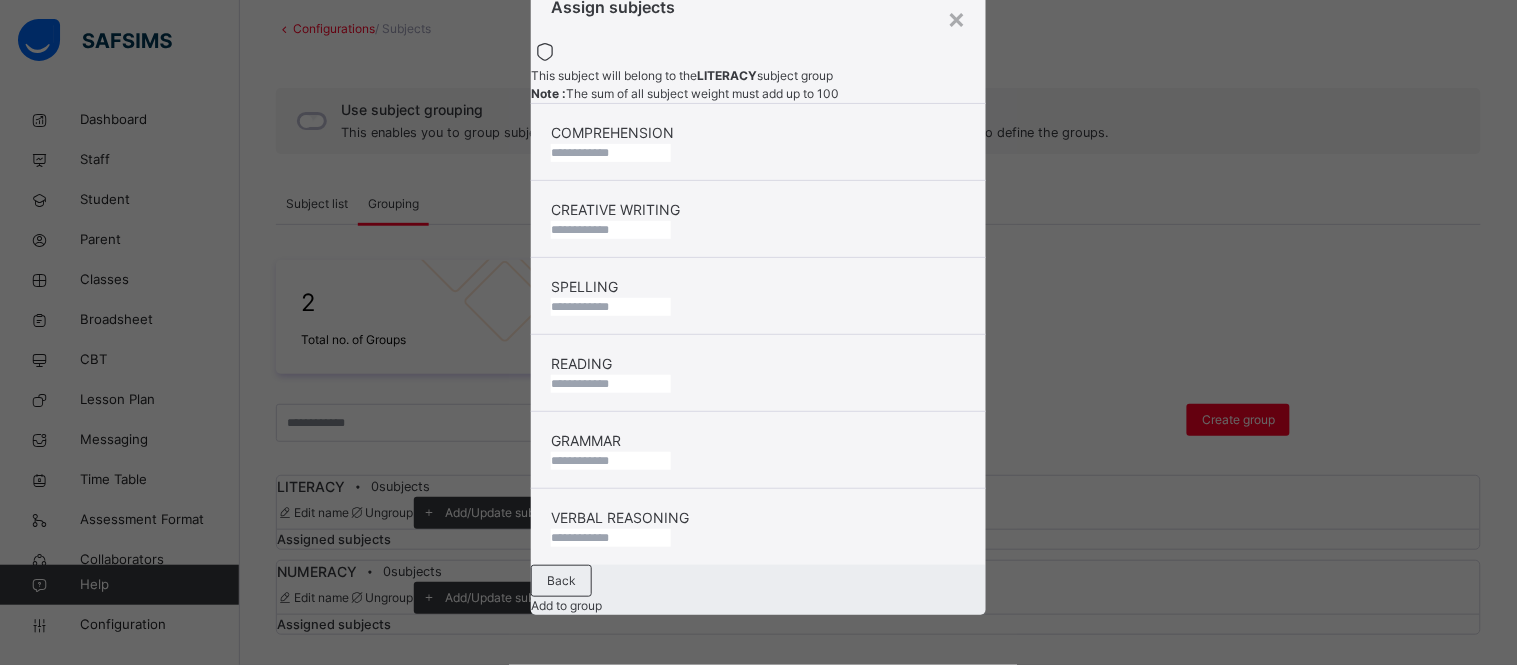 click at bounding box center [611, 538] 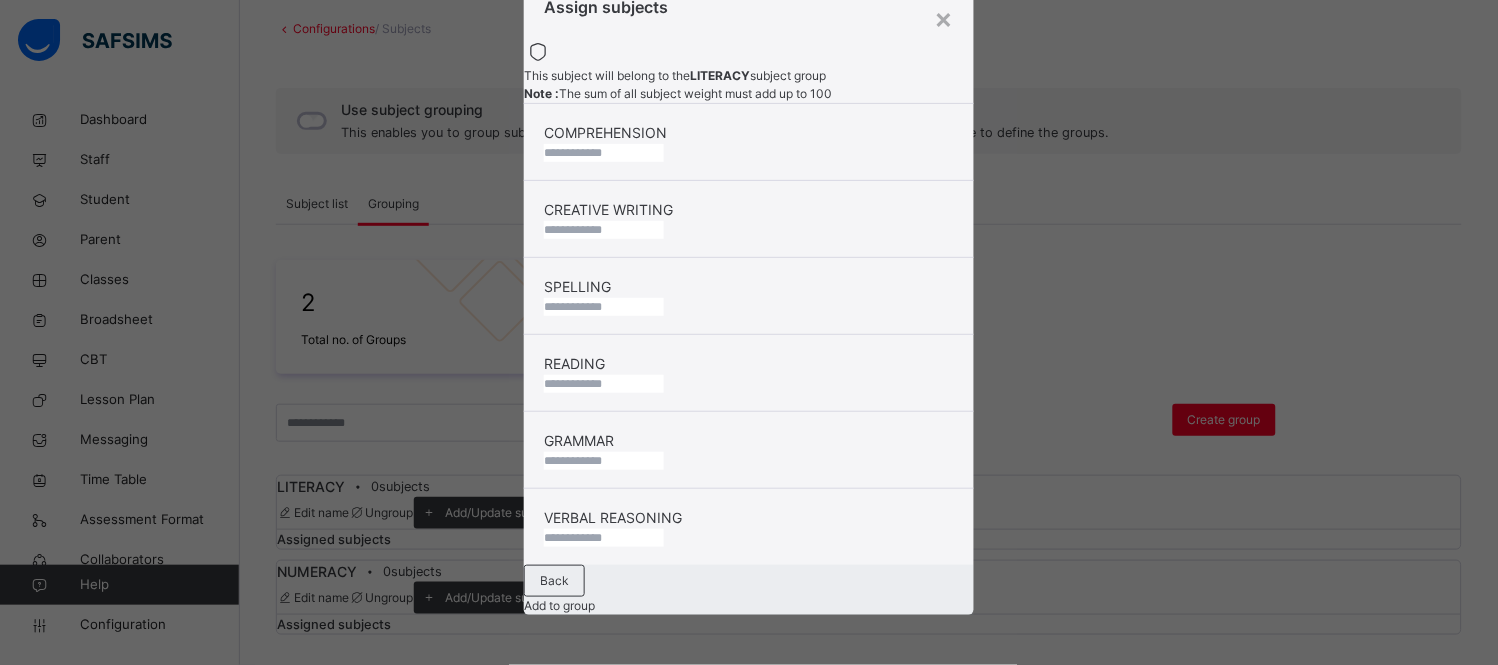 scroll, scrollTop: 114, scrollLeft: 0, axis: vertical 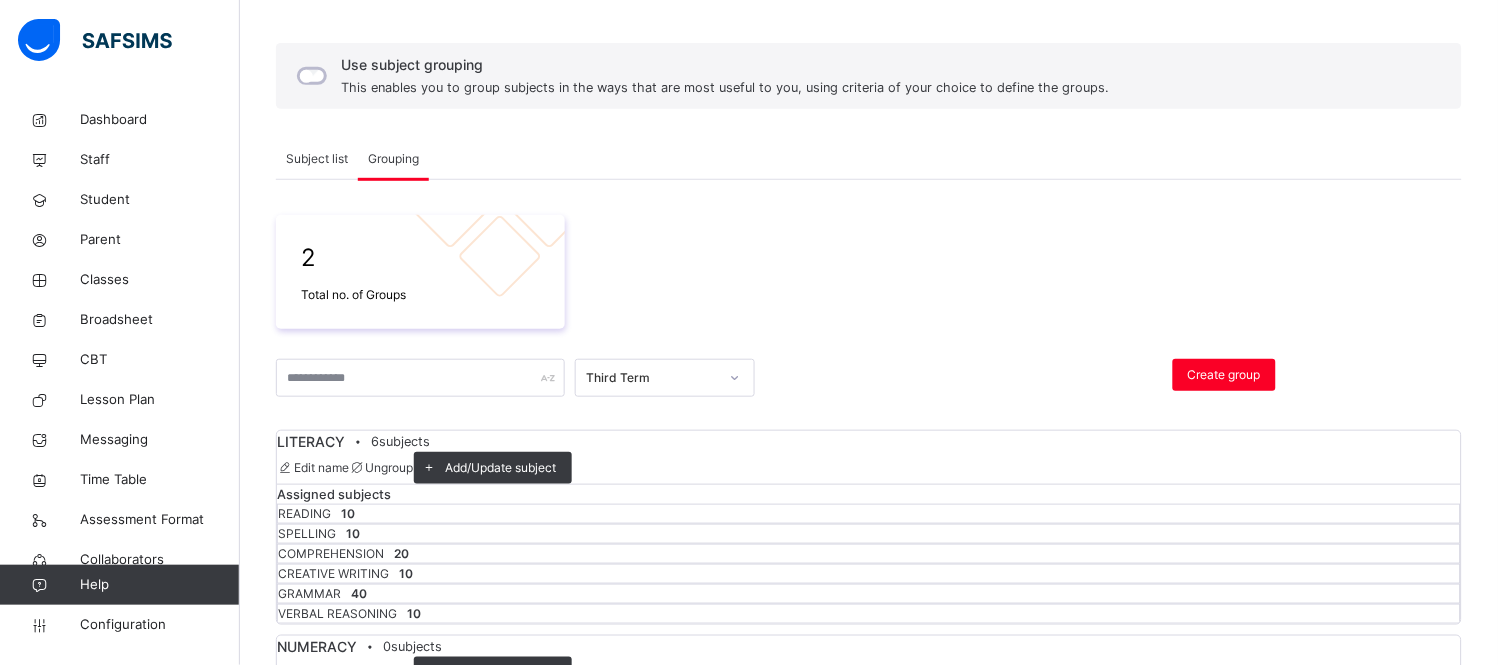 click on "2 Total no. of Groups Third Term Create group LITERACY   •   6  subjects Edit name Ungroup Add/Update subject   Assigned subjects   READING 10 SPELLING 10 COMPREHENSION 20 CREATIVE WRITING 10 GRAMMAR 40 VERBAL REASONING 10 NUMERACY   •   0  subjects Edit name Ungroup Add/Update subject   Assigned subjects    ×  Ungroup Subjects This action would ungroup   subject group from the system.  Are you sure you want to carry on? Cancel Yes, ungroup" at bounding box center (869, 462) 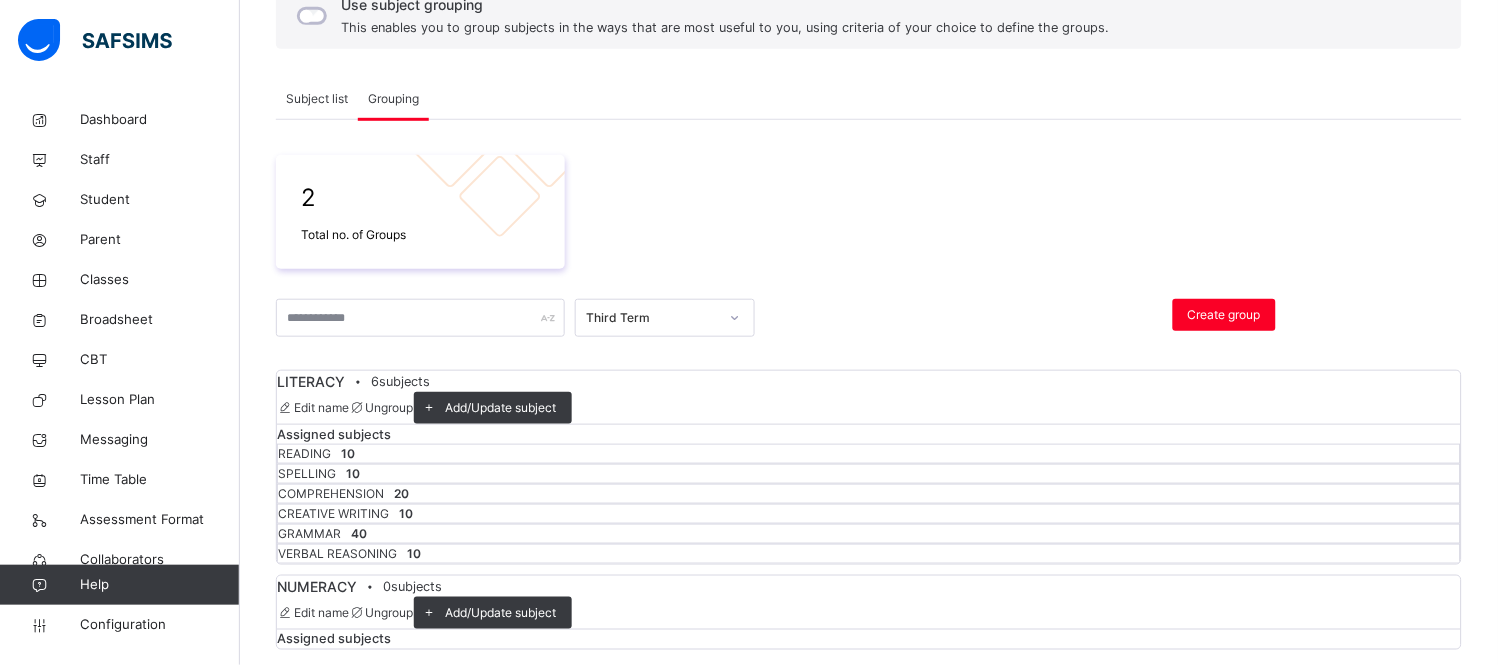 scroll, scrollTop: 264, scrollLeft: 0, axis: vertical 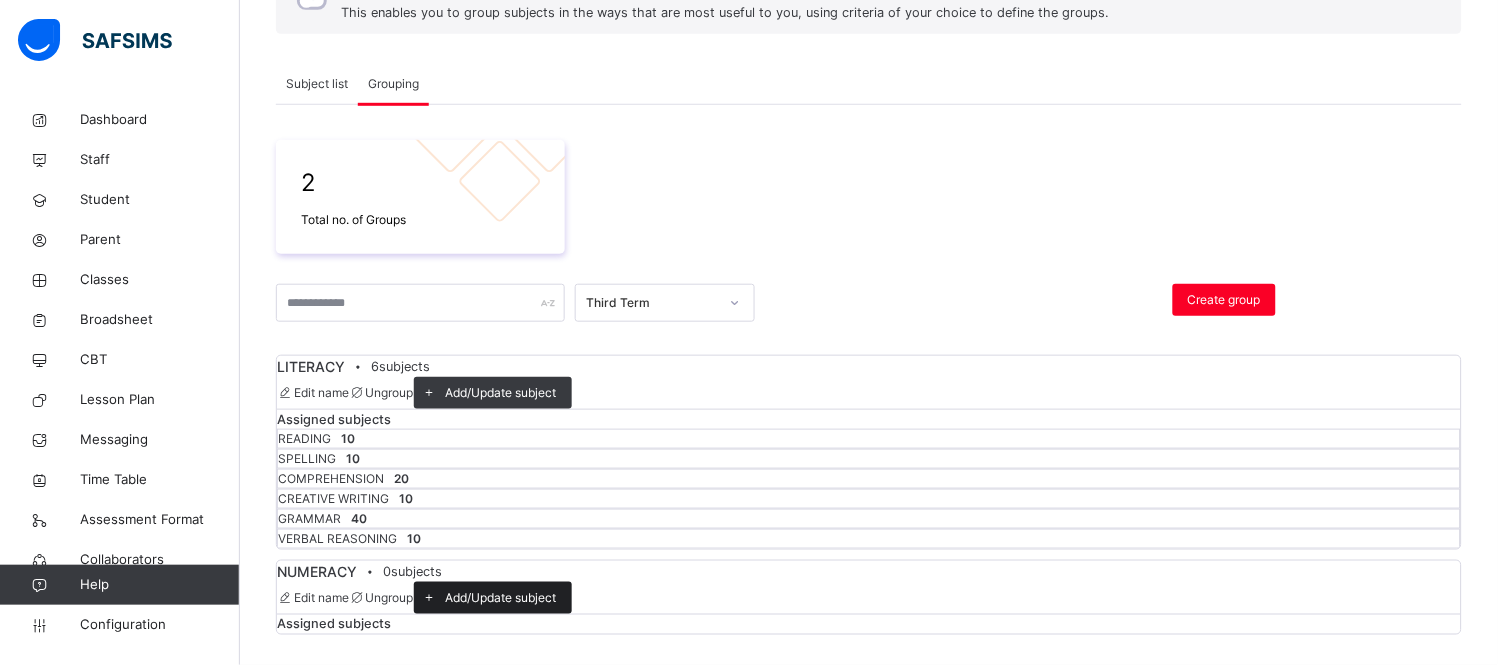 click on "Add/Update subject" at bounding box center [501, 598] 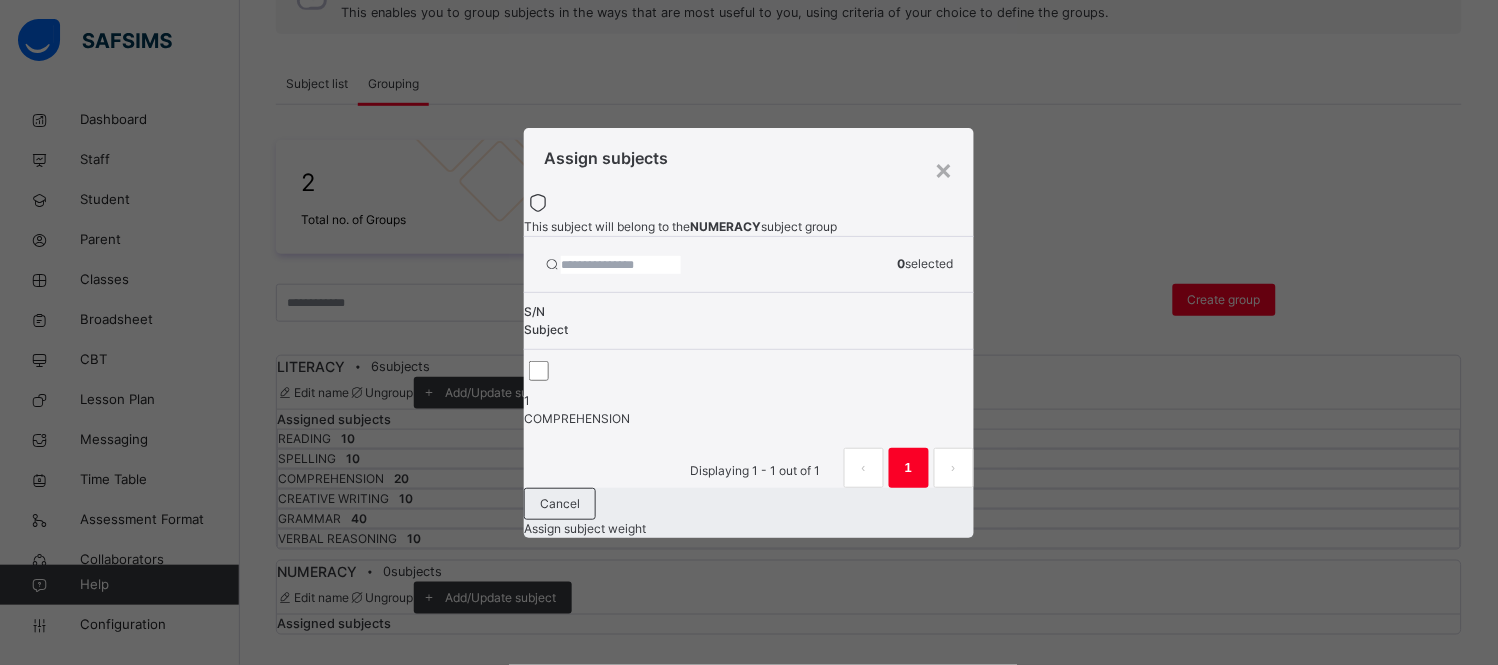 click at bounding box center [621, 265] 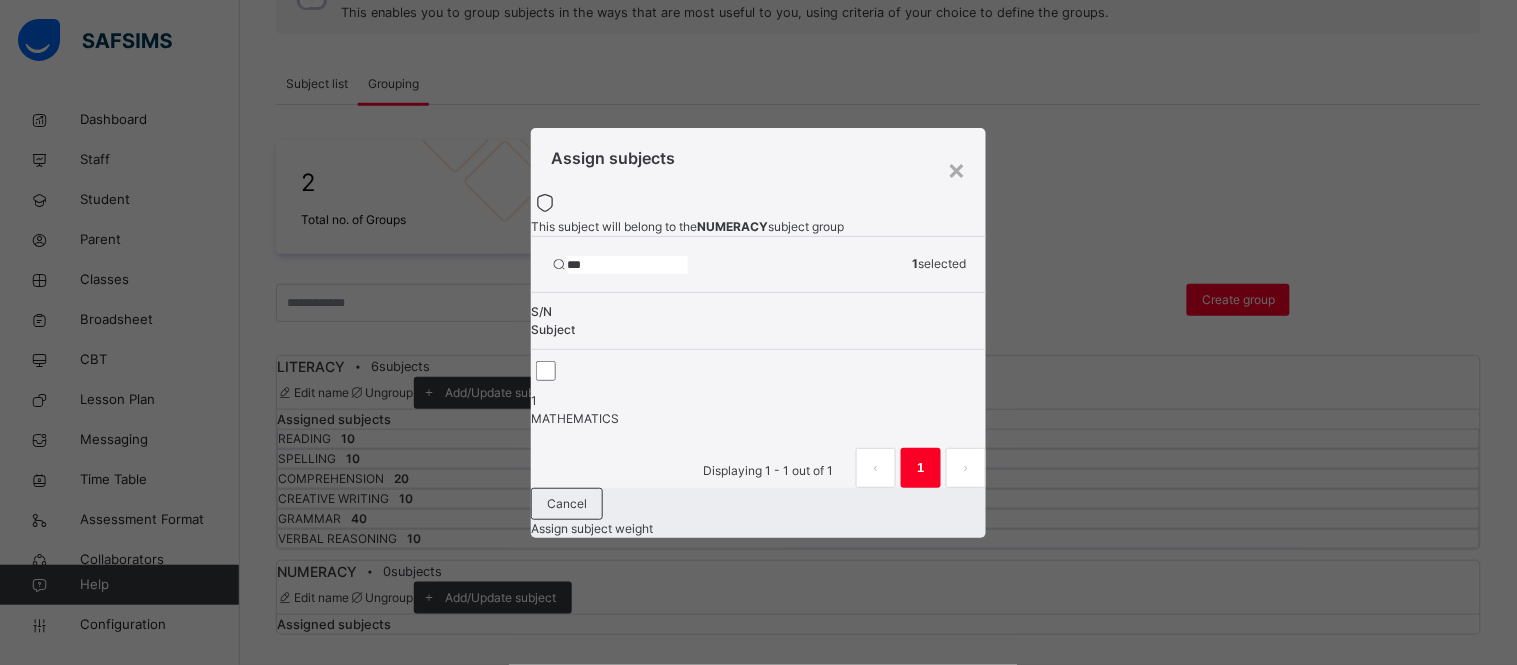 drag, startPoint x: 624, startPoint y: 283, endPoint x: 508, endPoint y: 275, distance: 116.275536 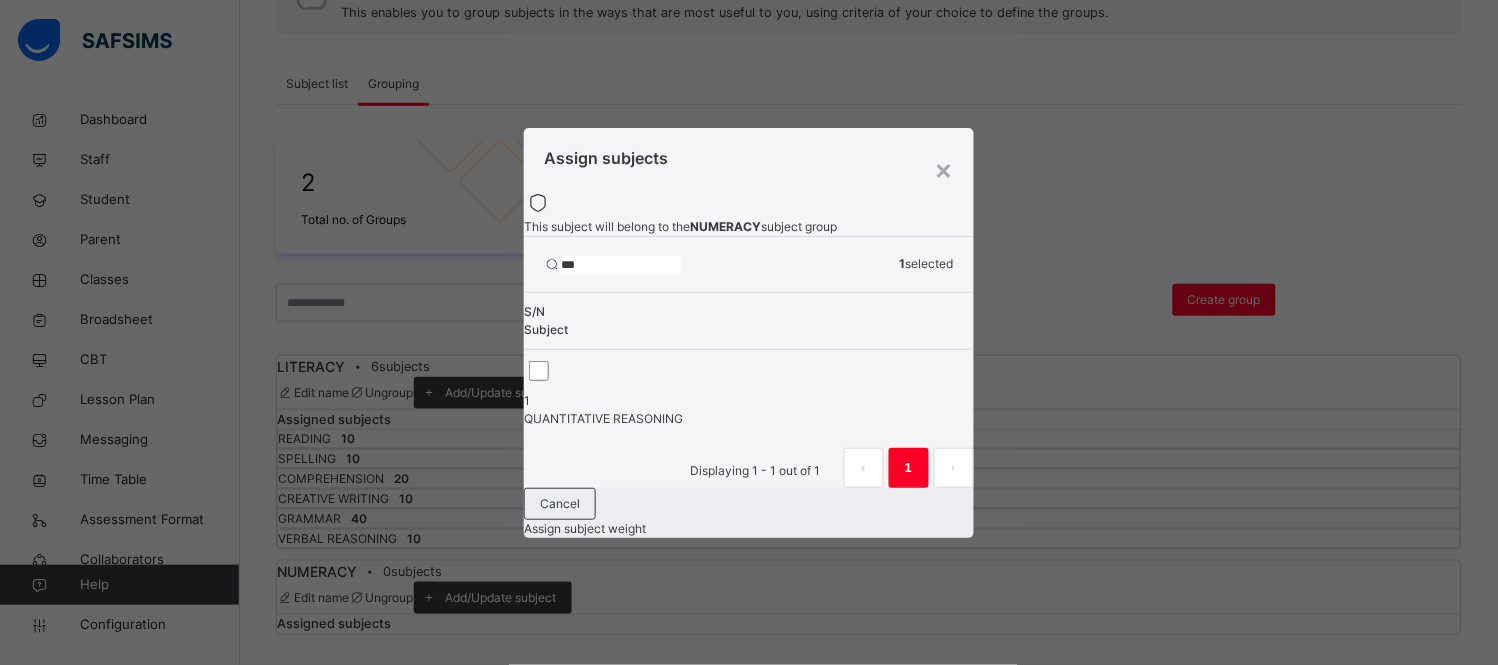type on "***" 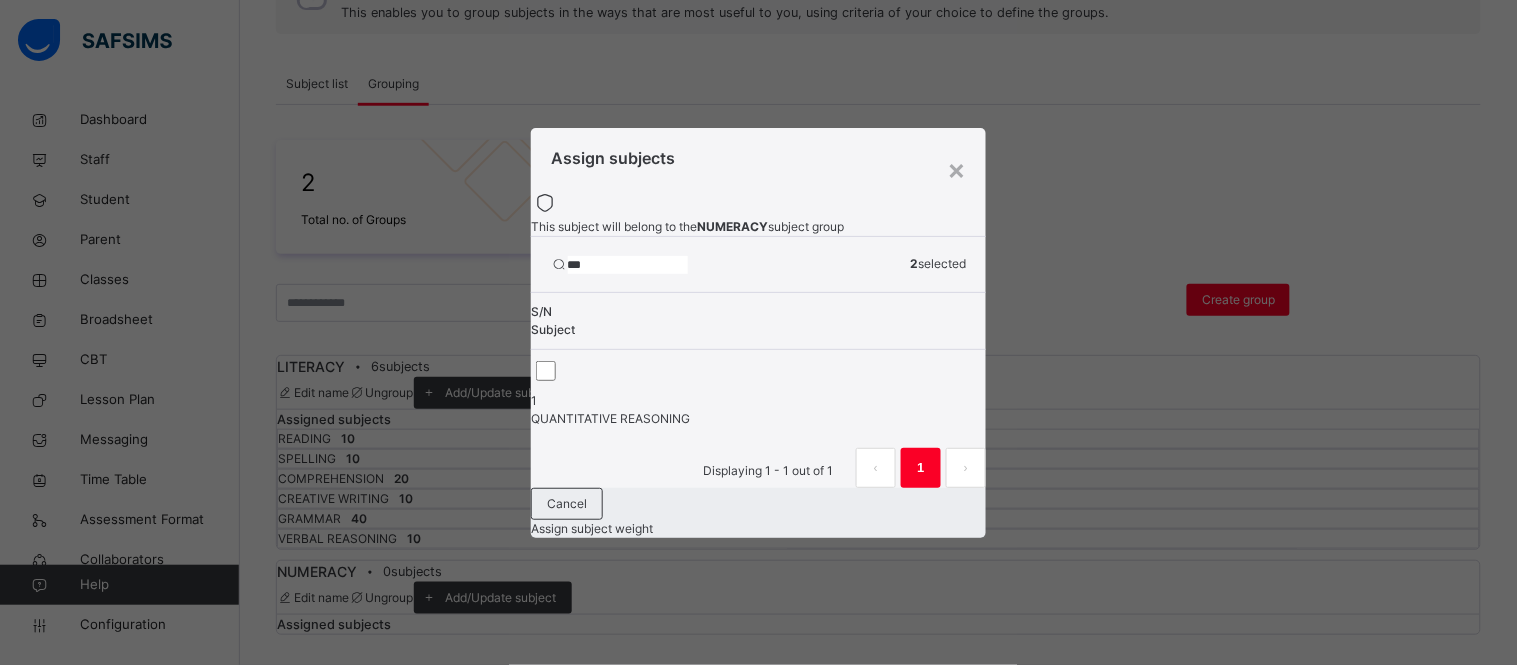 click on "Assign subject weight" at bounding box center (592, 528) 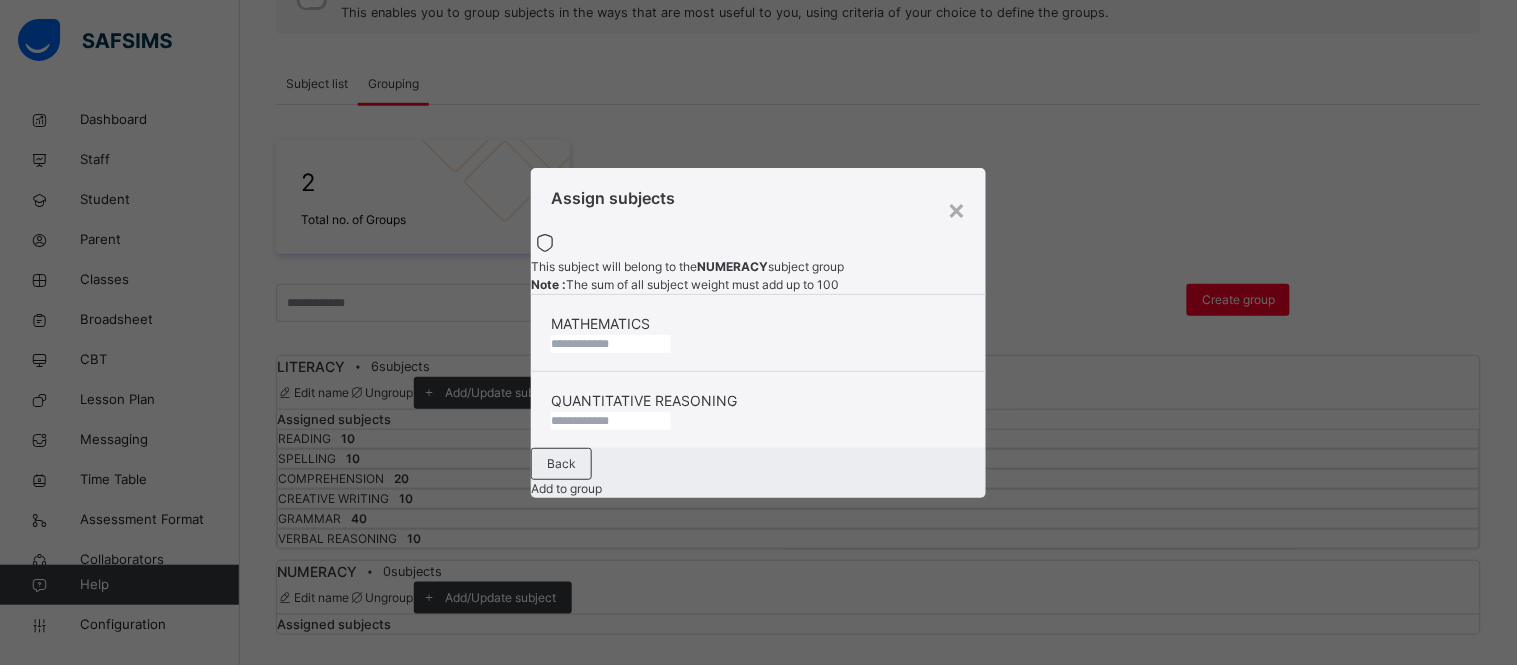 click at bounding box center (611, 344) 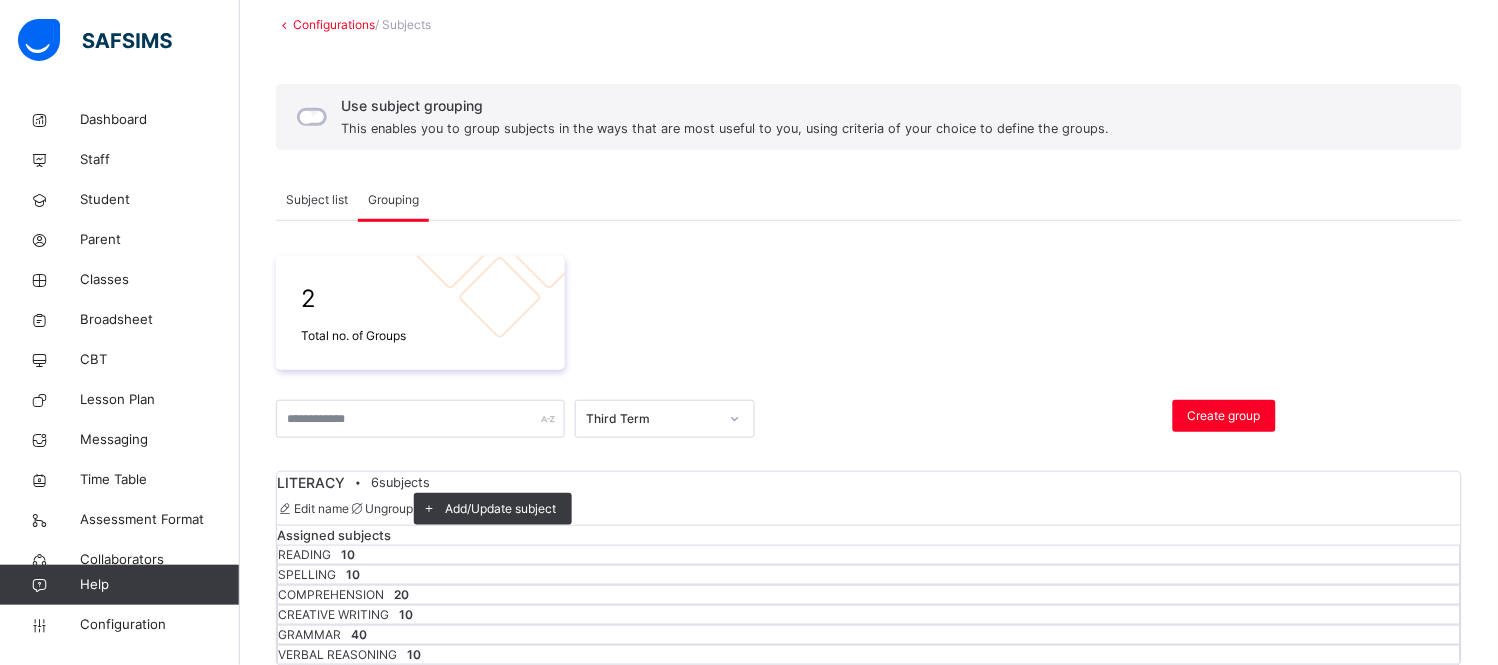scroll, scrollTop: 264, scrollLeft: 0, axis: vertical 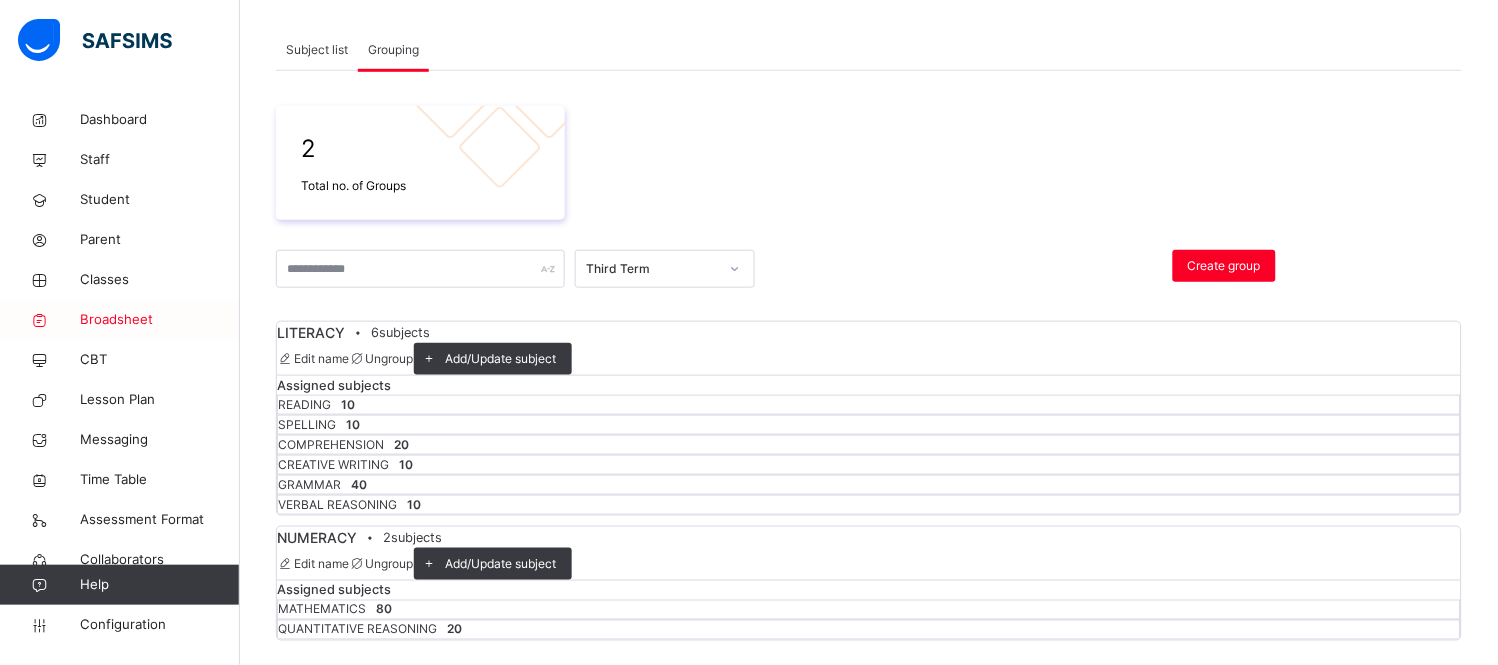 click on "Broadsheet" at bounding box center (160, 320) 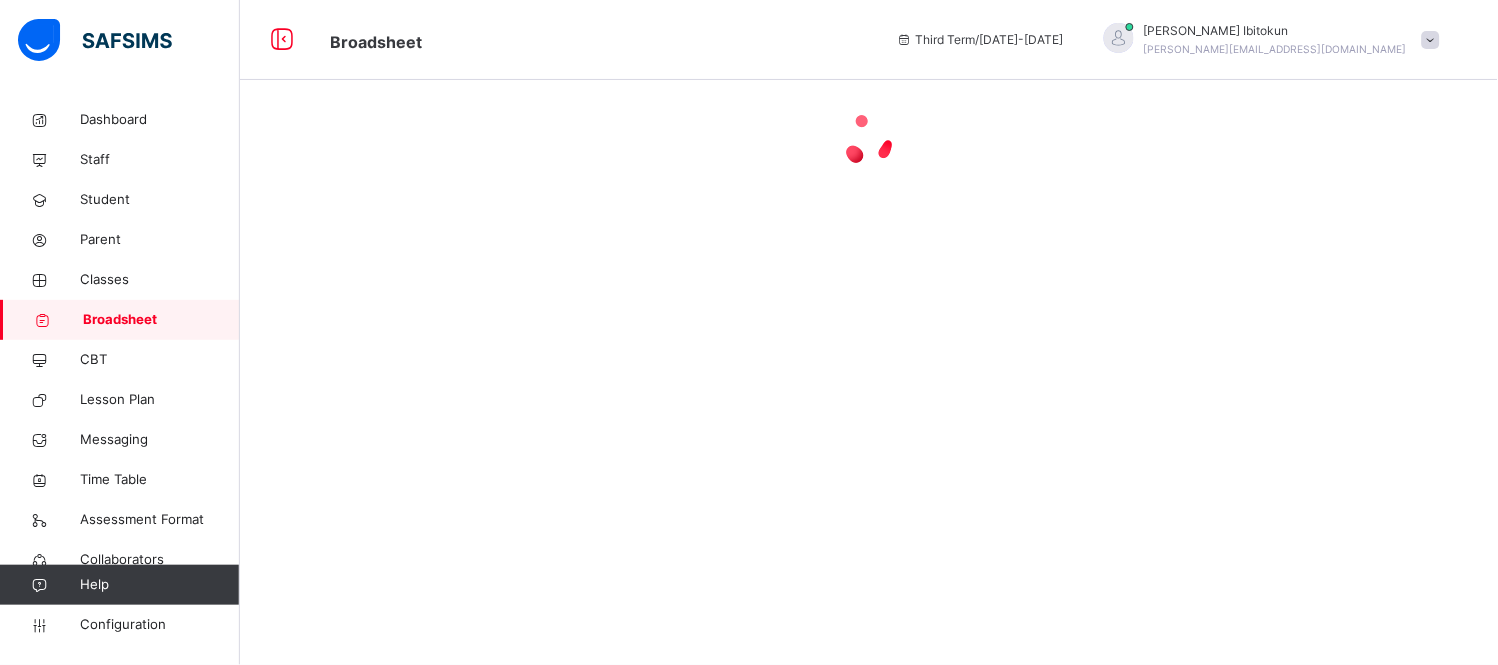scroll, scrollTop: 0, scrollLeft: 0, axis: both 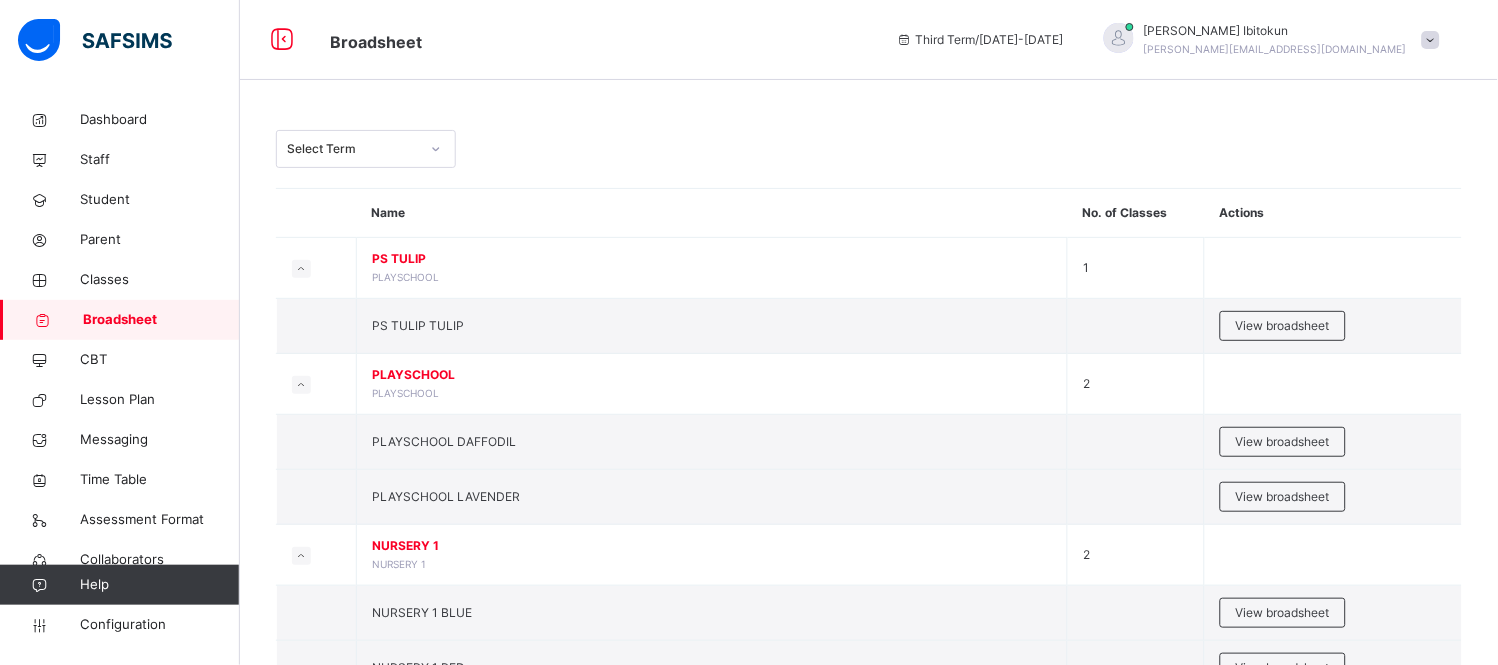 click on "Select Term" at bounding box center [869, 149] 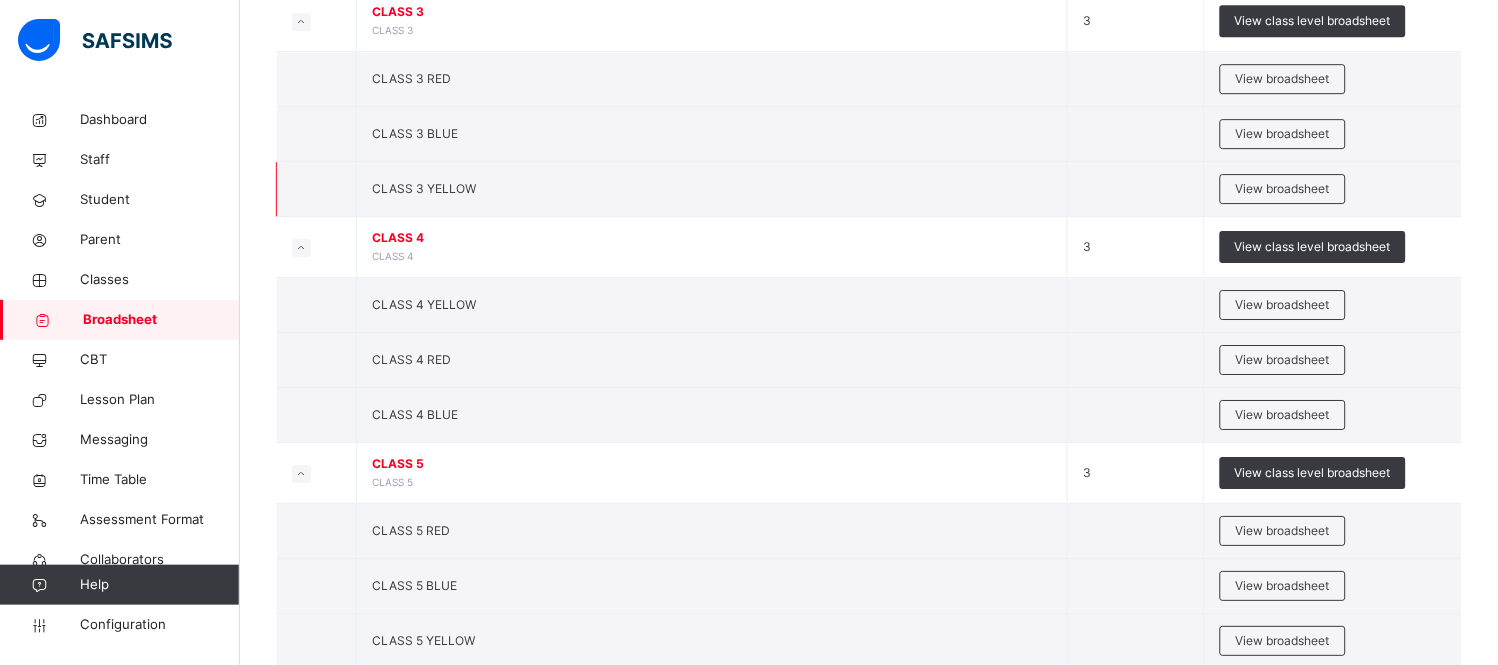 scroll, scrollTop: 1288, scrollLeft: 0, axis: vertical 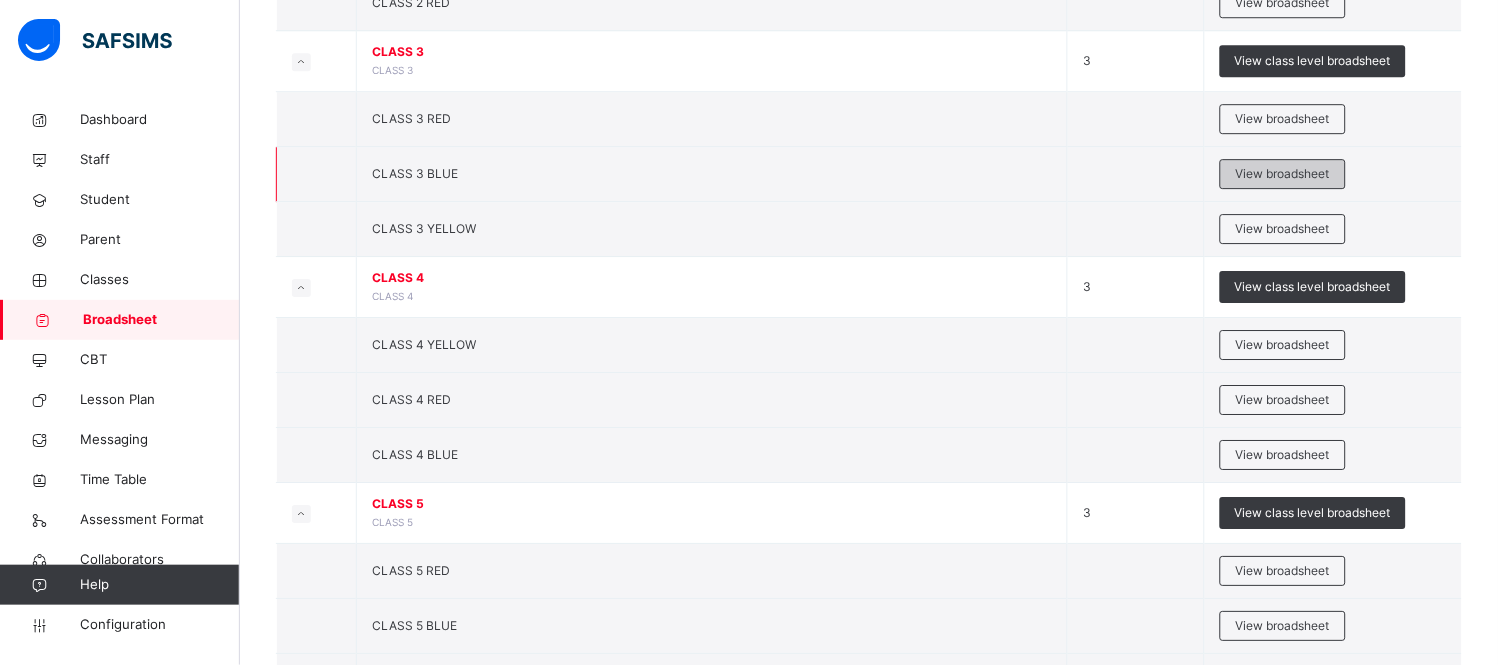 click on "View broadsheet" at bounding box center (1283, 174) 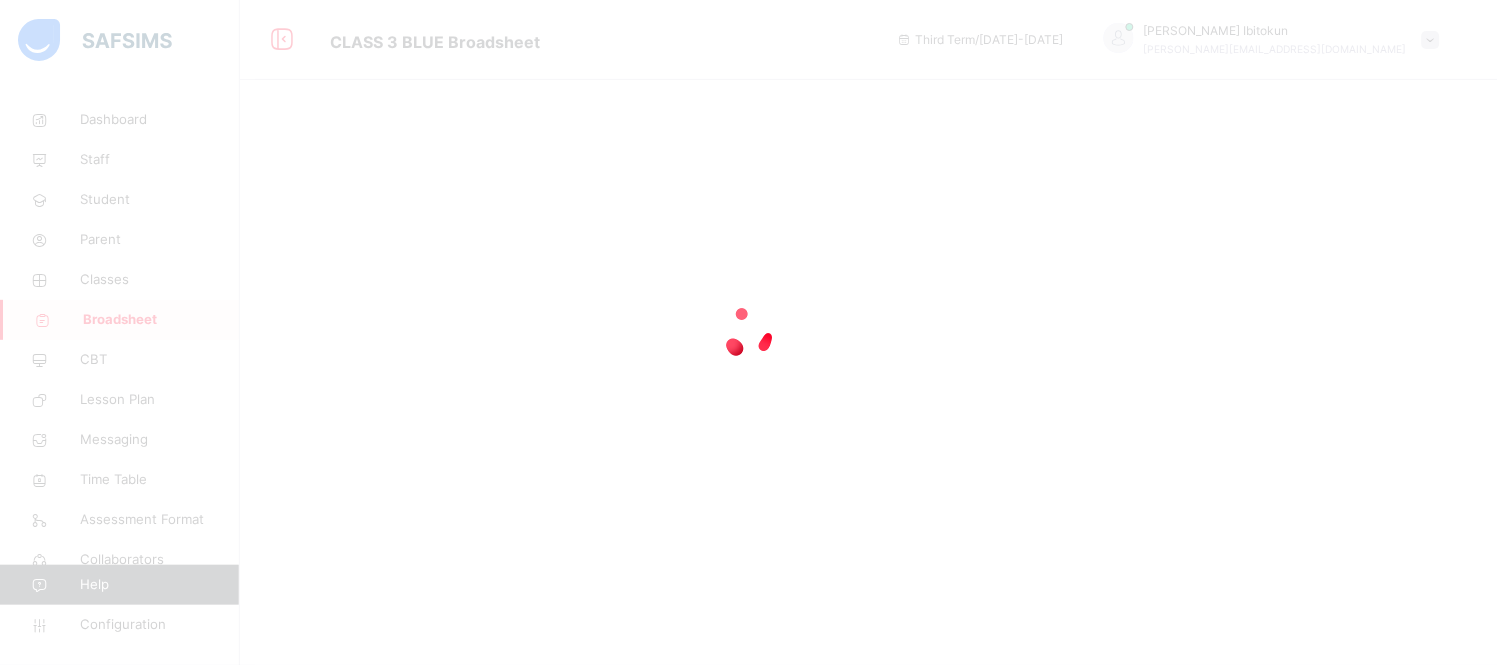 scroll, scrollTop: 0, scrollLeft: 0, axis: both 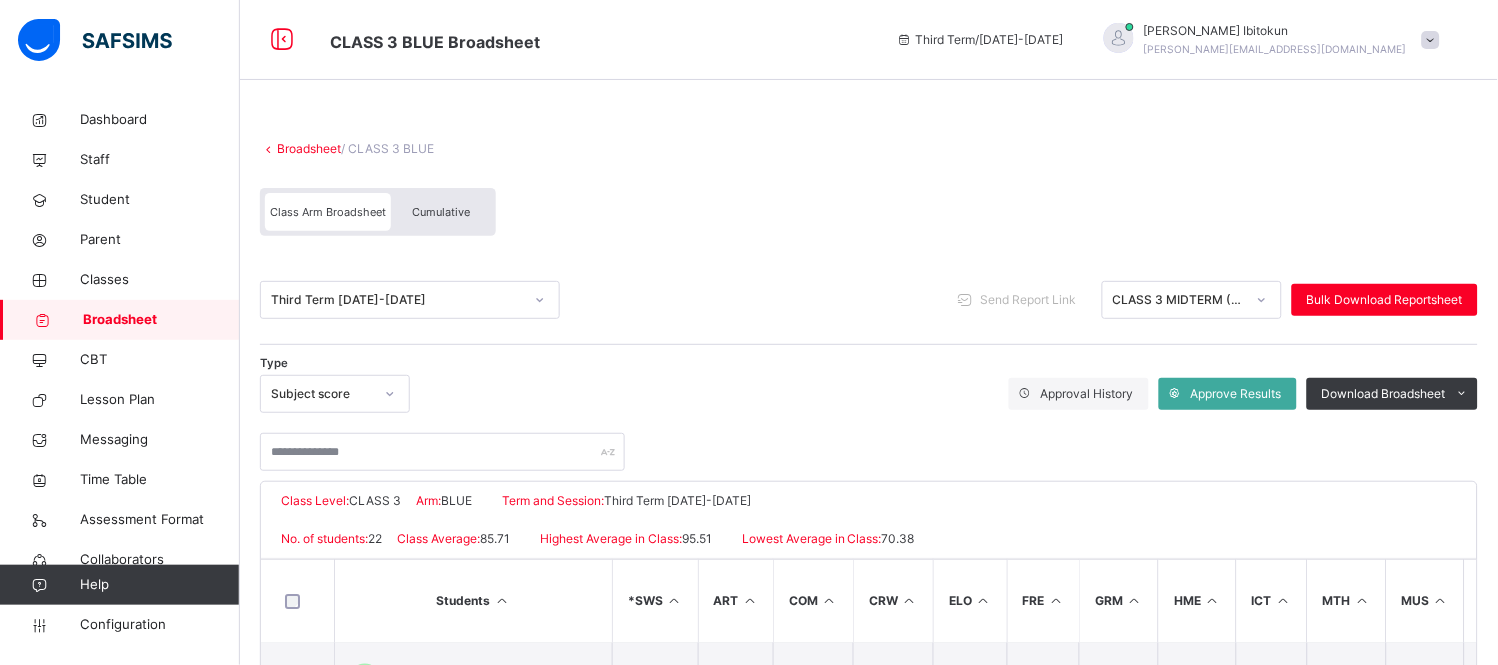 click on "Cumulative" at bounding box center (441, 212) 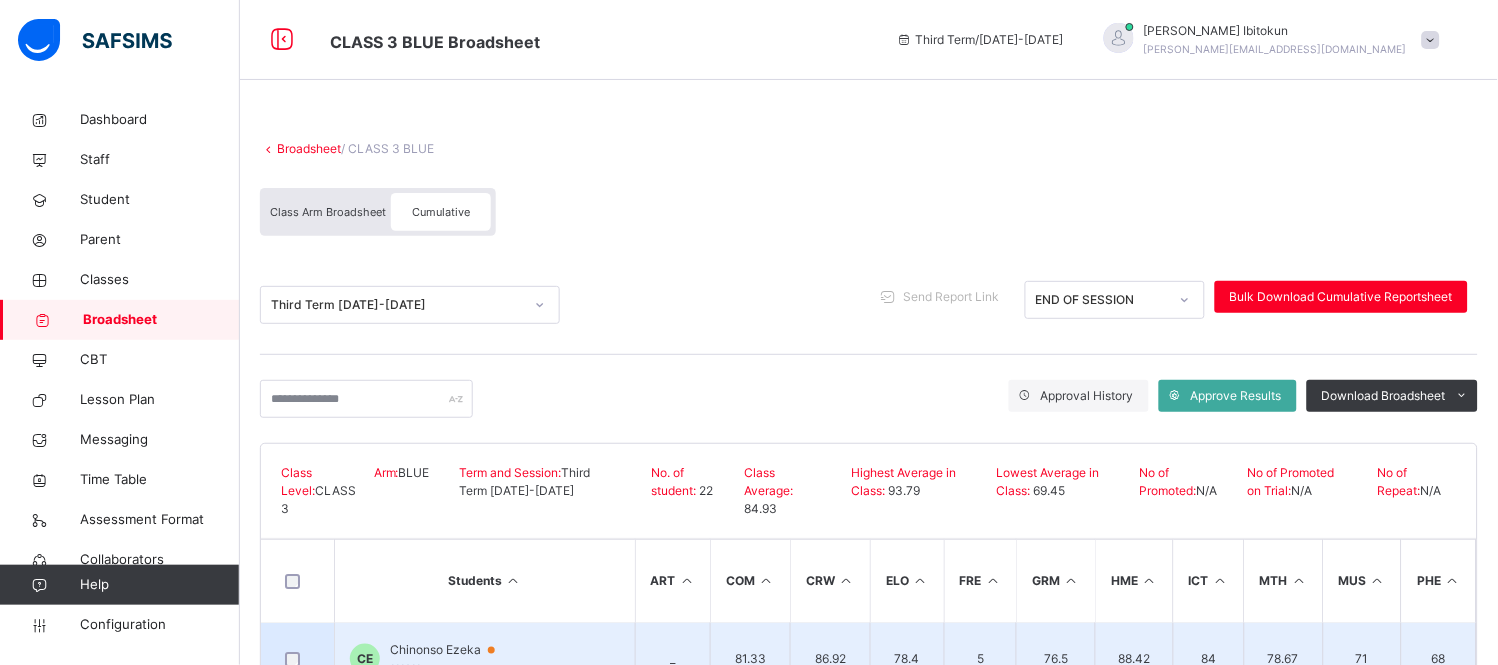 click on "Chinonso  Ezeka" at bounding box center [452, 650] 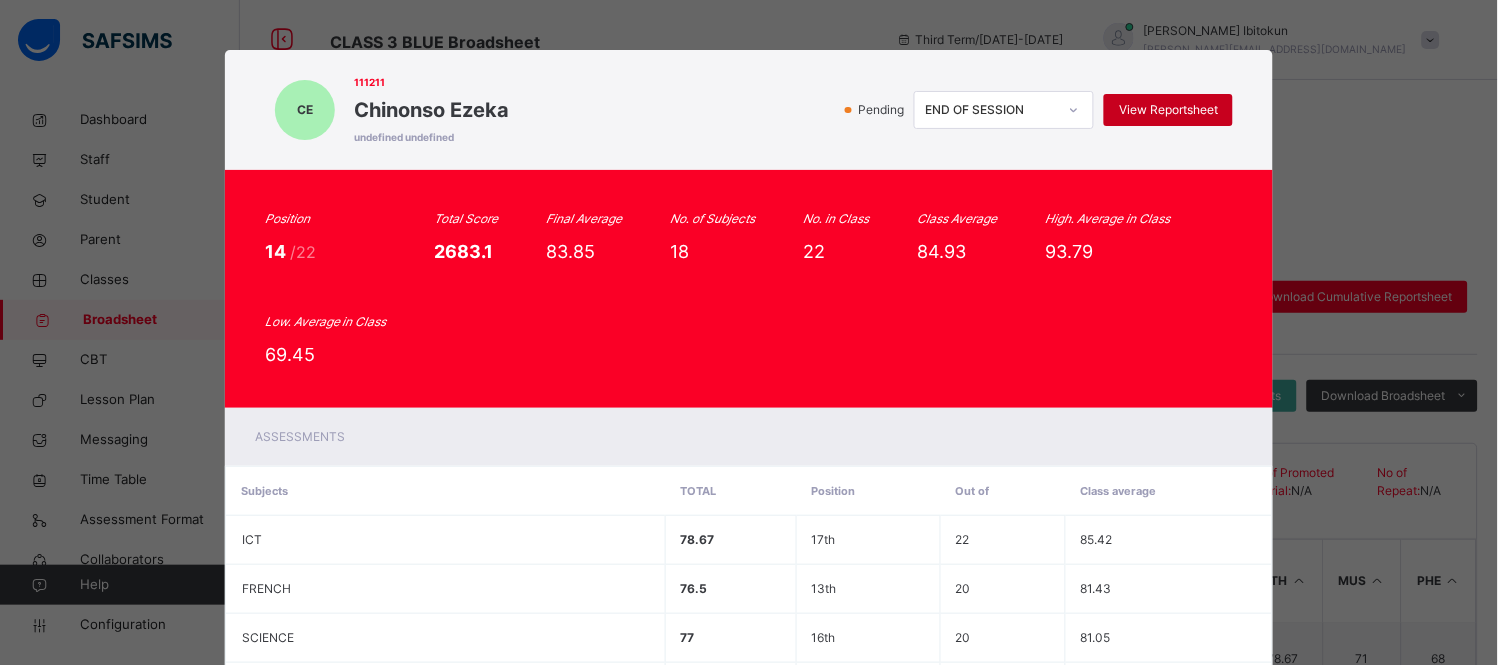 click on "View Reportsheet" at bounding box center (1168, 110) 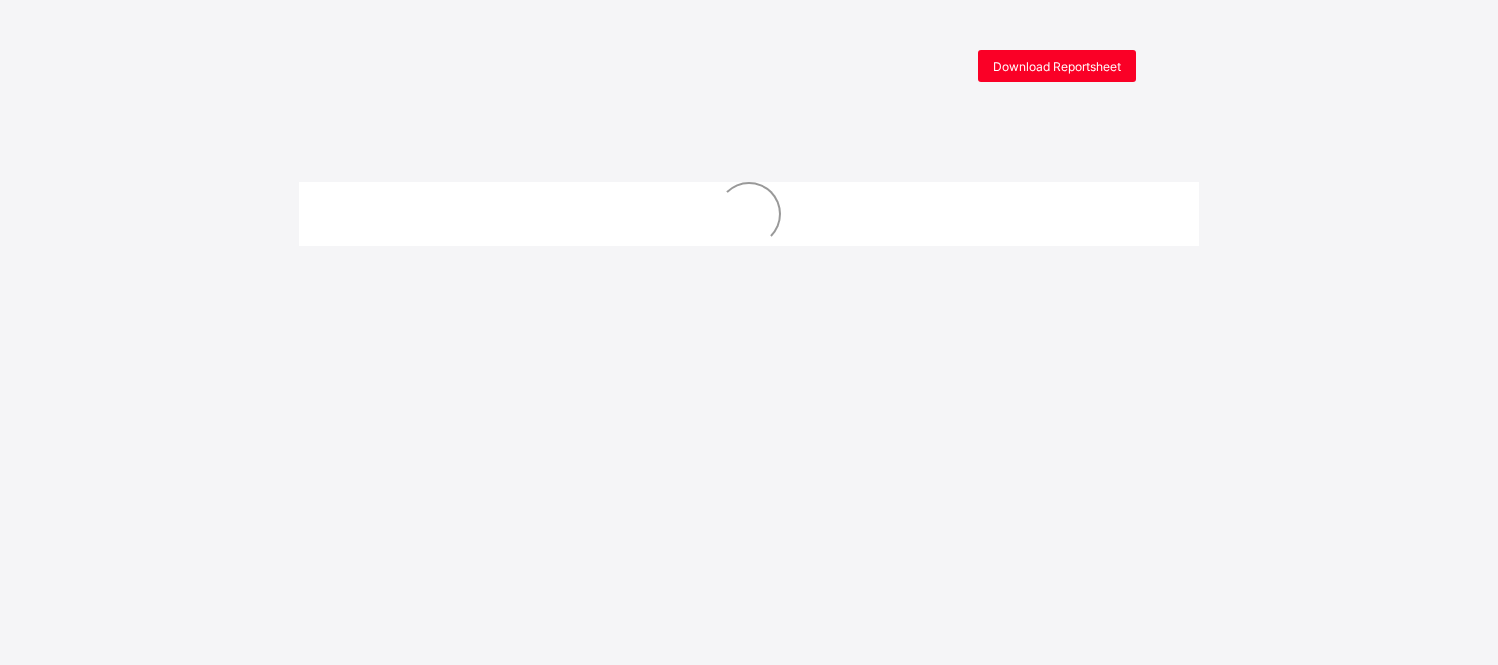 scroll, scrollTop: 0, scrollLeft: 0, axis: both 